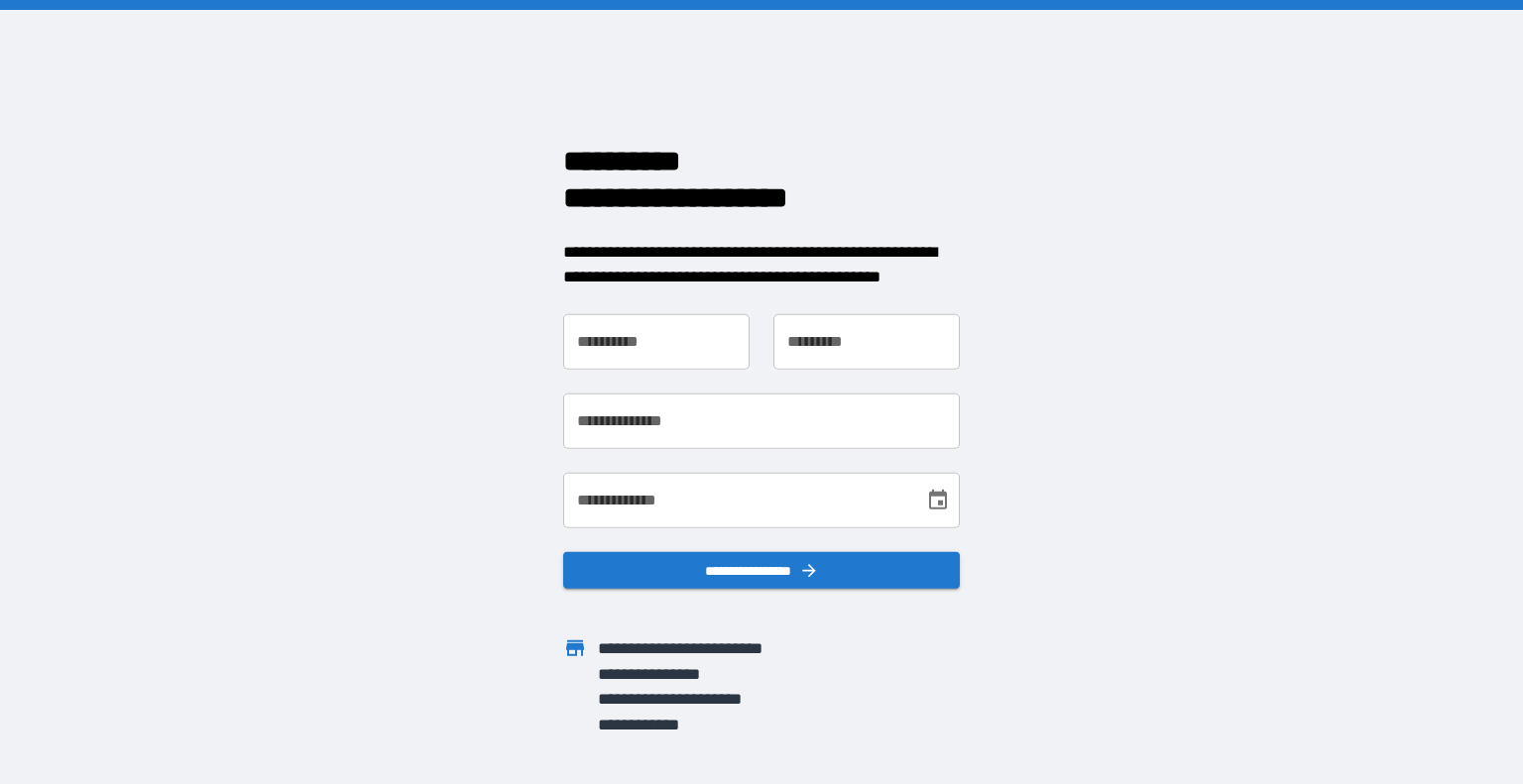 scroll, scrollTop: 0, scrollLeft: 0, axis: both 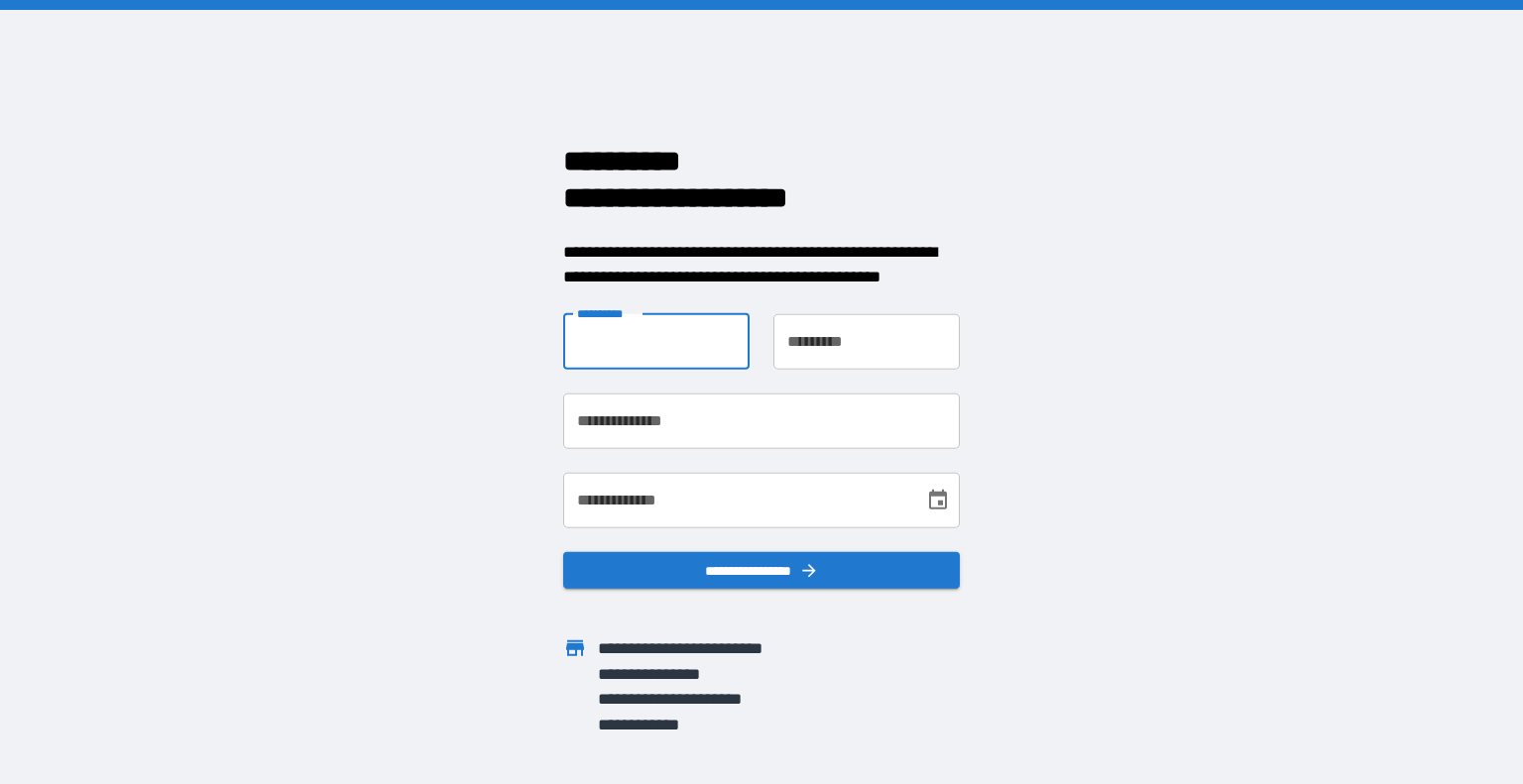 click on "**********" at bounding box center (656, 341) 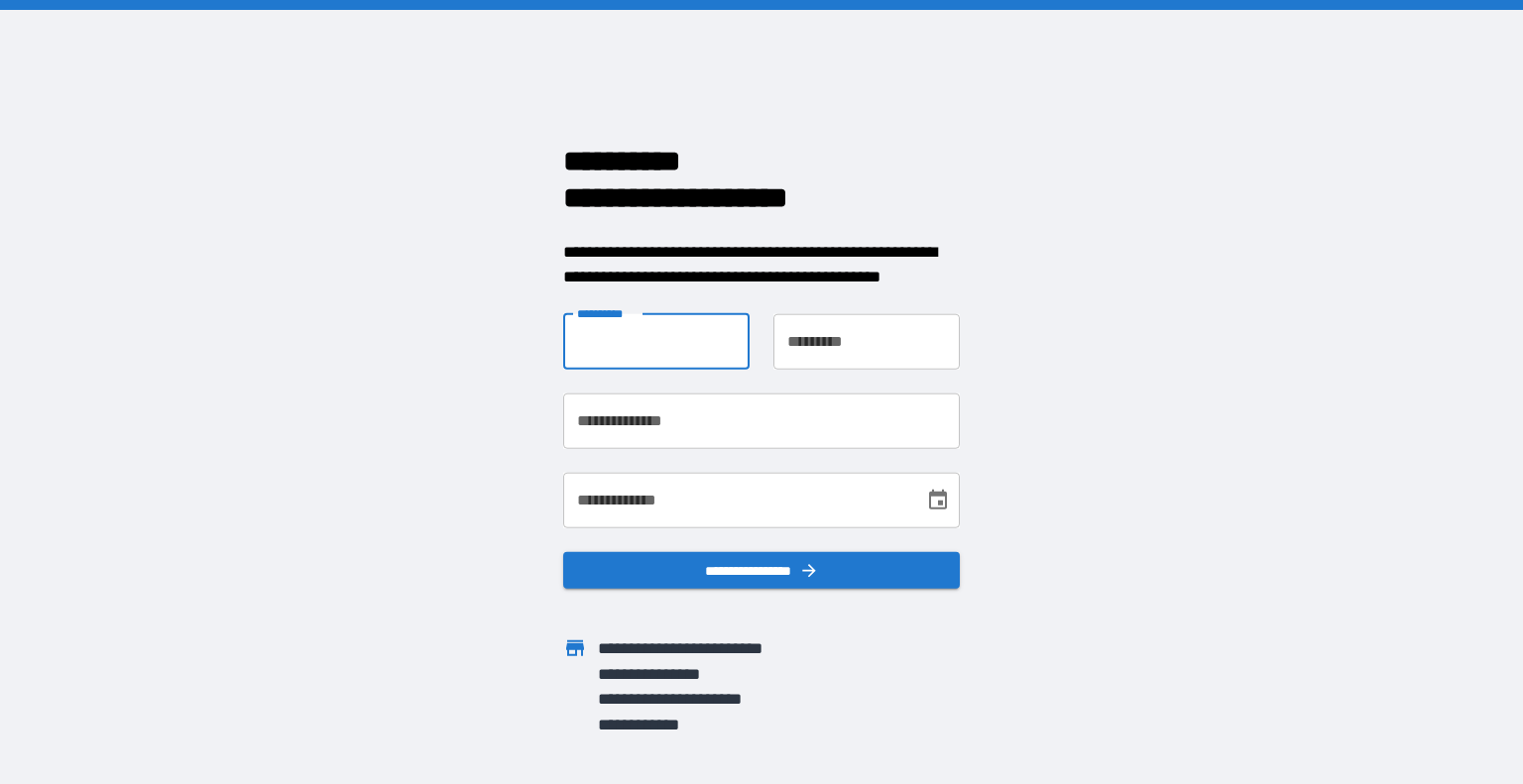 type on "******" 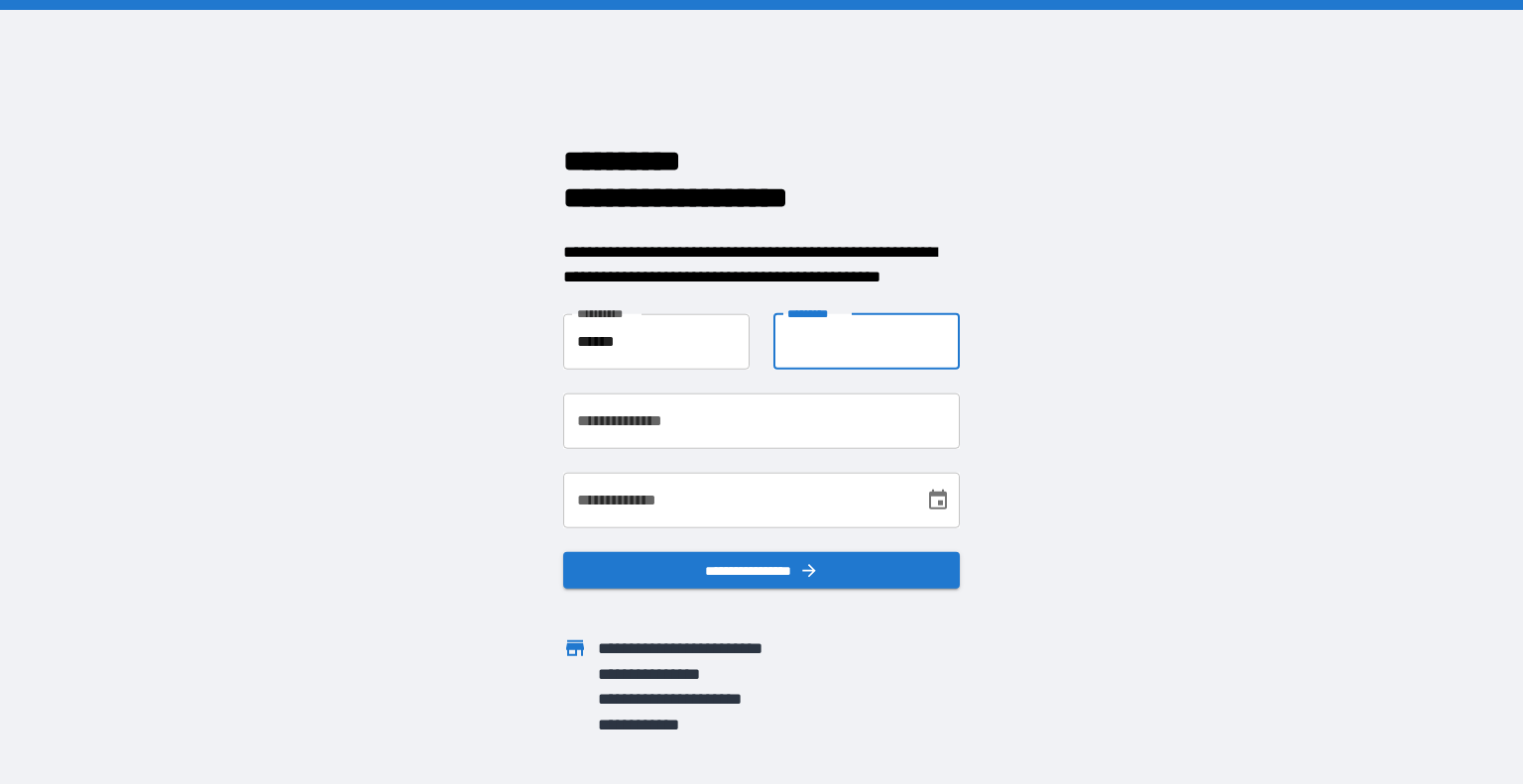 click on "**********" at bounding box center (867, 341) 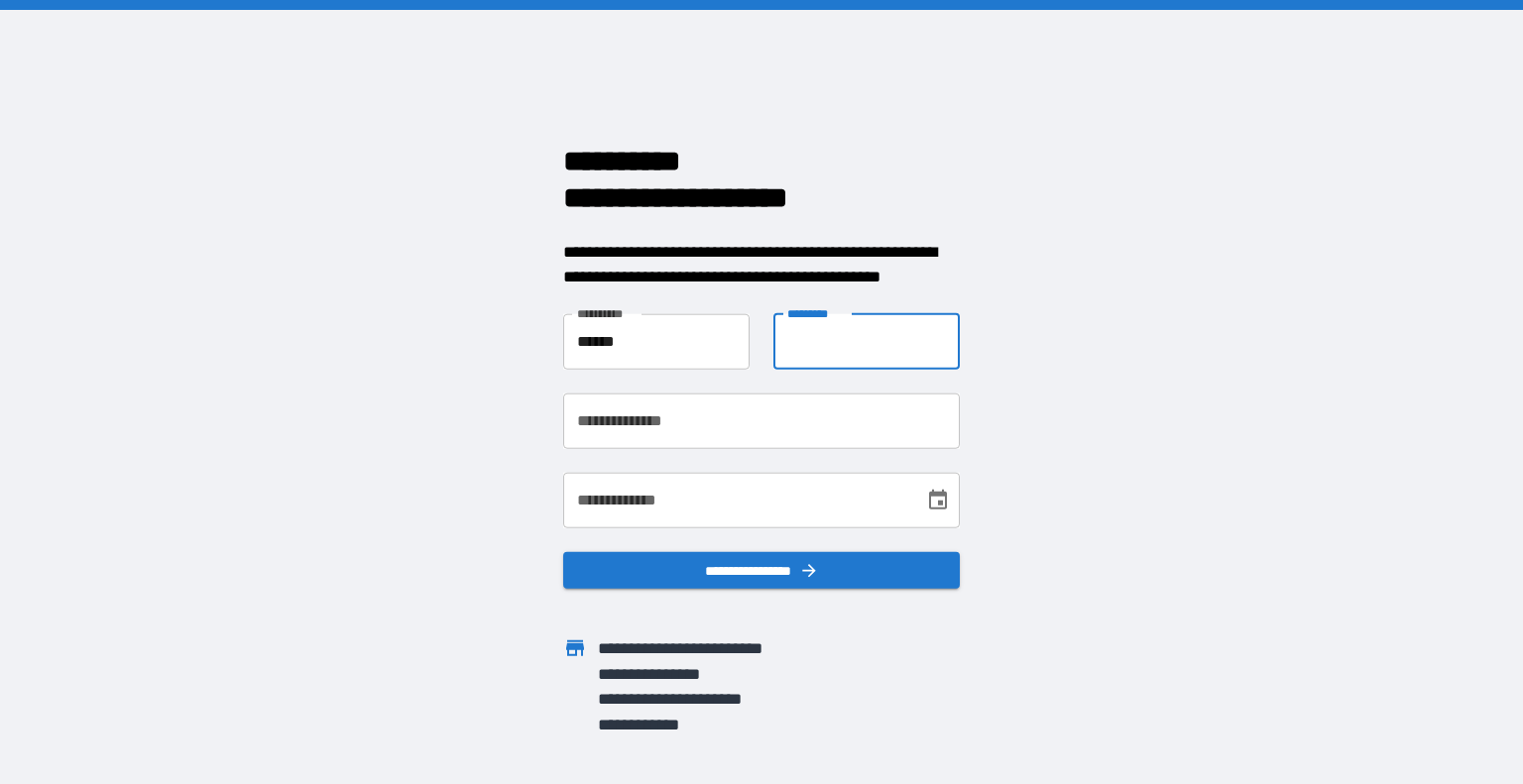type on "********" 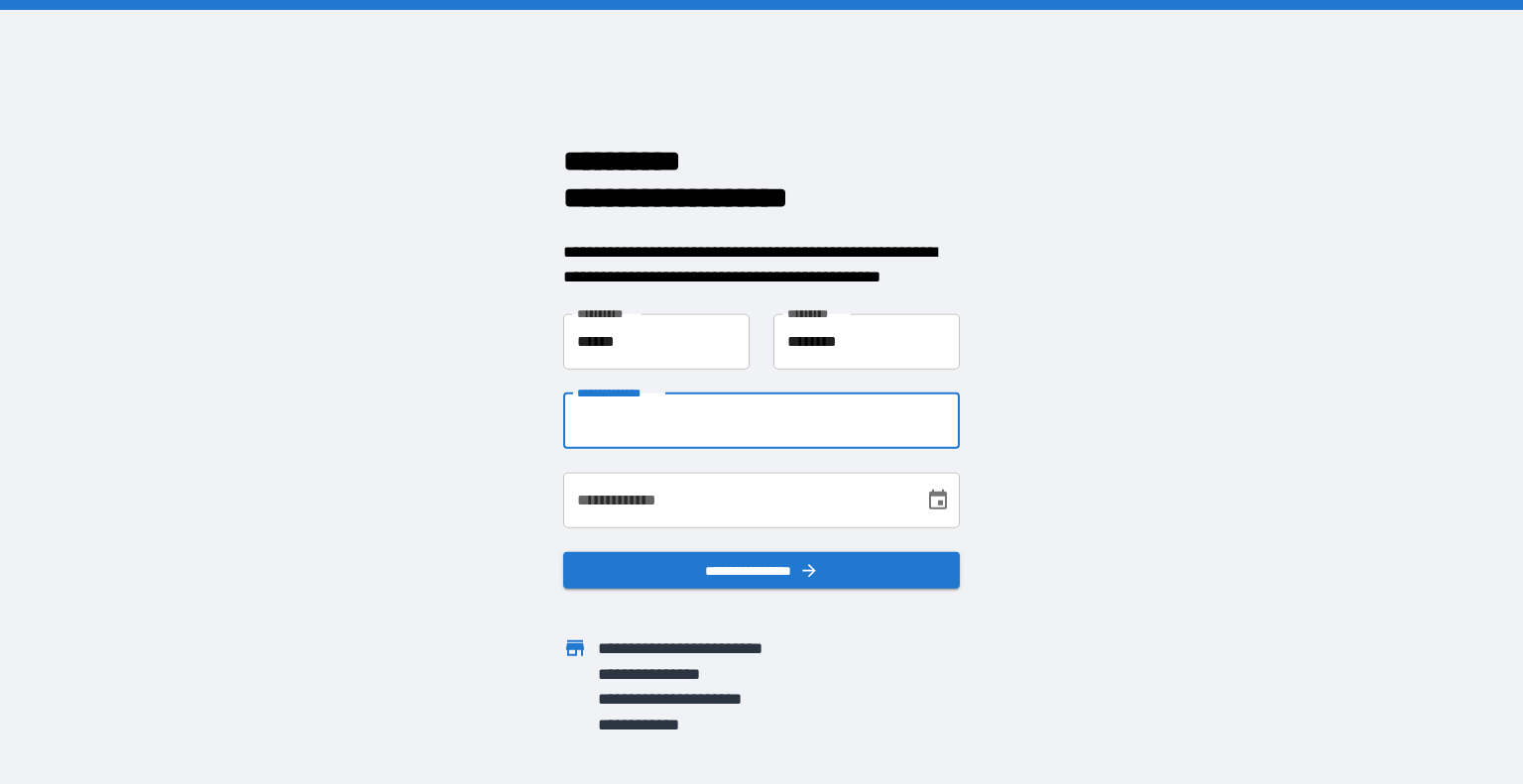 click on "**********" at bounding box center [762, 420] 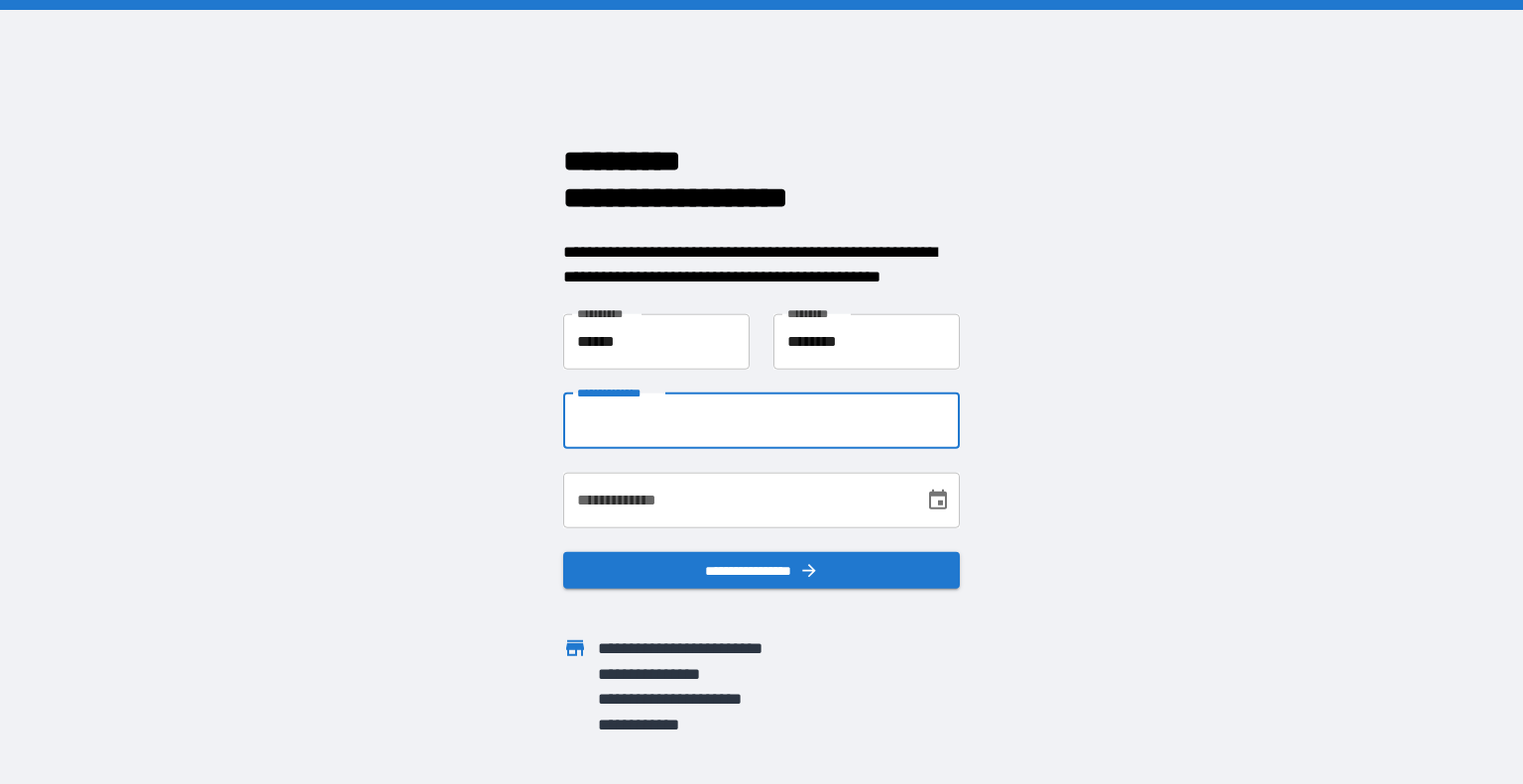 type on "**********" 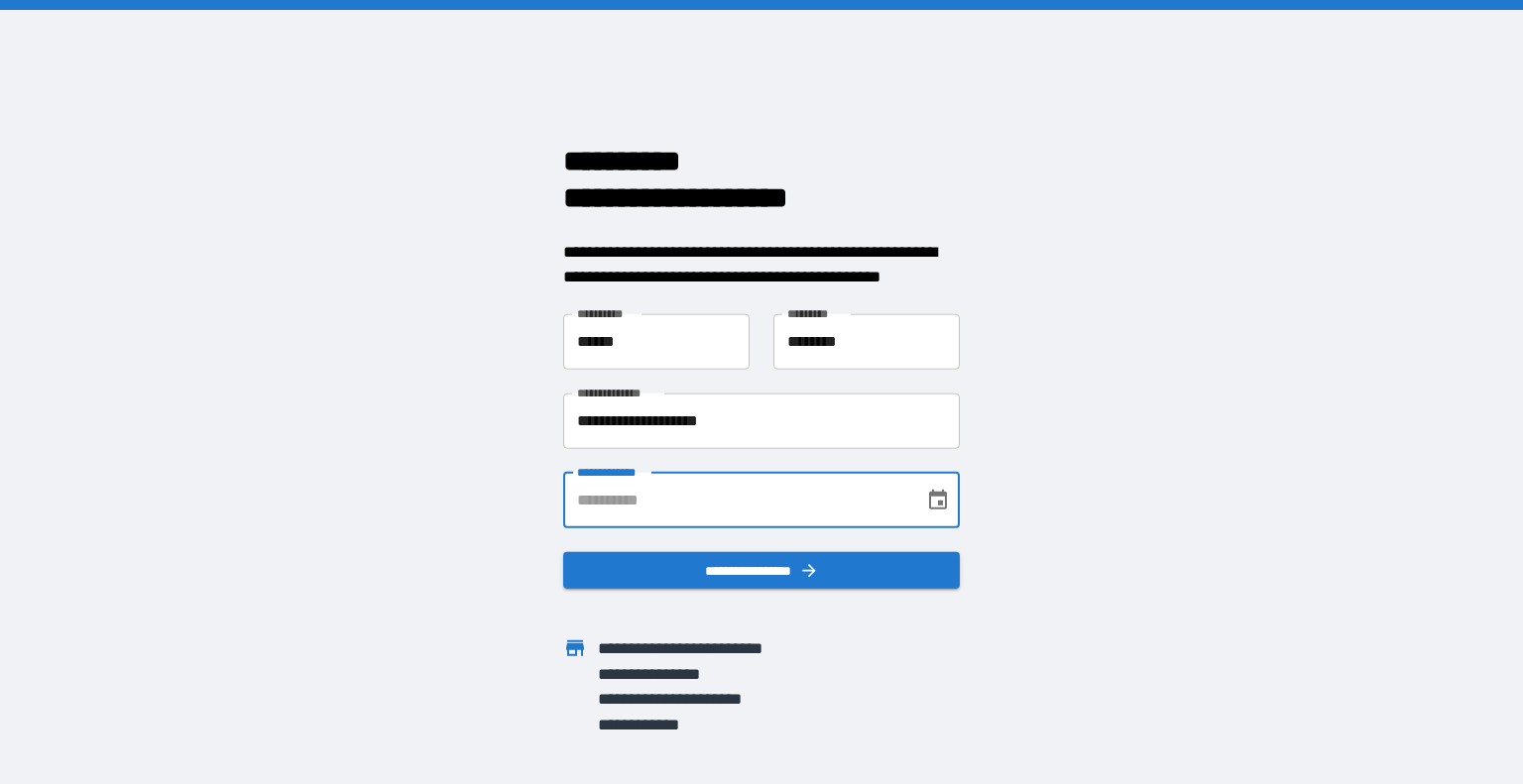 click on "**********" at bounding box center (737, 500) 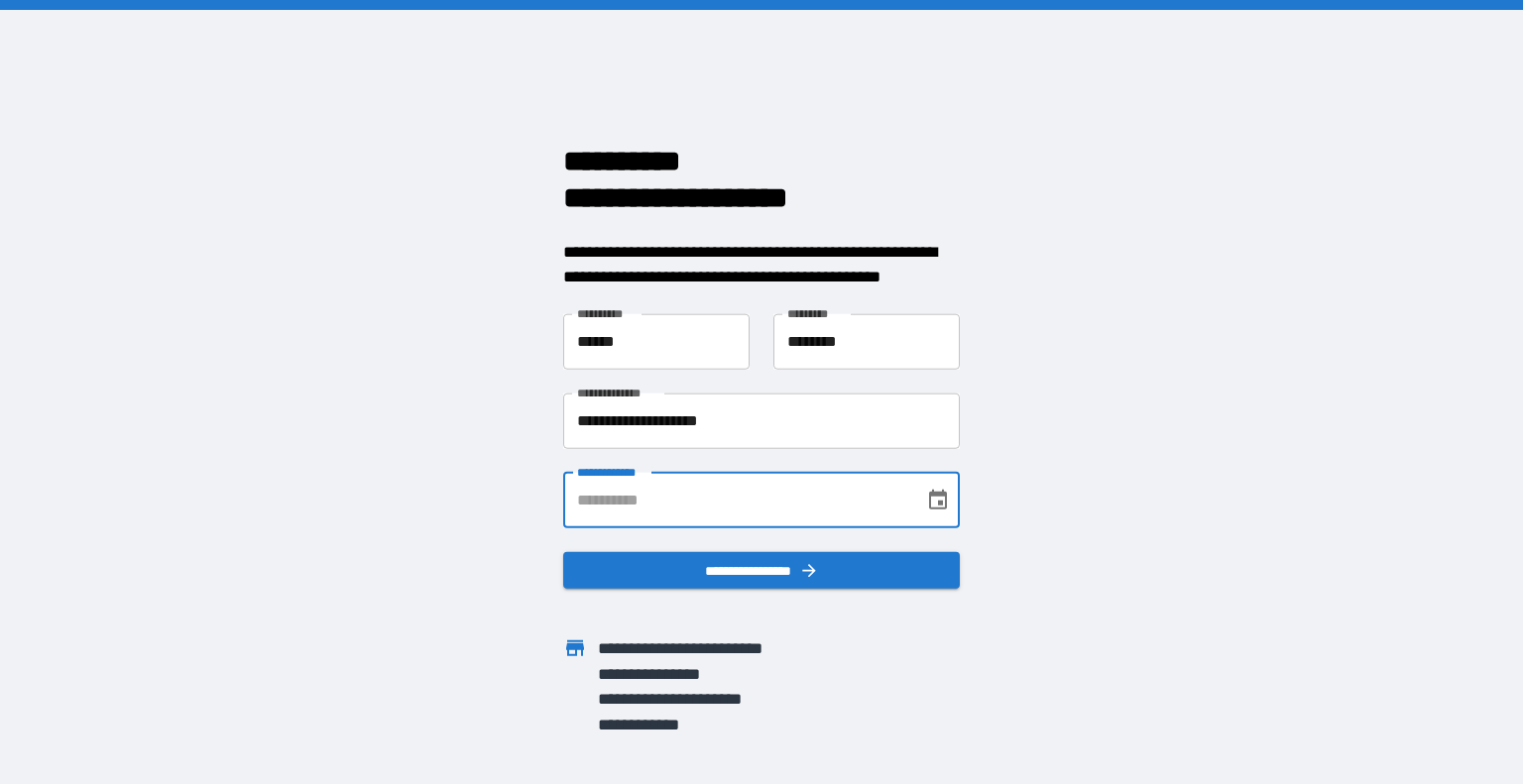 type on "**********" 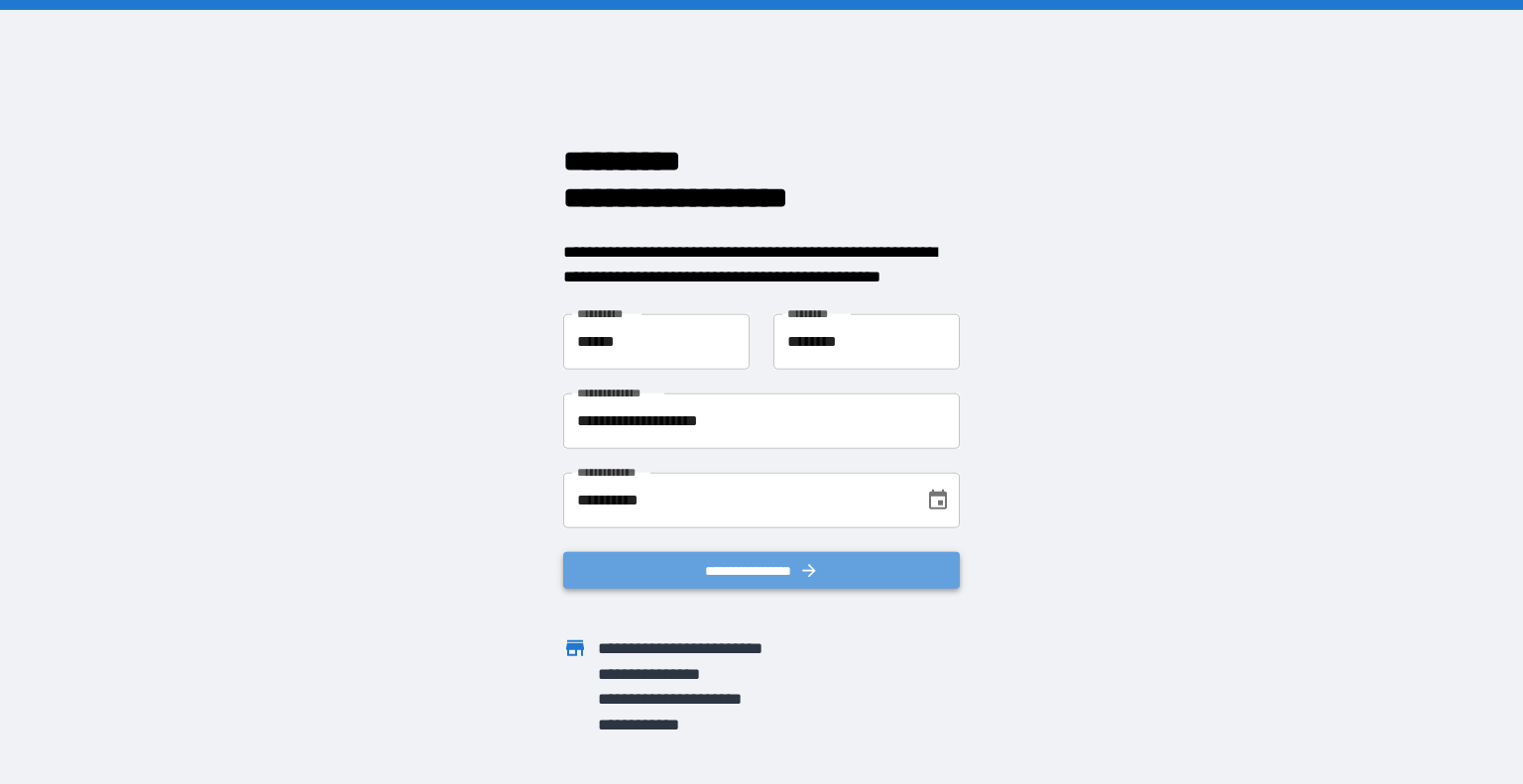 click on "**********" at bounding box center (762, 570) 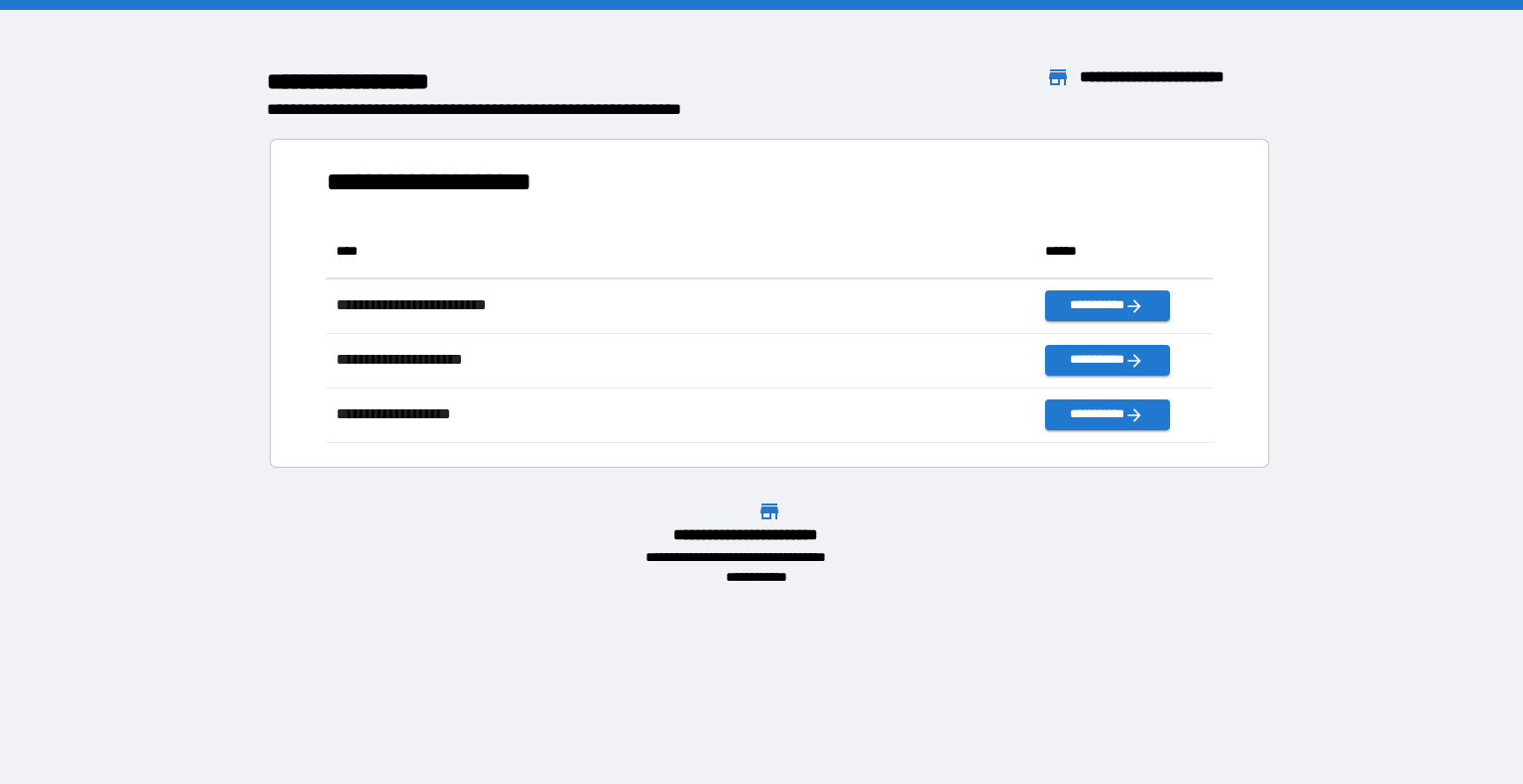scroll, scrollTop: 16, scrollLeft: 16, axis: both 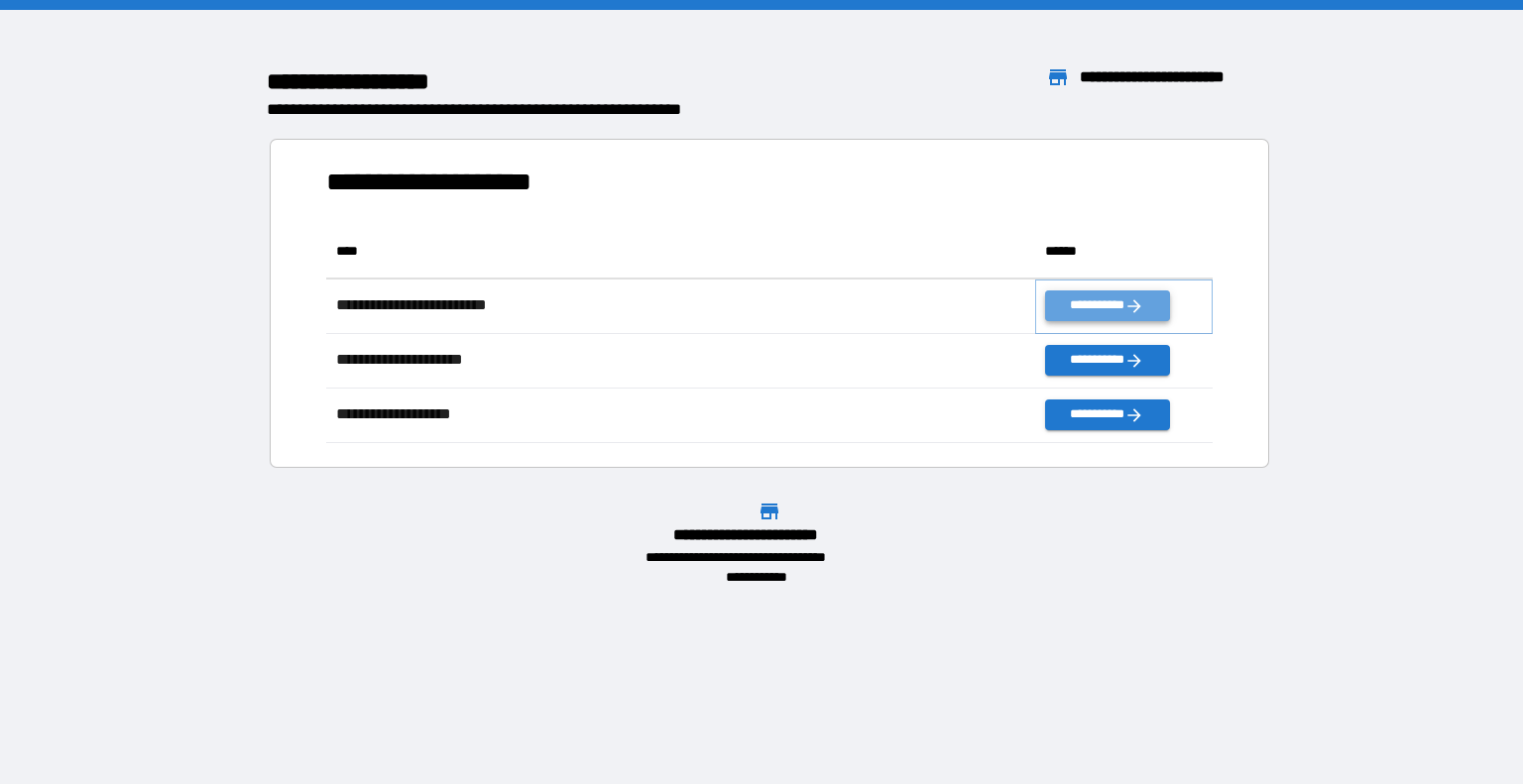 click on "**********" at bounding box center [1107, 305] 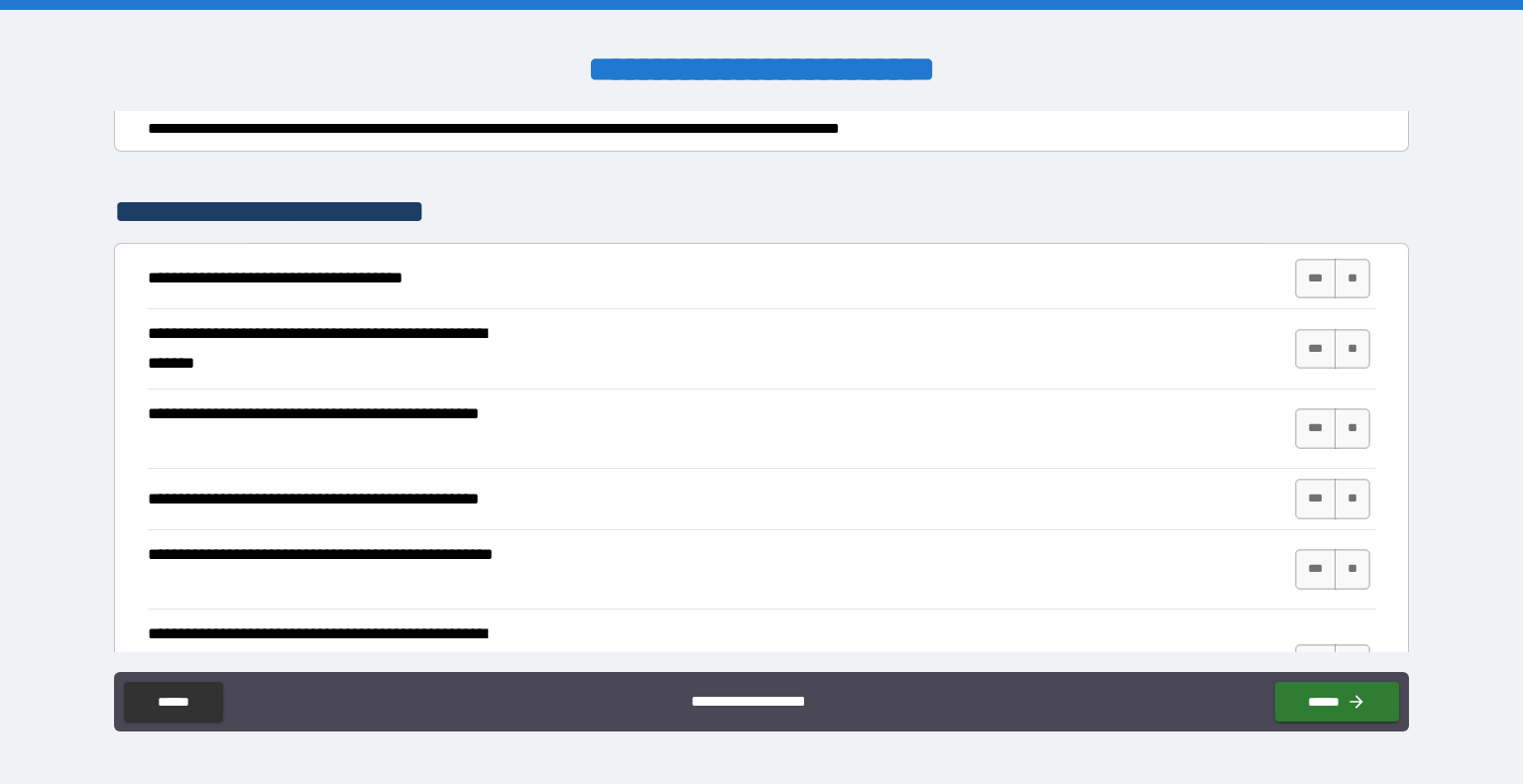 scroll, scrollTop: 254, scrollLeft: 0, axis: vertical 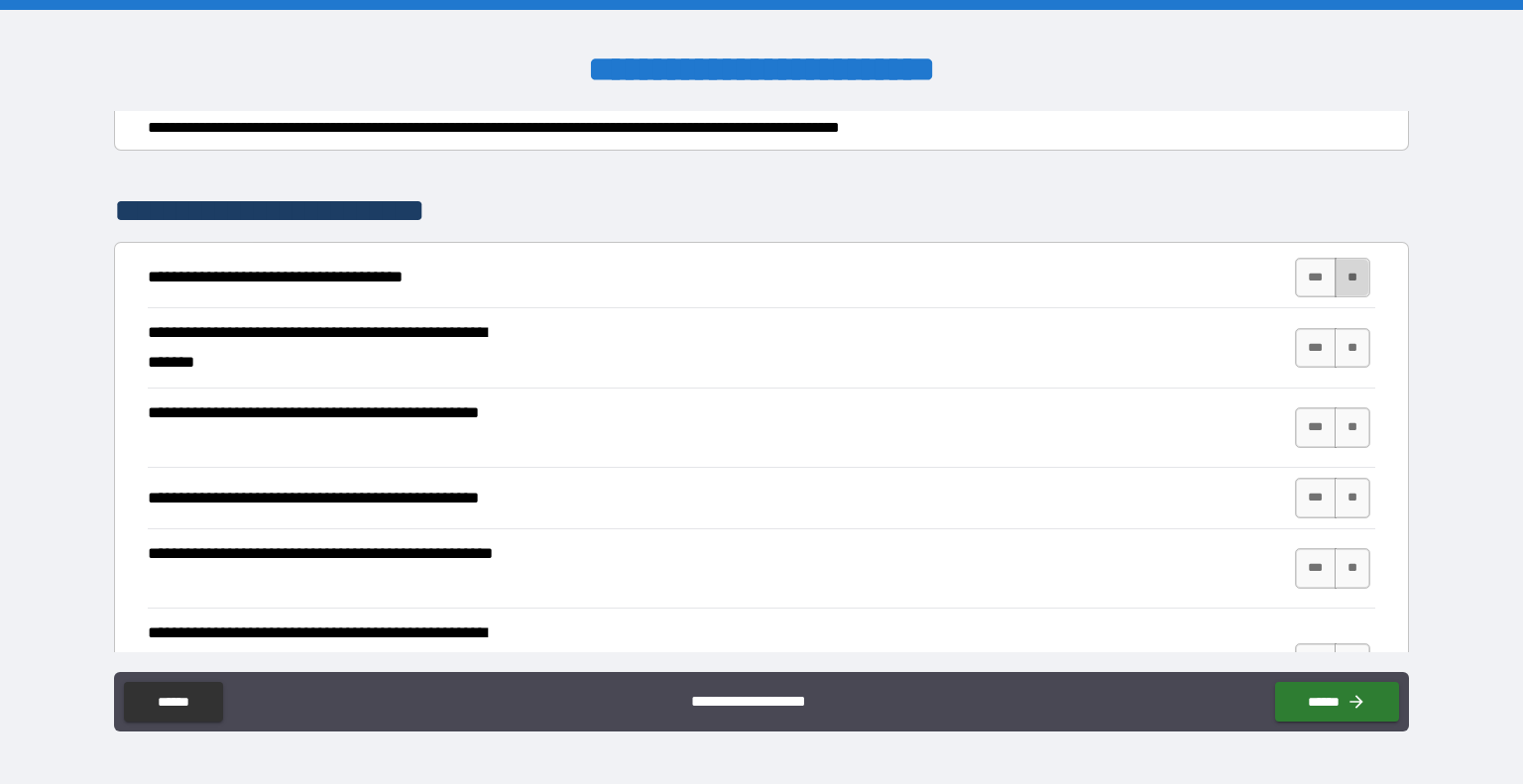 click on "**" at bounding box center [1352, 278] 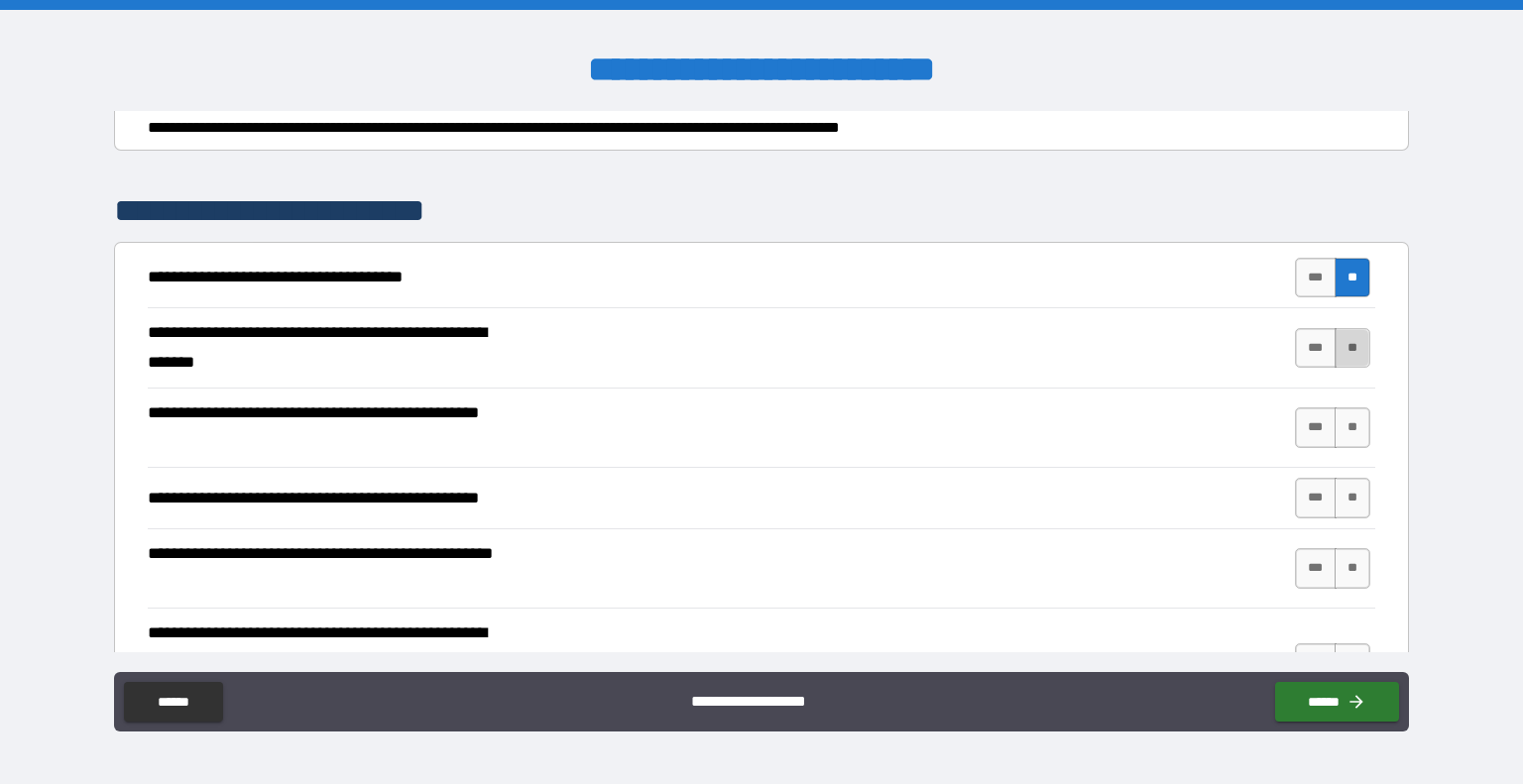 click on "**" at bounding box center [1352, 348] 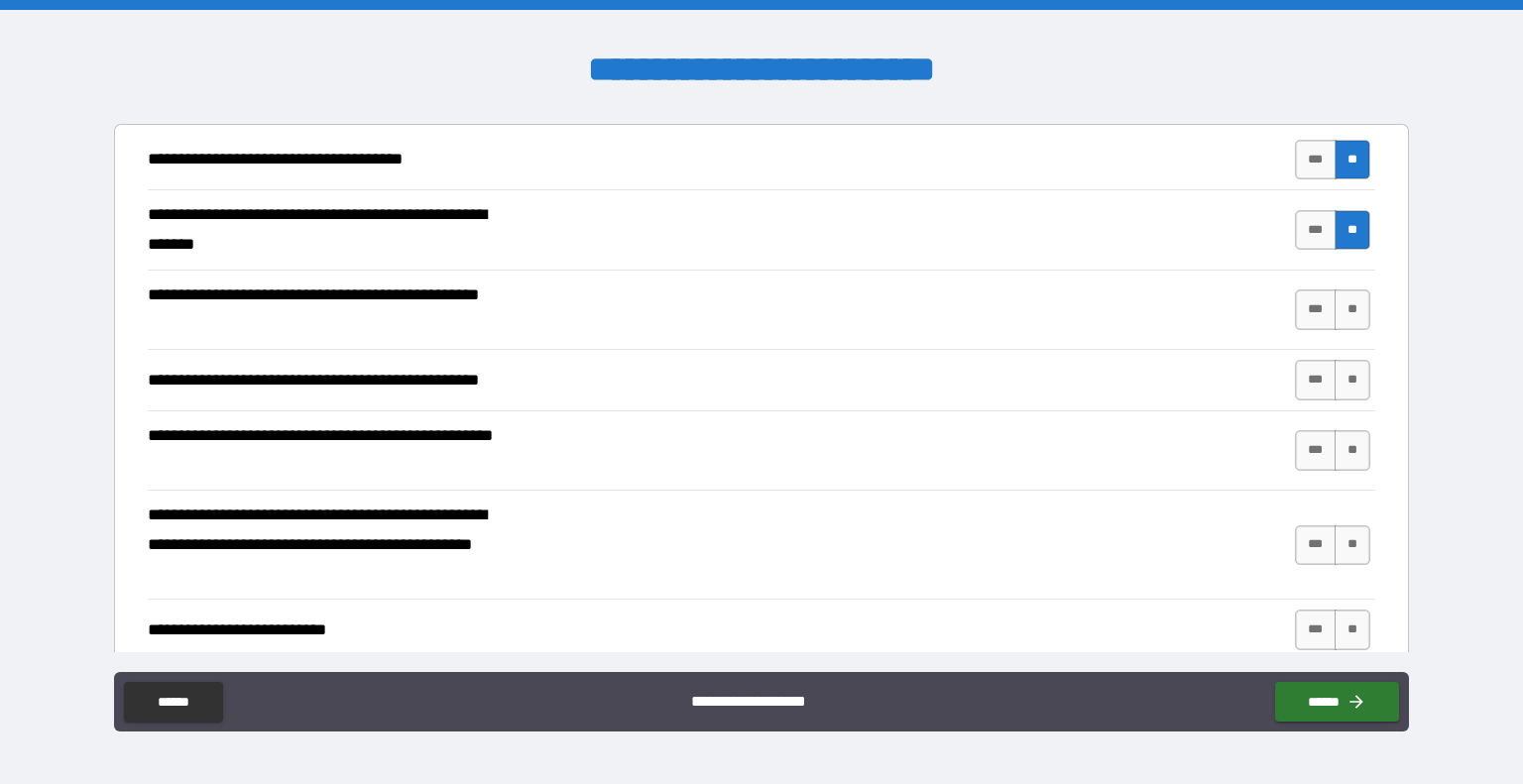 scroll, scrollTop: 373, scrollLeft: 0, axis: vertical 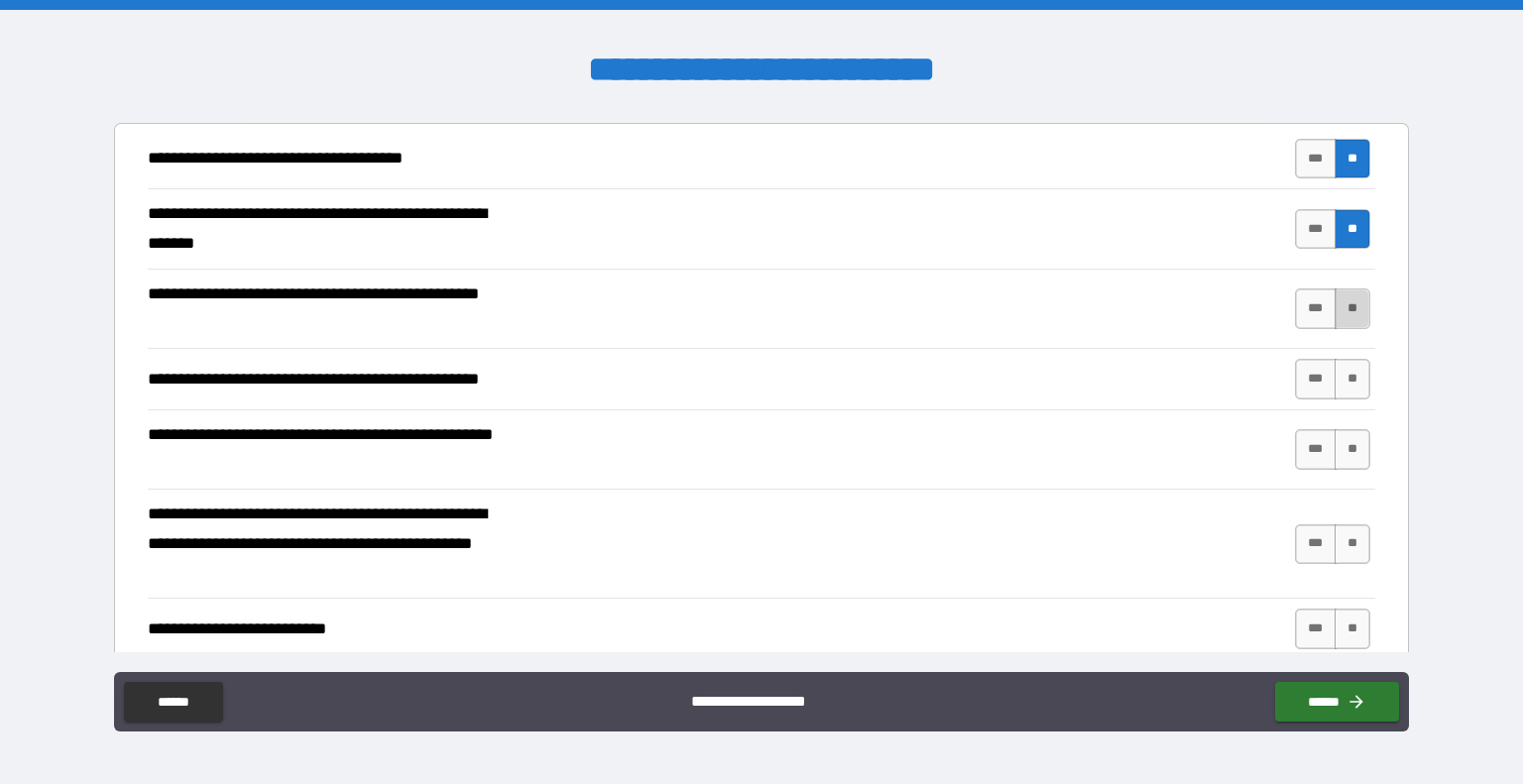 click on "**" at bounding box center [1352, 308] 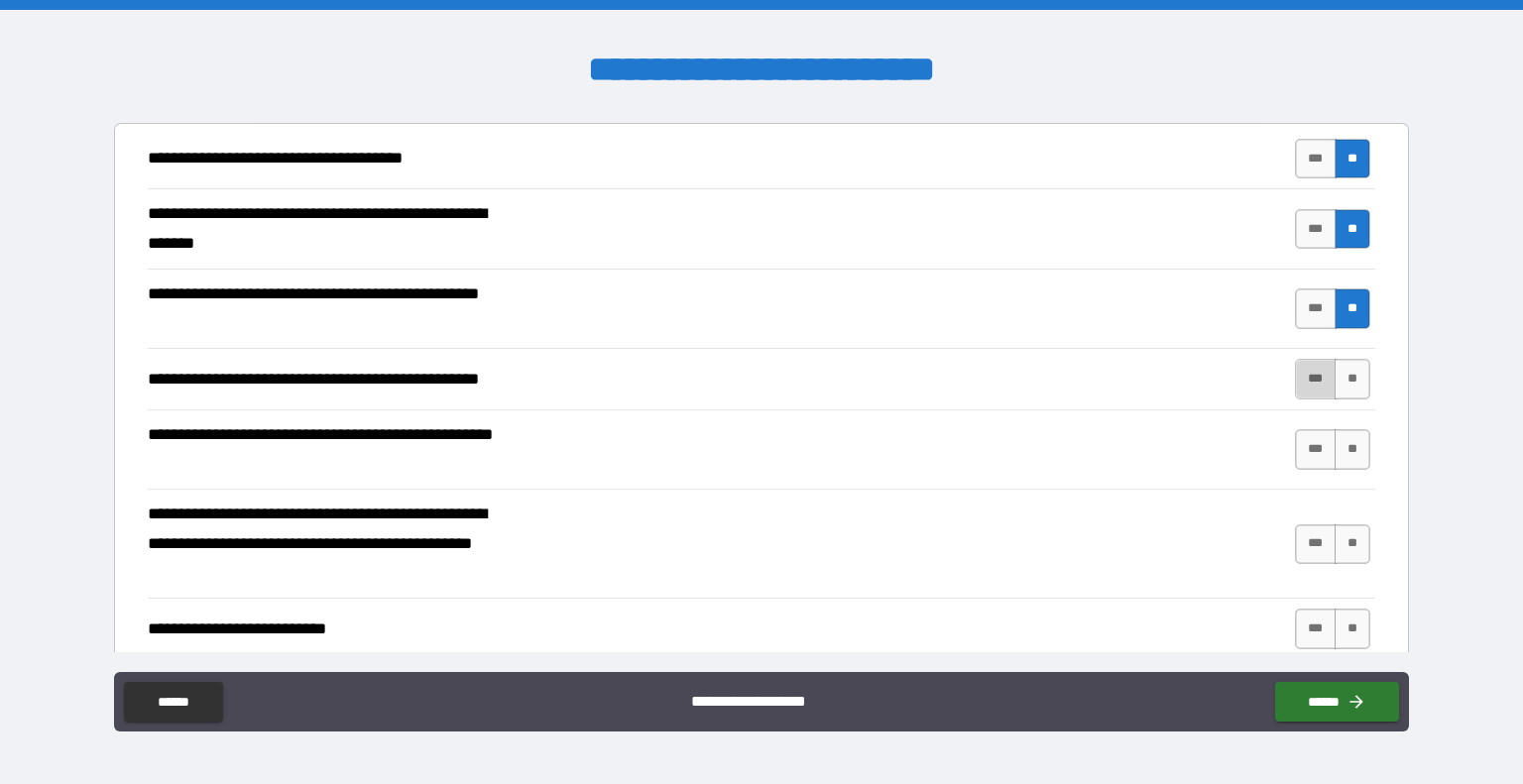 click on "***" at bounding box center [1316, 379] 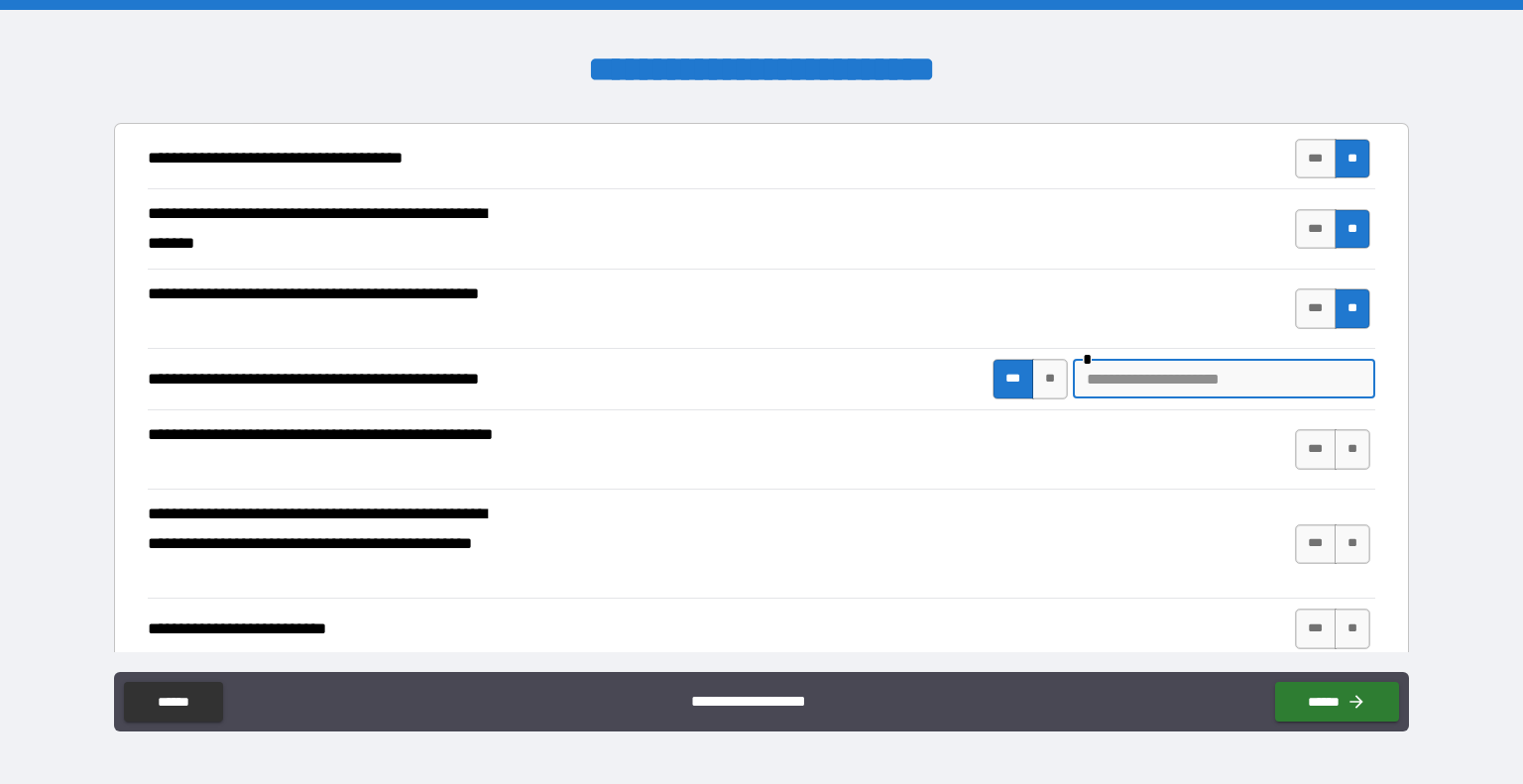 click at bounding box center [1224, 379] 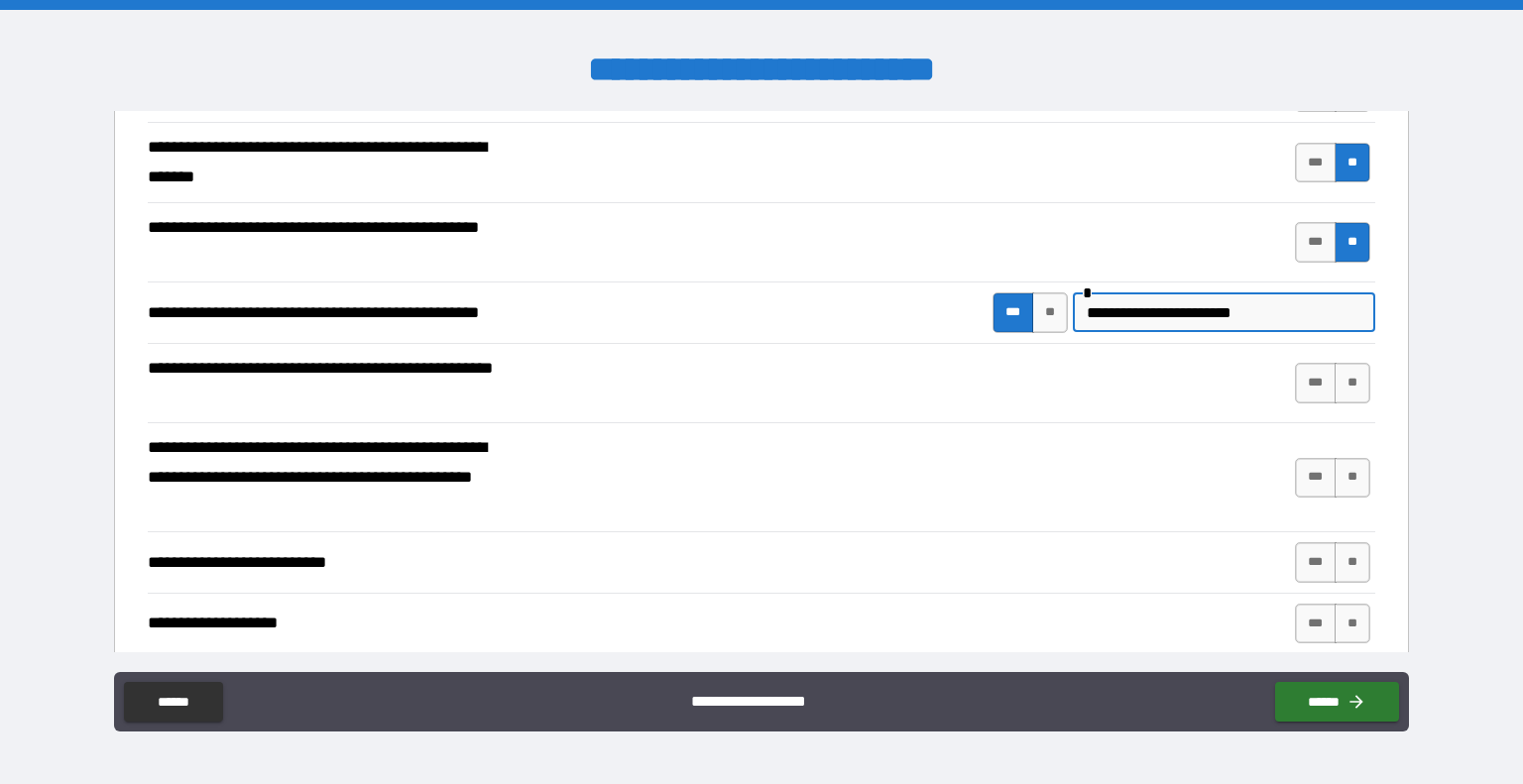 scroll, scrollTop: 440, scrollLeft: 0, axis: vertical 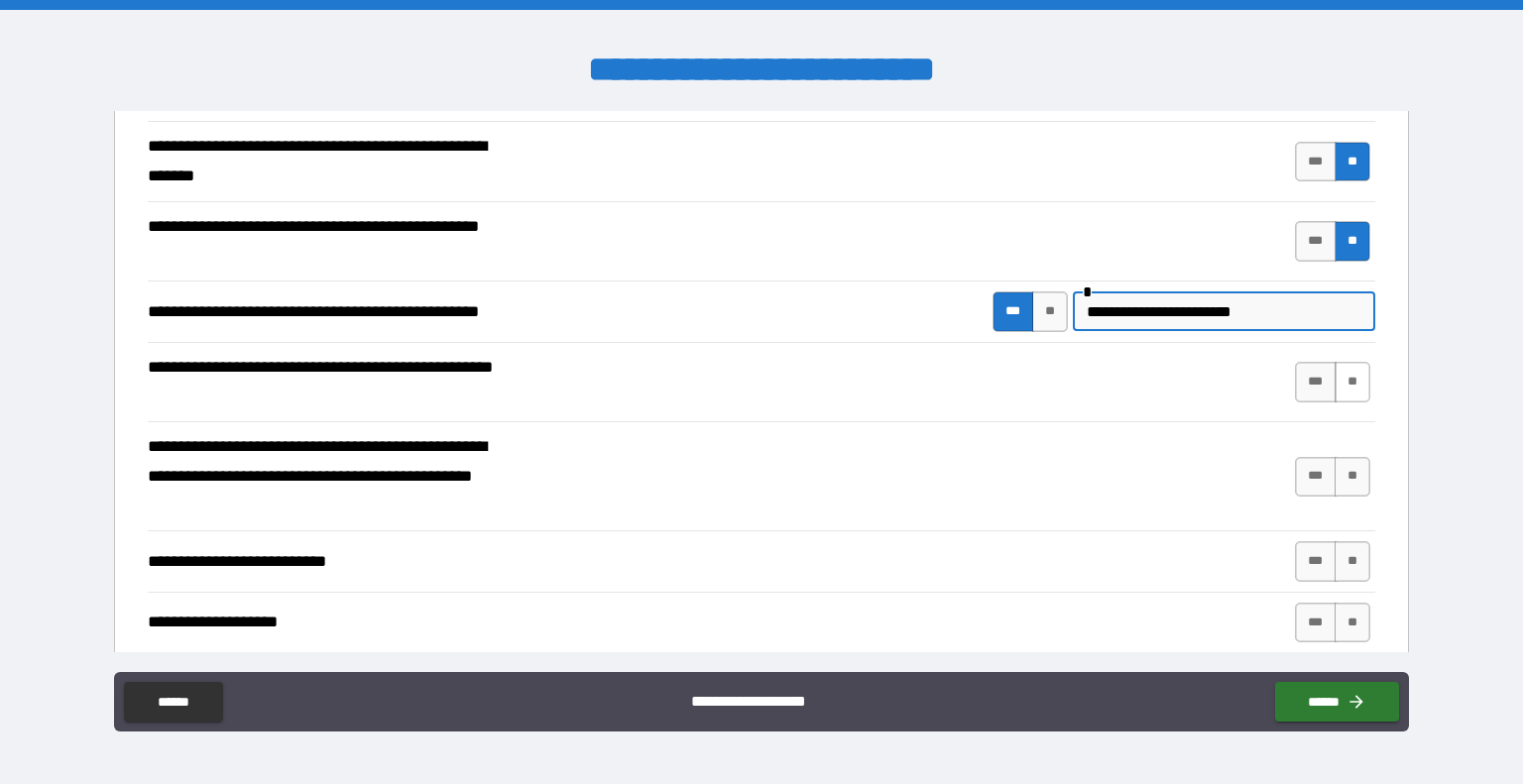 type on "**********" 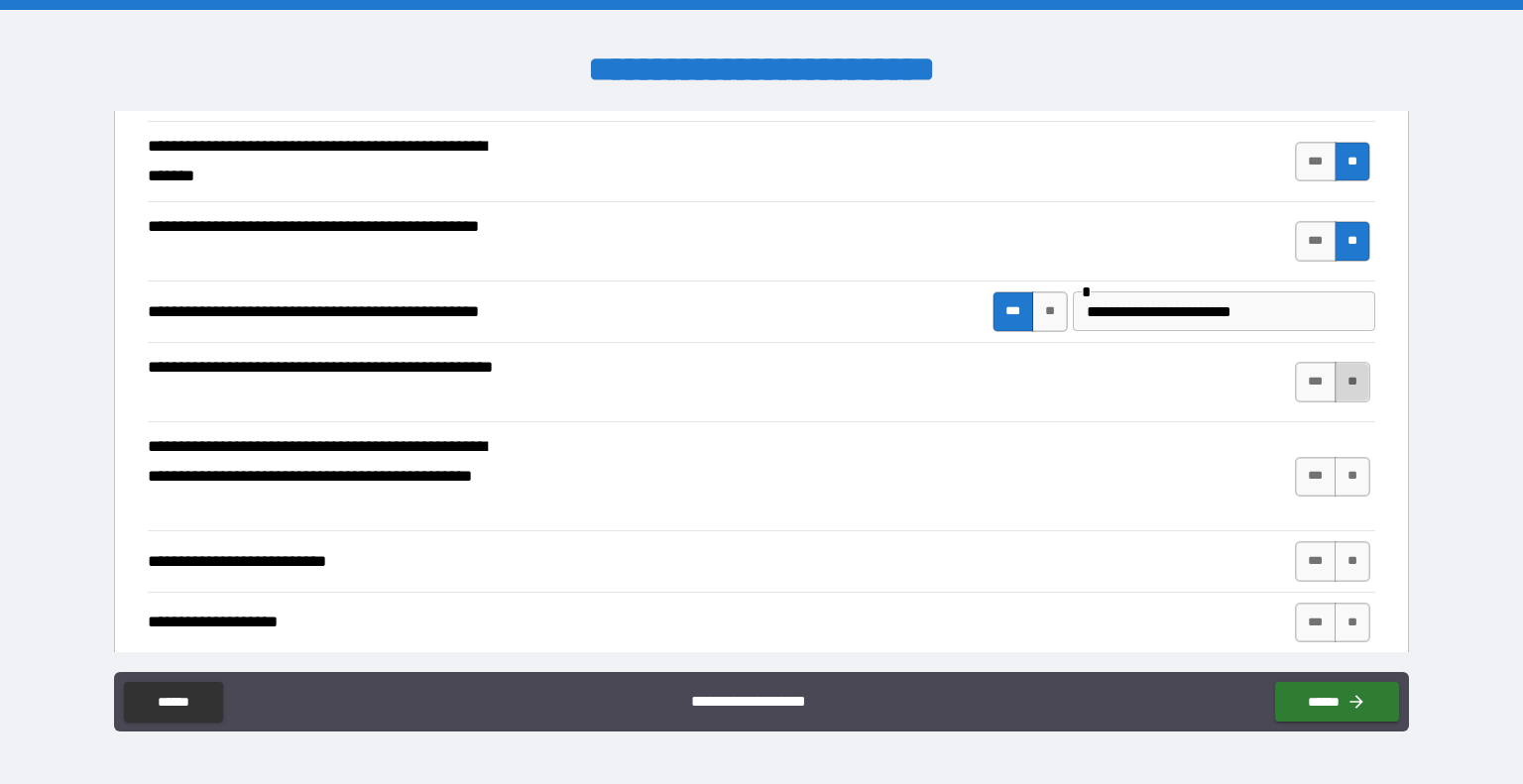 click on "**" at bounding box center (1352, 382) 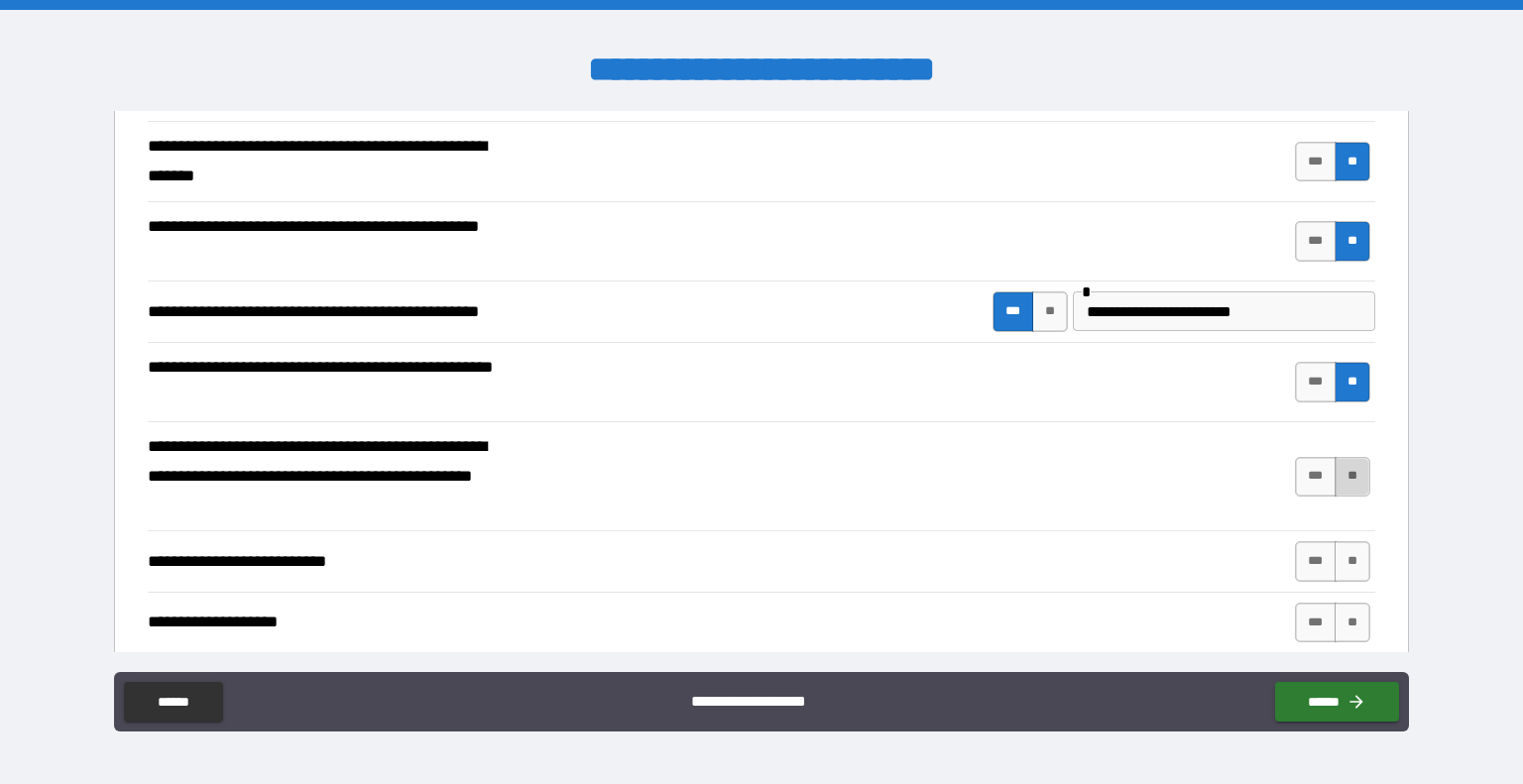 click on "**" at bounding box center [1352, 477] 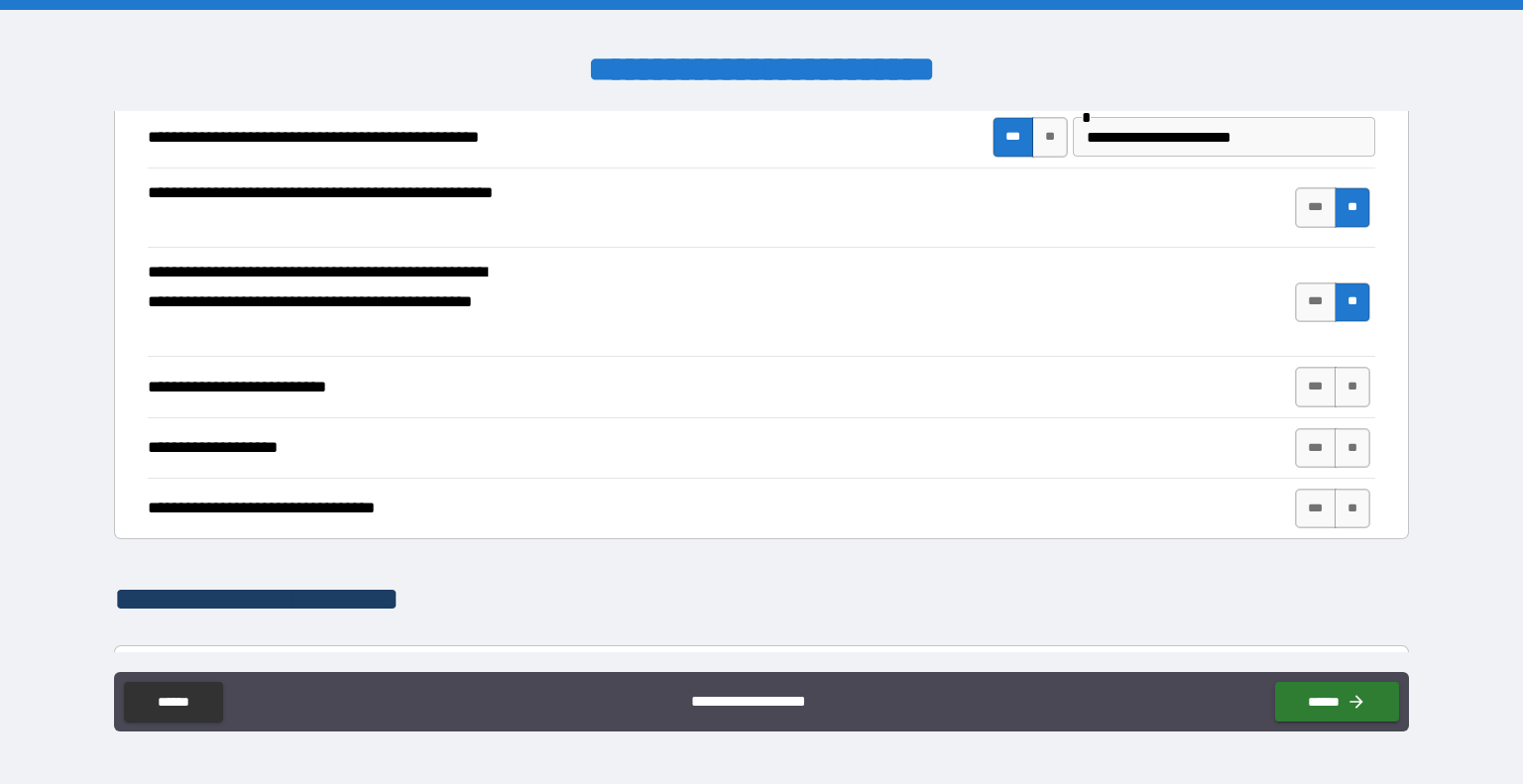 scroll, scrollTop: 637, scrollLeft: 0, axis: vertical 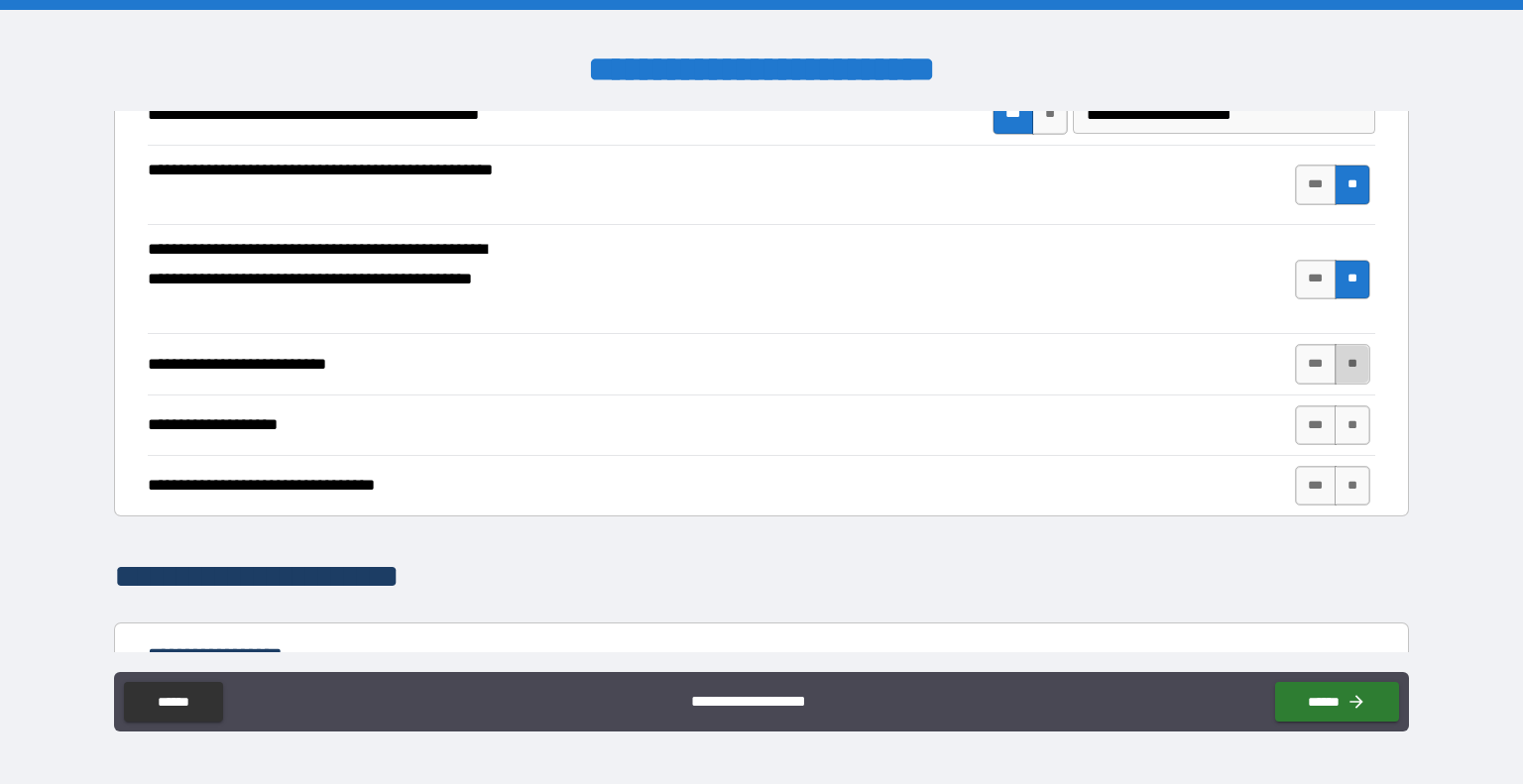 click on "**" at bounding box center [1352, 364] 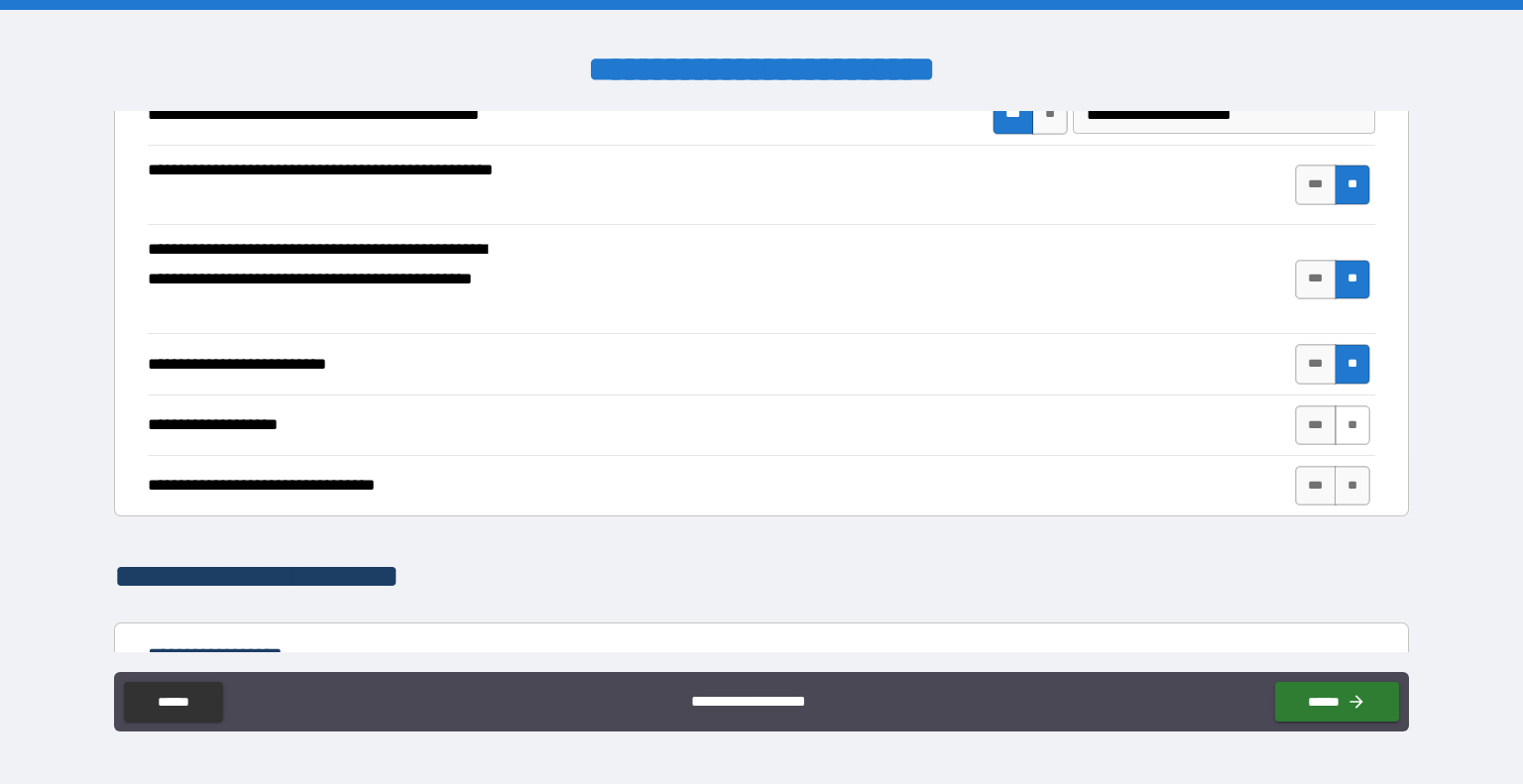 click on "**" at bounding box center [1352, 425] 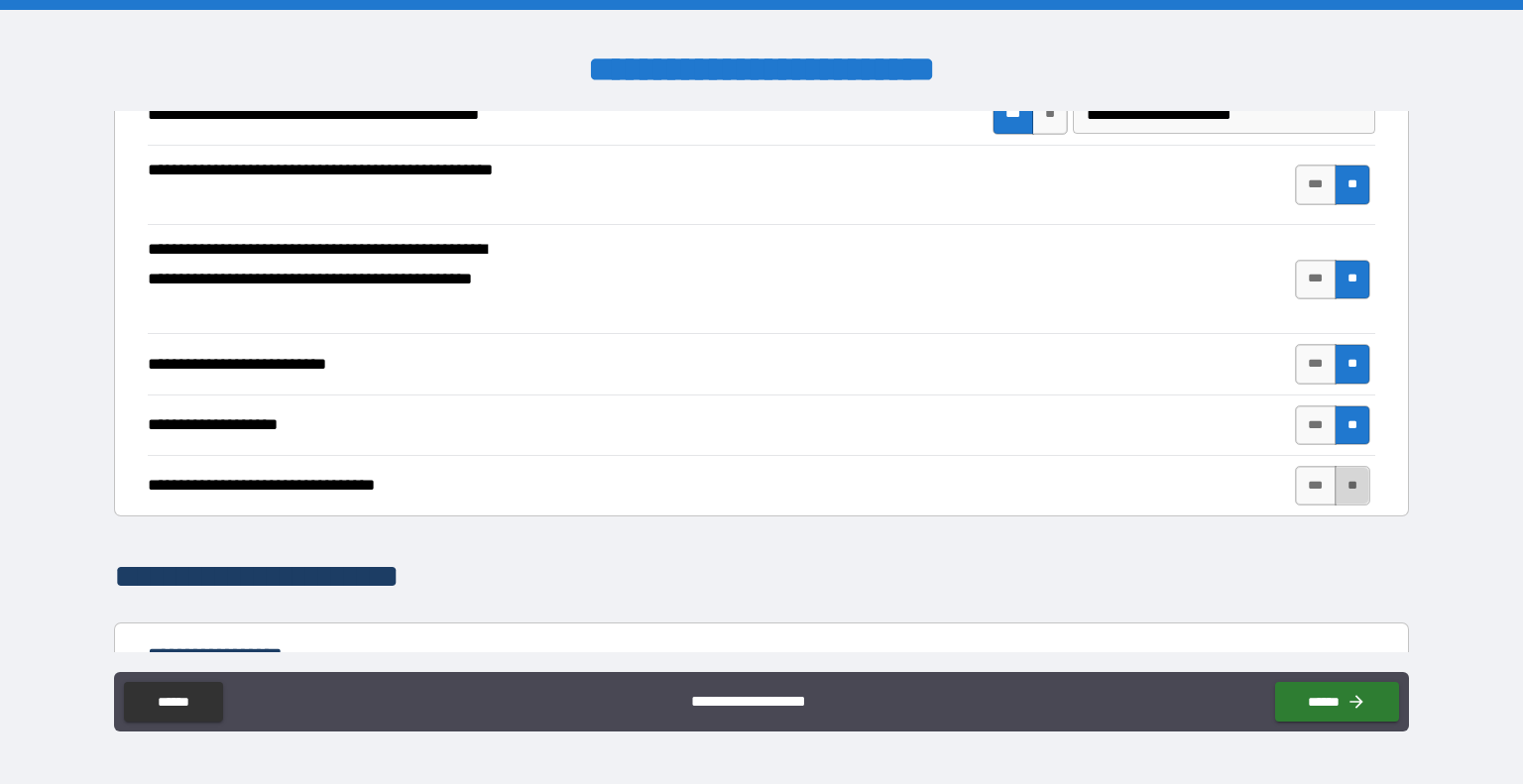 click on "**" at bounding box center [1352, 486] 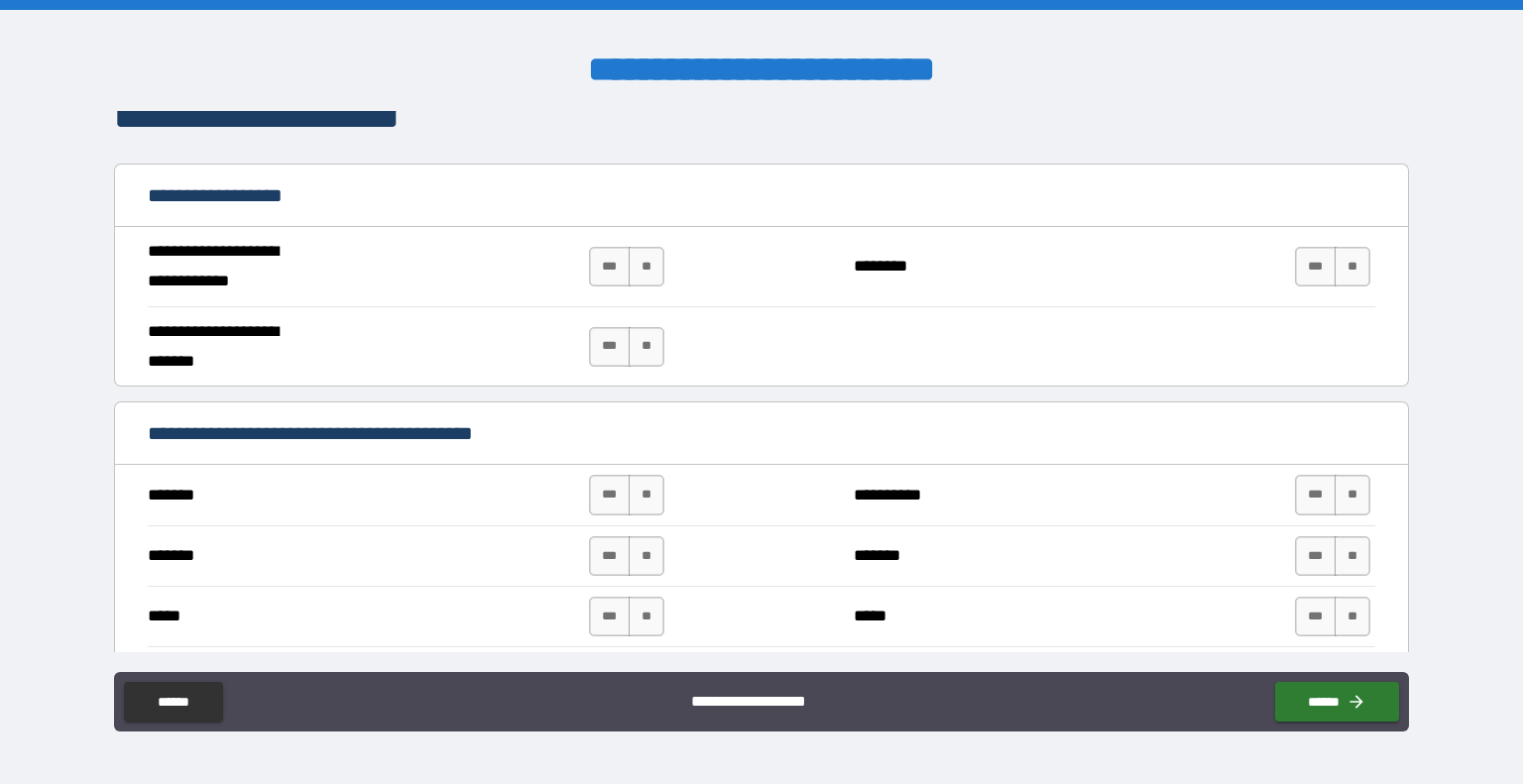 scroll, scrollTop: 1097, scrollLeft: 0, axis: vertical 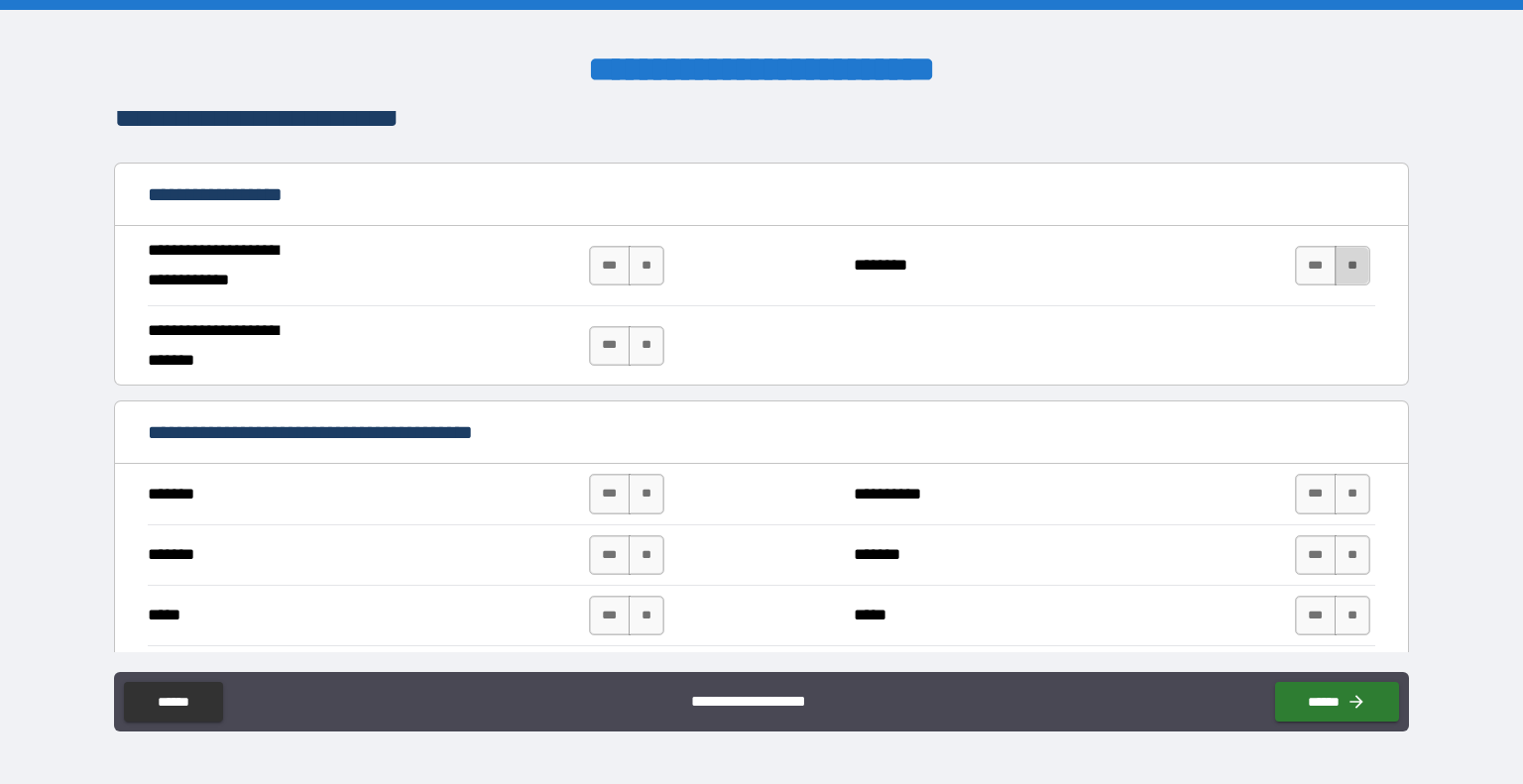 click on "**" at bounding box center (1352, 266) 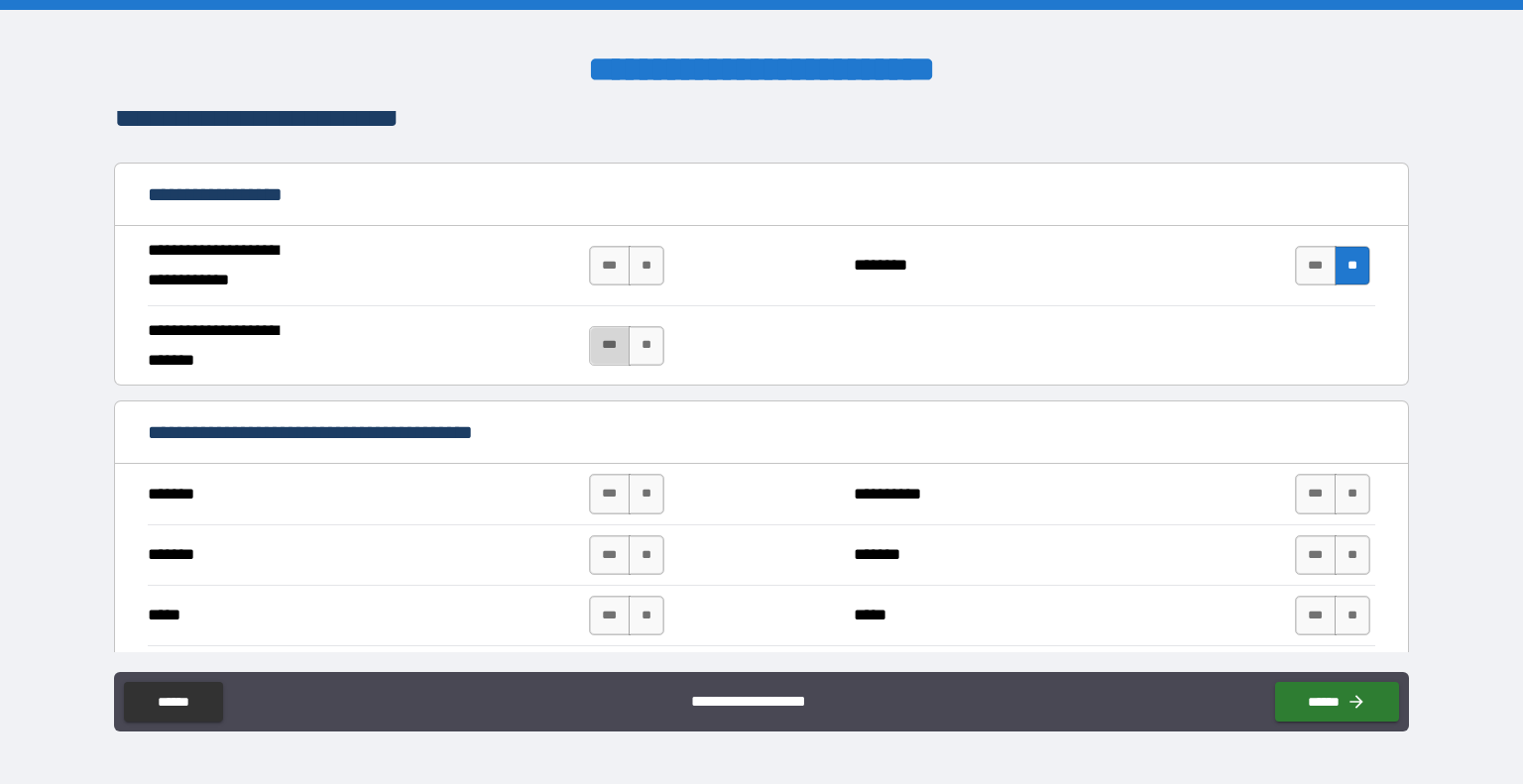 click on "***" at bounding box center [610, 346] 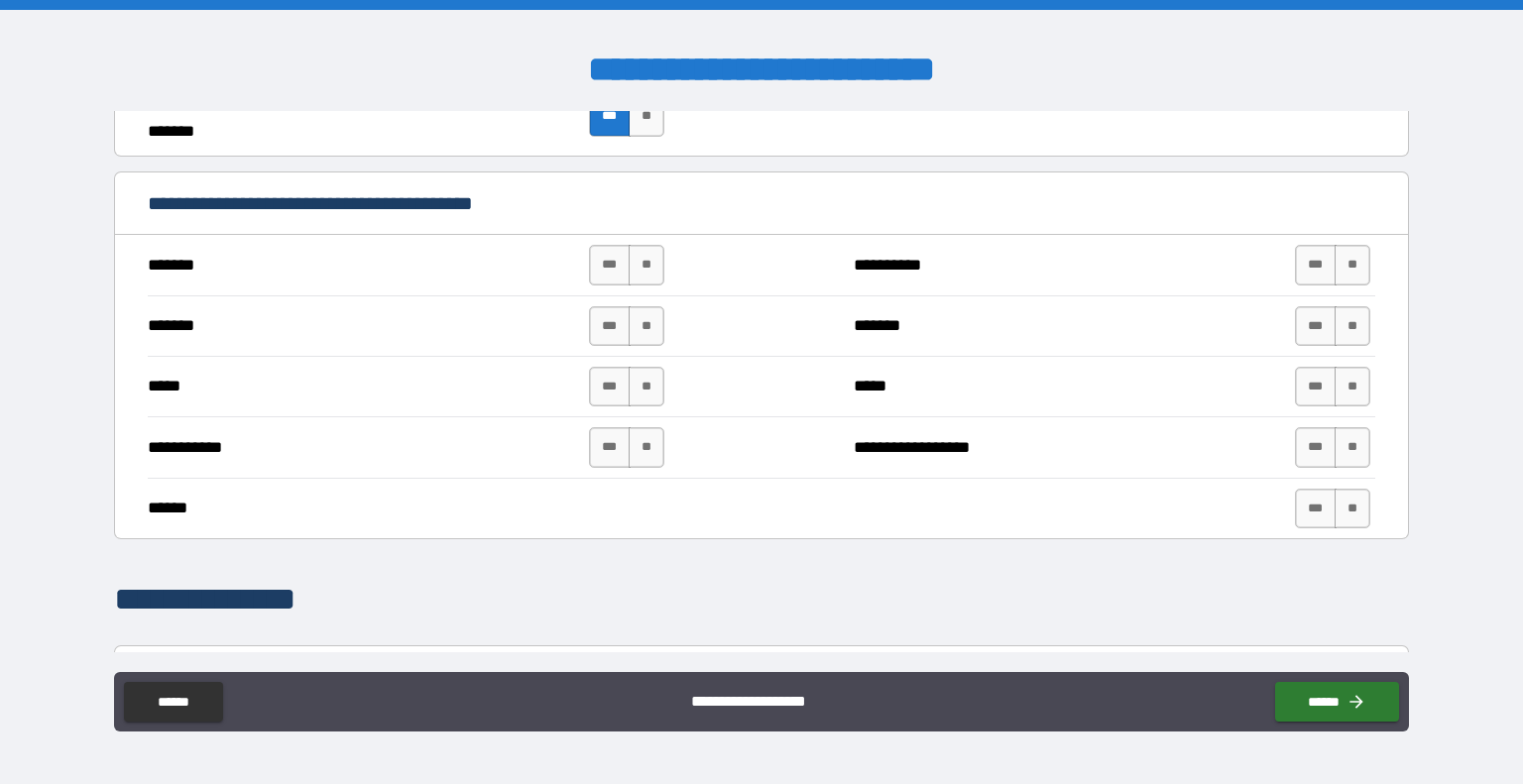 scroll, scrollTop: 1327, scrollLeft: 0, axis: vertical 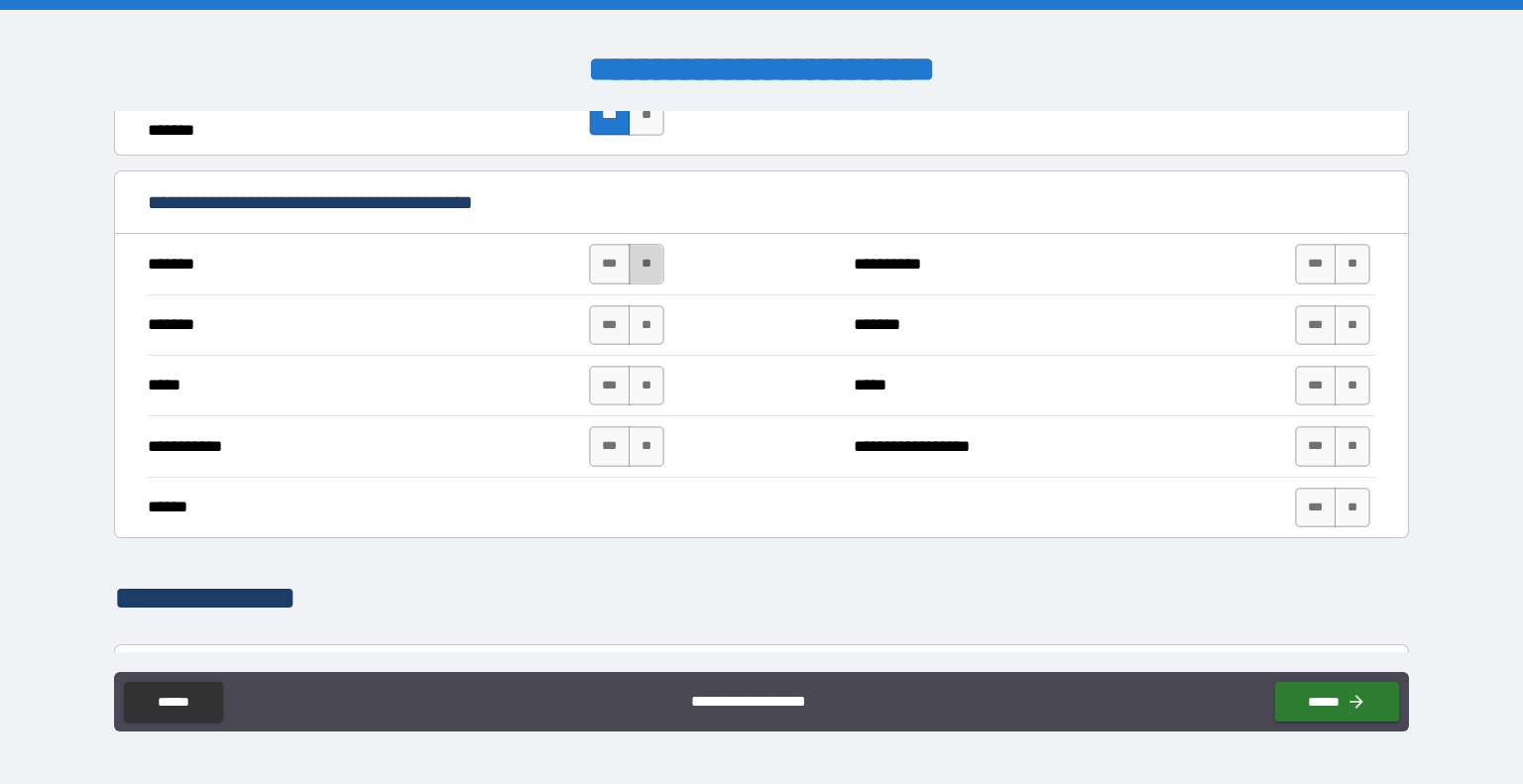 click on "**" at bounding box center (646, 264) 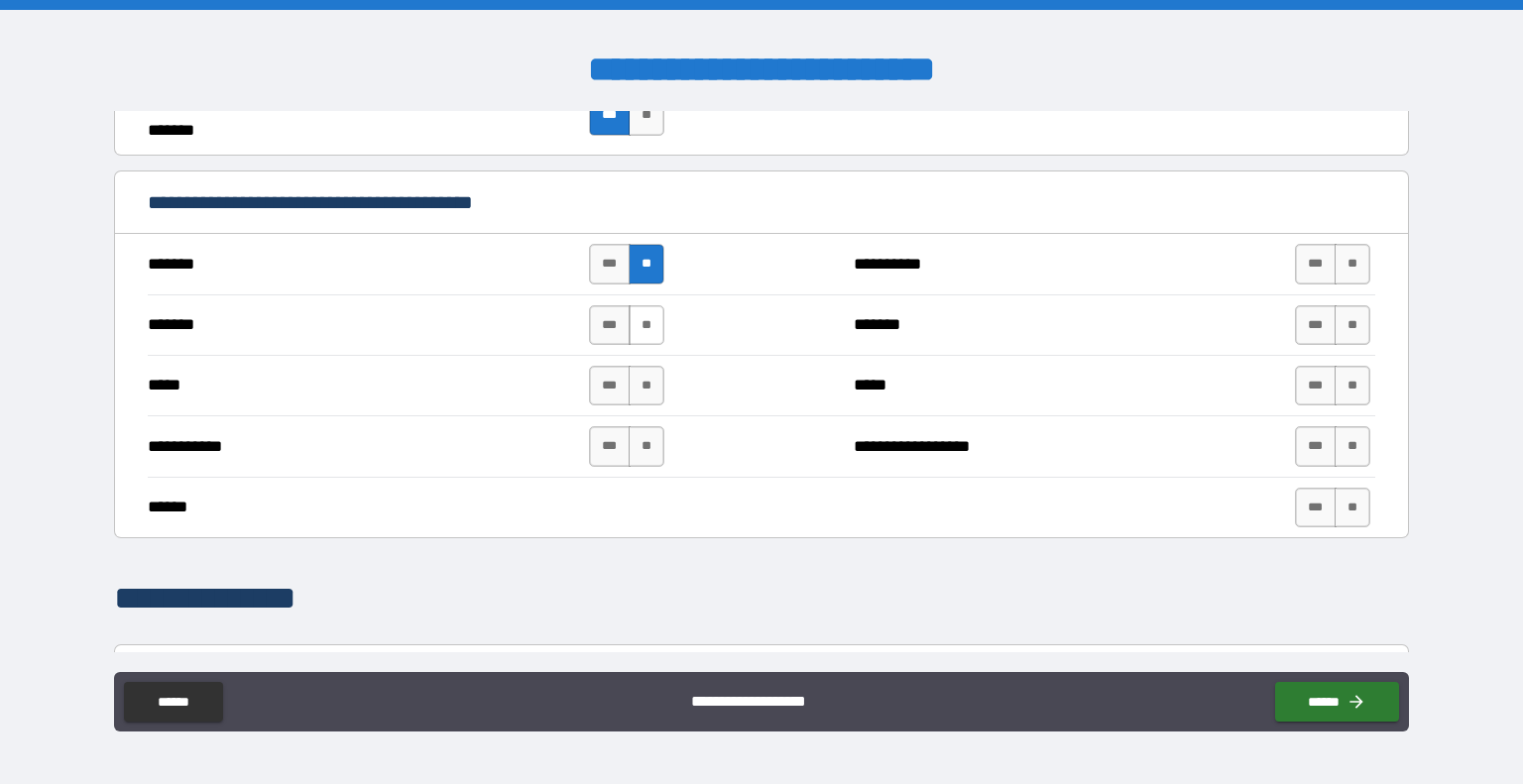 click on "**" at bounding box center (646, 325) 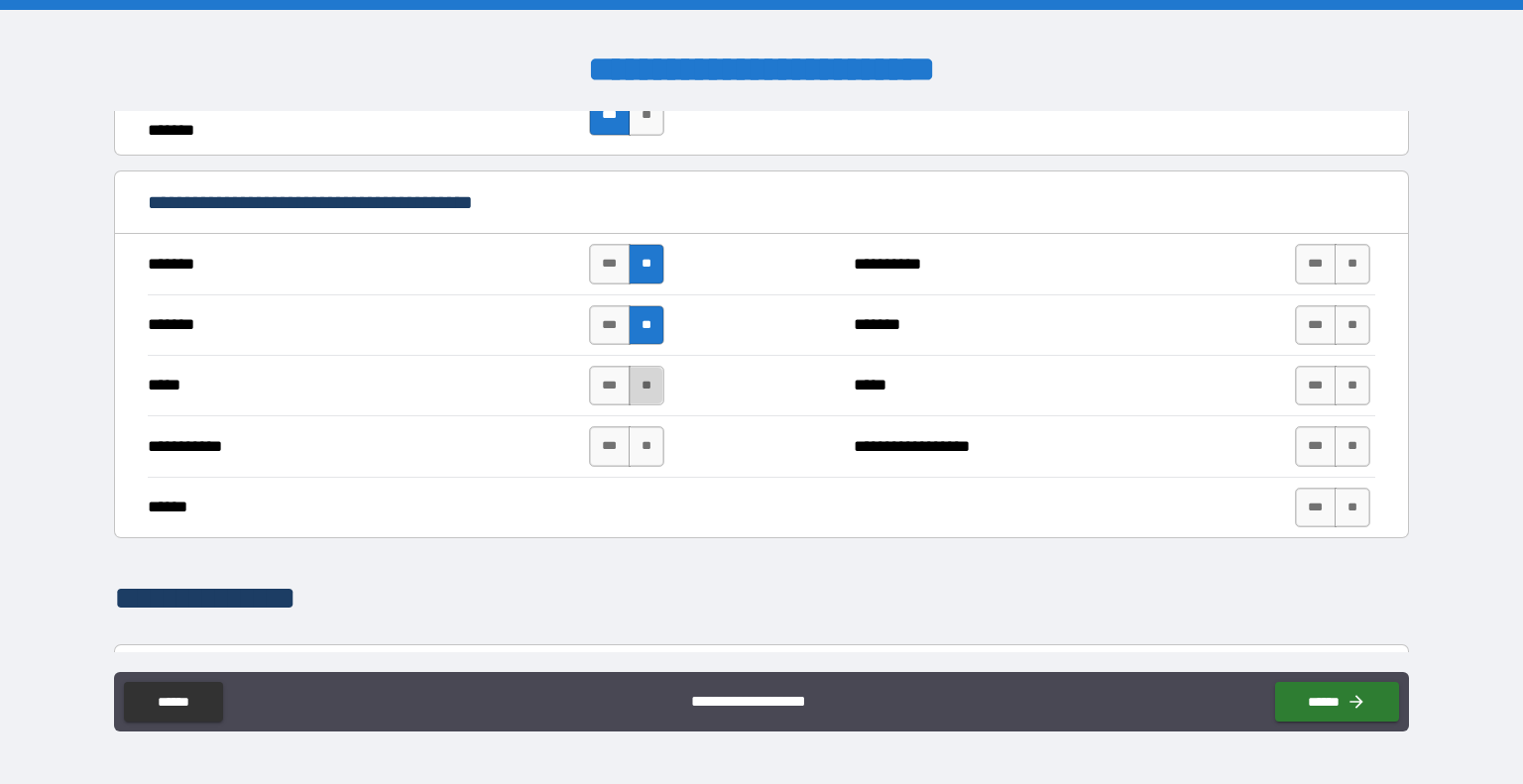 click on "**" at bounding box center [646, 386] 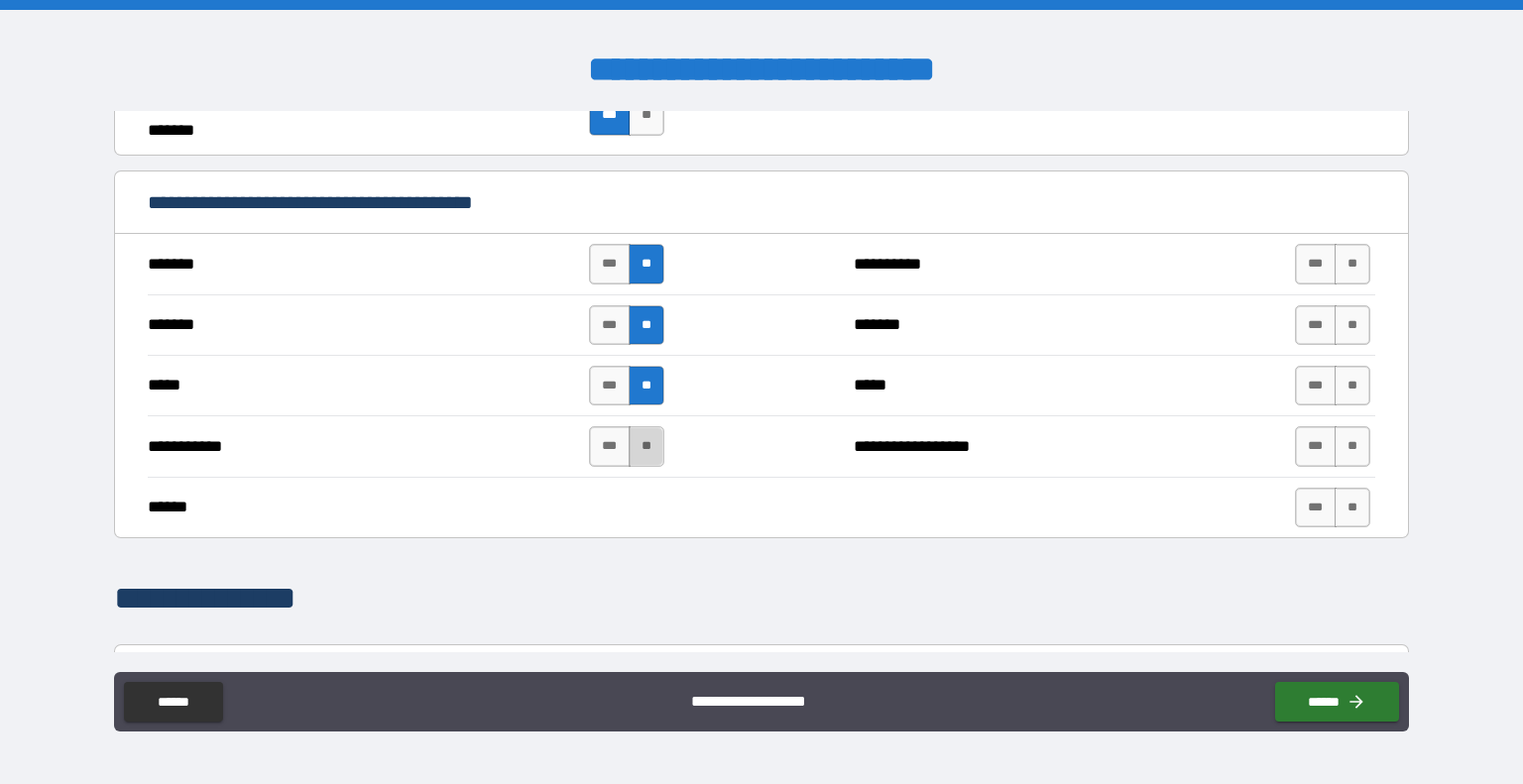 click on "**" at bounding box center [646, 446] 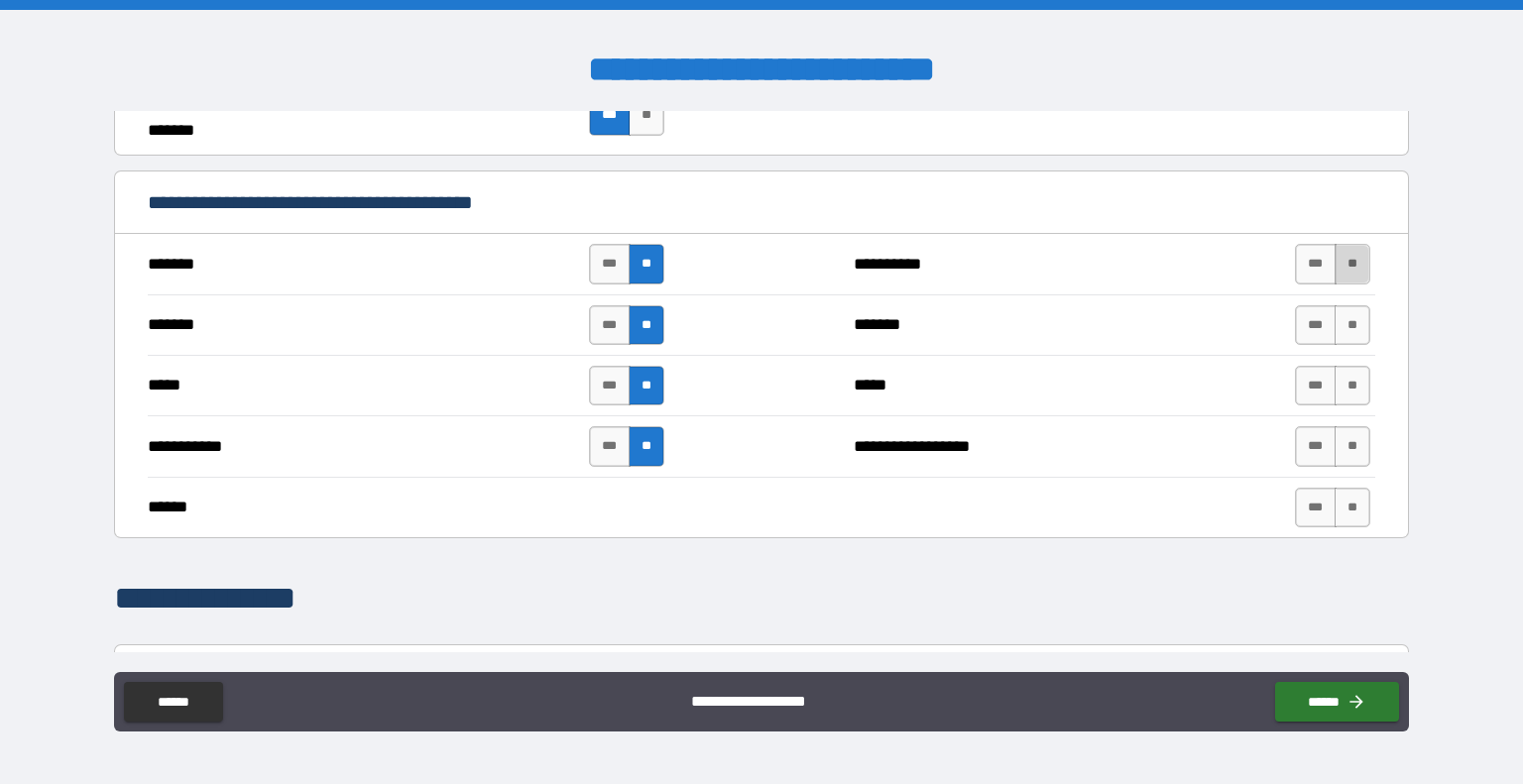 click on "**" at bounding box center [1352, 264] 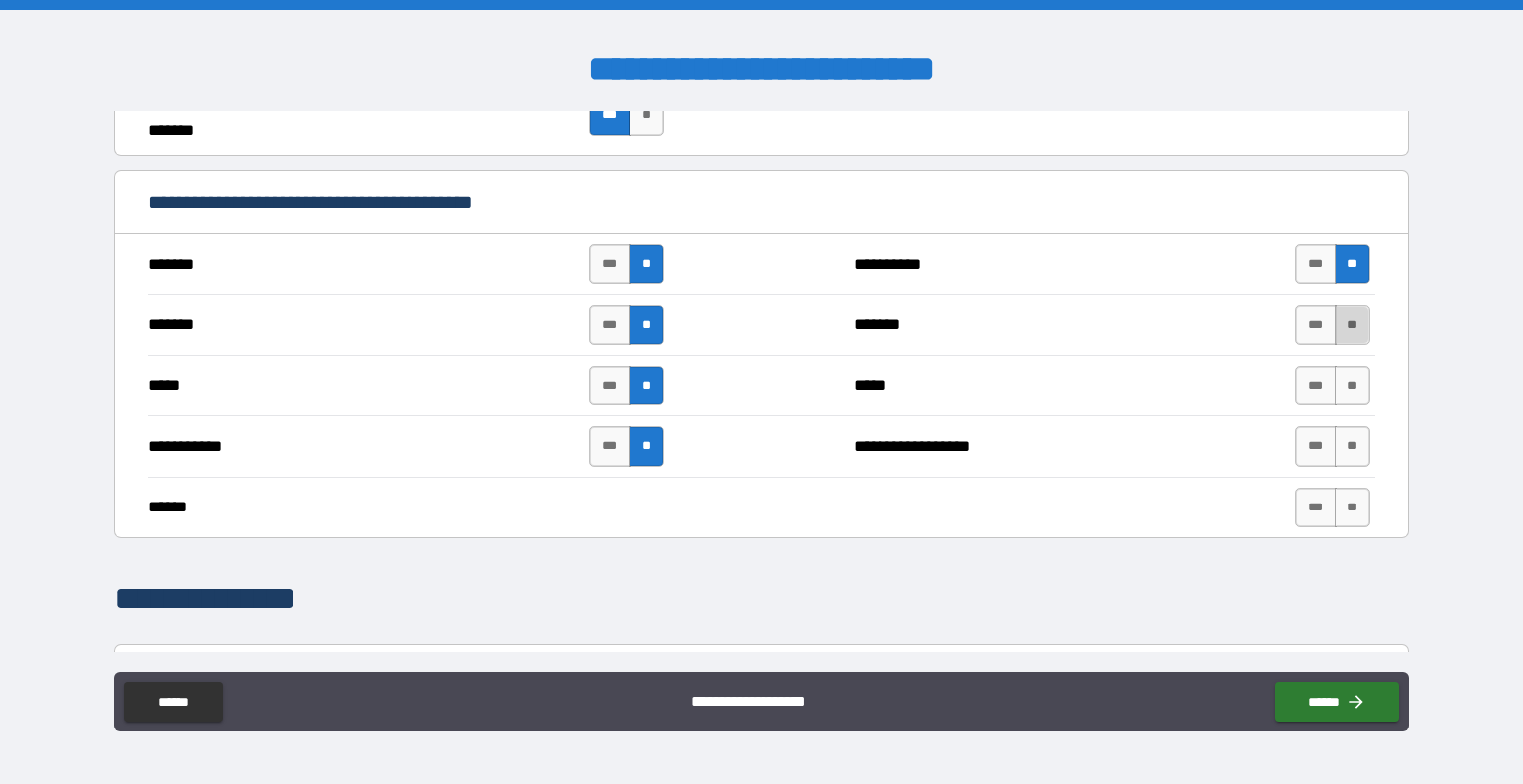 click on "**" at bounding box center [1352, 325] 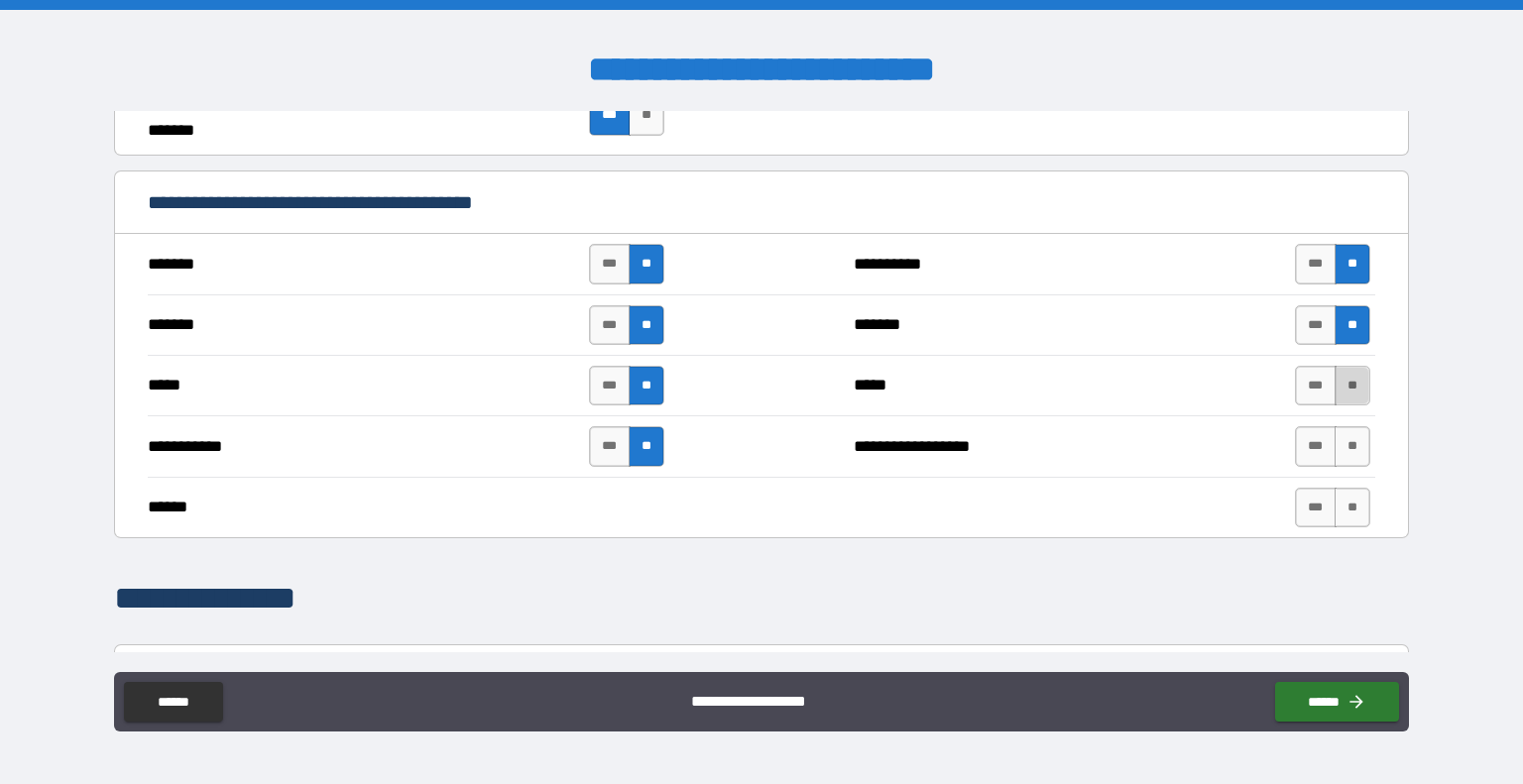 click on "**" at bounding box center [1352, 386] 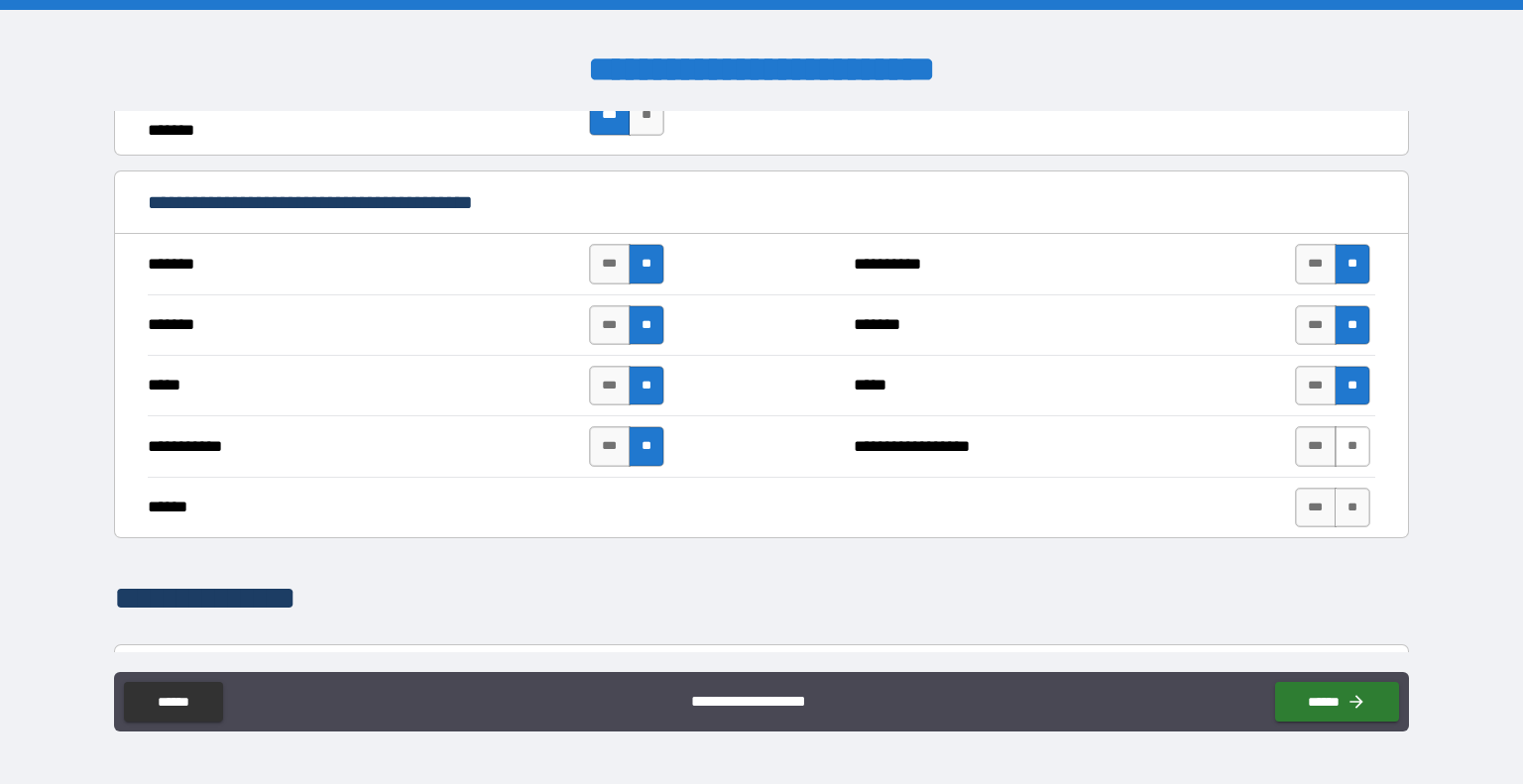 click on "**" at bounding box center [1352, 446] 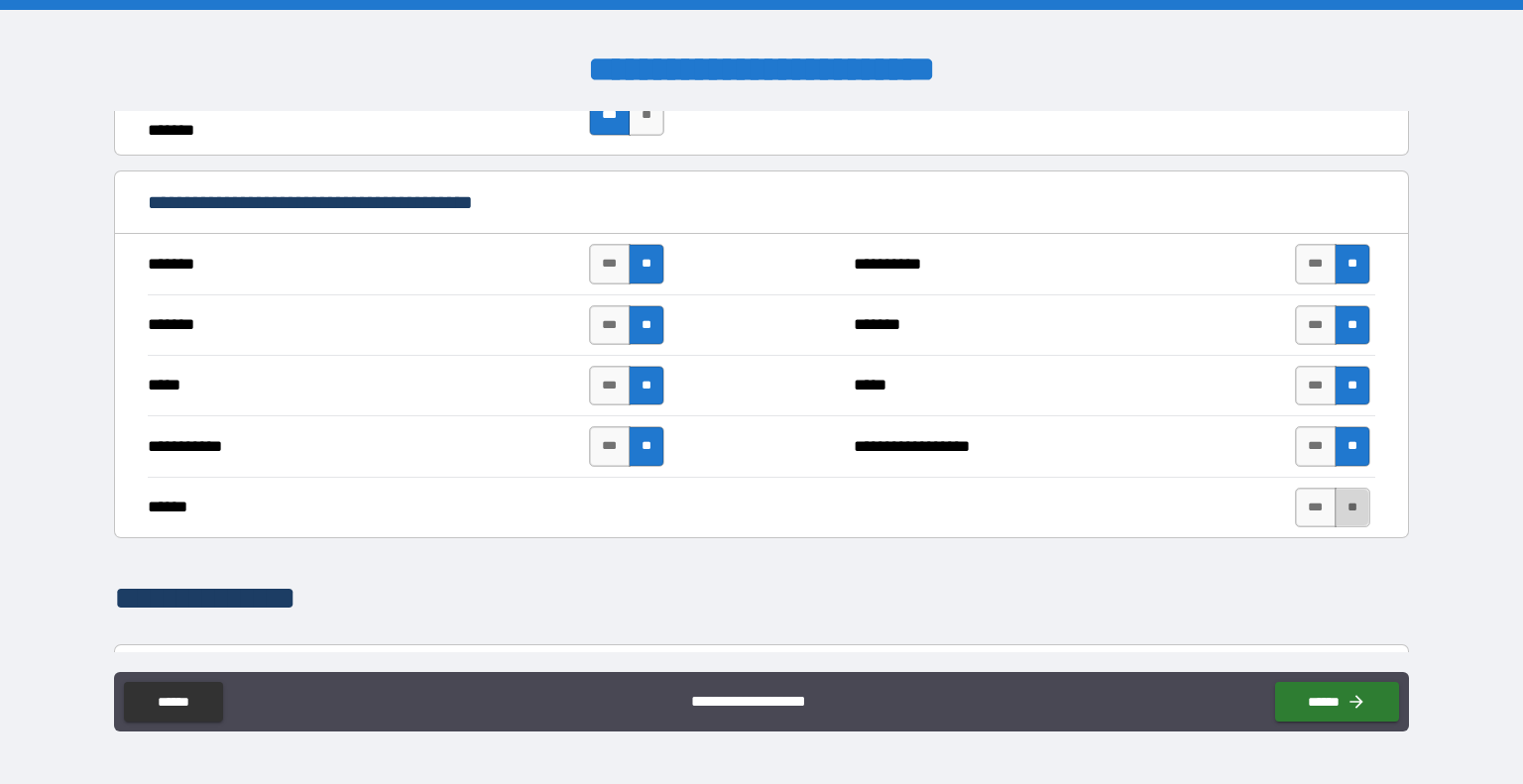 click on "**" at bounding box center [1352, 507] 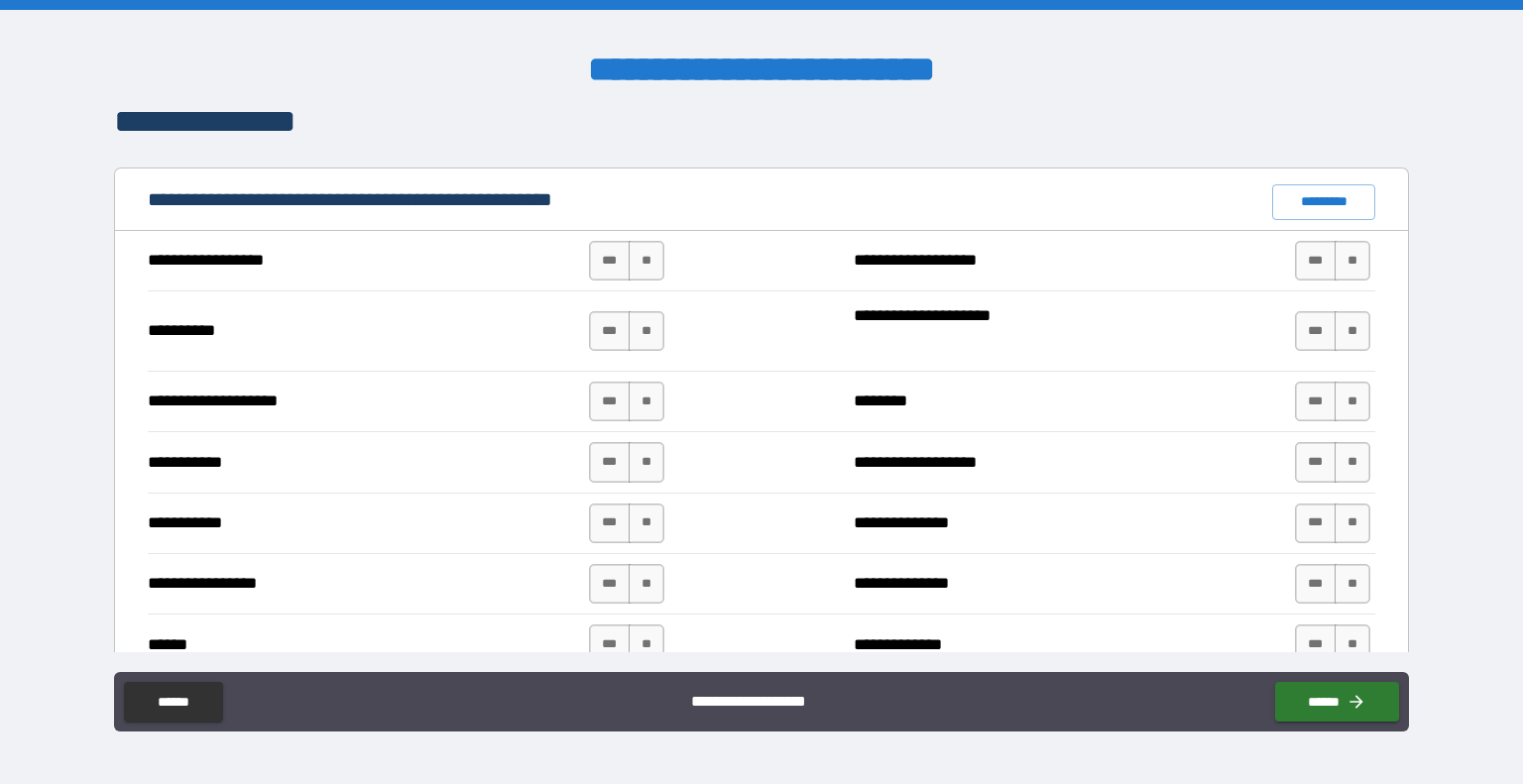 scroll, scrollTop: 1810, scrollLeft: 0, axis: vertical 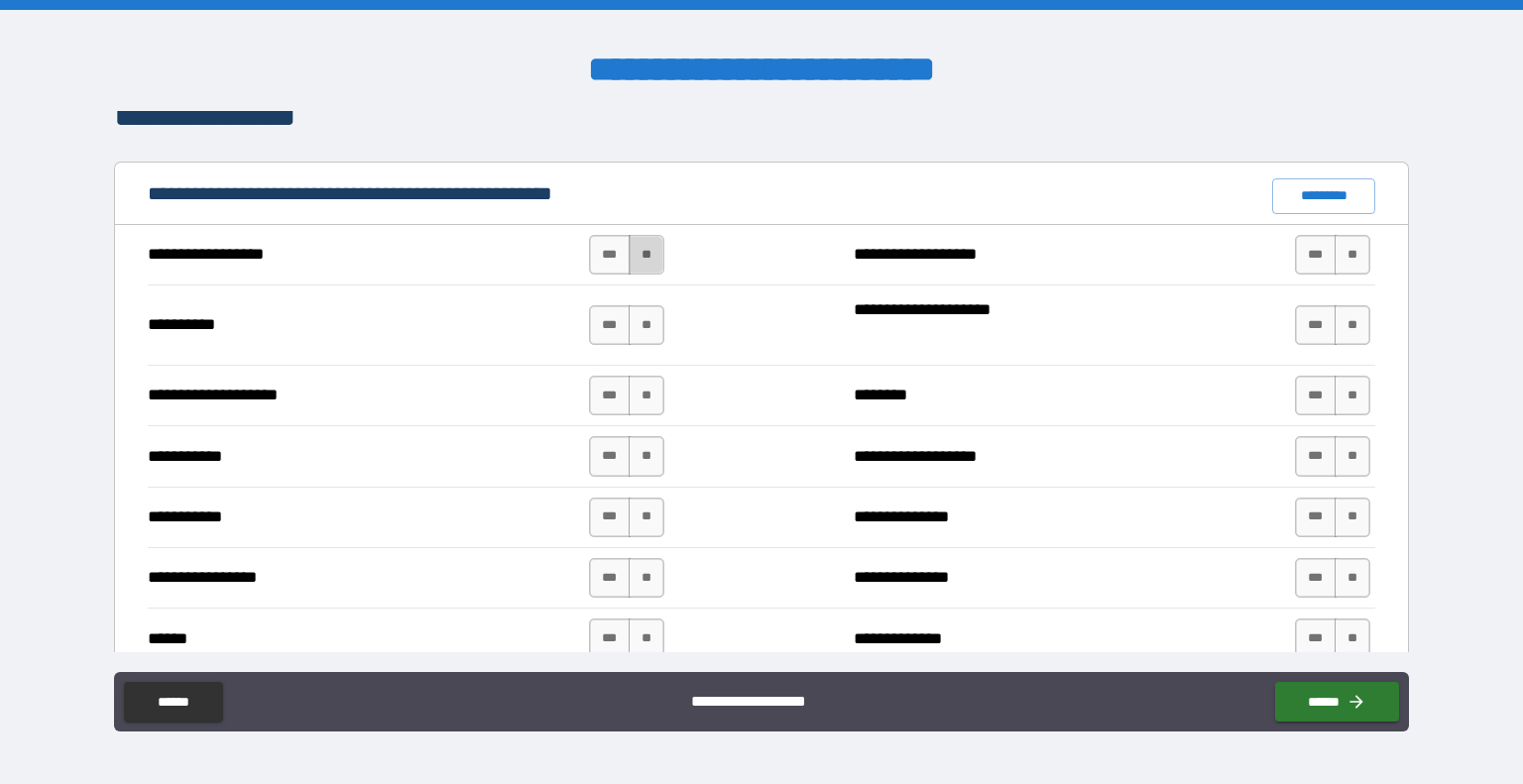 click on "**" at bounding box center (646, 255) 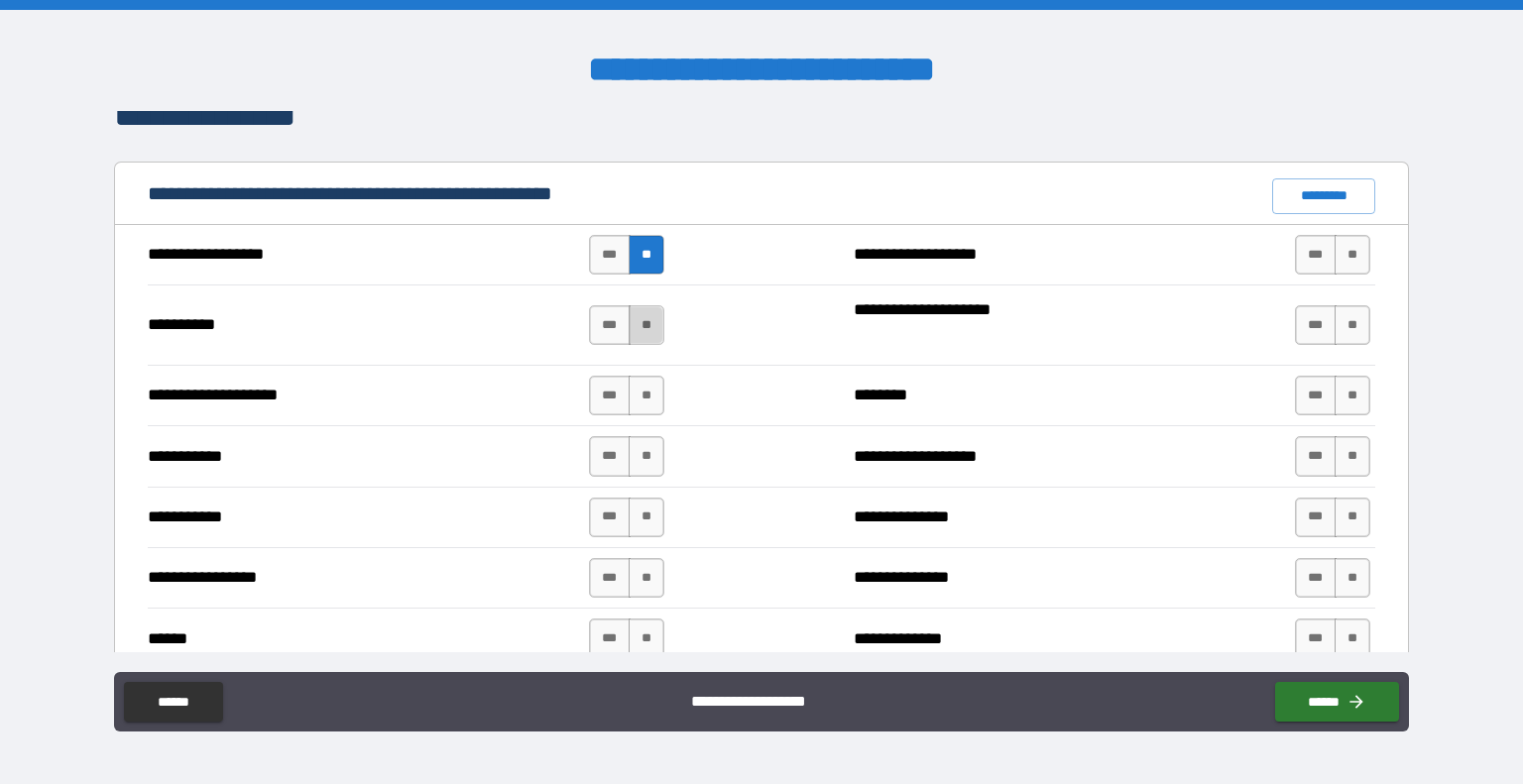click on "**" at bounding box center [646, 325] 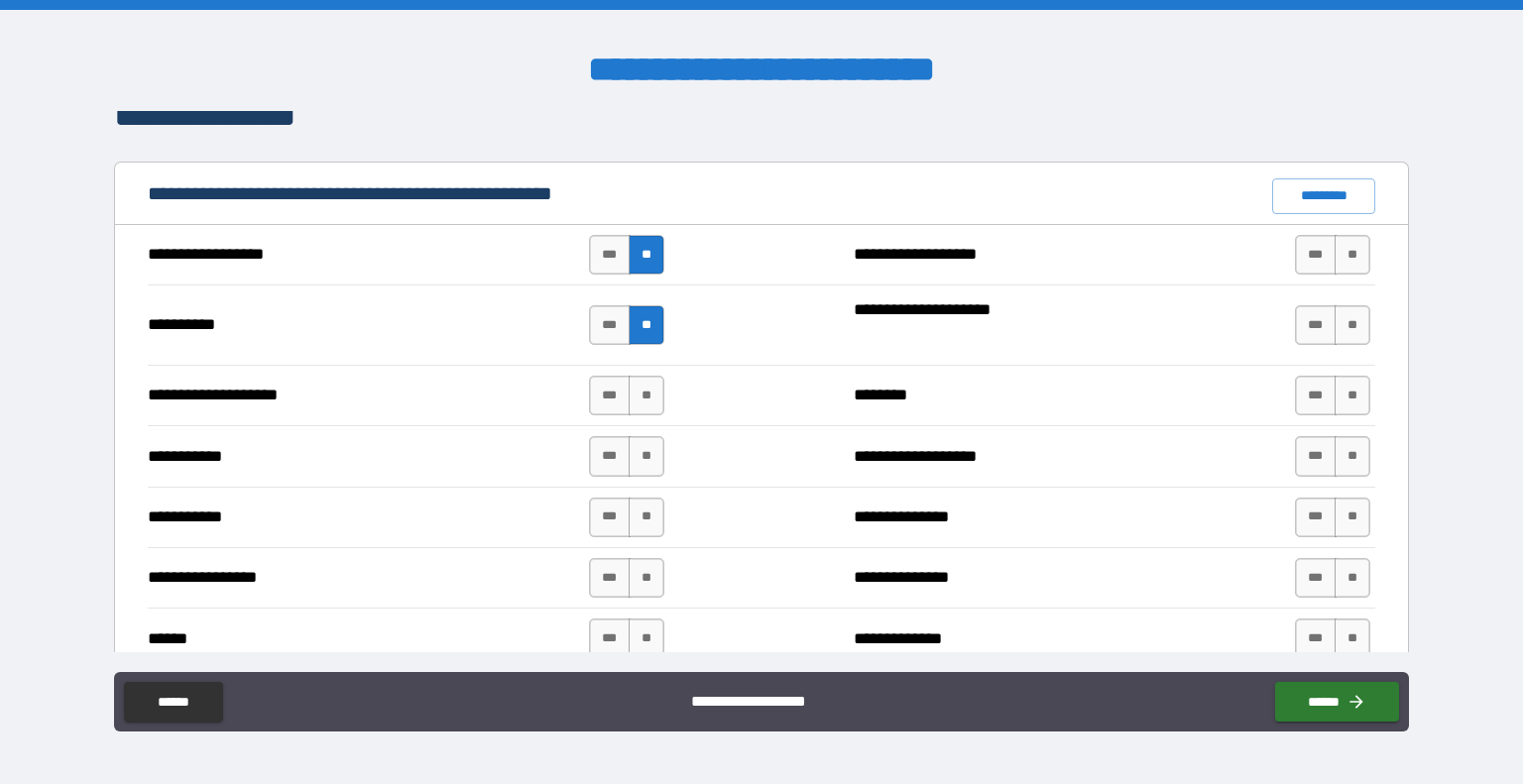 drag, startPoint x: 650, startPoint y: 407, endPoint x: 646, endPoint y: 470, distance: 63.126856 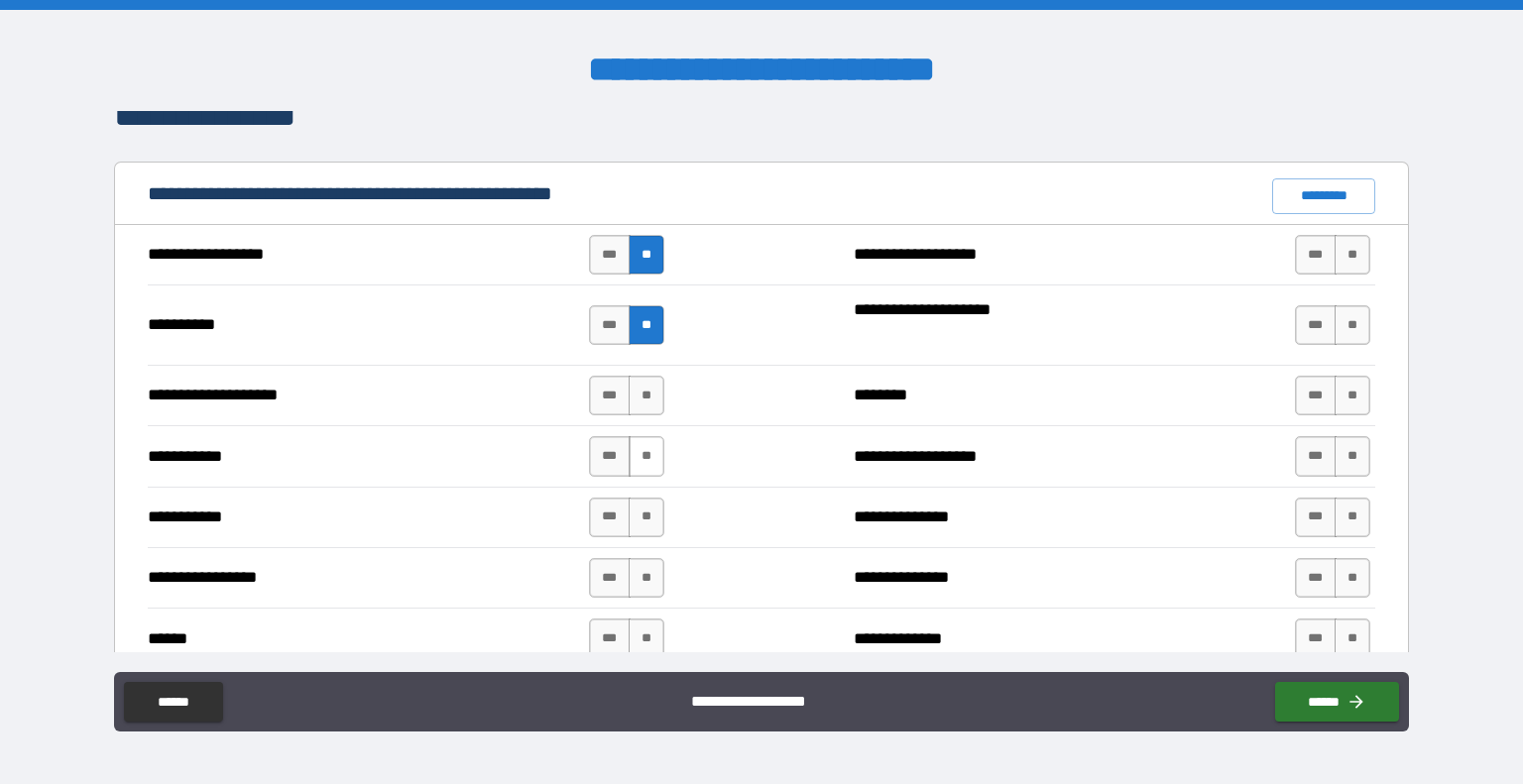 click on "**" at bounding box center [646, 456] 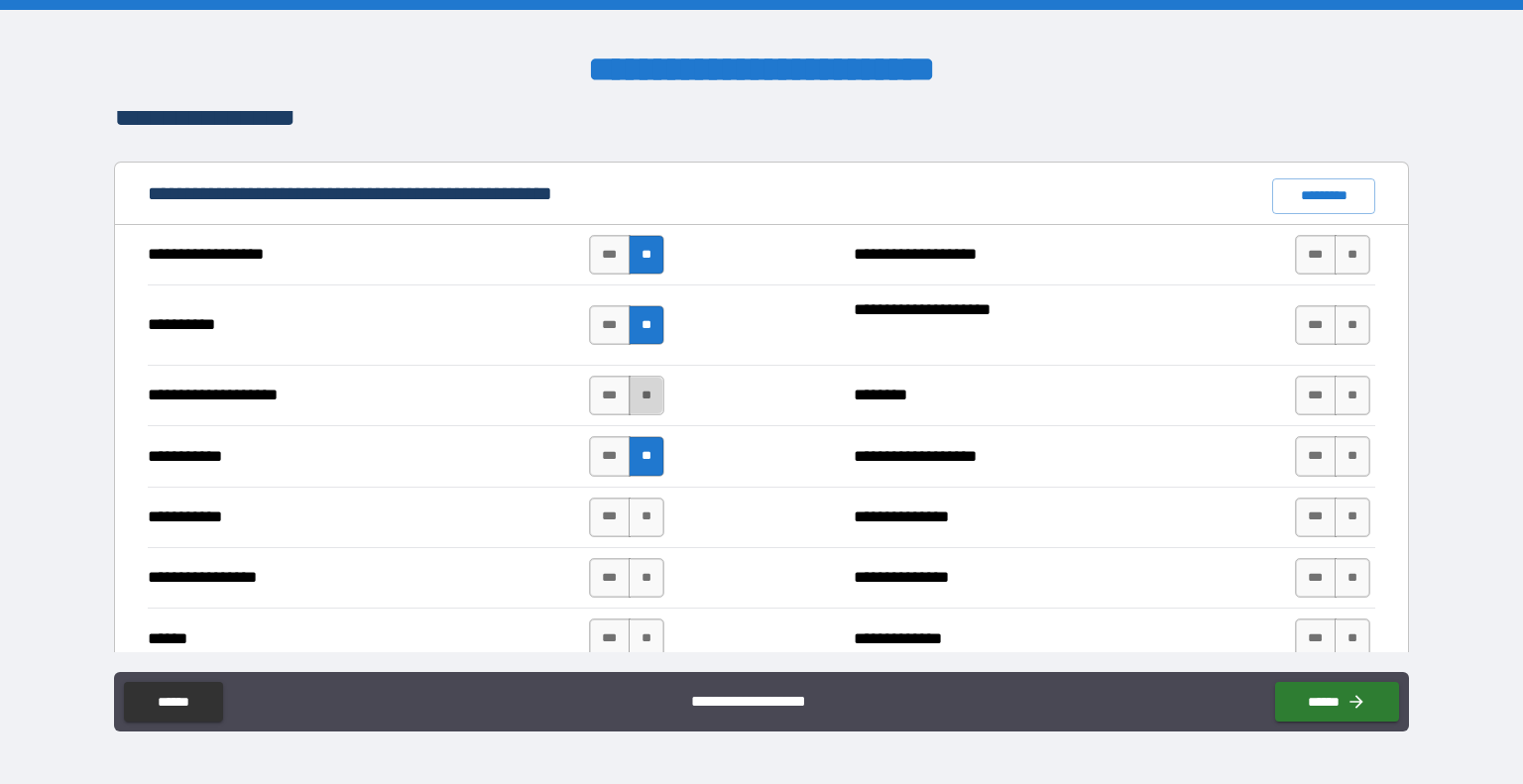click on "**" at bounding box center (646, 395) 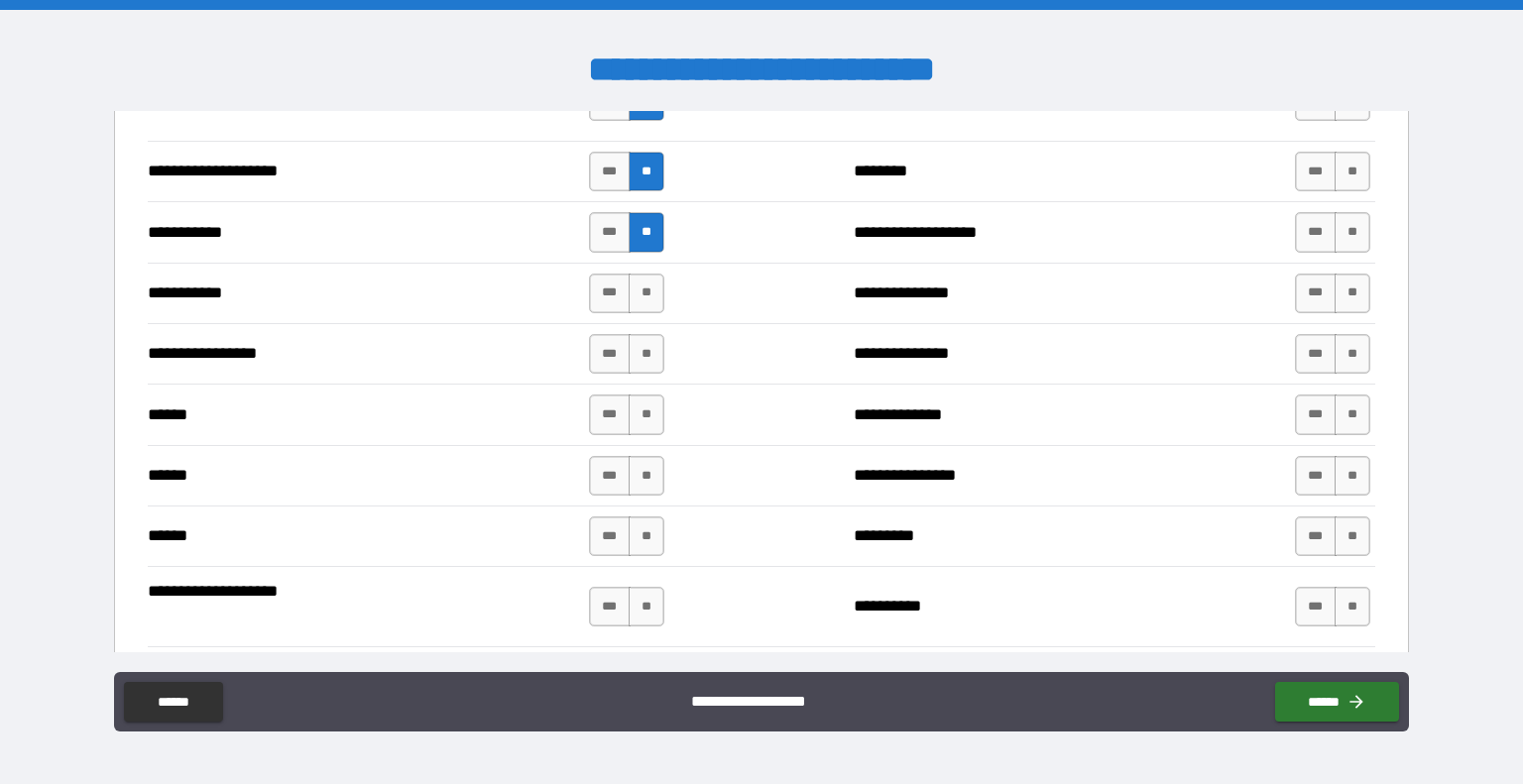 scroll, scrollTop: 2040, scrollLeft: 0, axis: vertical 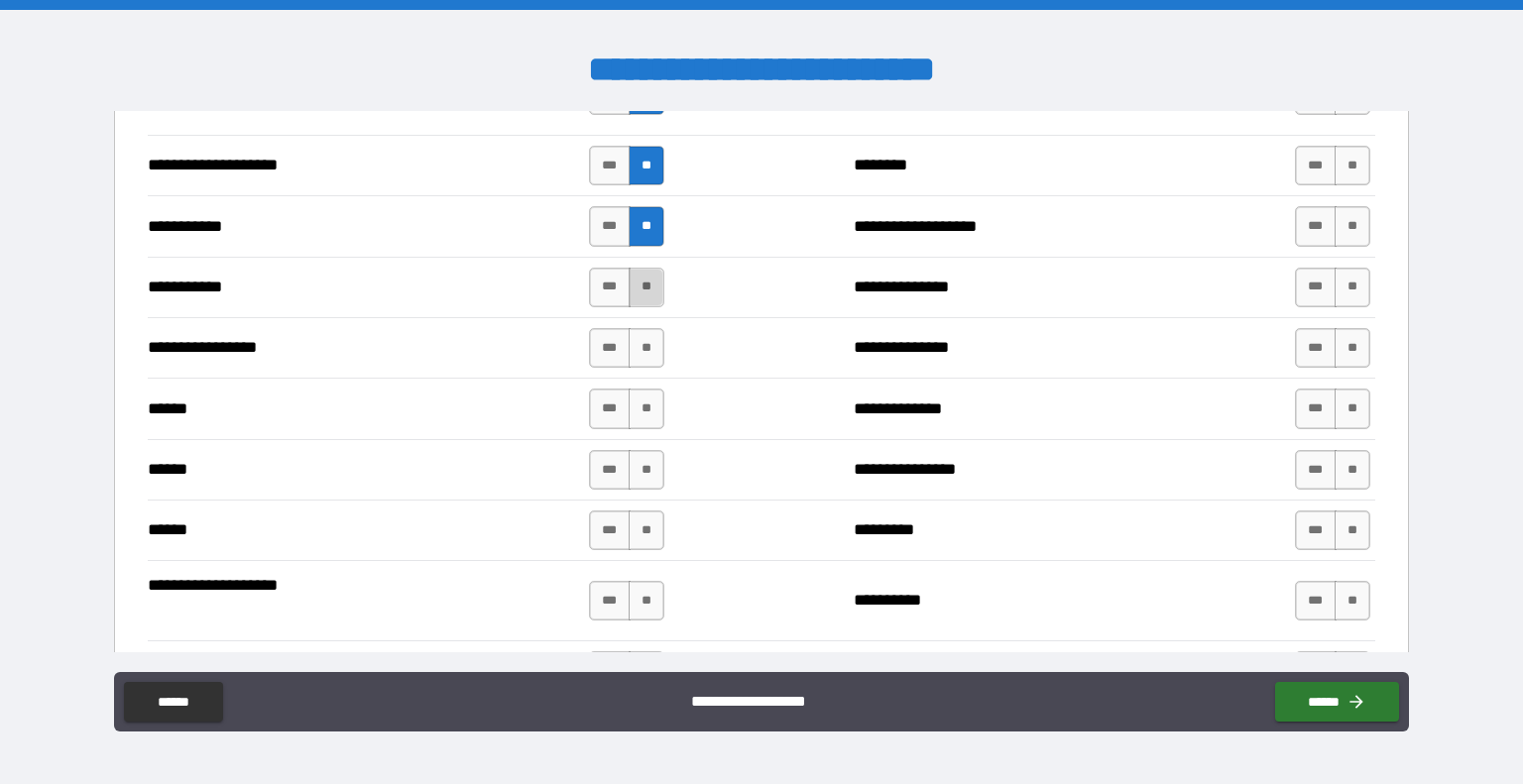 click on "**" at bounding box center (646, 287) 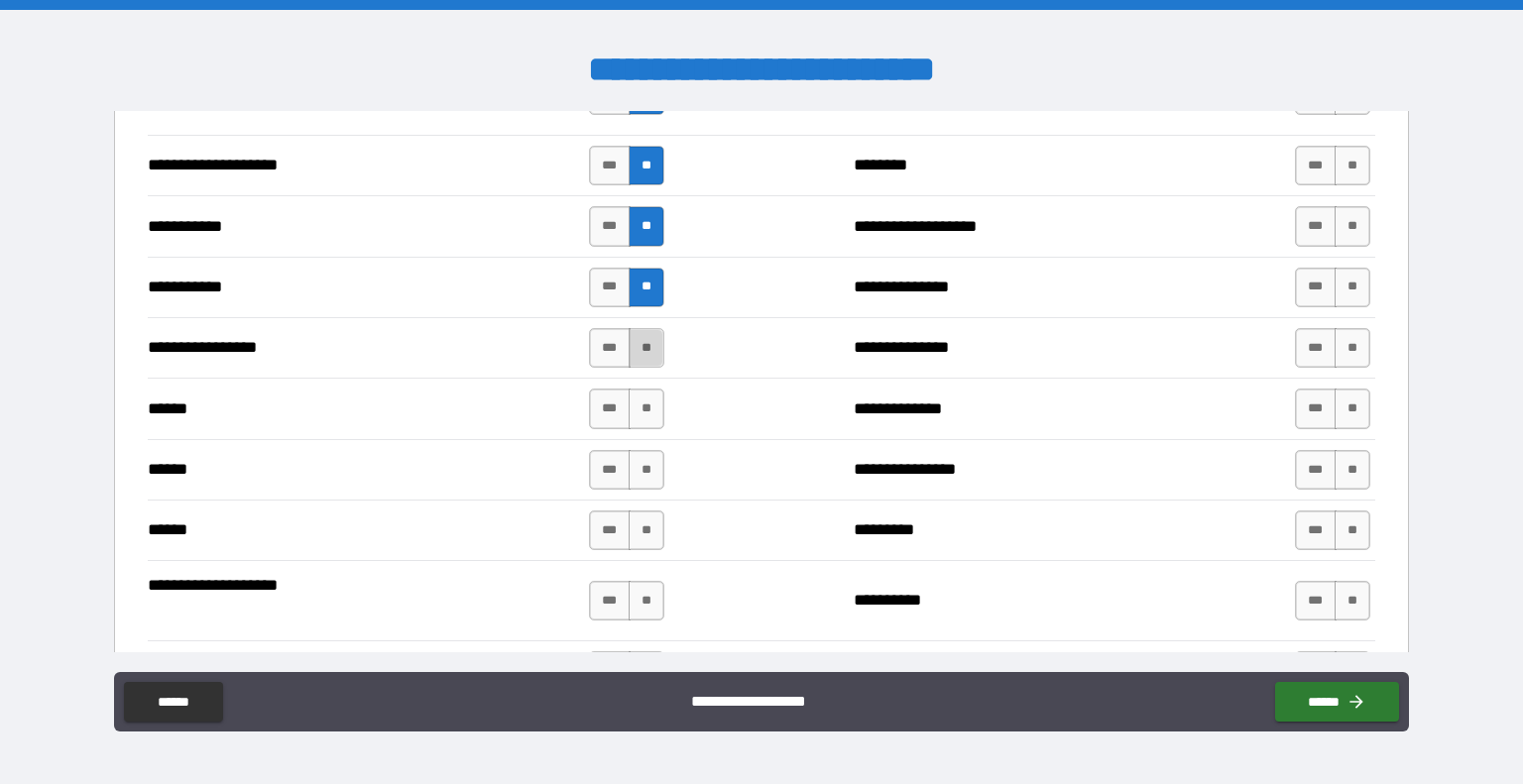 click on "**" at bounding box center (646, 348) 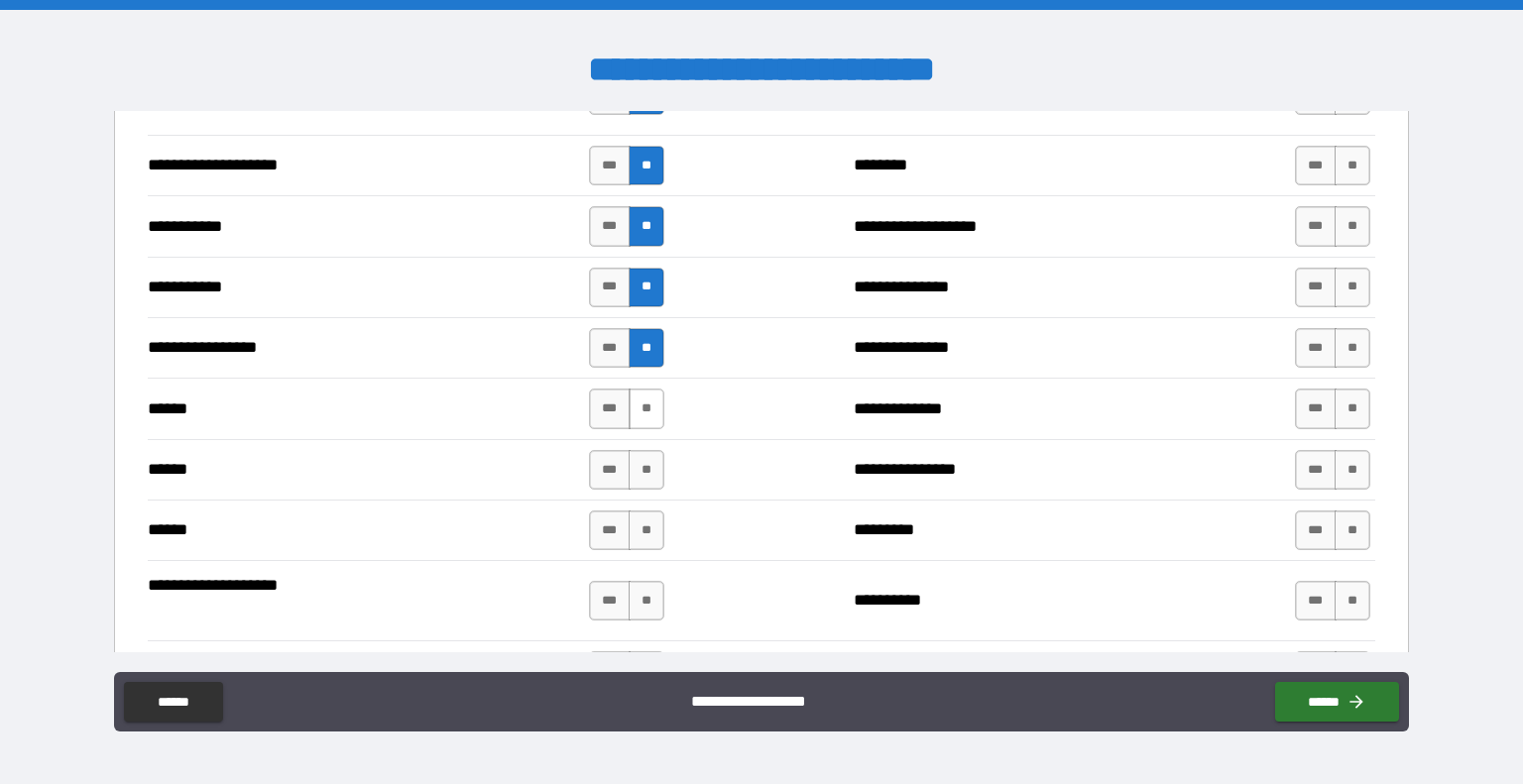 click on "**" at bounding box center [646, 408] 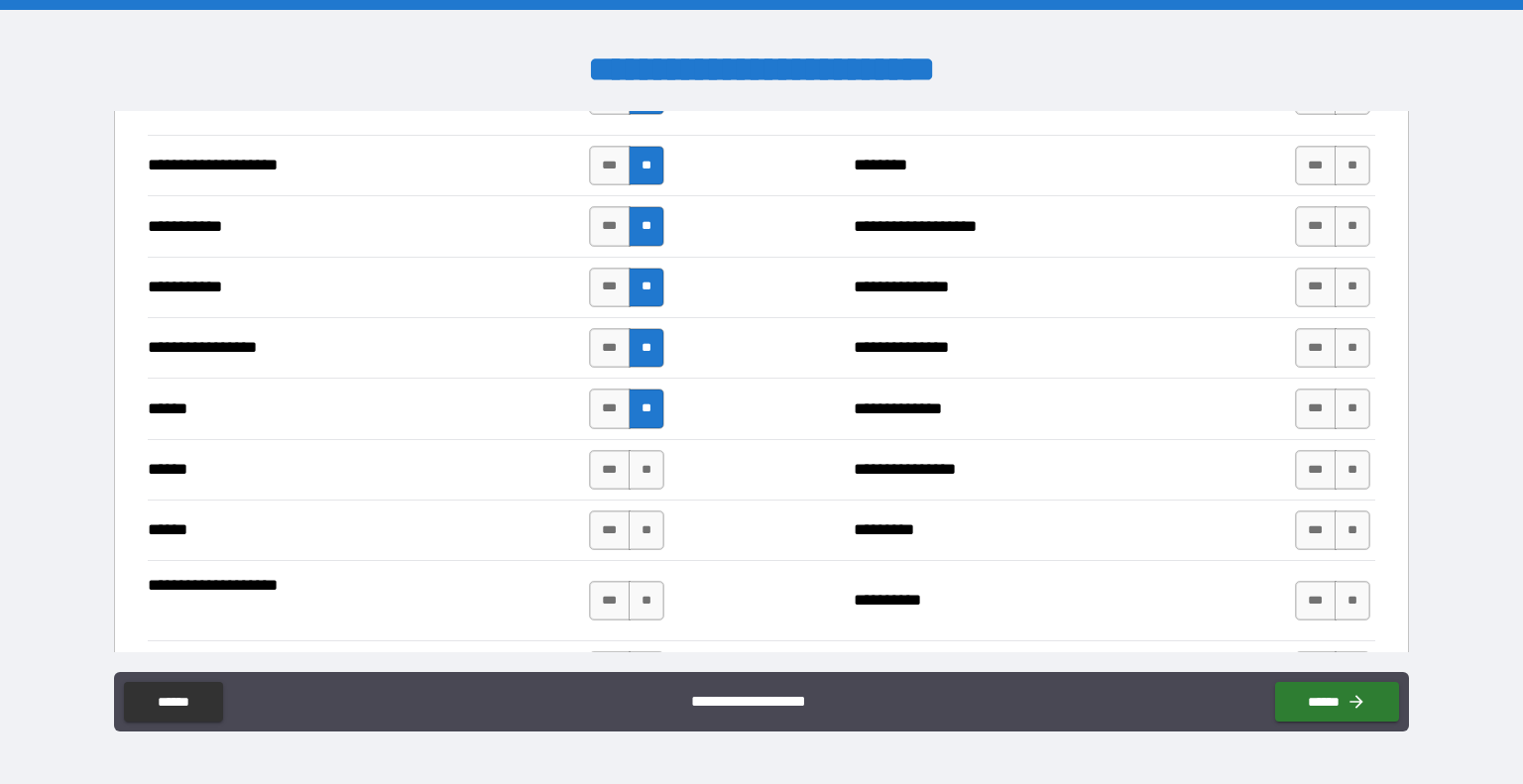 click on "**********" at bounding box center (762, 469) 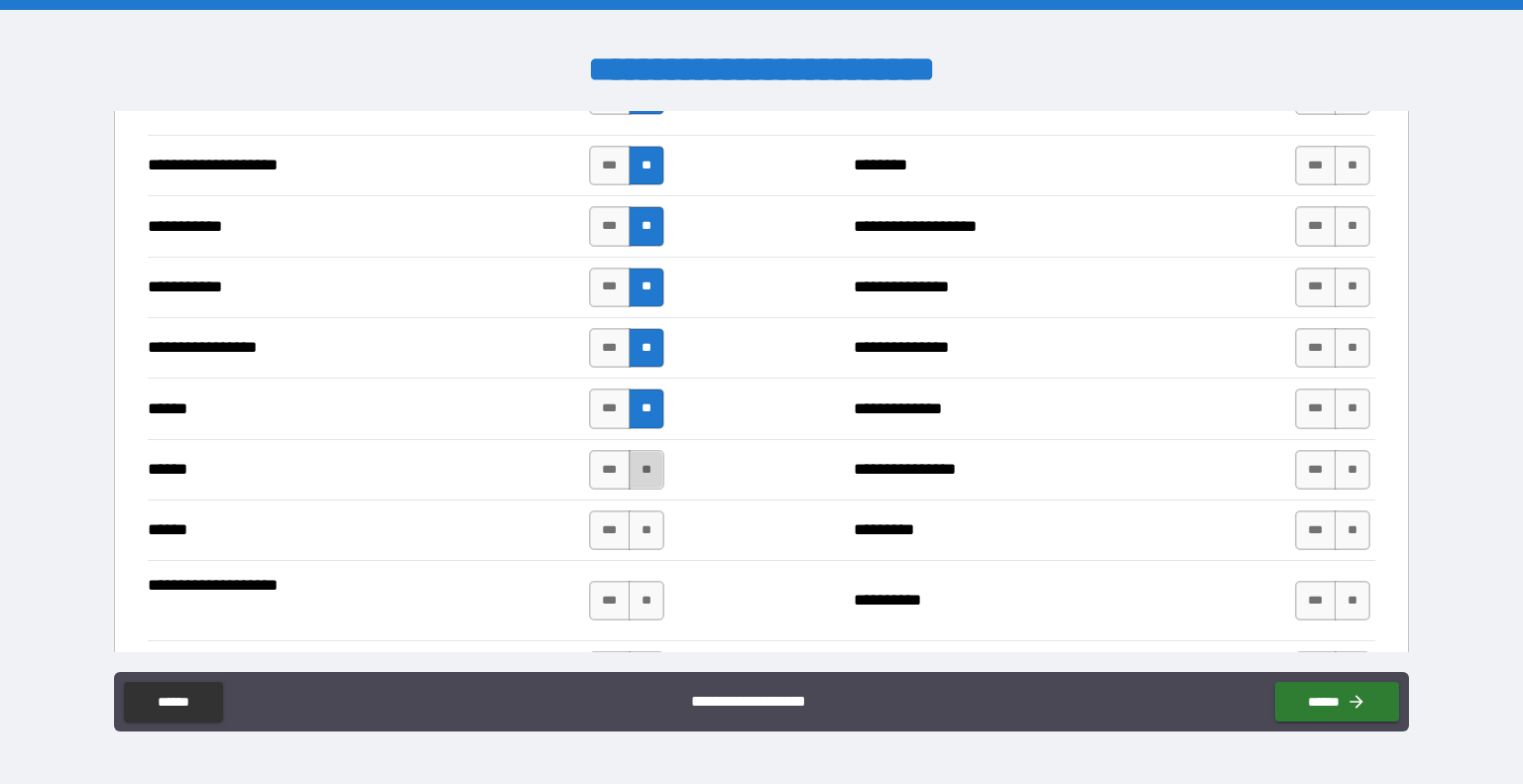 click on "**" at bounding box center (646, 470) 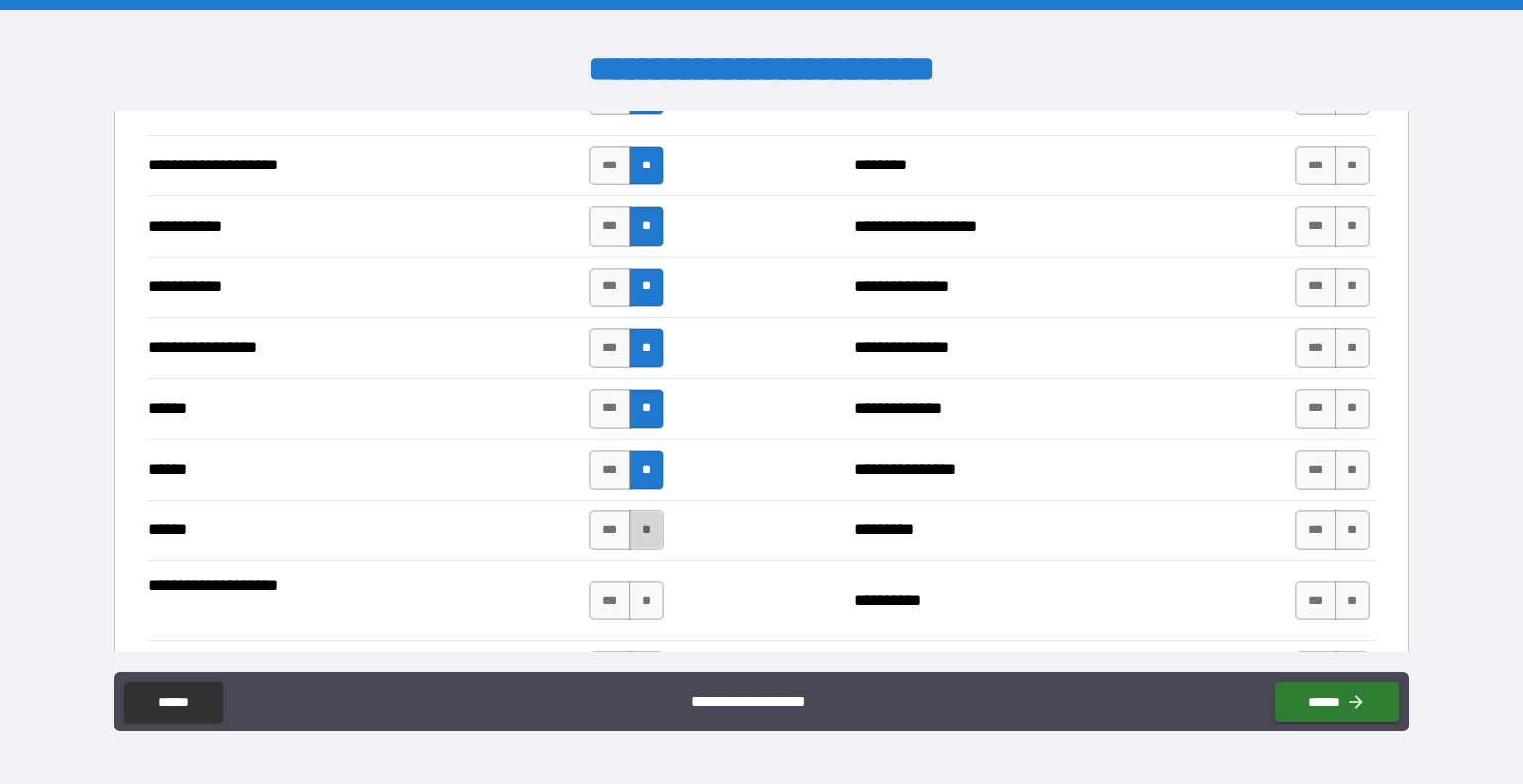 click on "**" at bounding box center [646, 530] 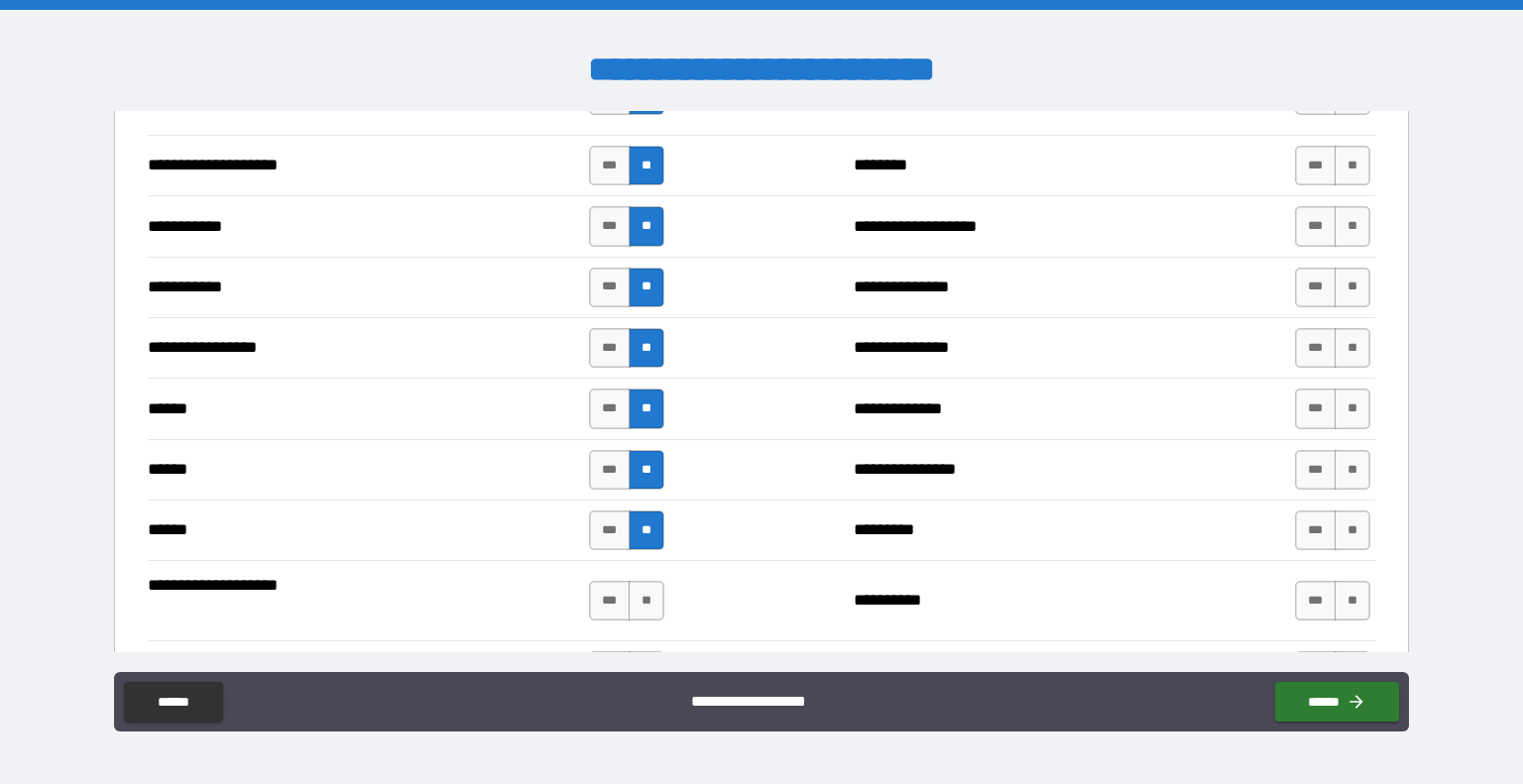 click on "*** **" at bounding box center (629, 601) 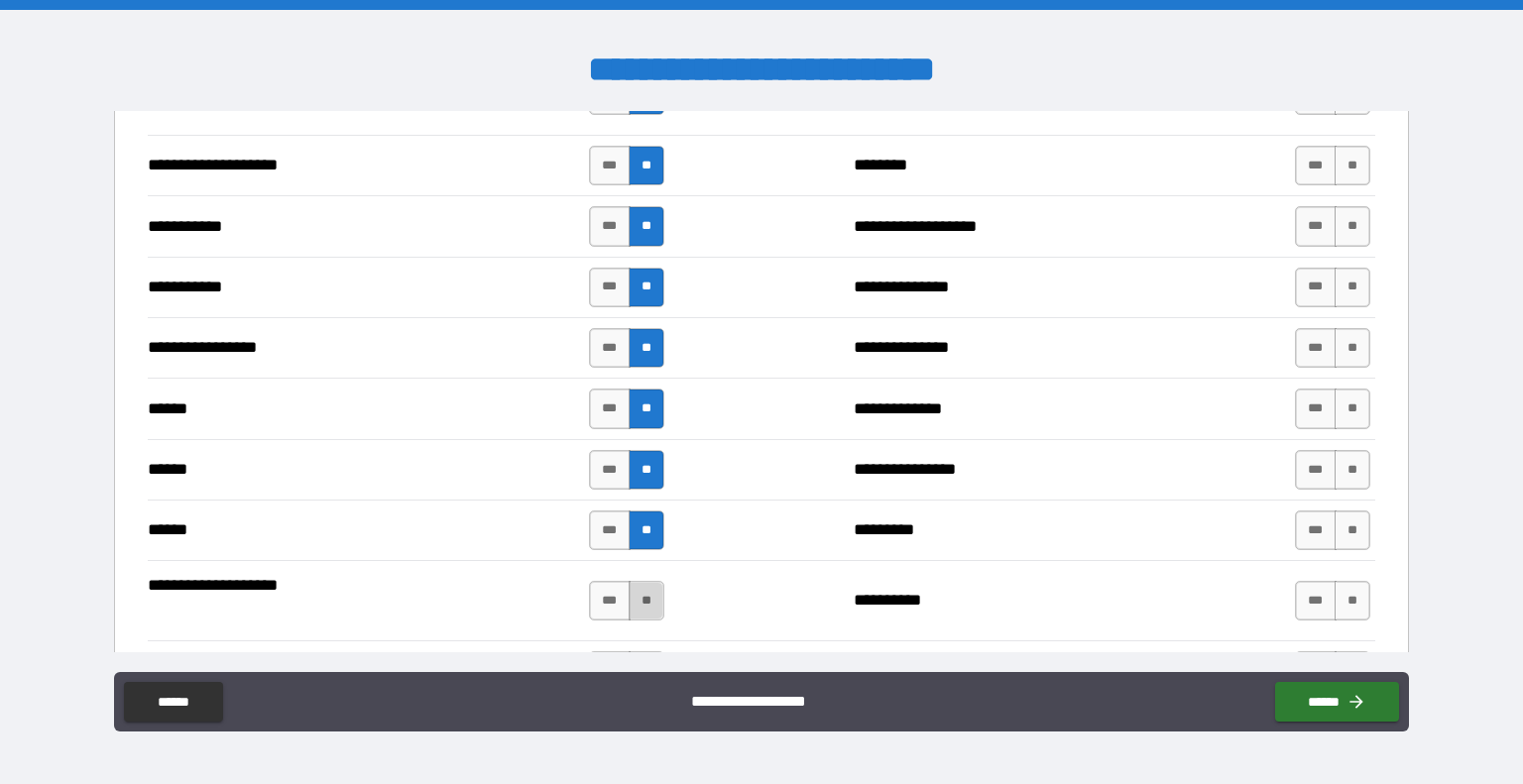 click on "**" at bounding box center (646, 601) 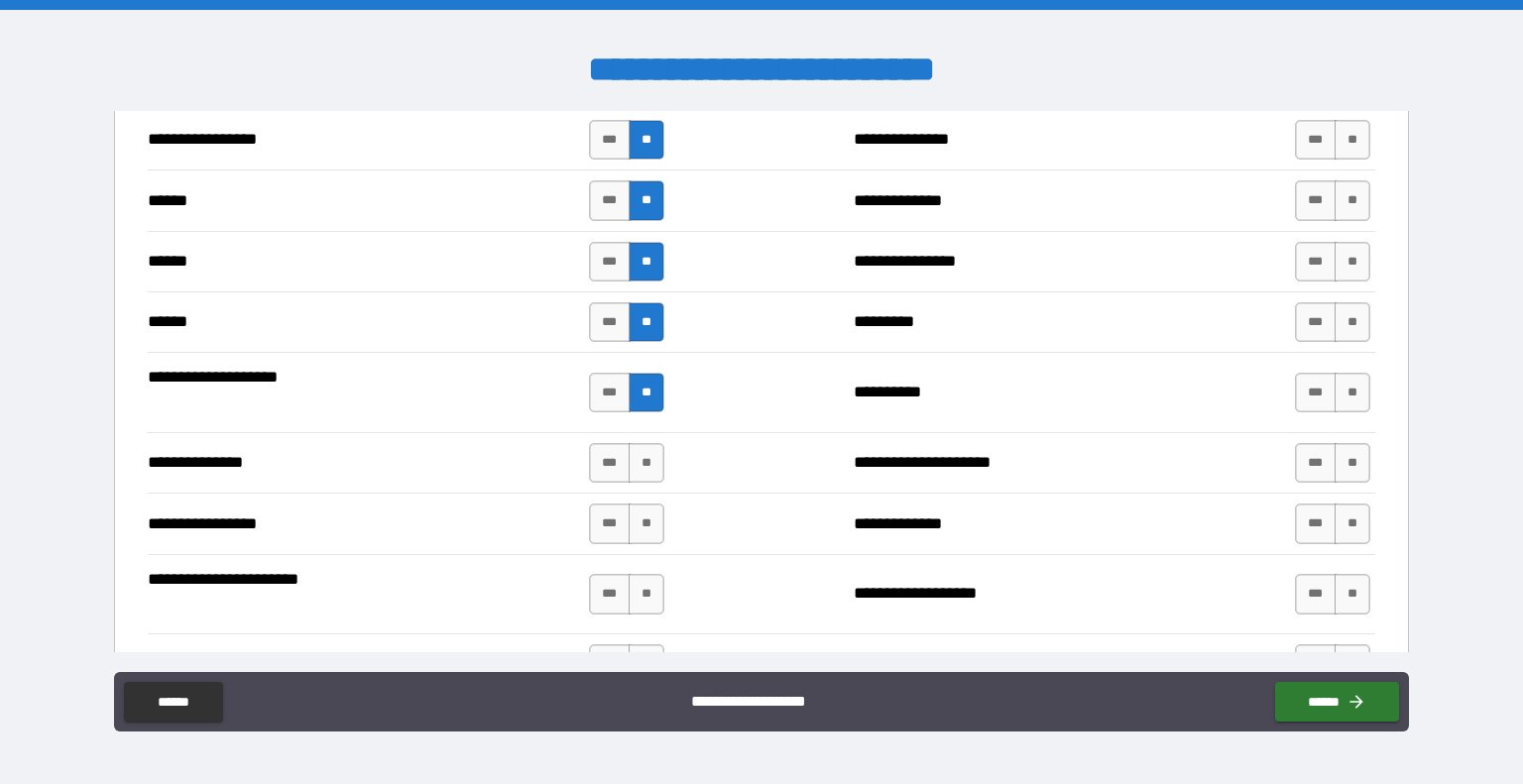scroll, scrollTop: 2255, scrollLeft: 0, axis: vertical 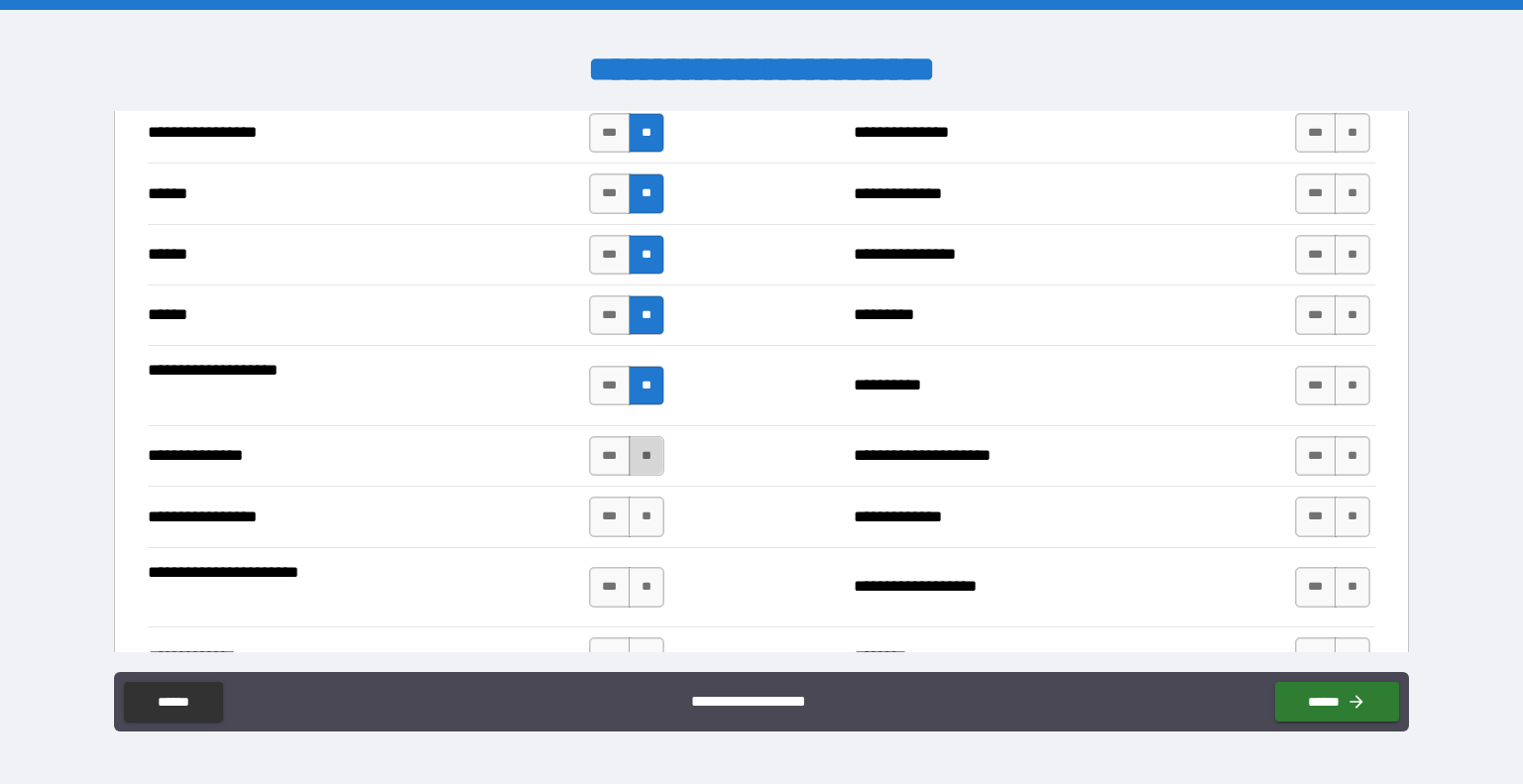 click on "**" at bounding box center (646, 456) 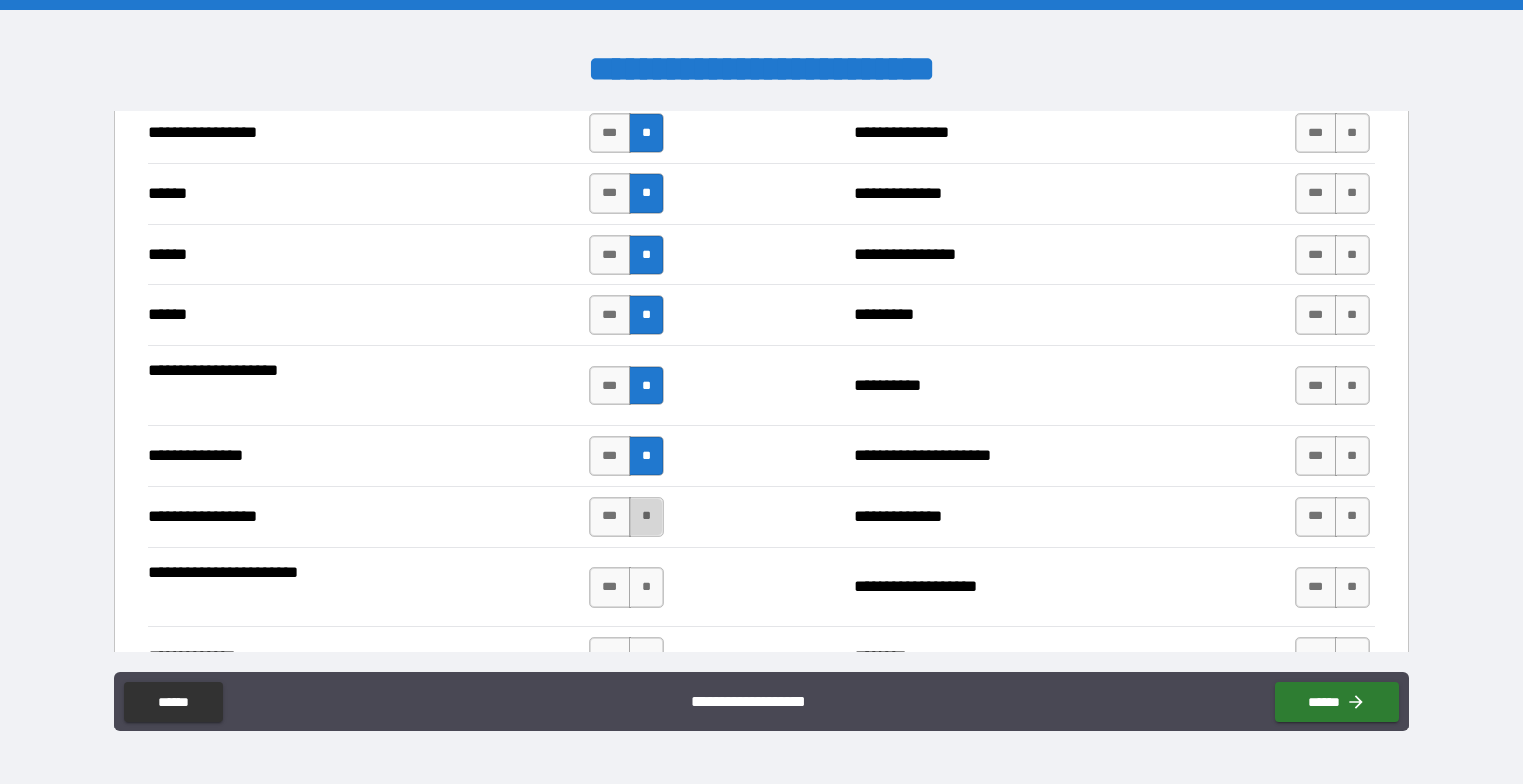click on "**" at bounding box center [646, 516] 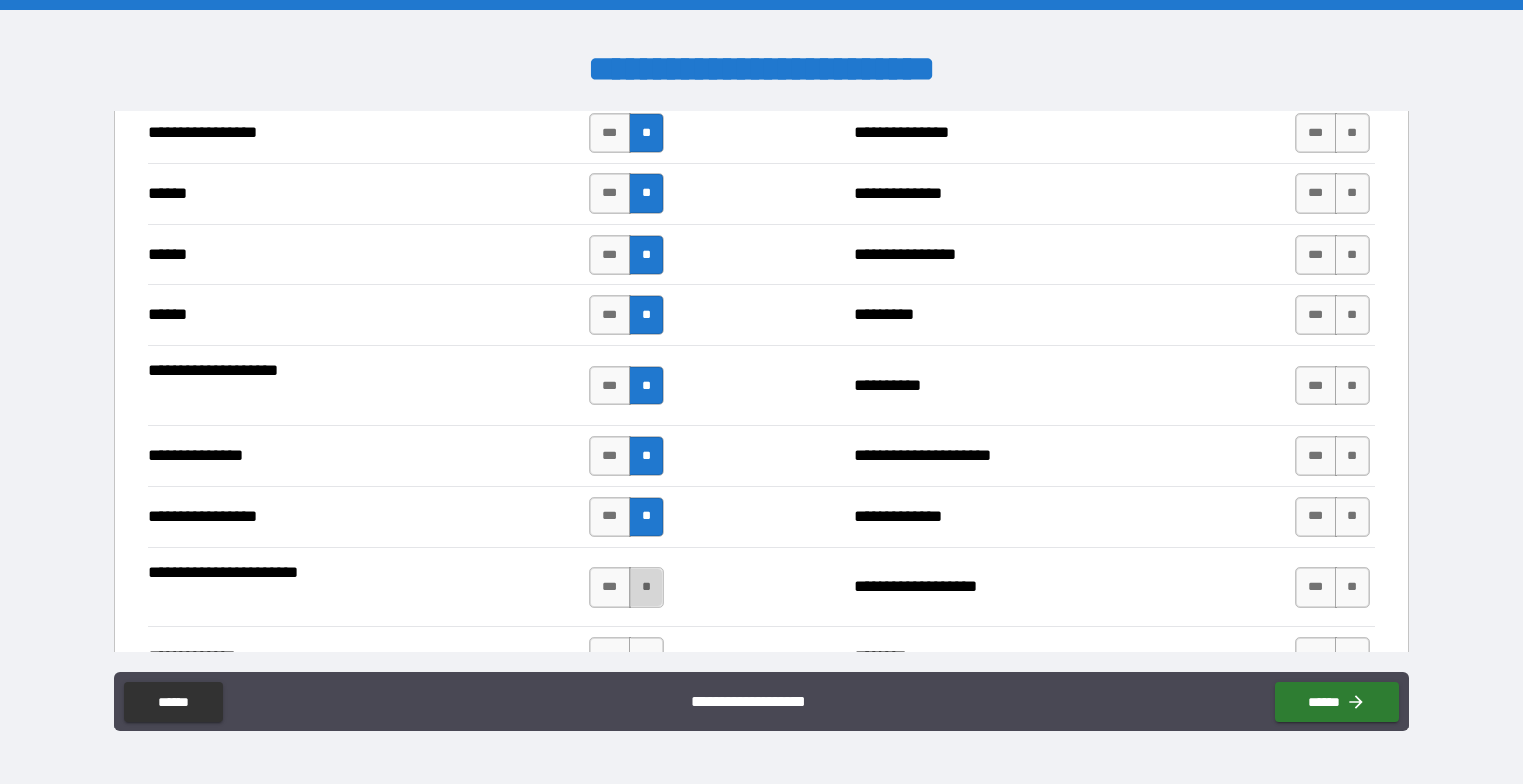 click on "**" at bounding box center (646, 587) 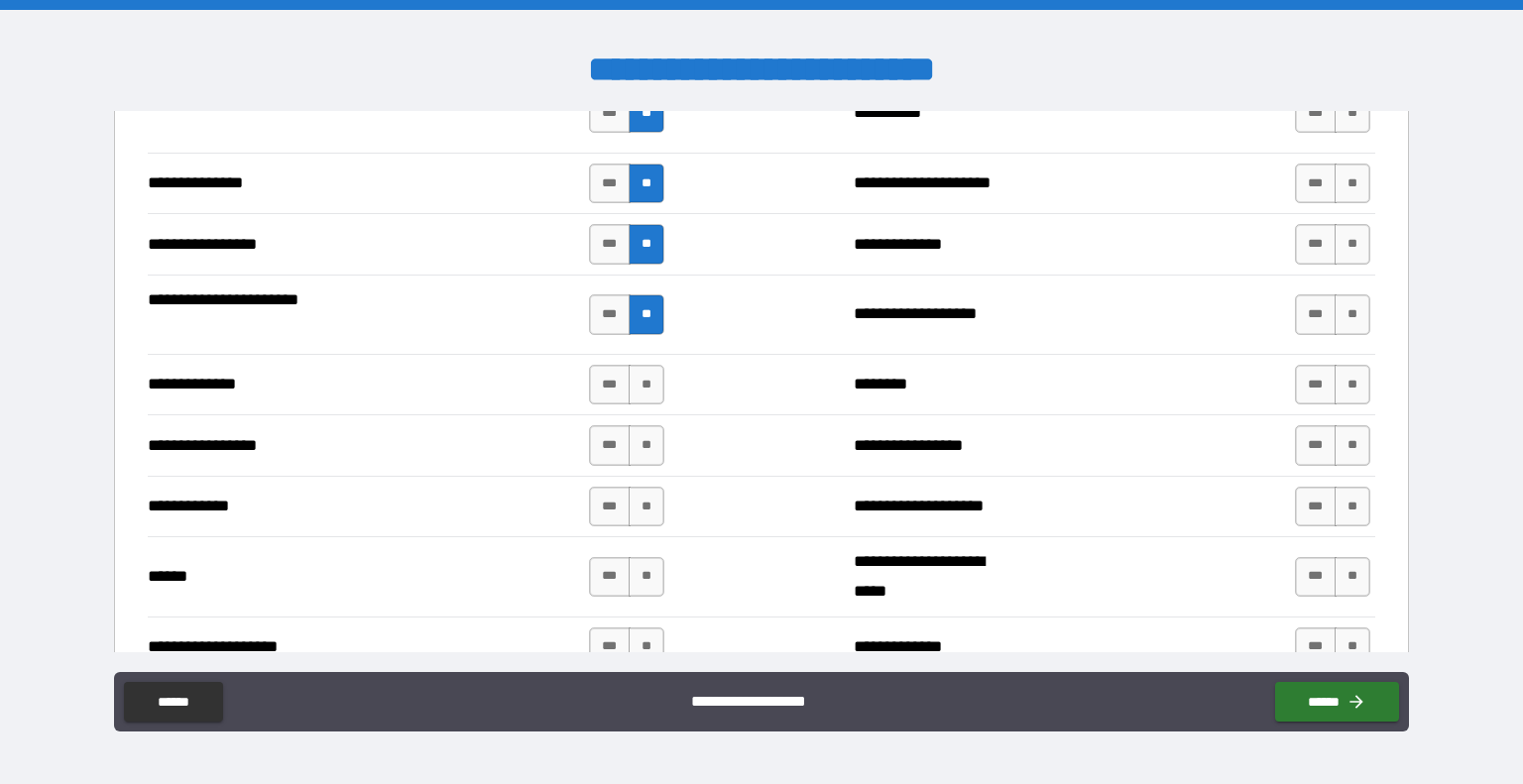 scroll, scrollTop: 2552, scrollLeft: 0, axis: vertical 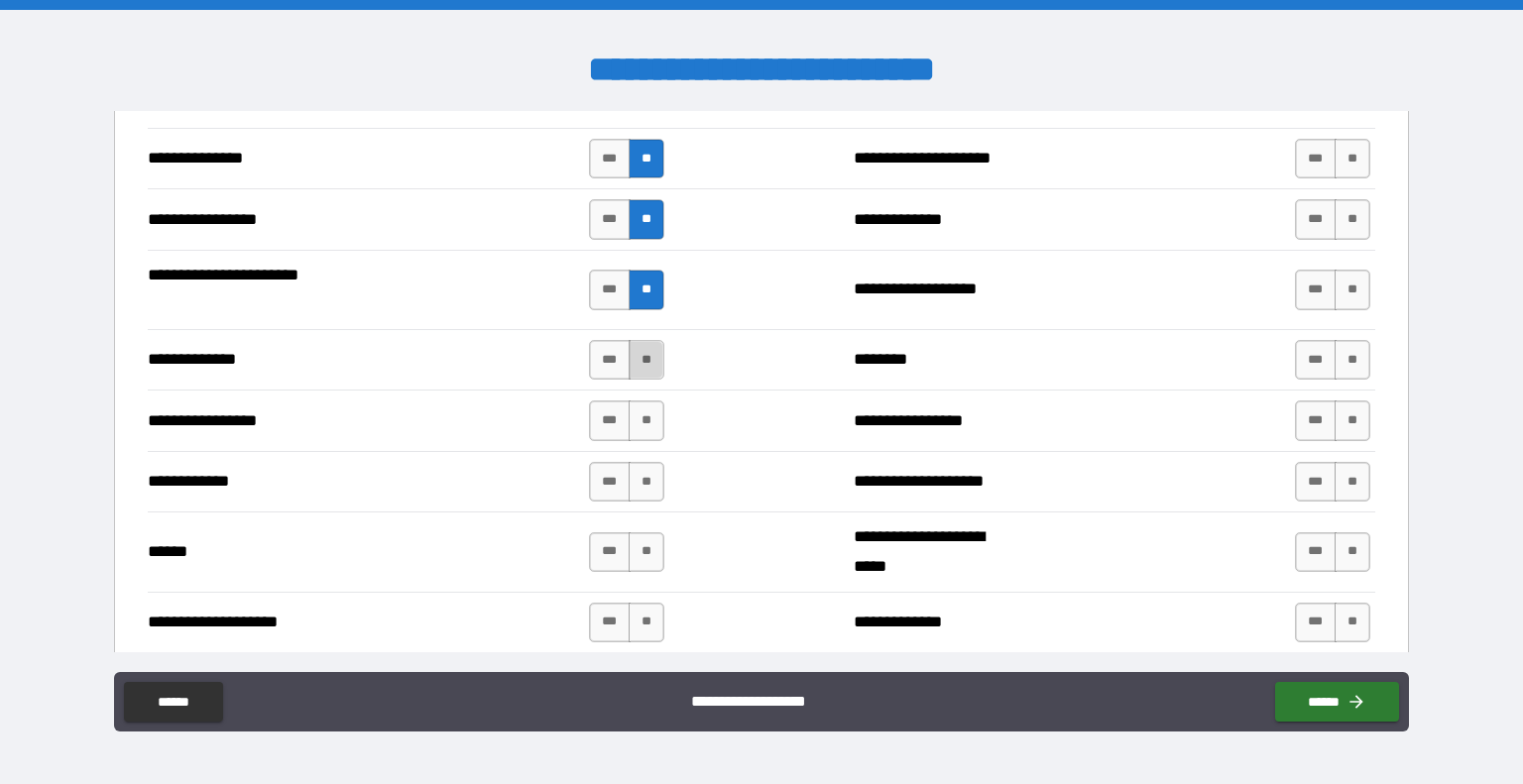 click on "**" at bounding box center (646, 360) 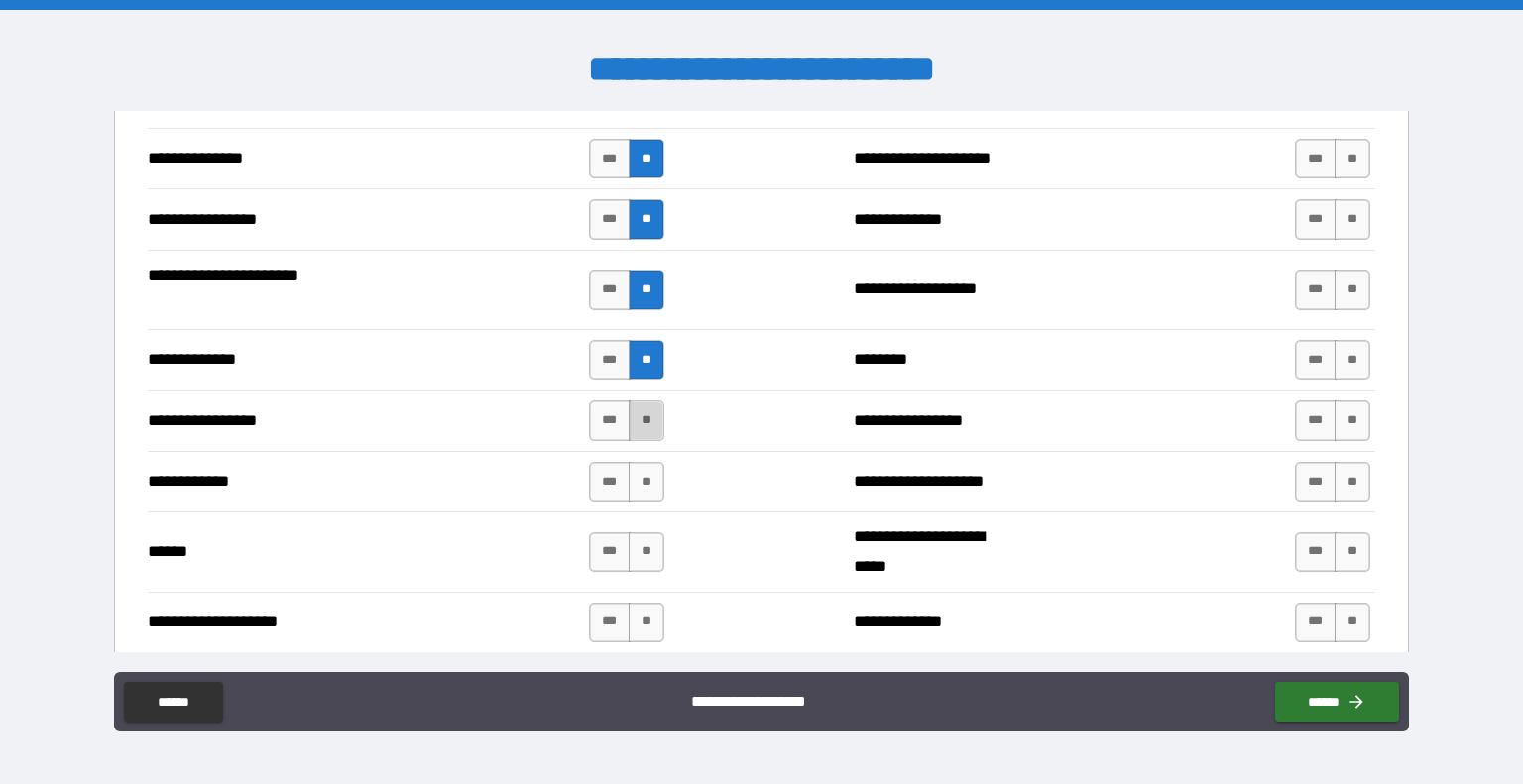 click on "**" at bounding box center (646, 420) 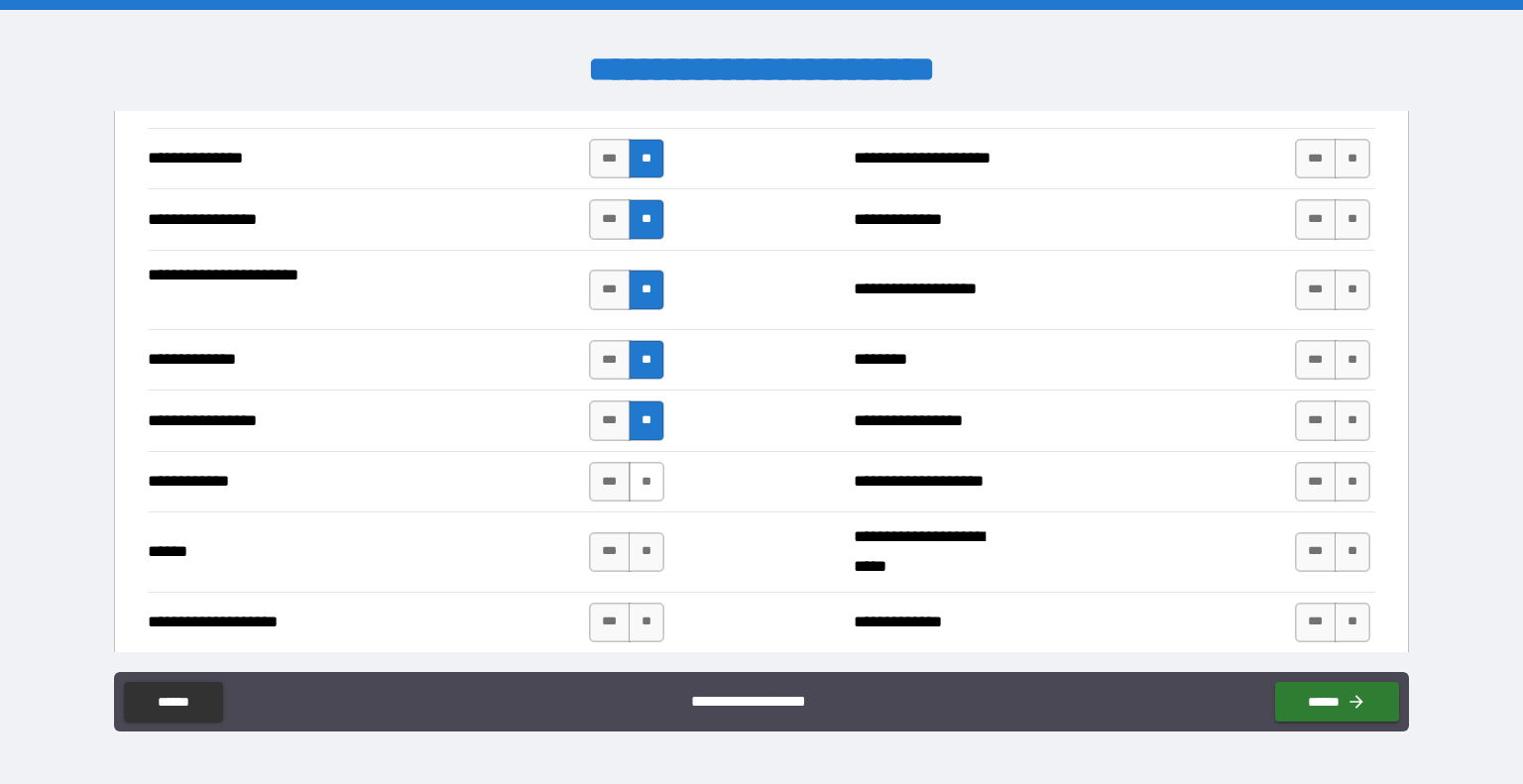 click on "**" at bounding box center (646, 482) 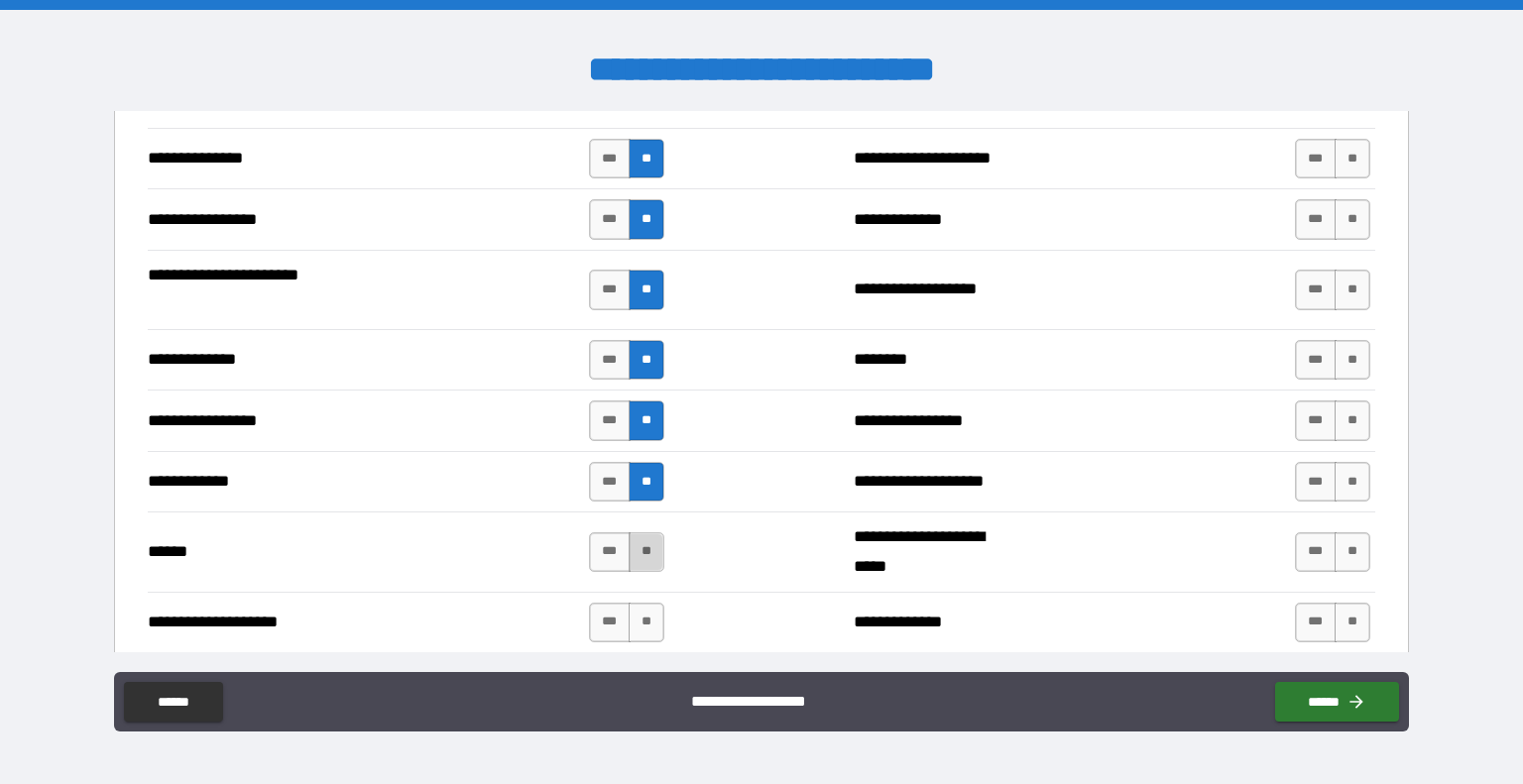 click on "**" at bounding box center [646, 552] 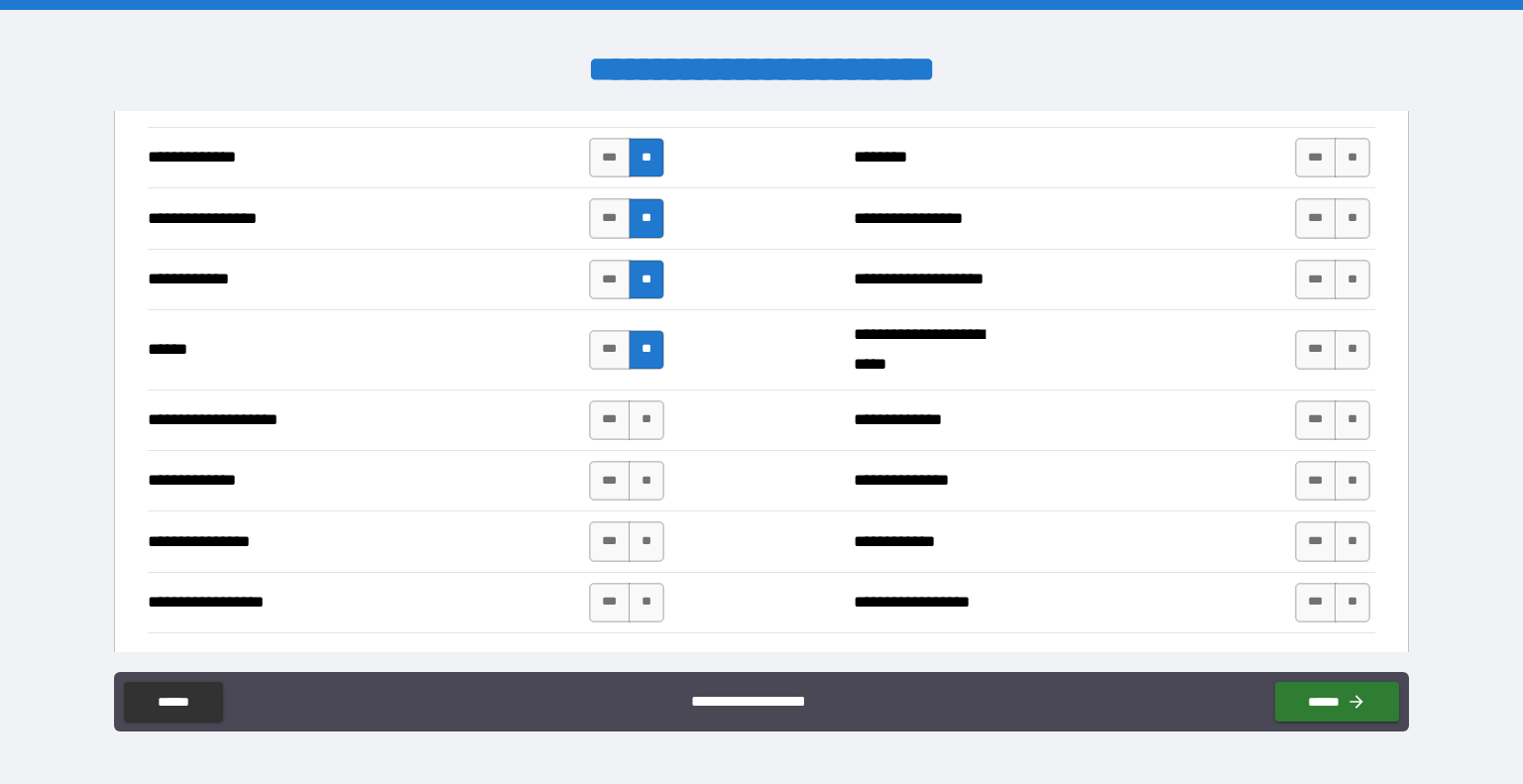 scroll, scrollTop: 2755, scrollLeft: 0, axis: vertical 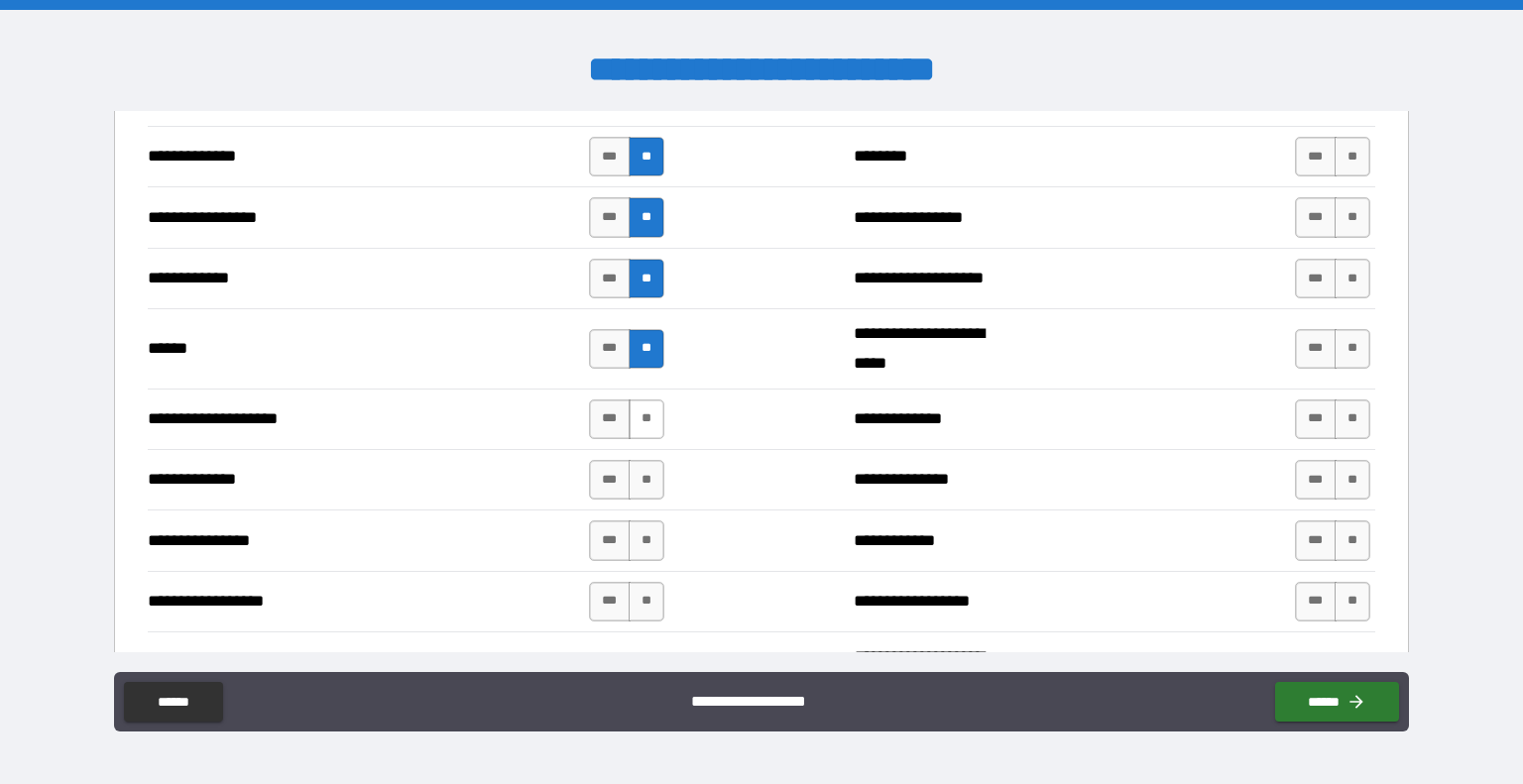 click on "**" at bounding box center (646, 419) 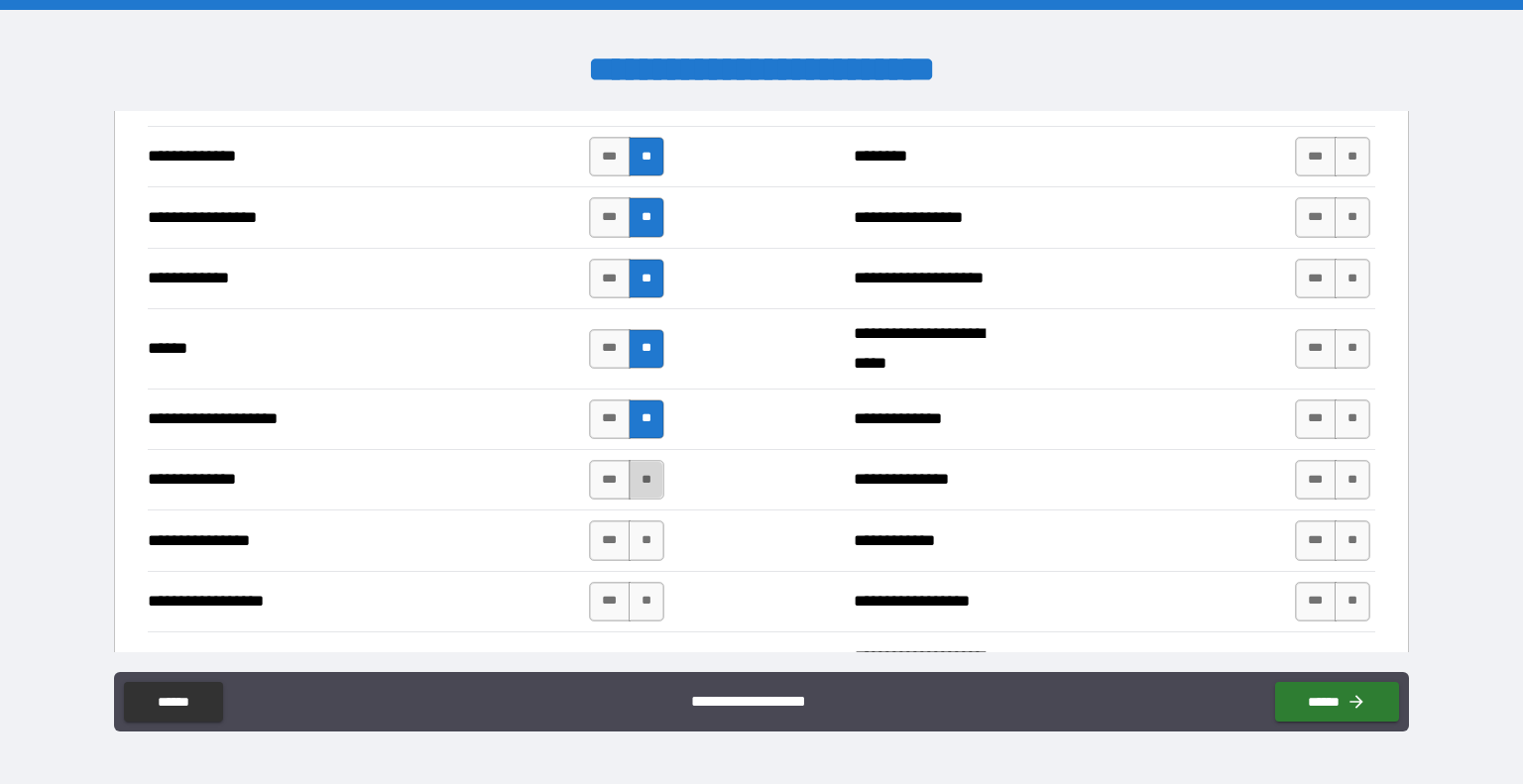 click on "**" at bounding box center (646, 480) 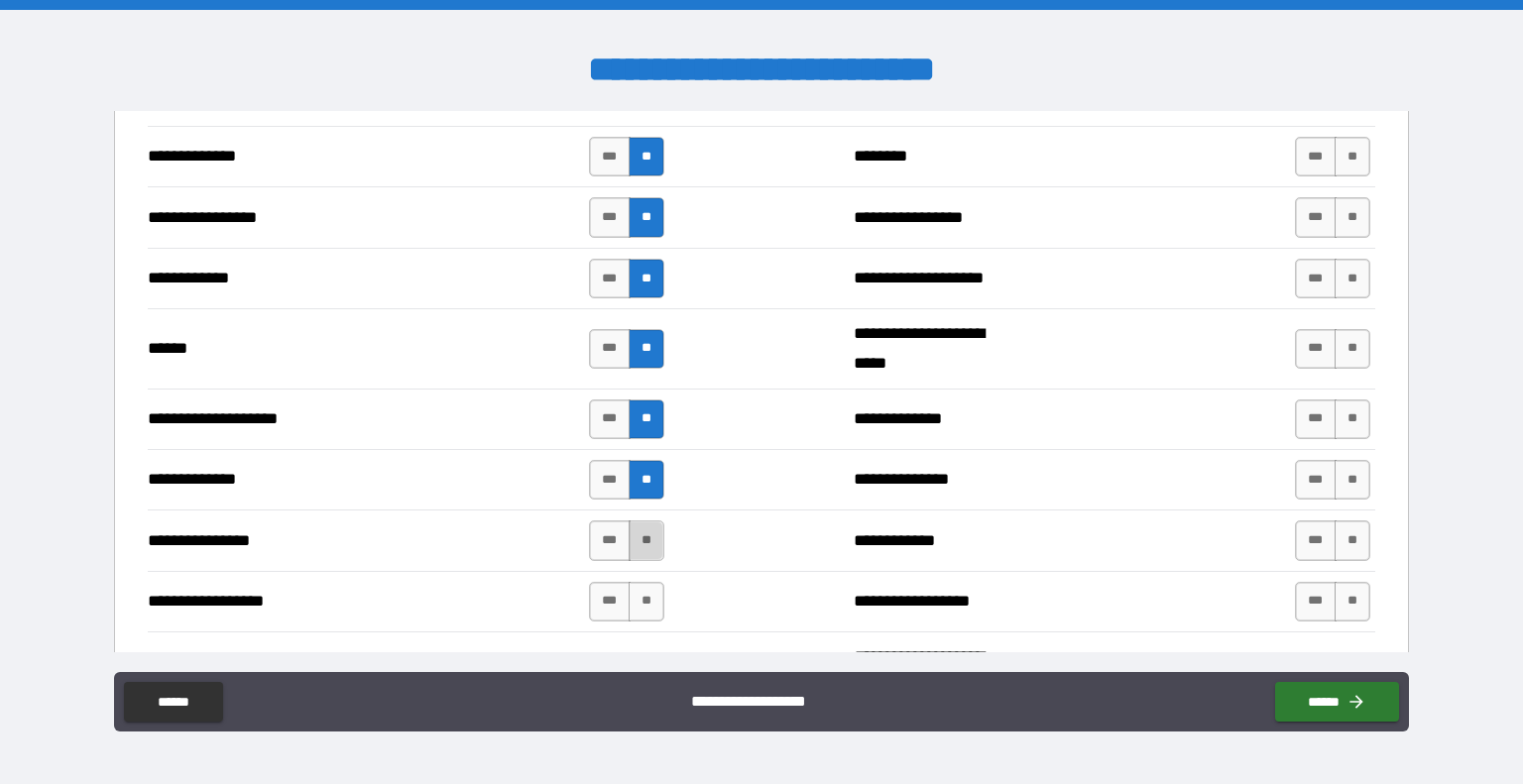click on "**" at bounding box center (646, 540) 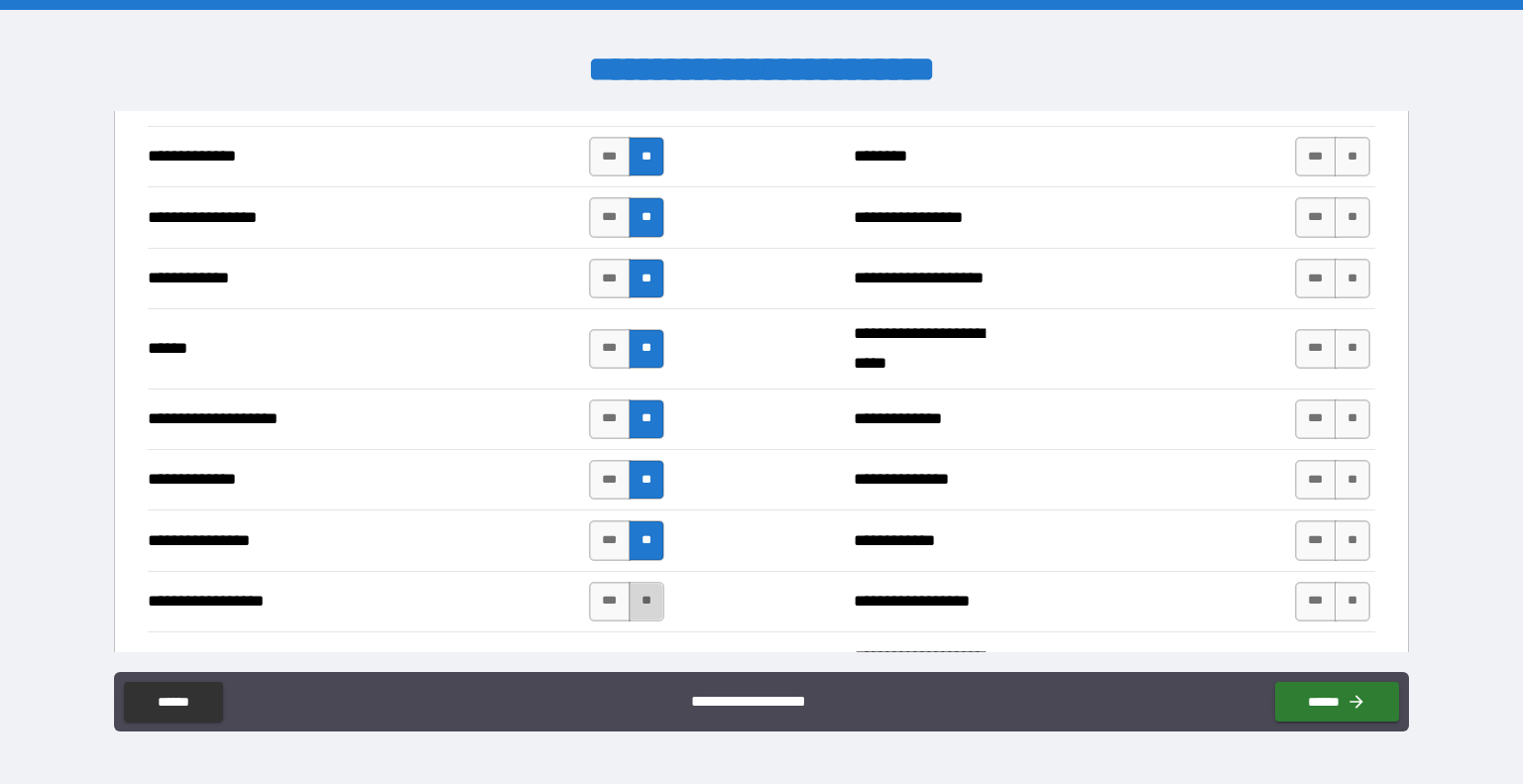 click on "**" at bounding box center (646, 602) 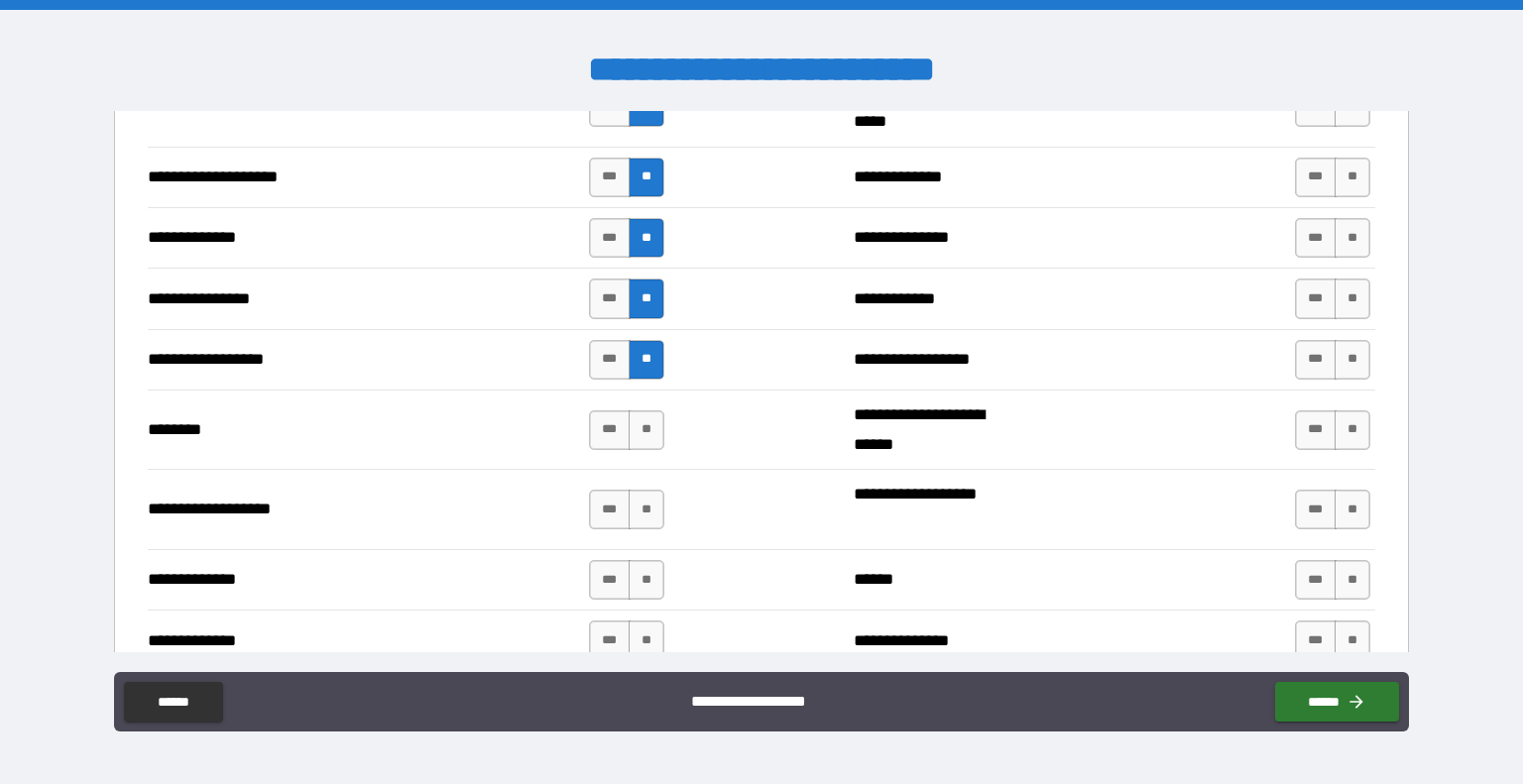 scroll, scrollTop: 3001, scrollLeft: 0, axis: vertical 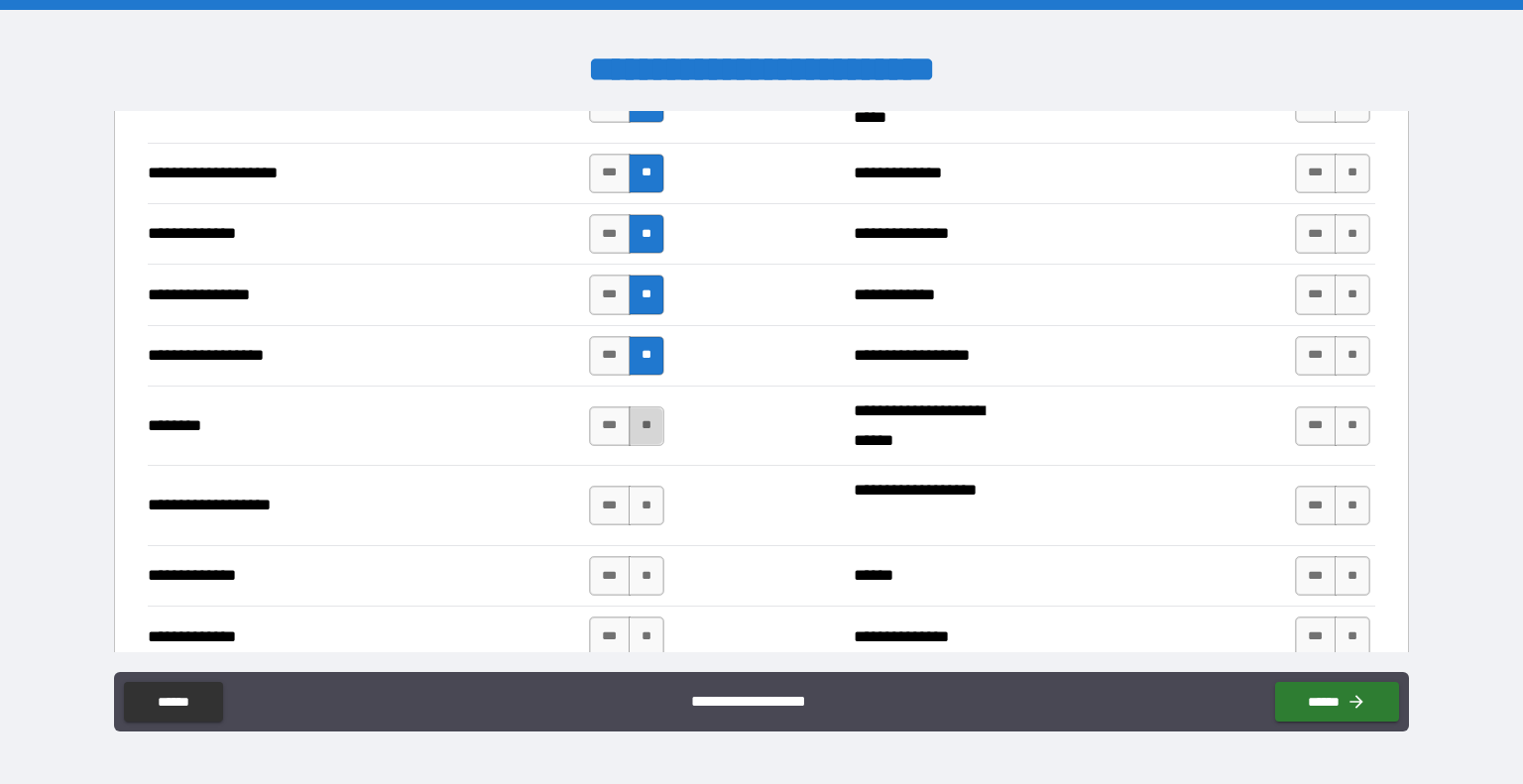 click on "**" at bounding box center (646, 426) 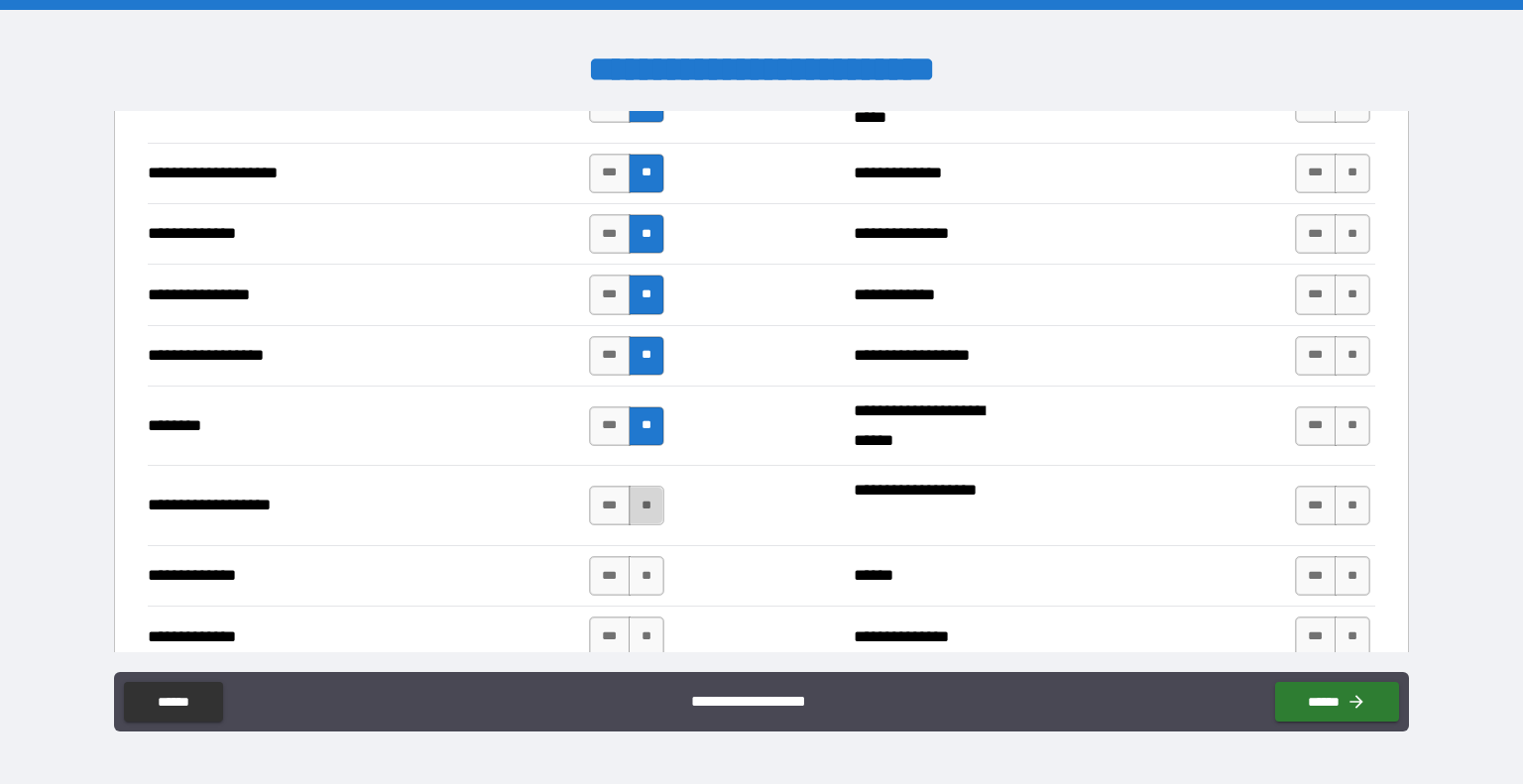 click on "**" at bounding box center [646, 505] 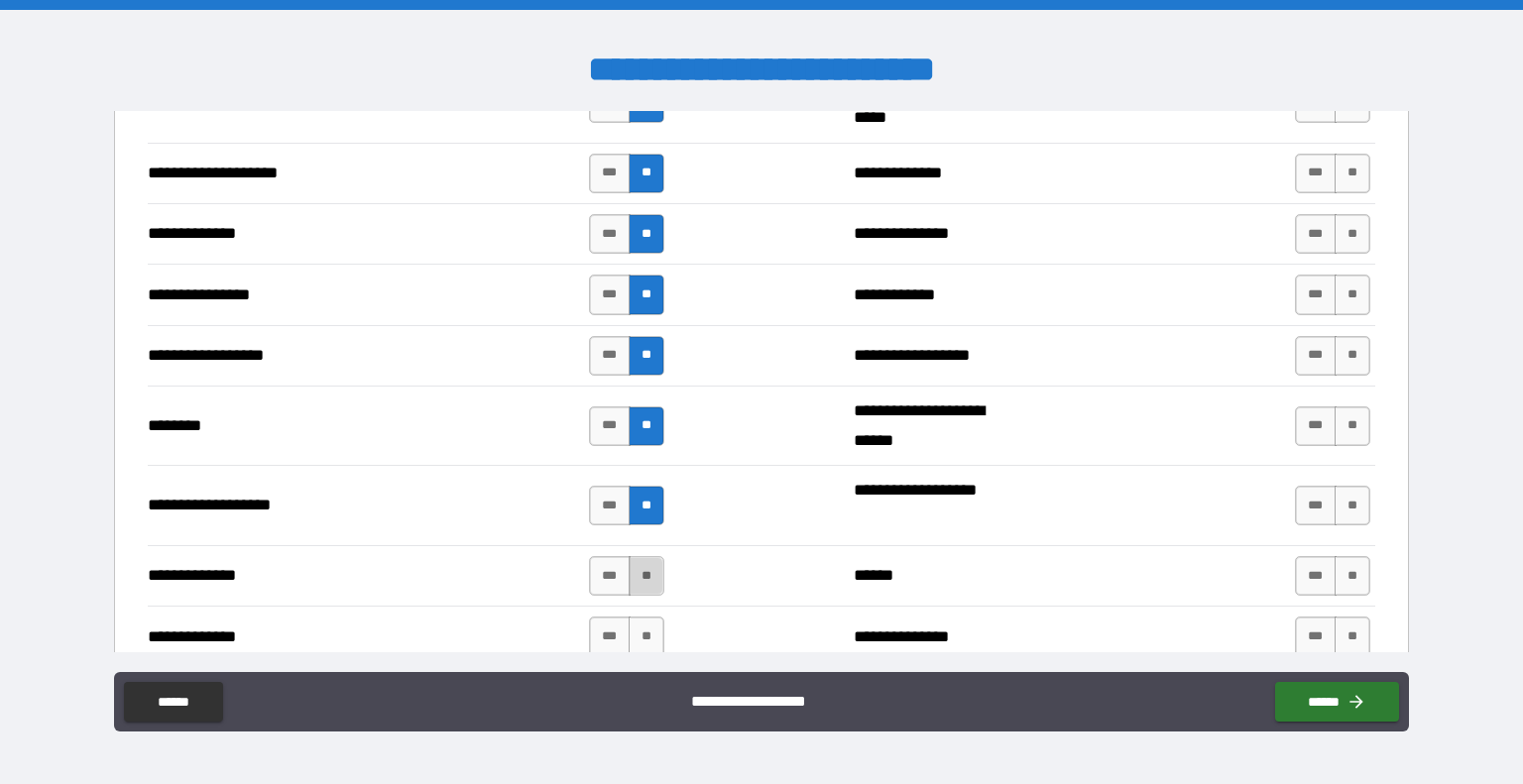 click on "**" at bounding box center (646, 576) 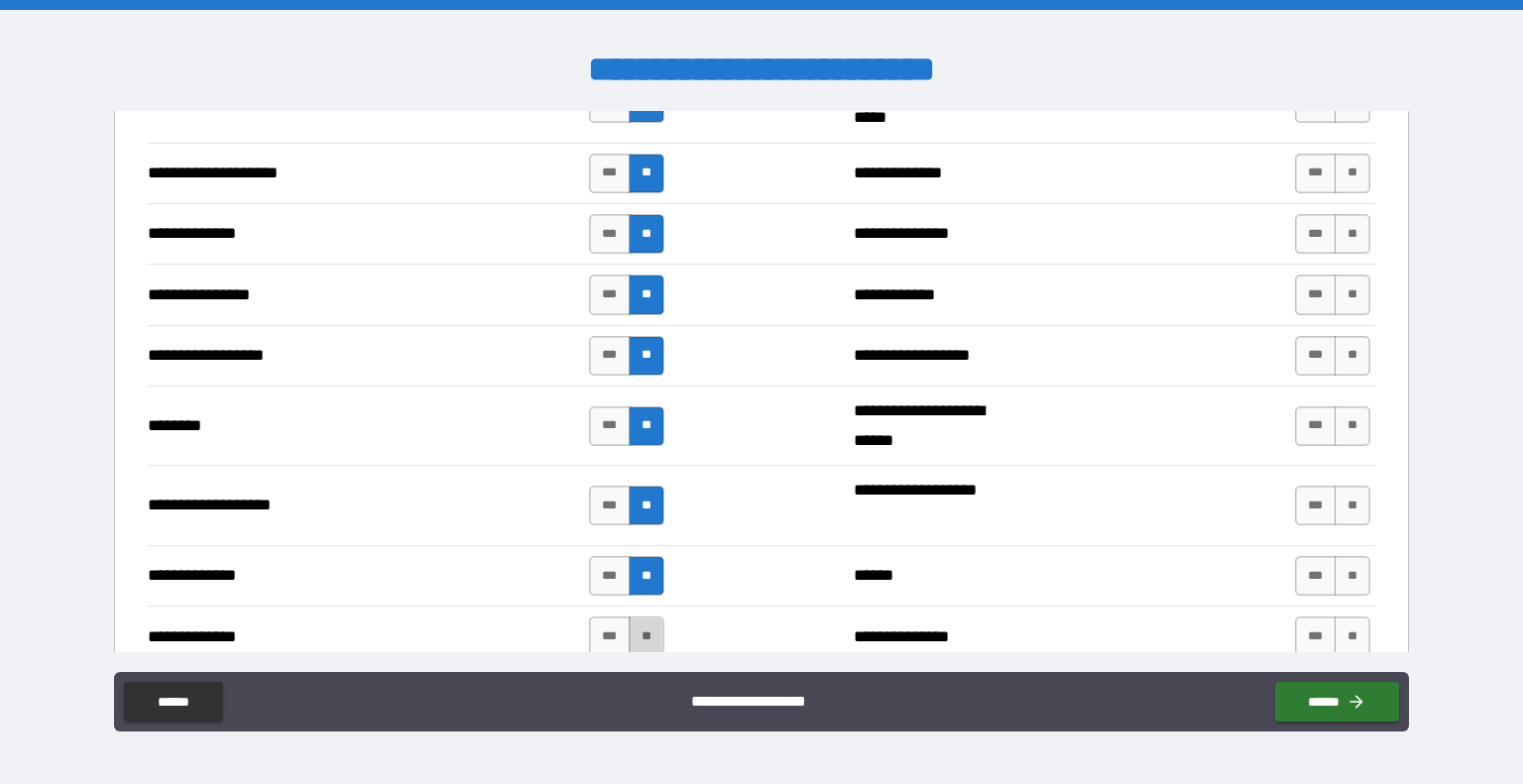 click on "**" at bounding box center [646, 636] 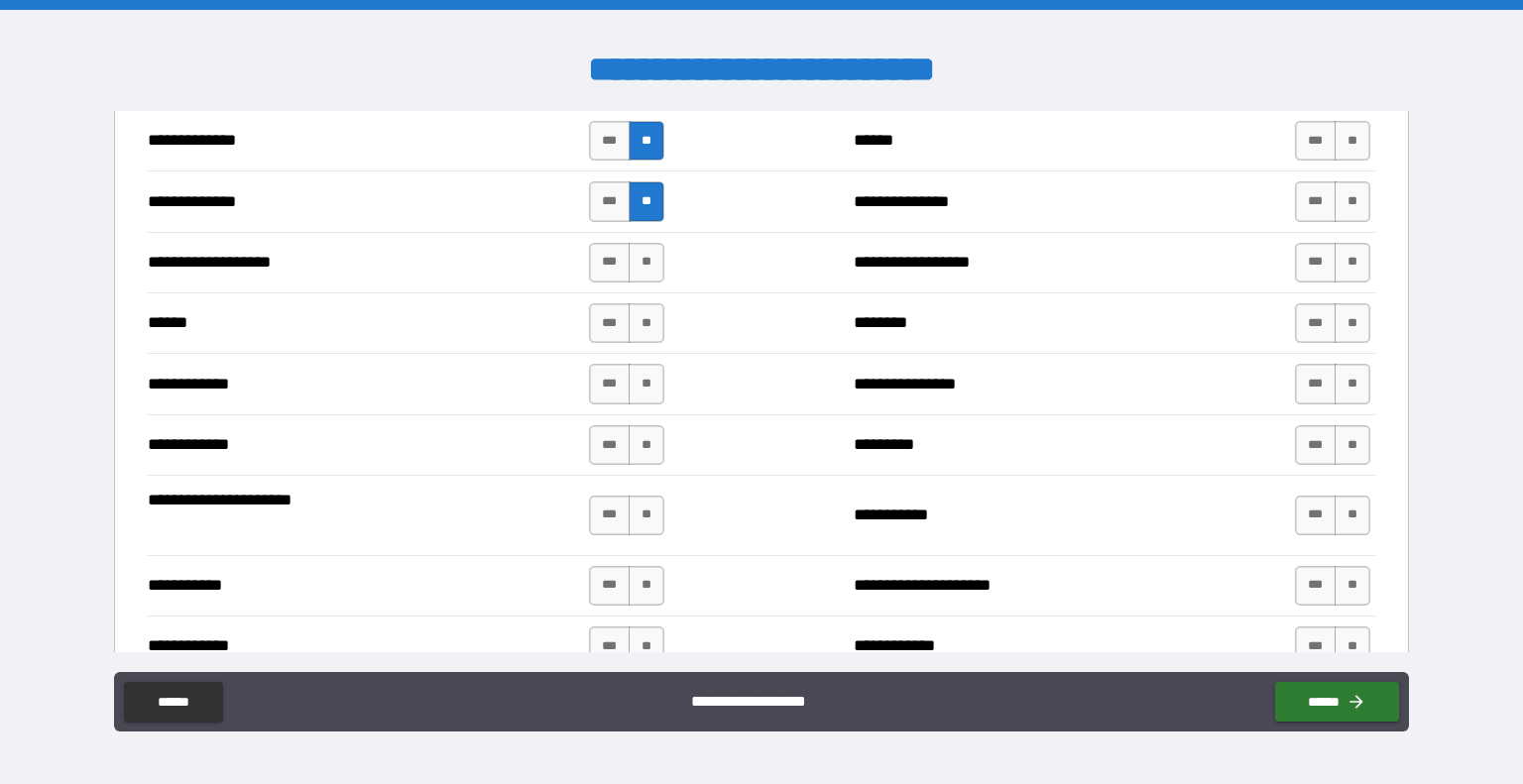 scroll, scrollTop: 3441, scrollLeft: 0, axis: vertical 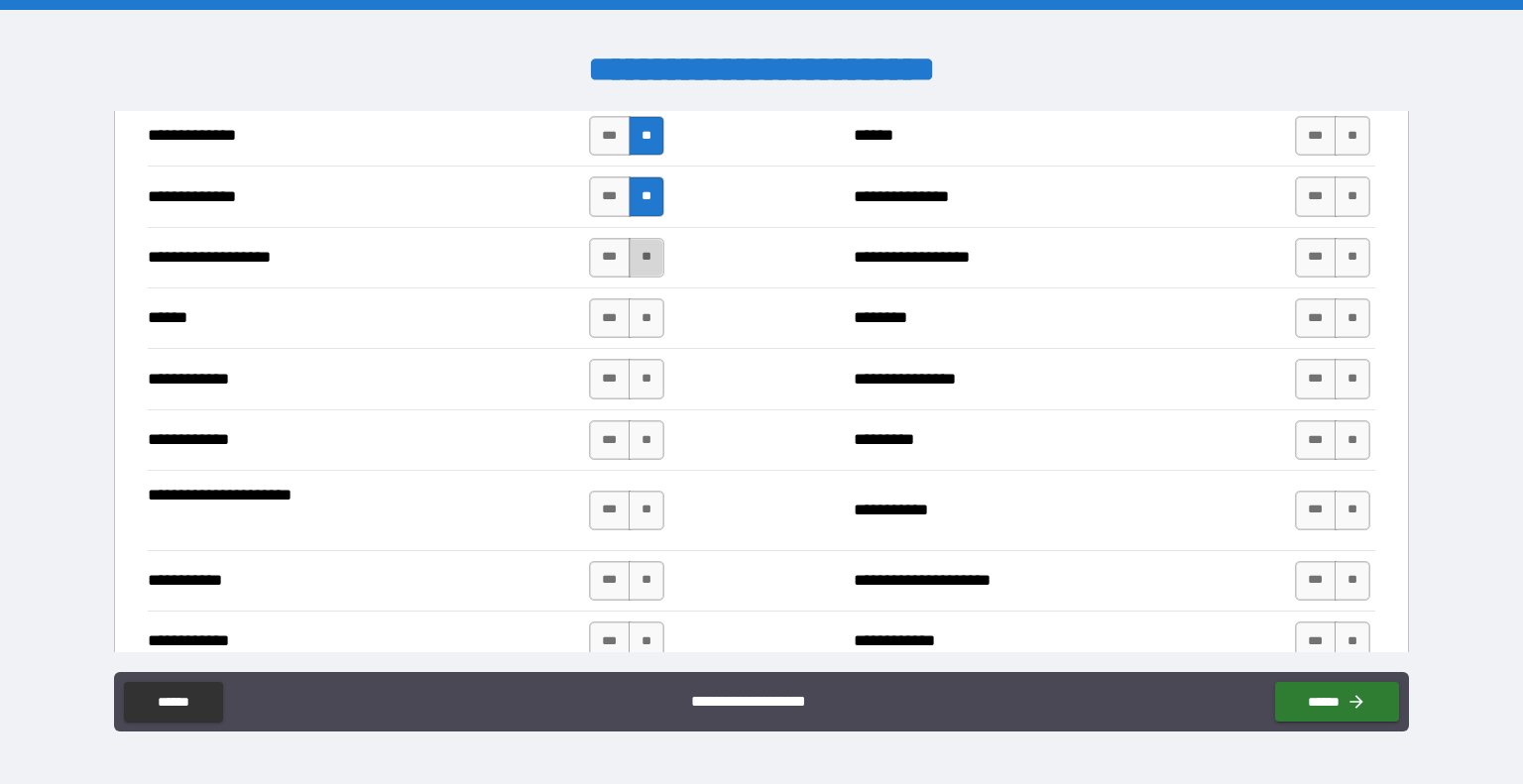 click on "**" at bounding box center (646, 258) 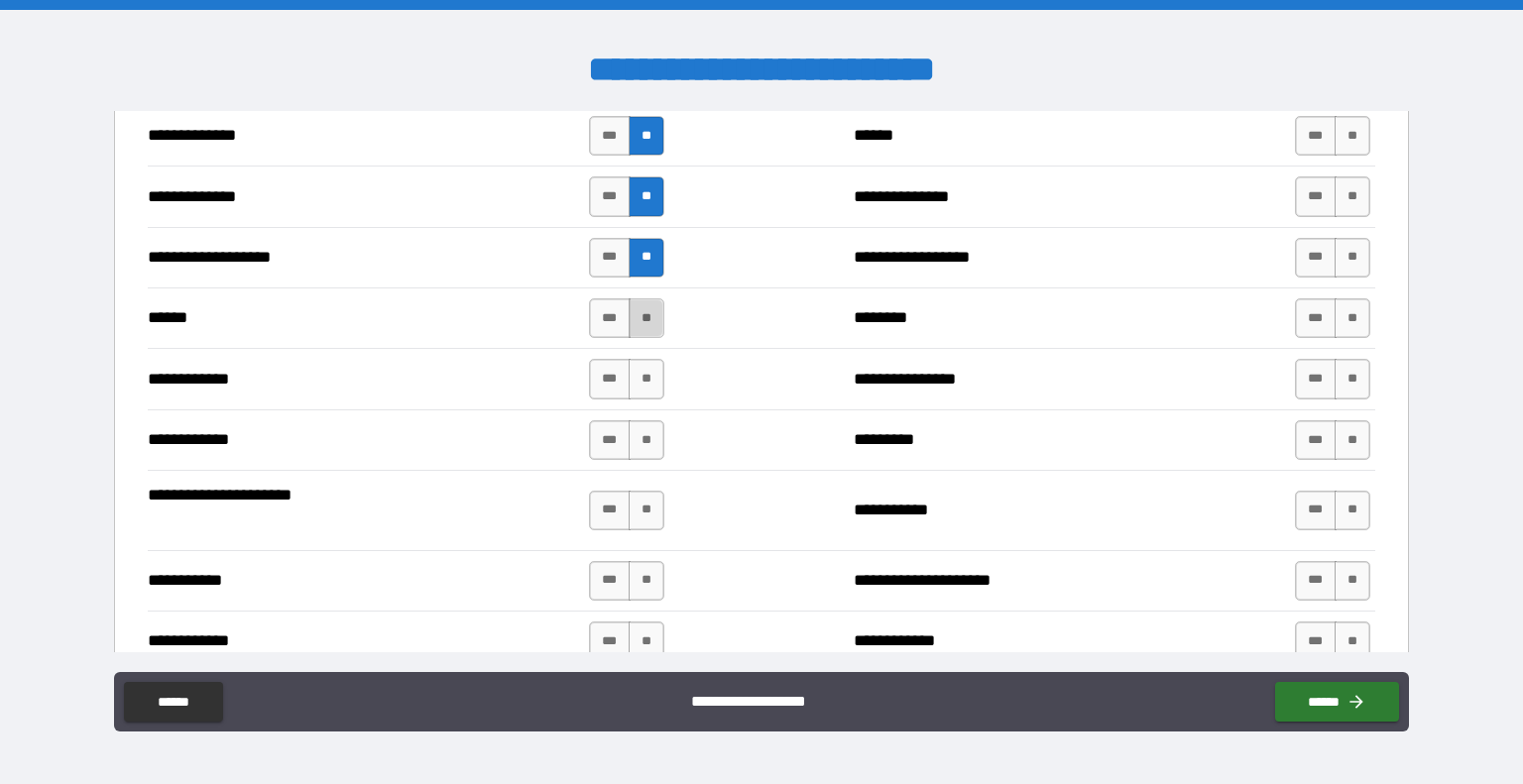 click on "**" at bounding box center [646, 318] 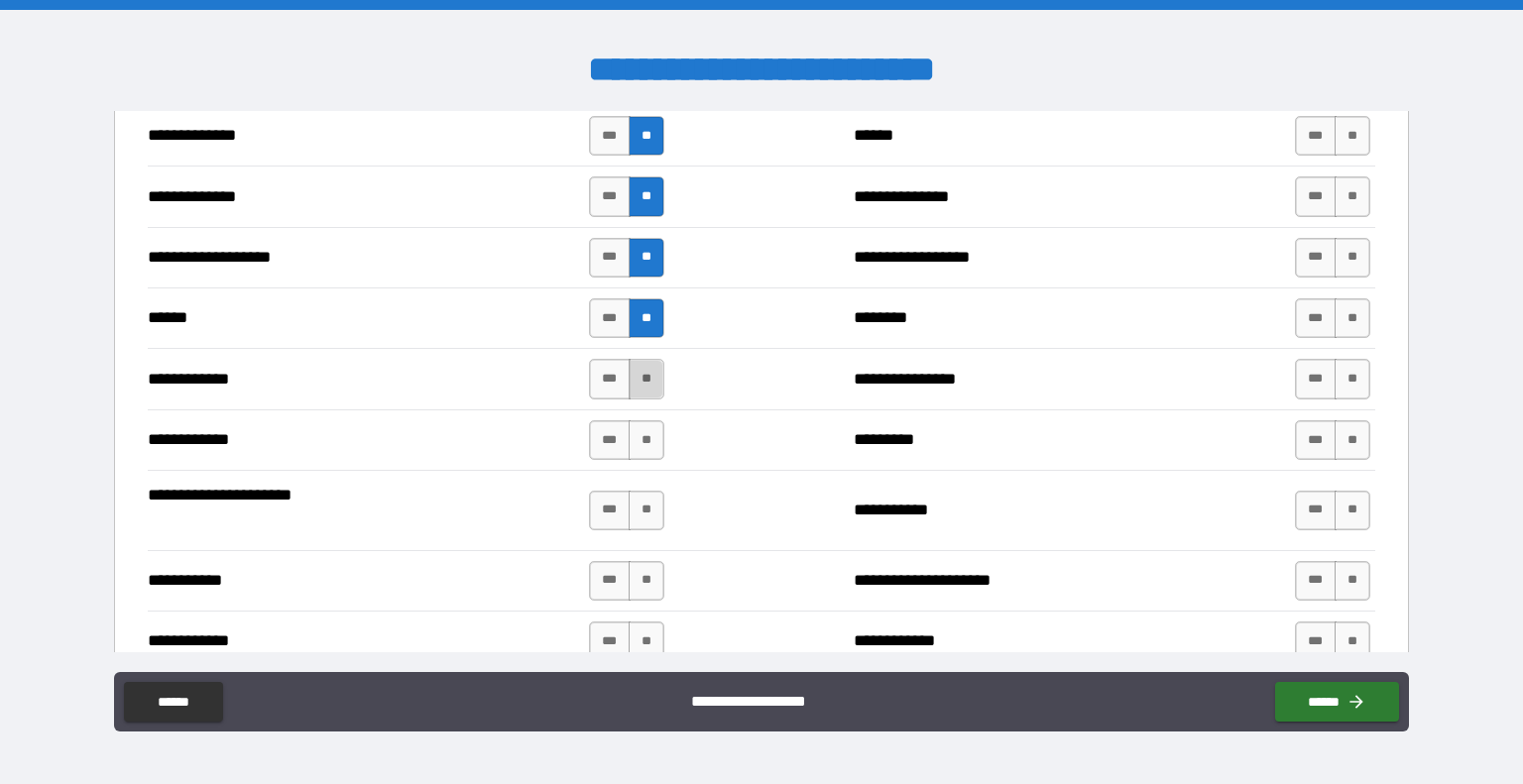 click on "**" at bounding box center (646, 379) 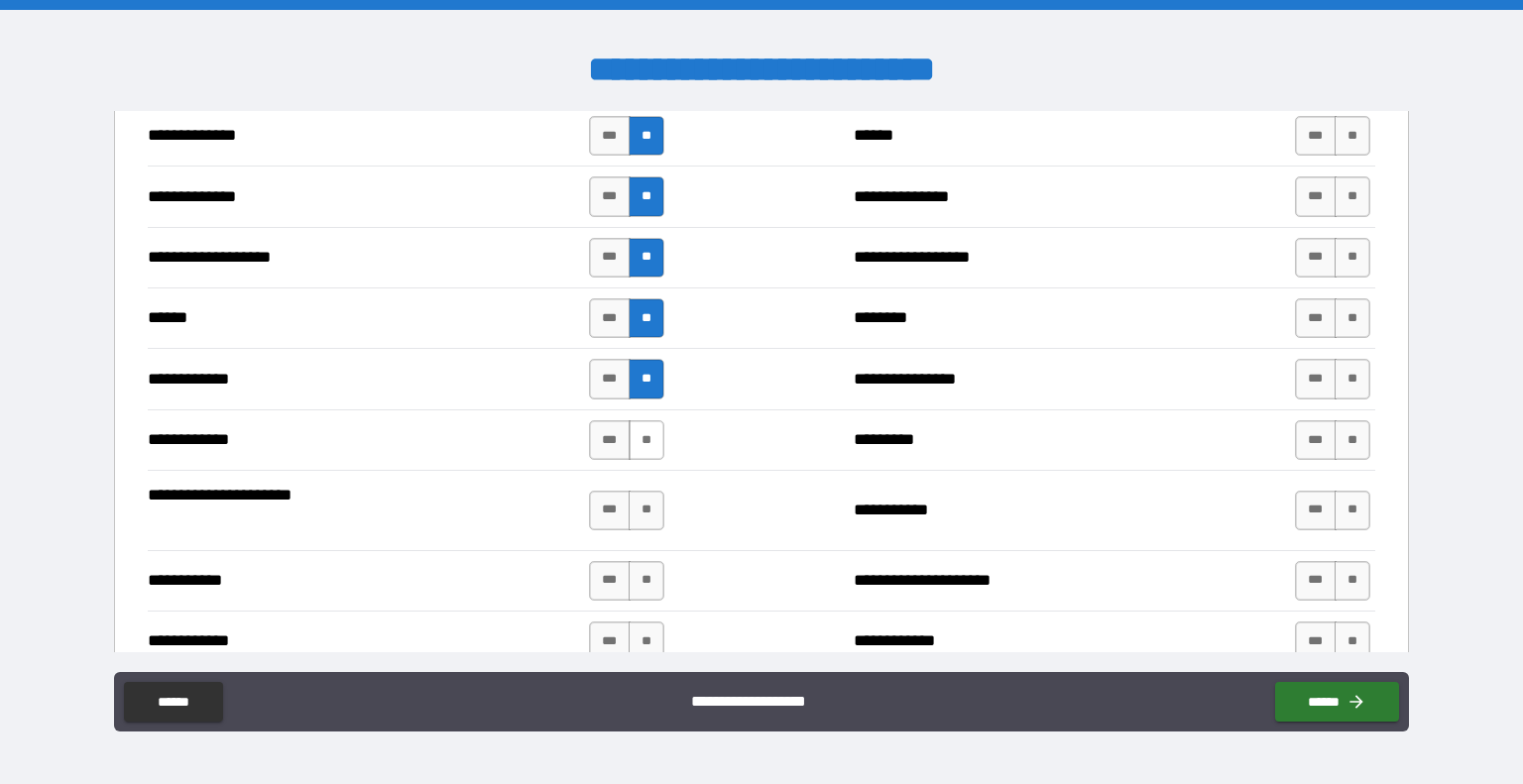 click on "**" at bounding box center [646, 440] 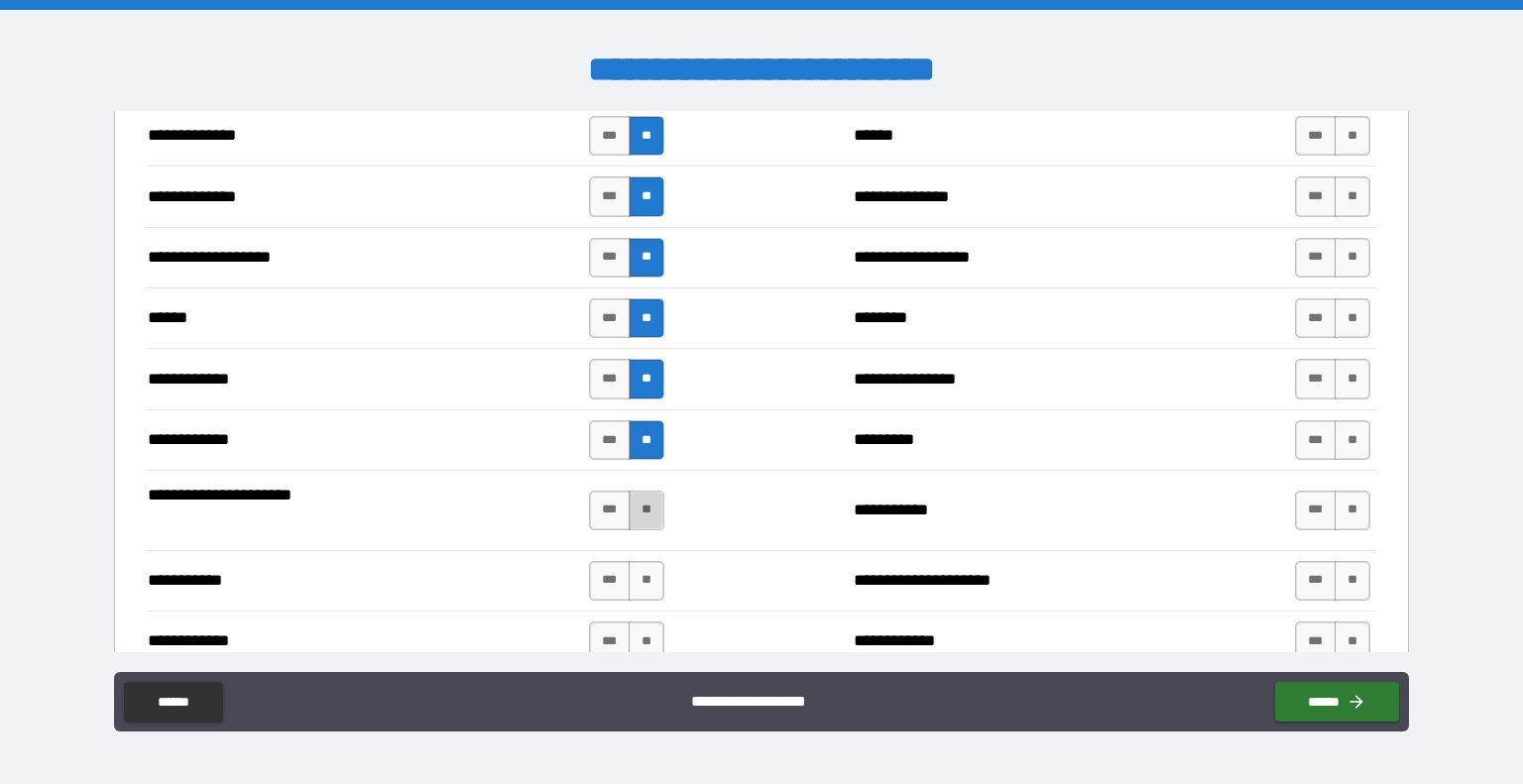 click on "**" at bounding box center (646, 510) 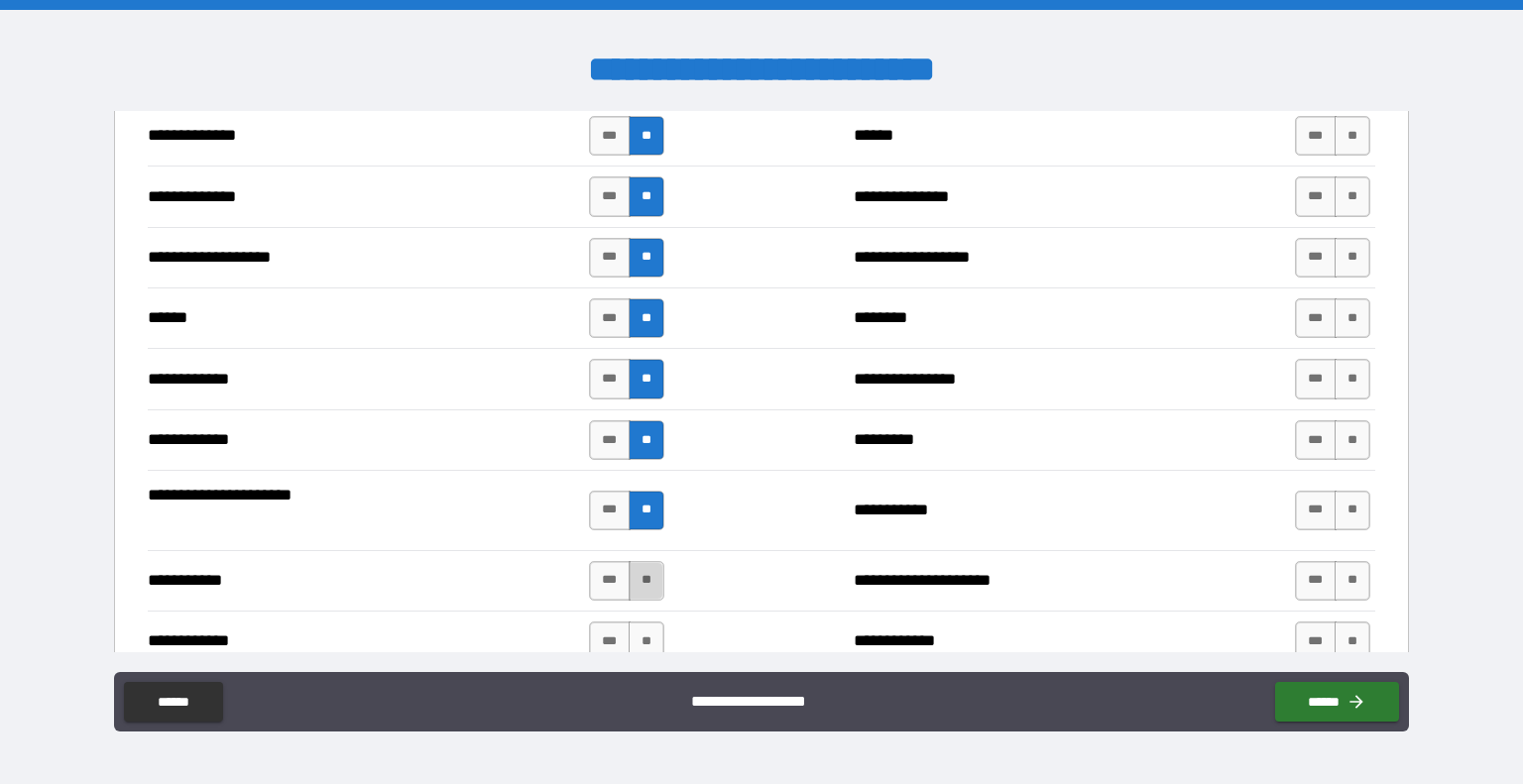 click on "**" at bounding box center [646, 581] 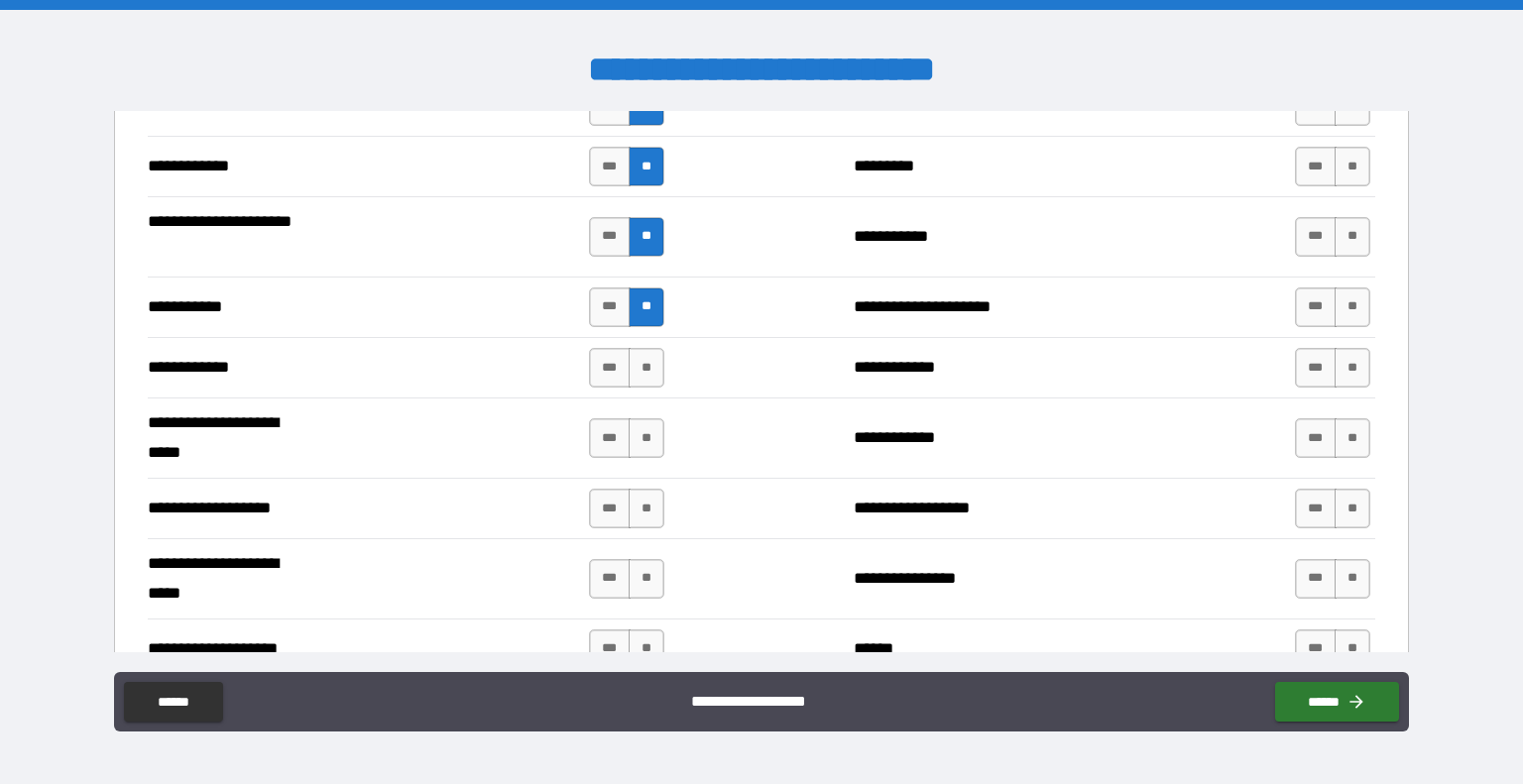 scroll, scrollTop: 3722, scrollLeft: 0, axis: vertical 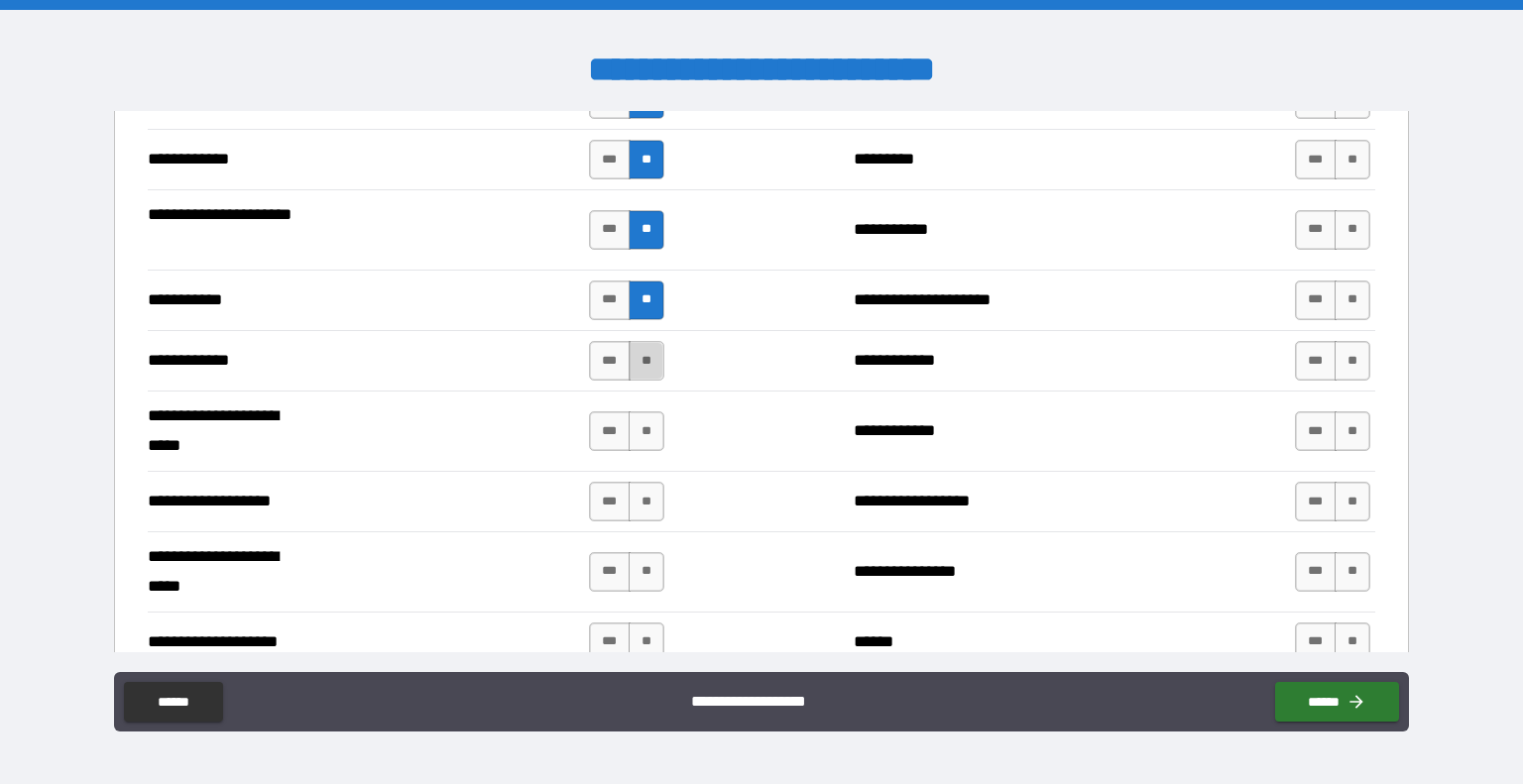 click on "**" at bounding box center [646, 361] 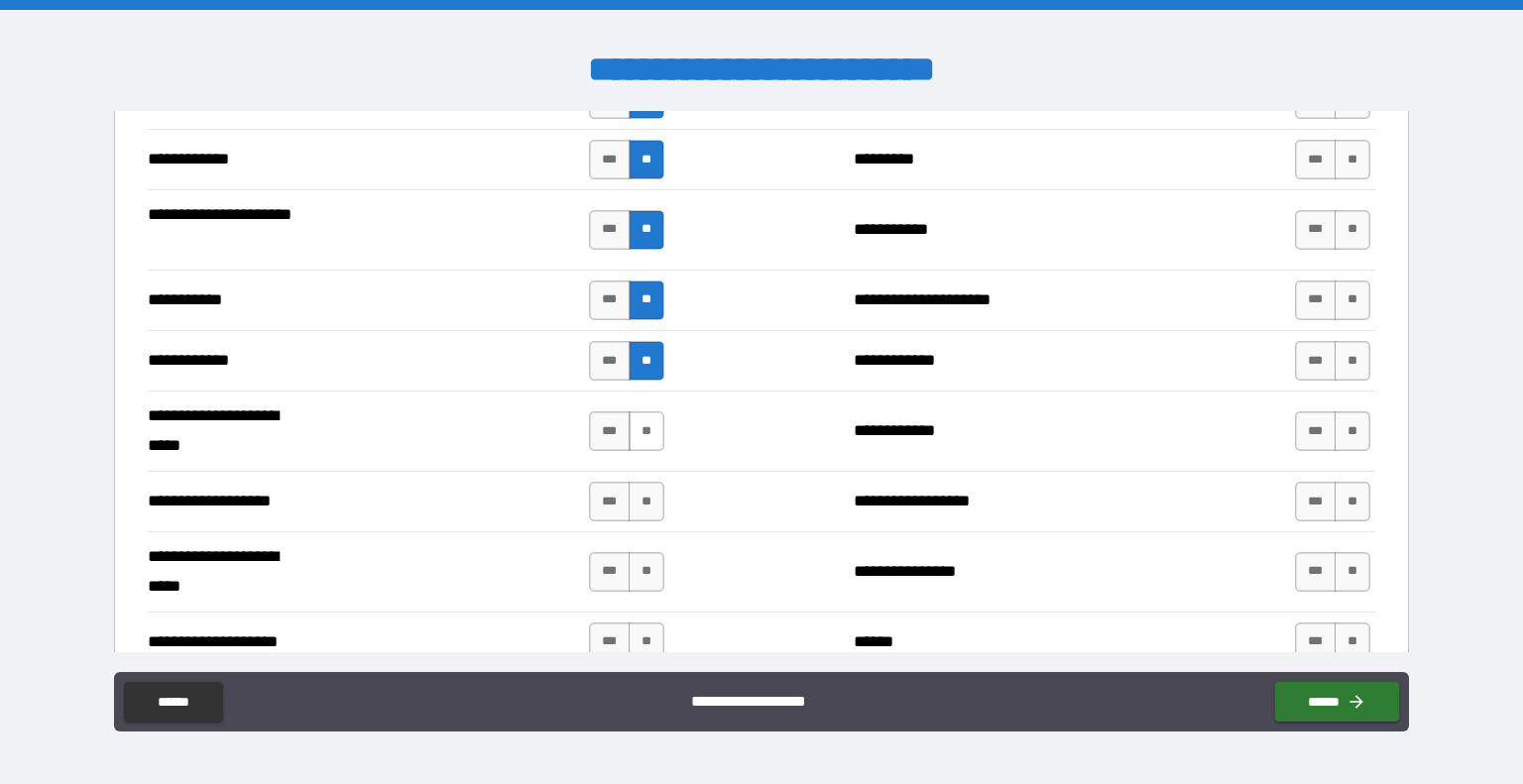 click on "**" at bounding box center [646, 431] 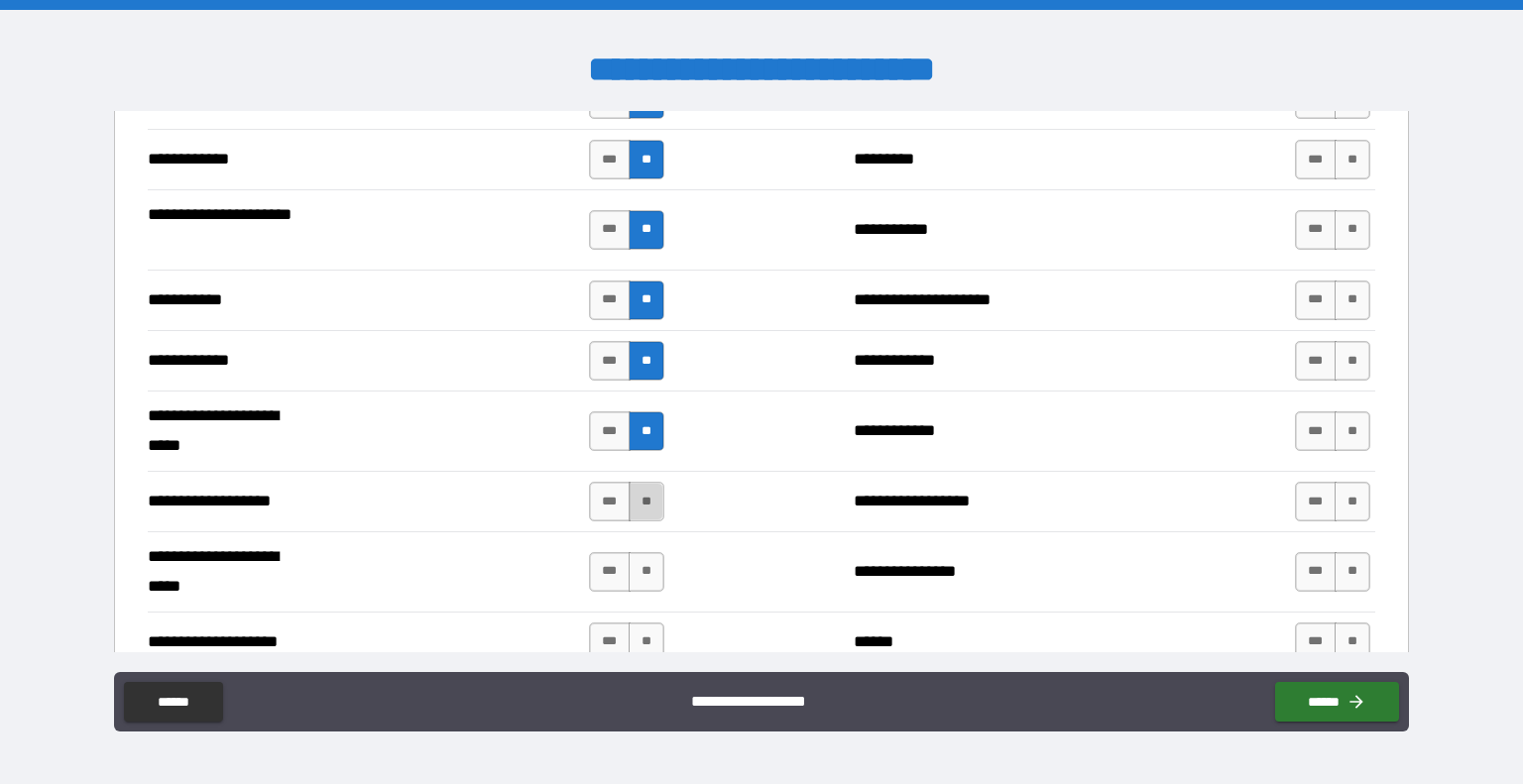 click on "**" at bounding box center (646, 502) 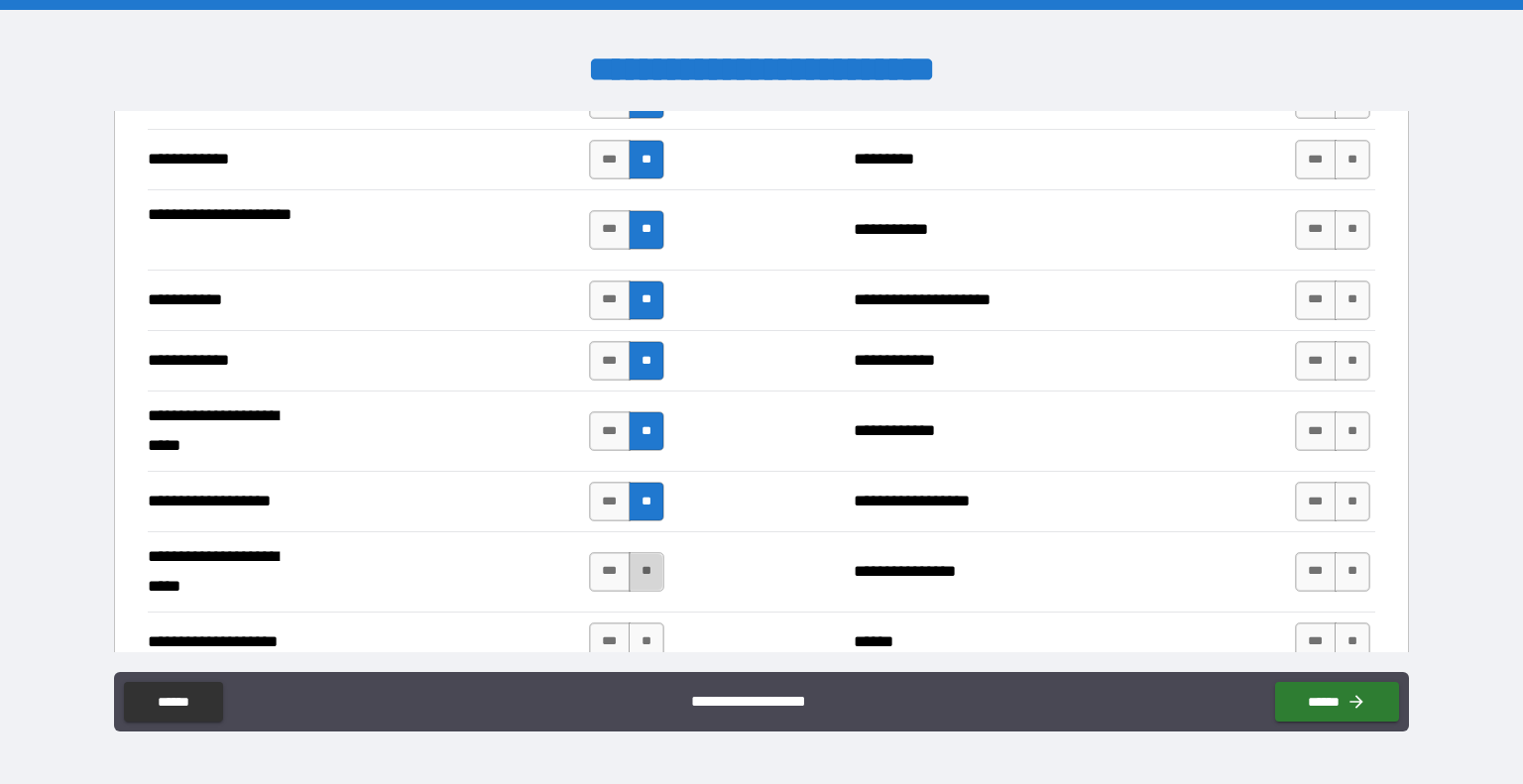 click on "**" at bounding box center (646, 572) 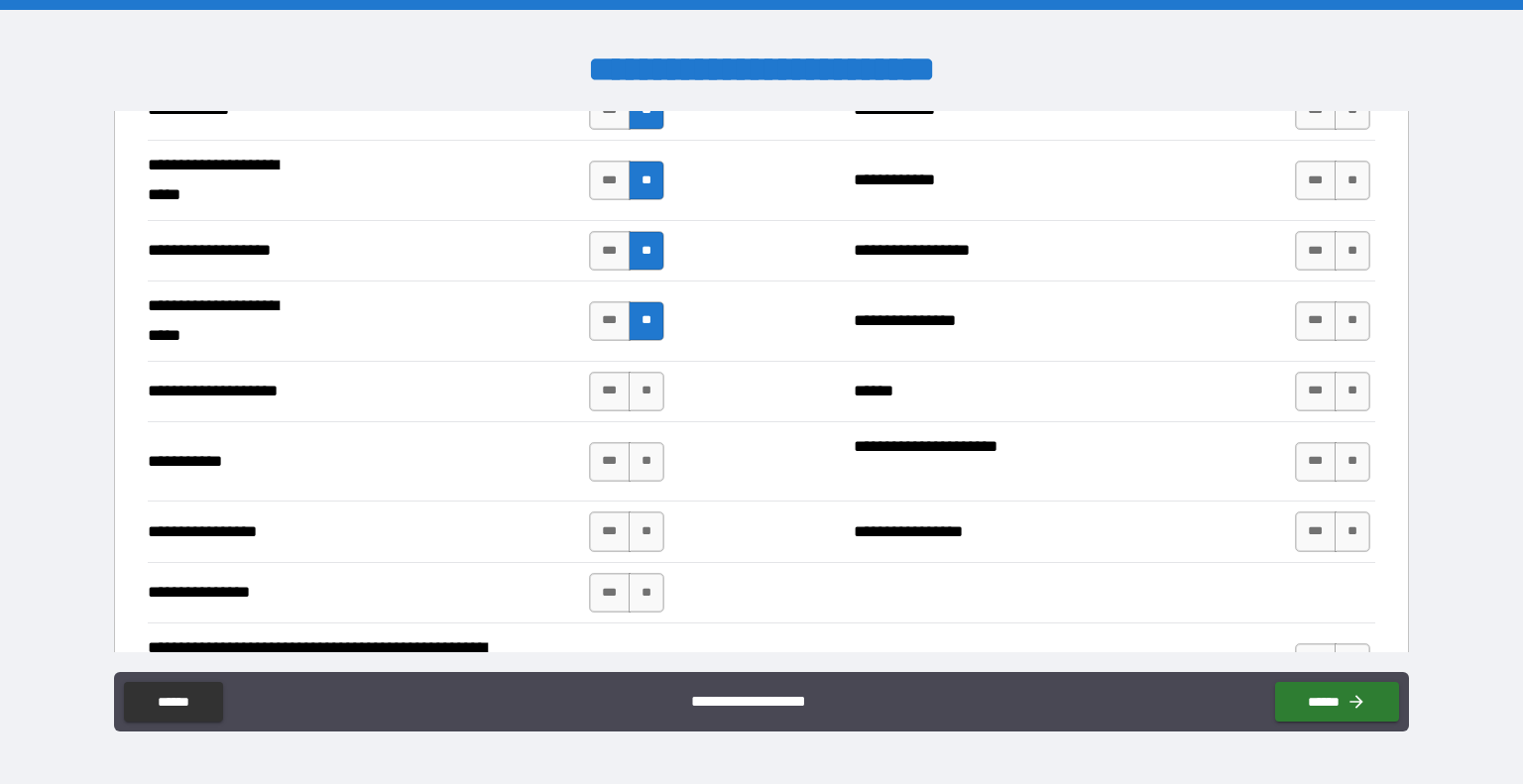 scroll, scrollTop: 3973, scrollLeft: 0, axis: vertical 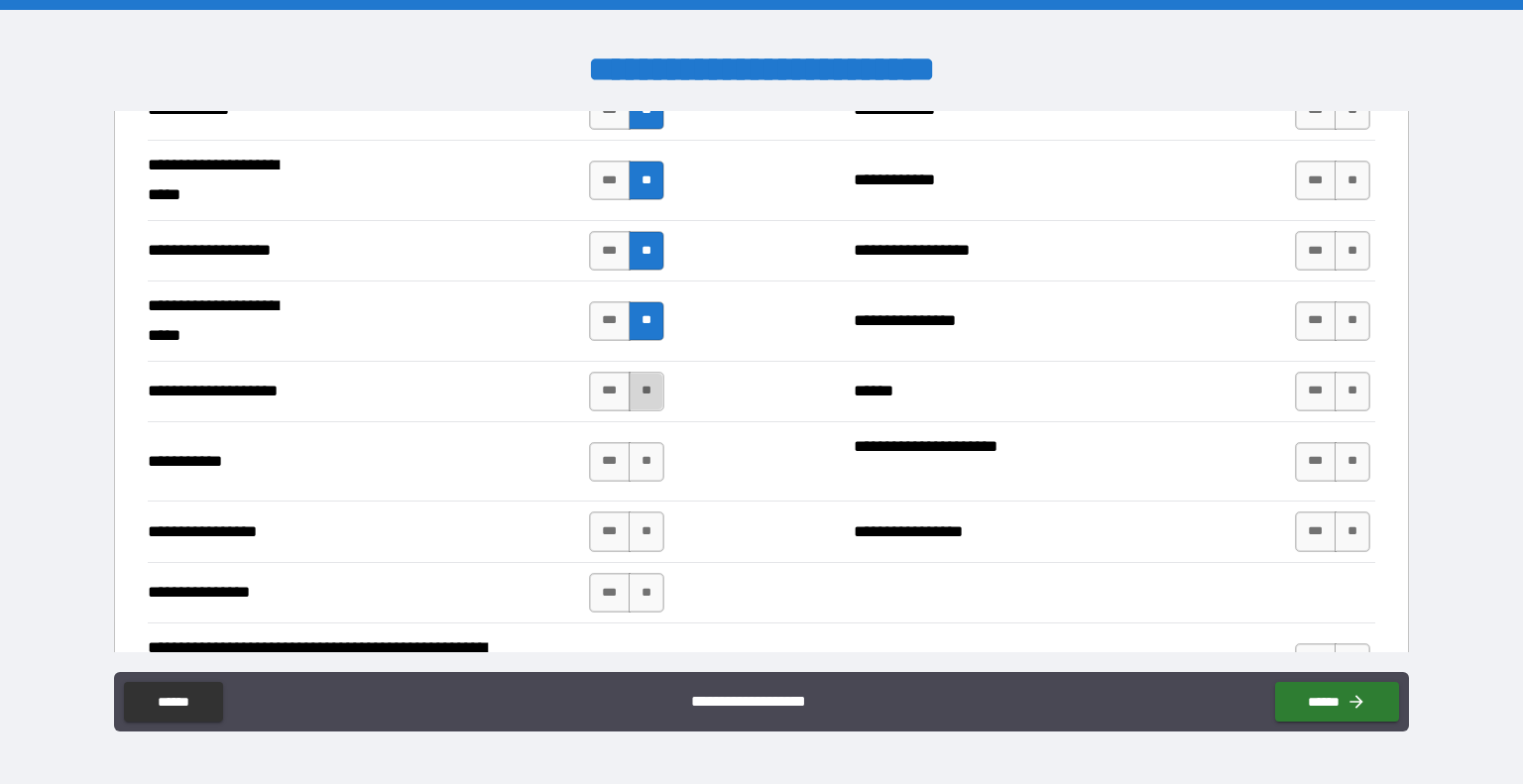 click on "**" at bounding box center [646, 392] 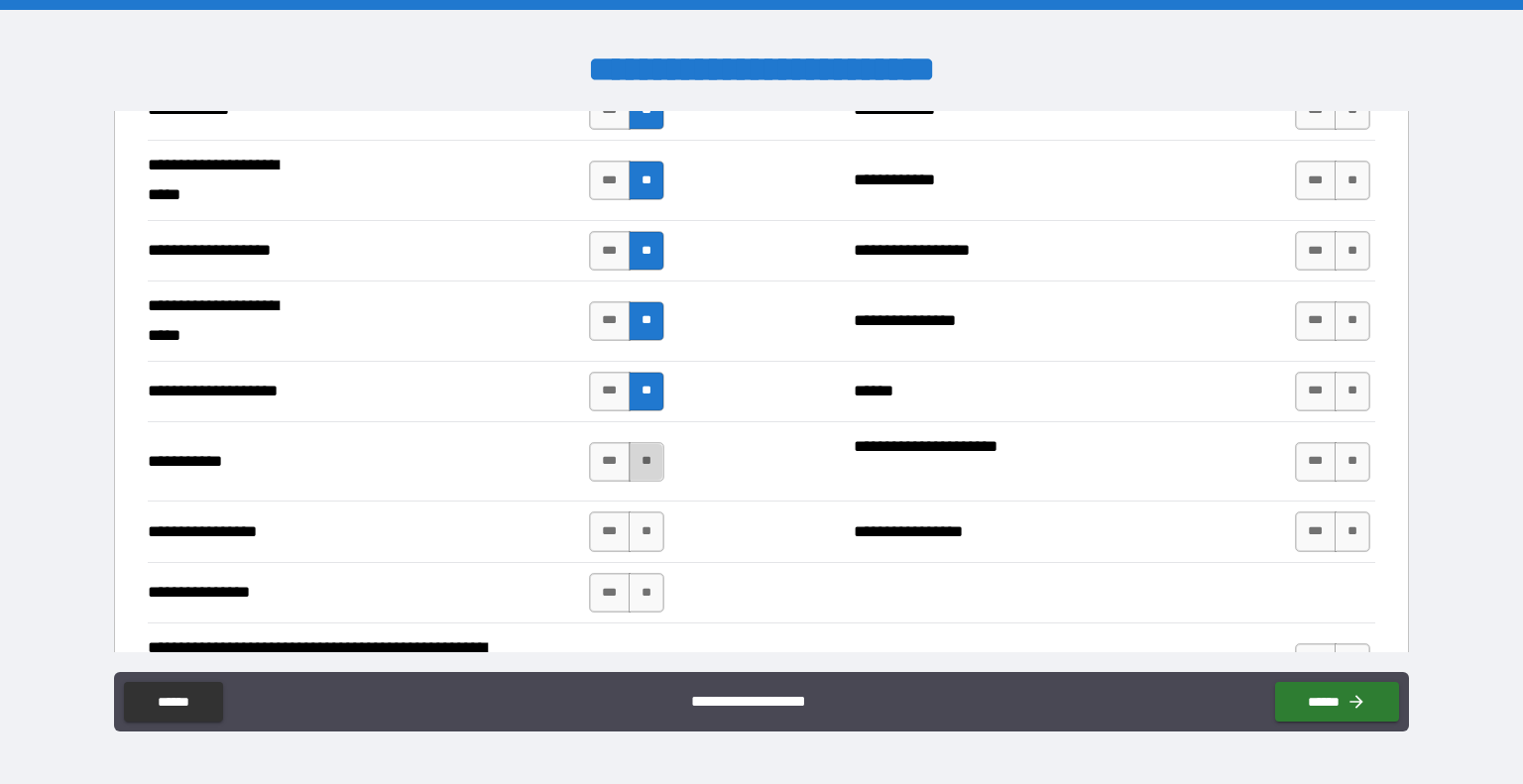 click on "**" at bounding box center (646, 462) 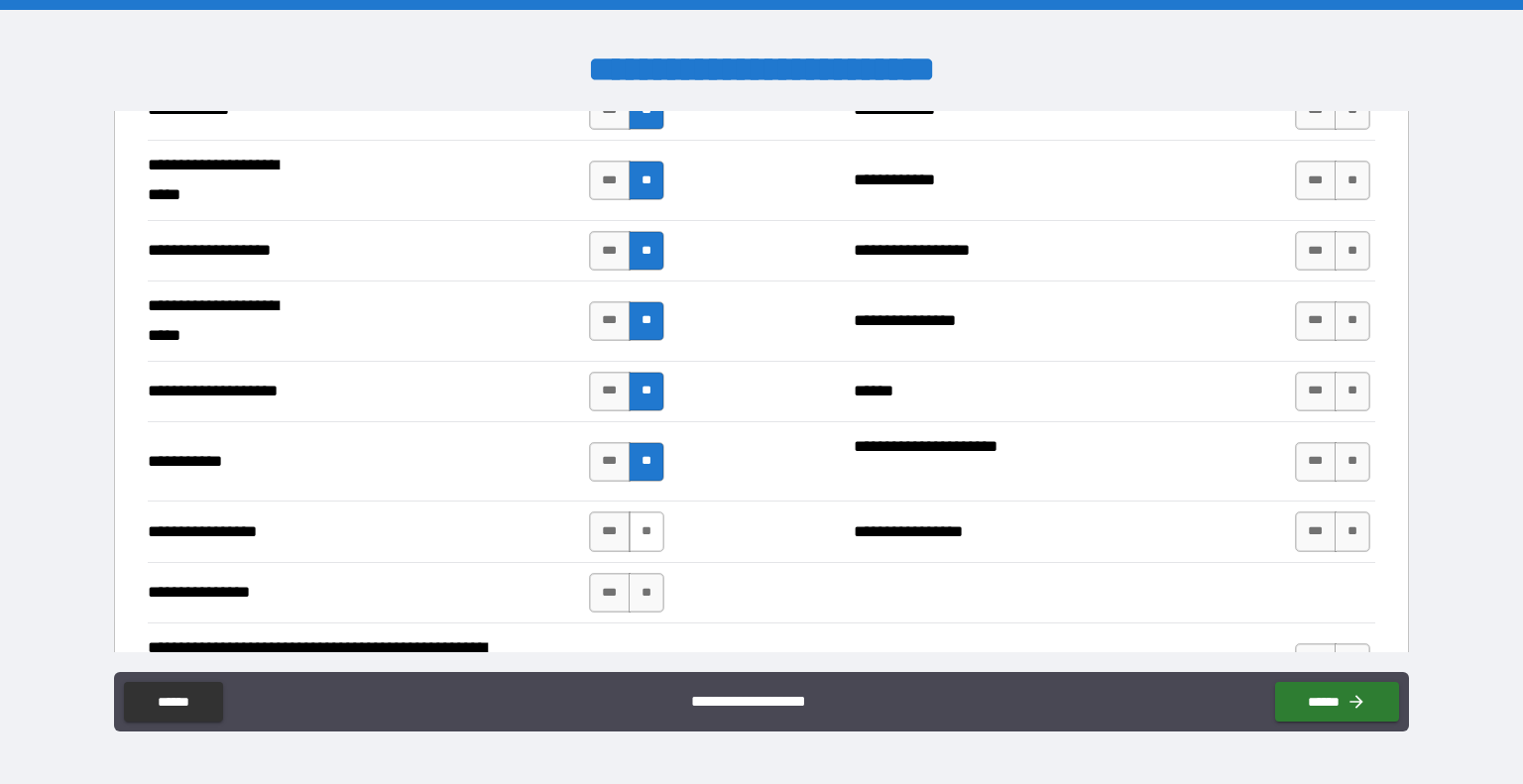 click on "**" at bounding box center [646, 531] 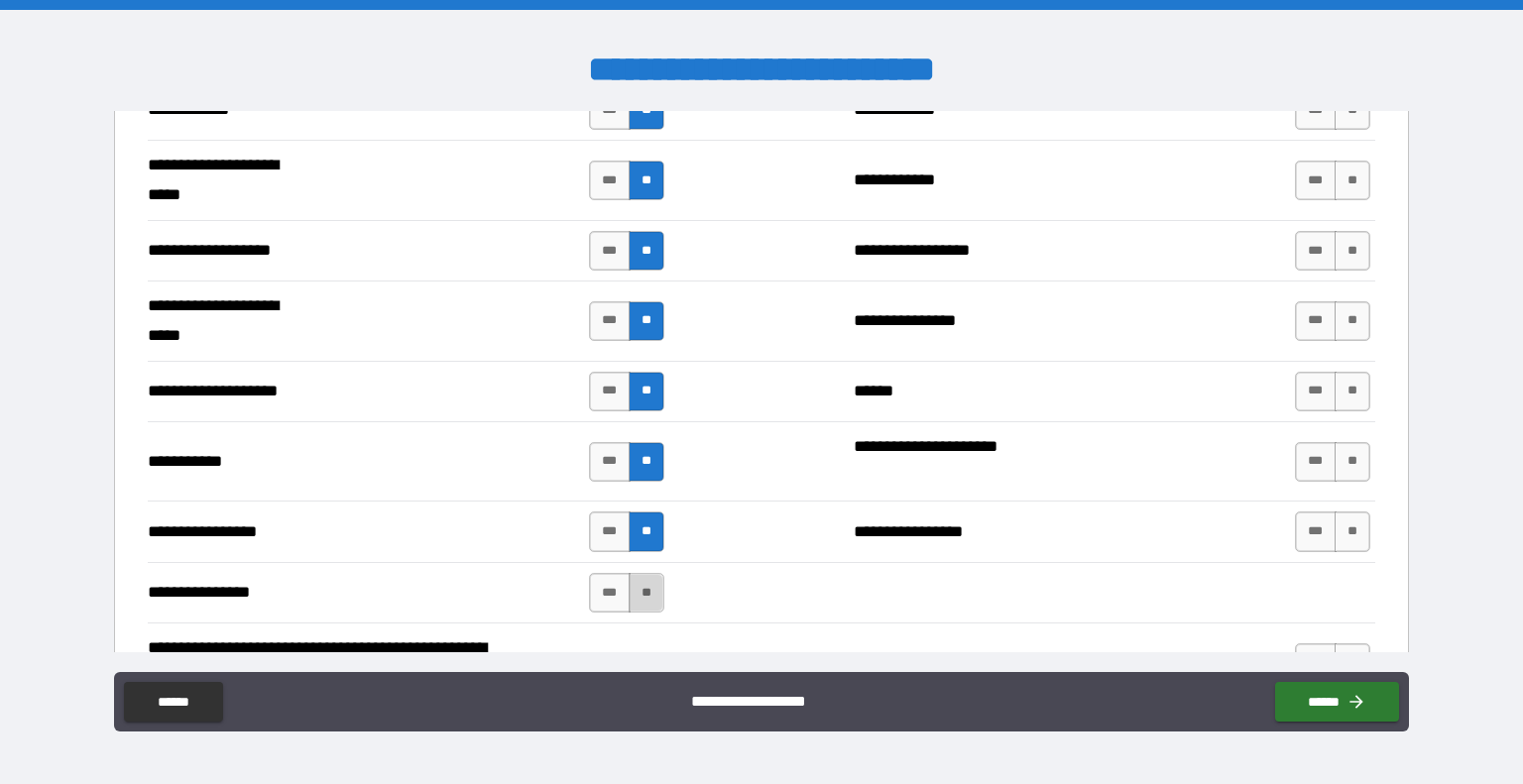 click on "**" at bounding box center [646, 593] 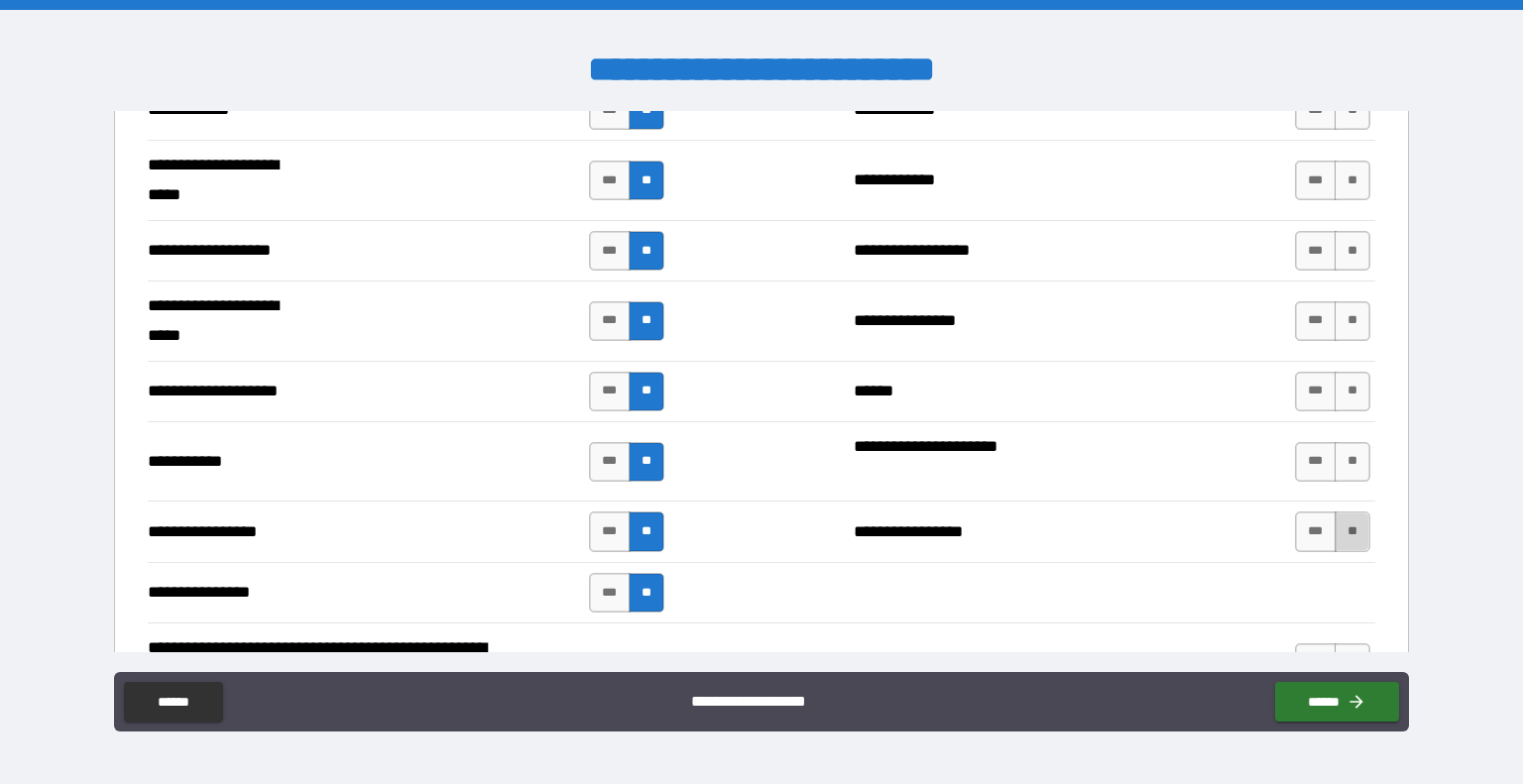 click on "**" at bounding box center [1352, 531] 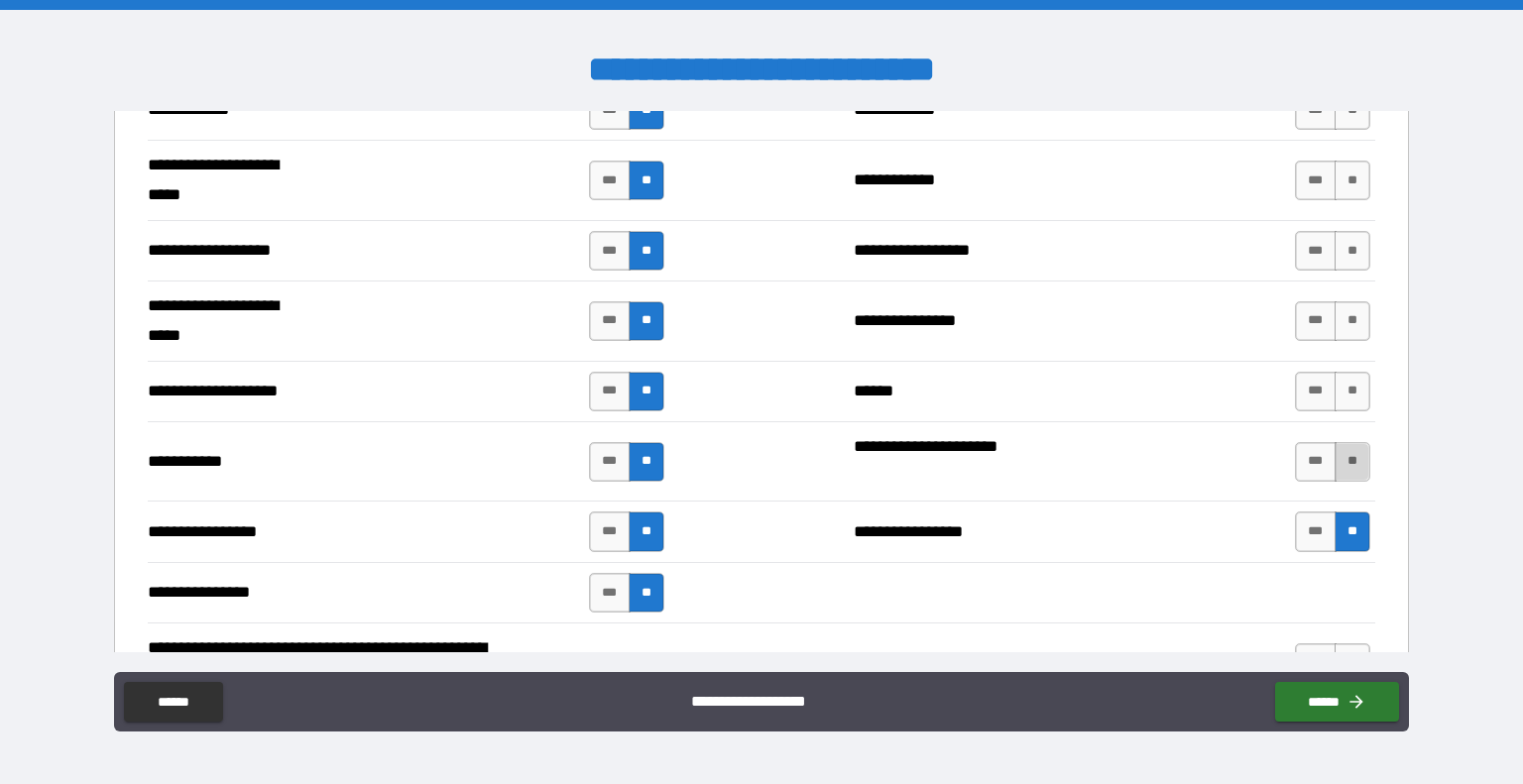 click on "**" at bounding box center [1352, 462] 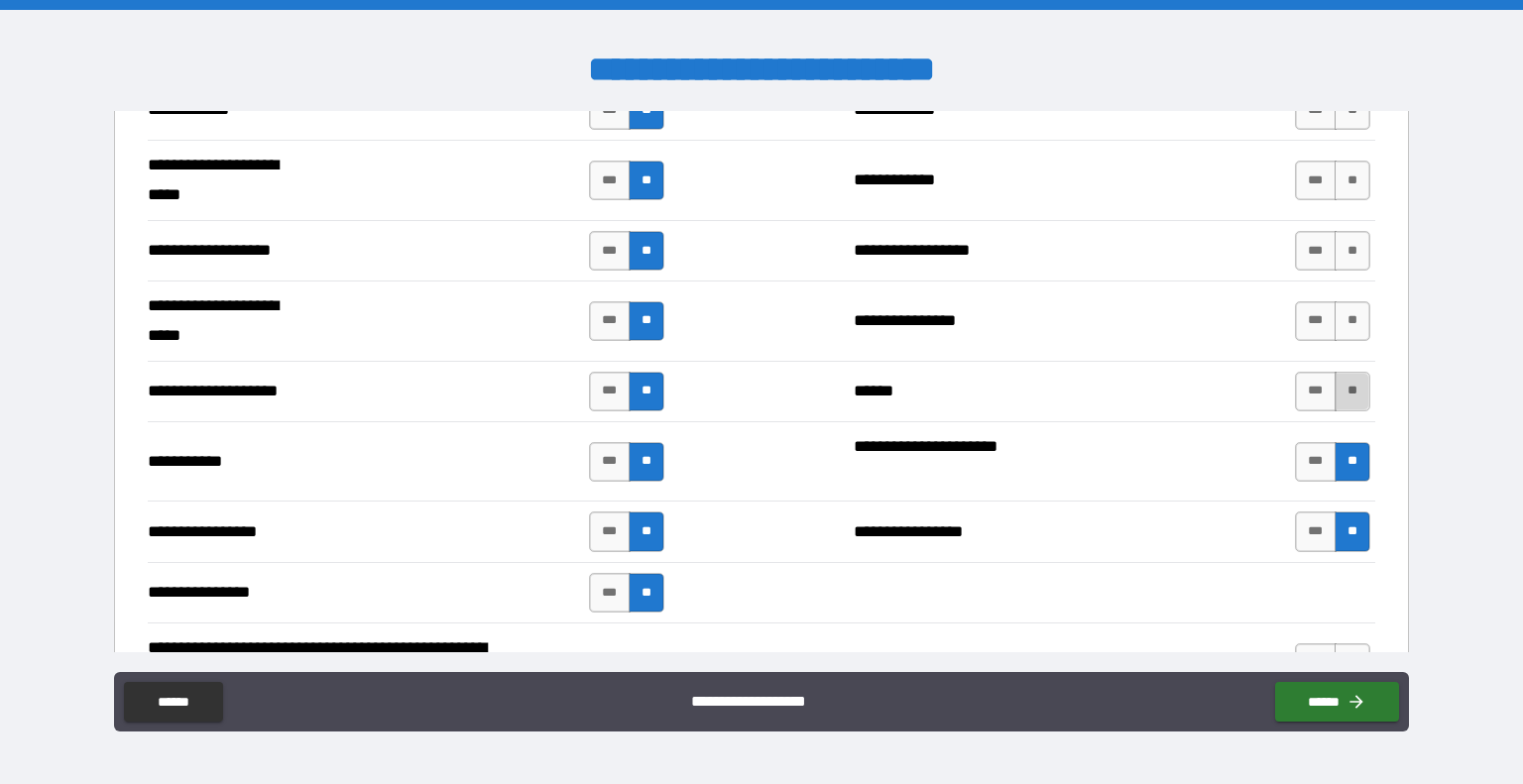 click on "**" at bounding box center [1352, 392] 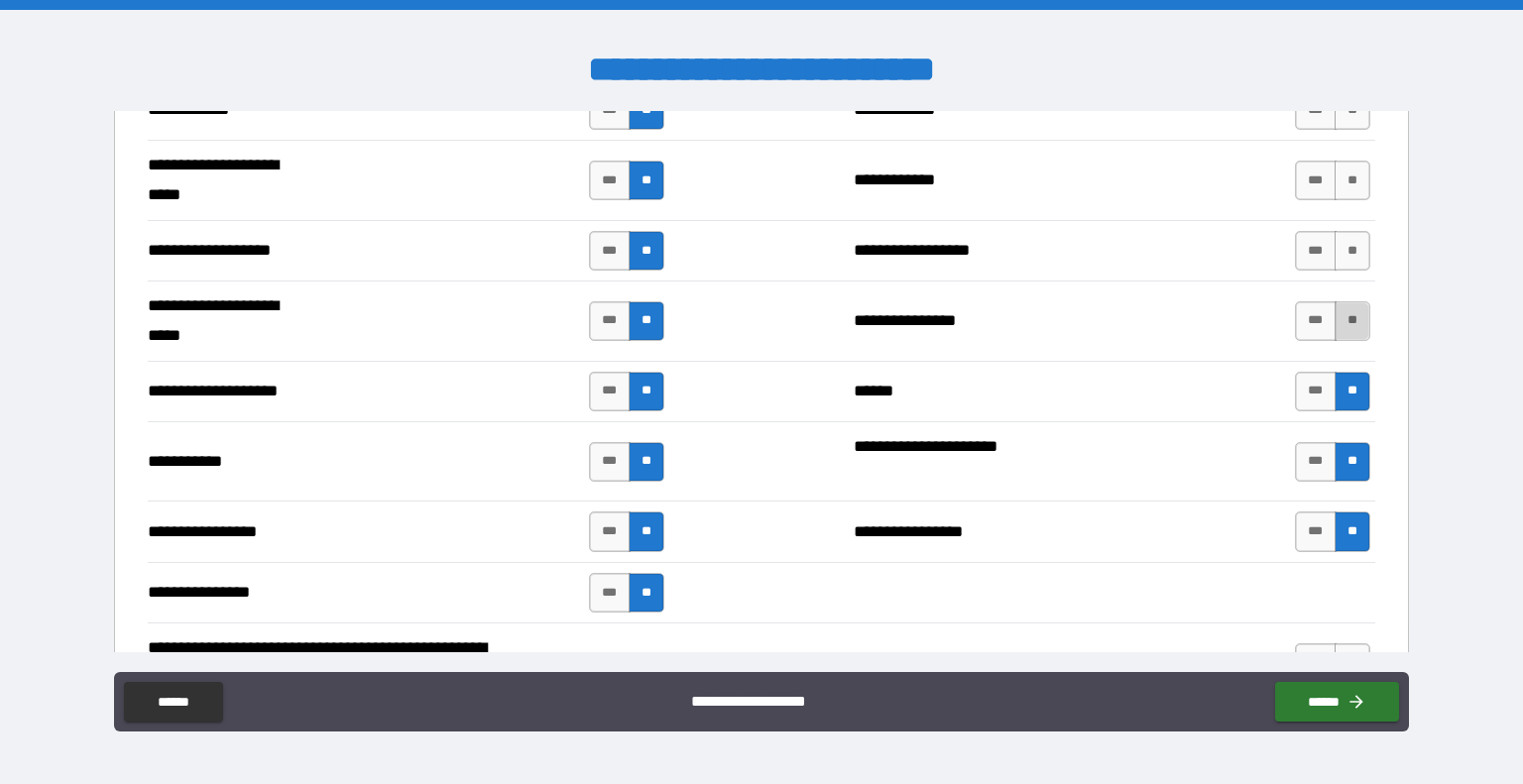 click on "**" at bounding box center [1352, 321] 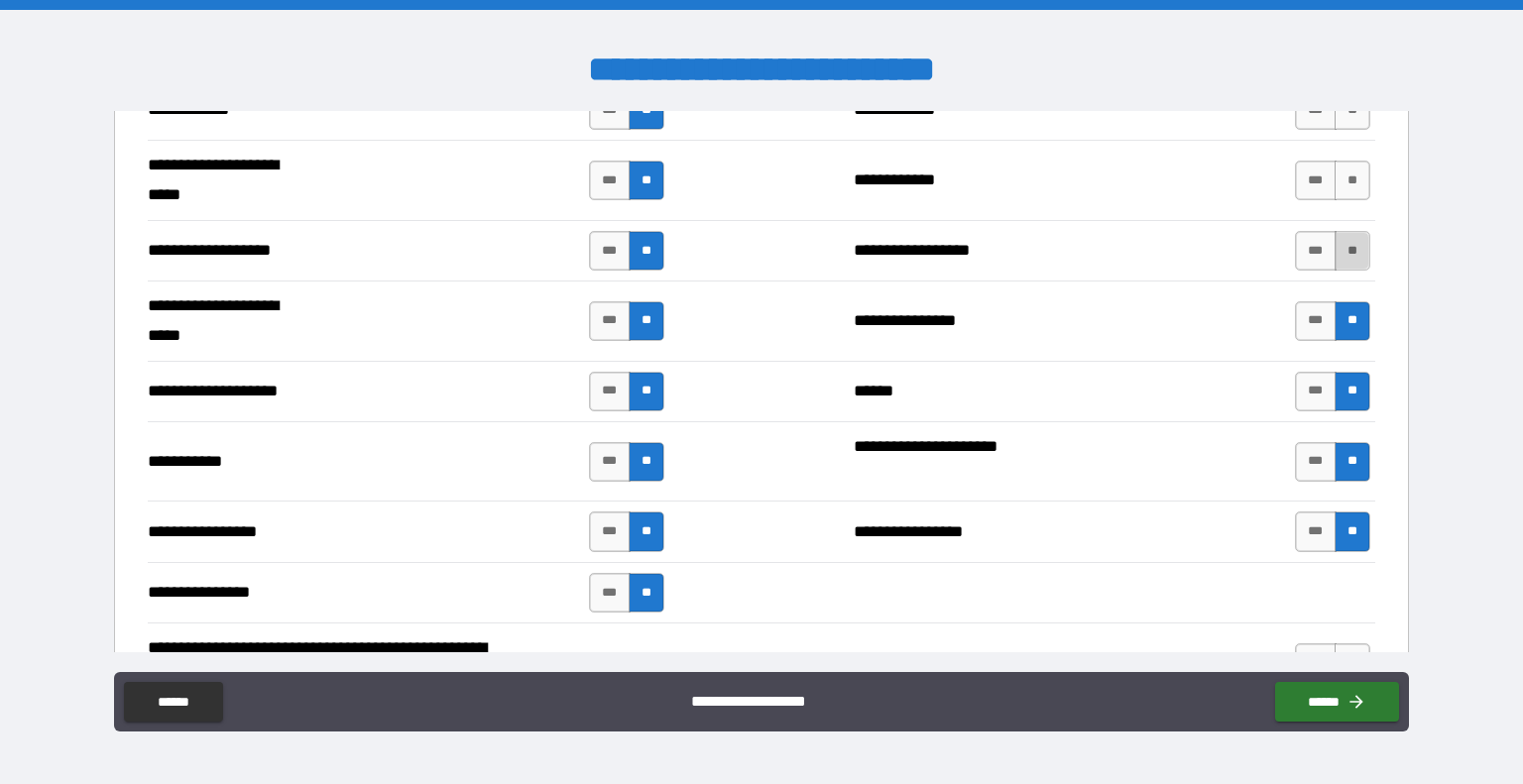 click on "**" at bounding box center (1352, 251) 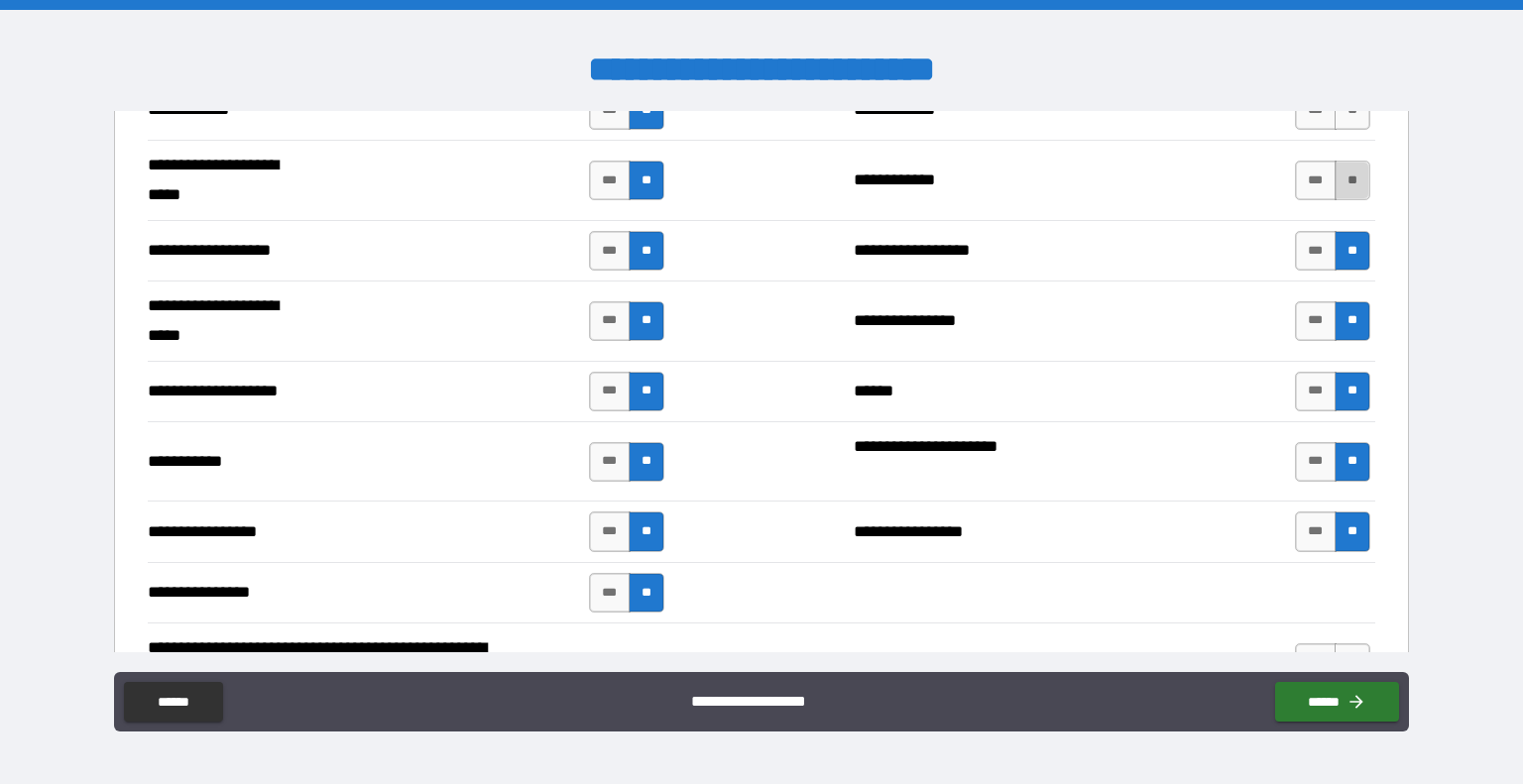 click on "**" at bounding box center (1352, 180) 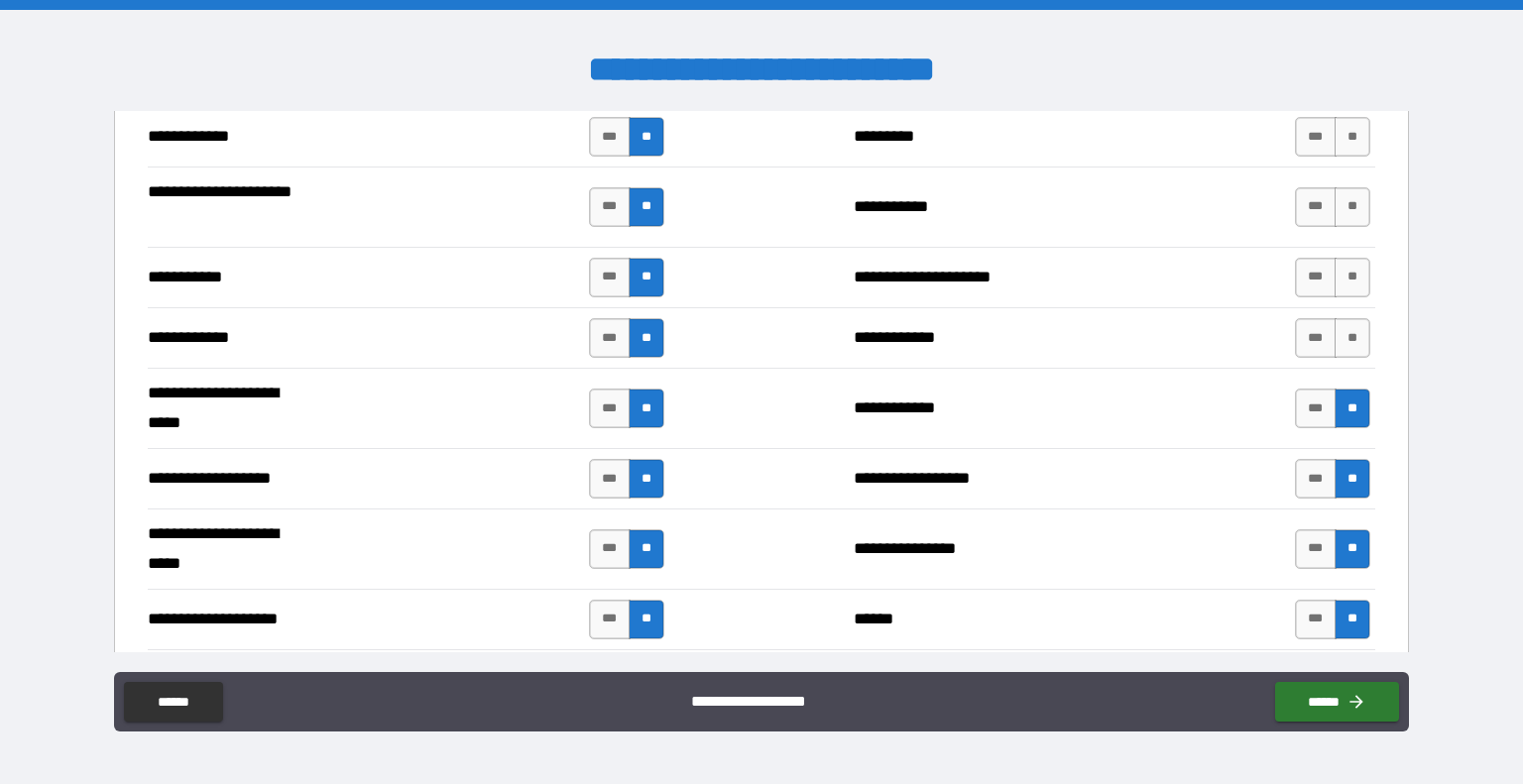 scroll, scrollTop: 3730, scrollLeft: 0, axis: vertical 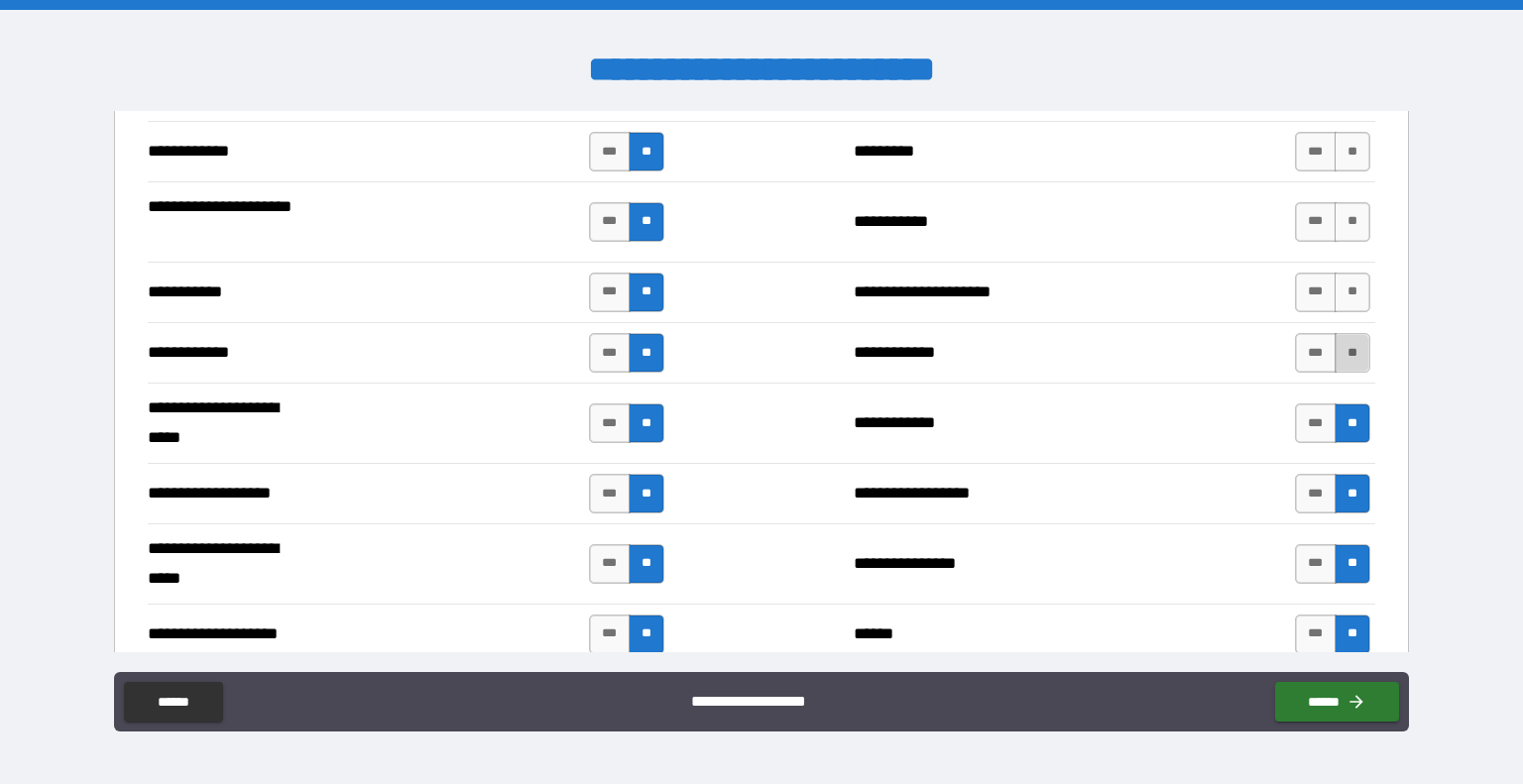 click on "**" at bounding box center (1352, 353) 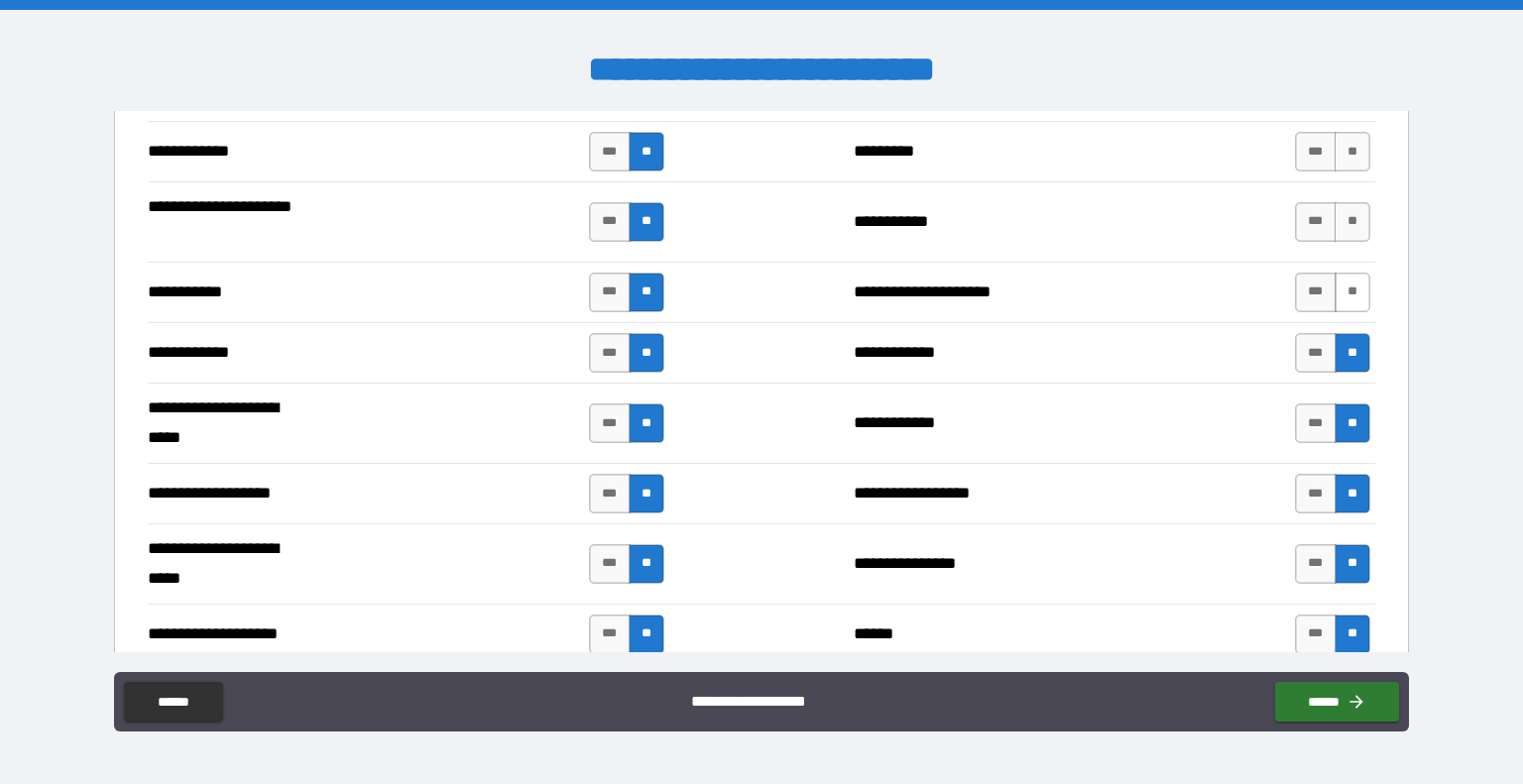 click on "**" at bounding box center (1352, 292) 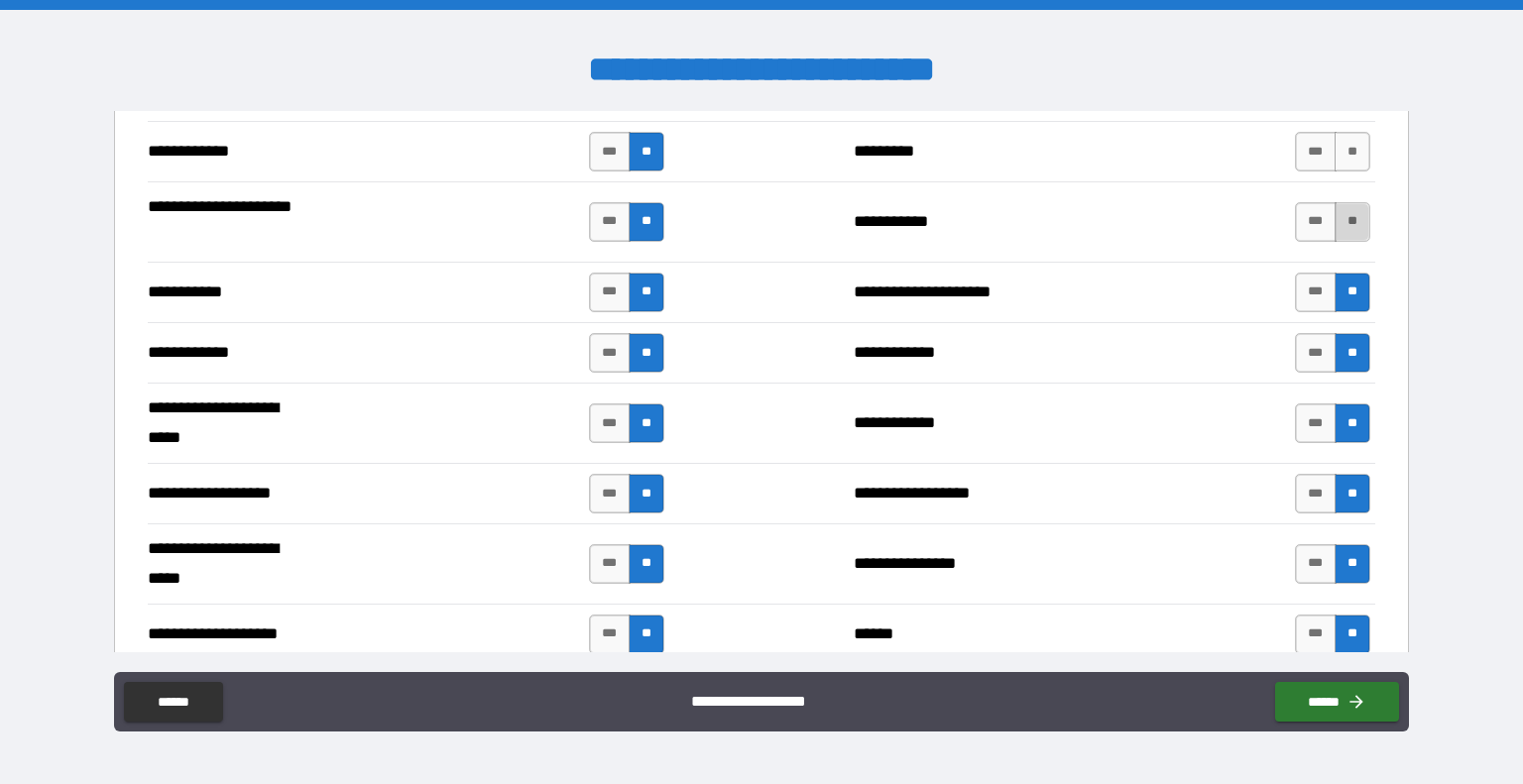 click on "**" at bounding box center [1352, 222] 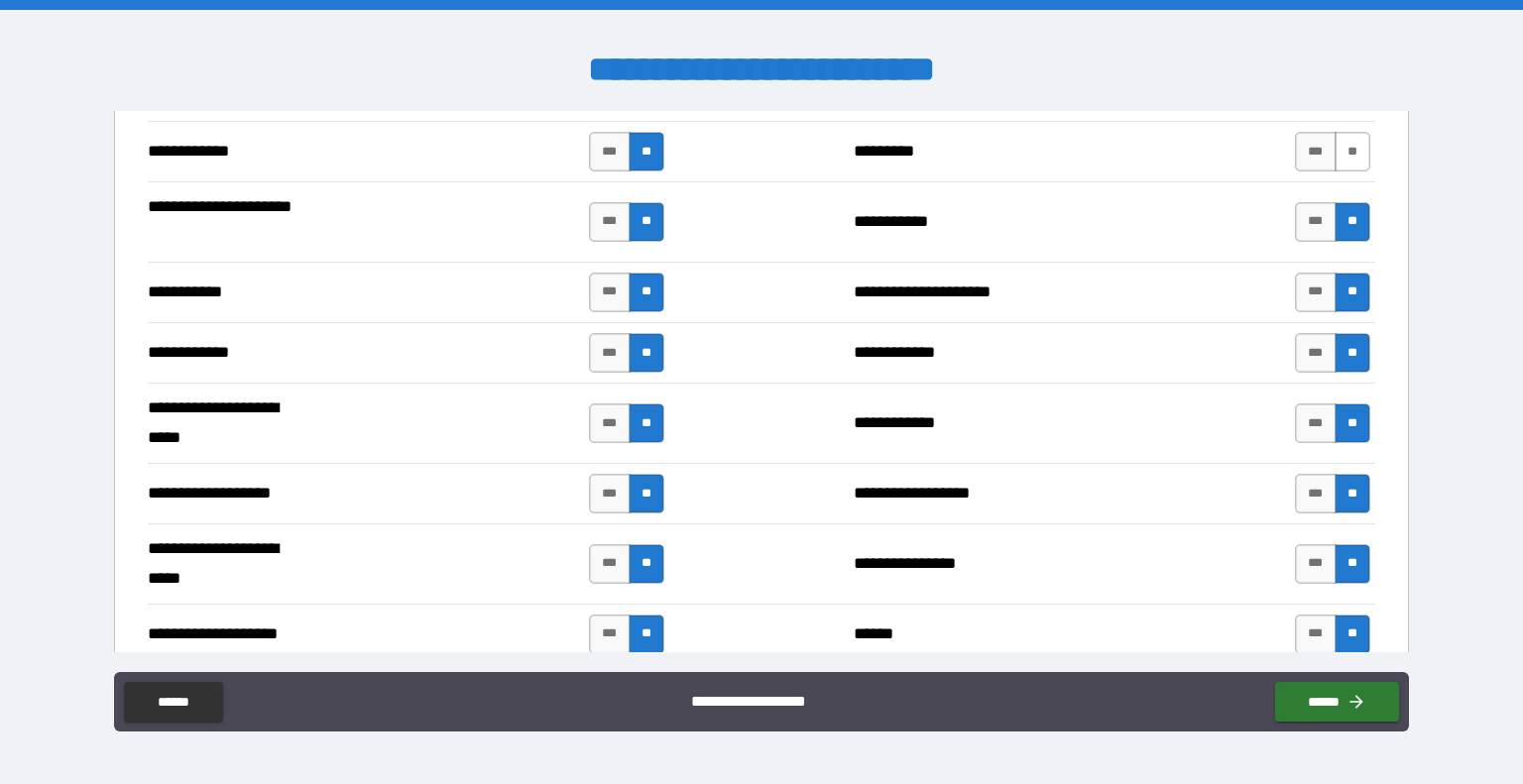 click on "**" at bounding box center (1352, 152) 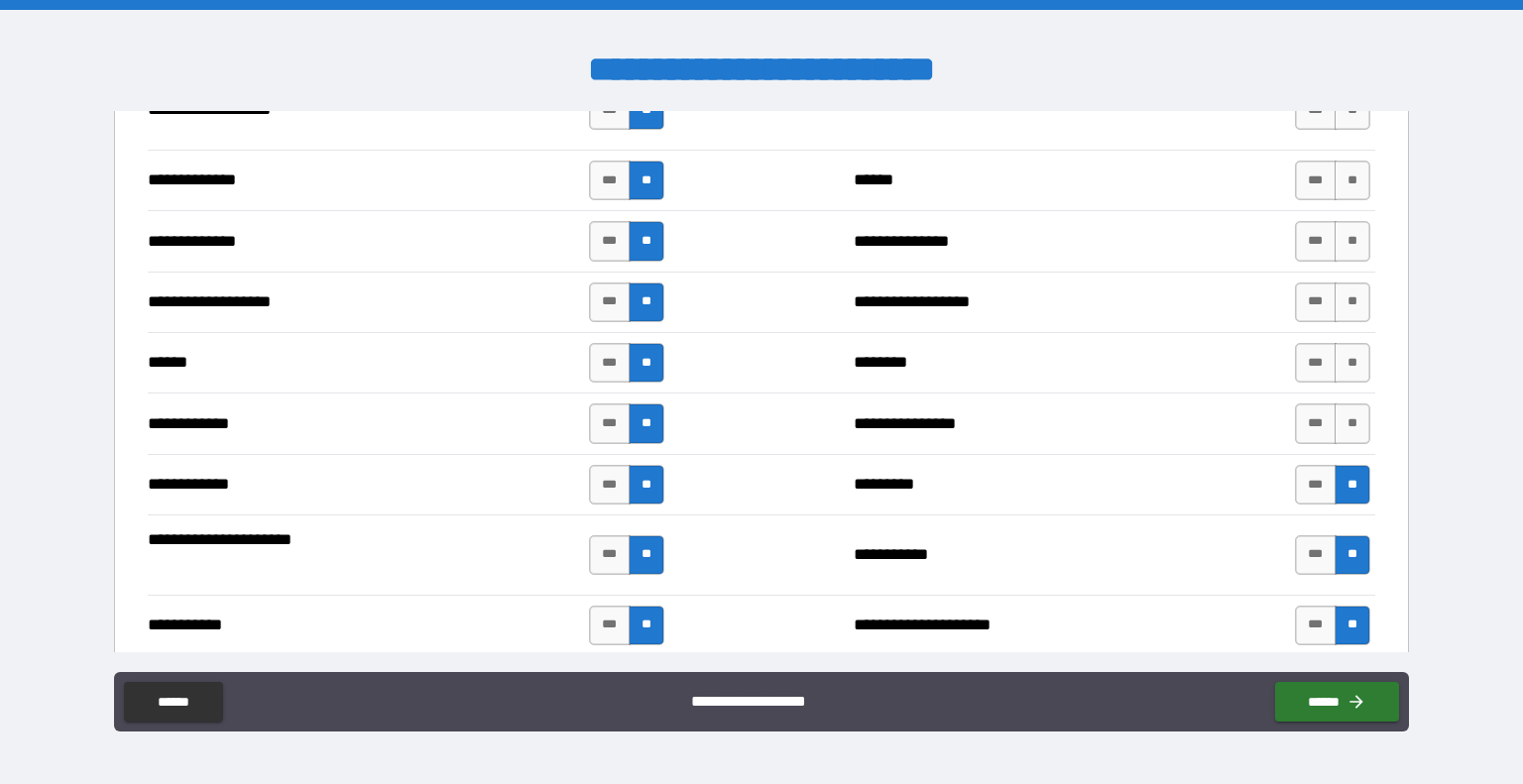 scroll, scrollTop: 3388, scrollLeft: 0, axis: vertical 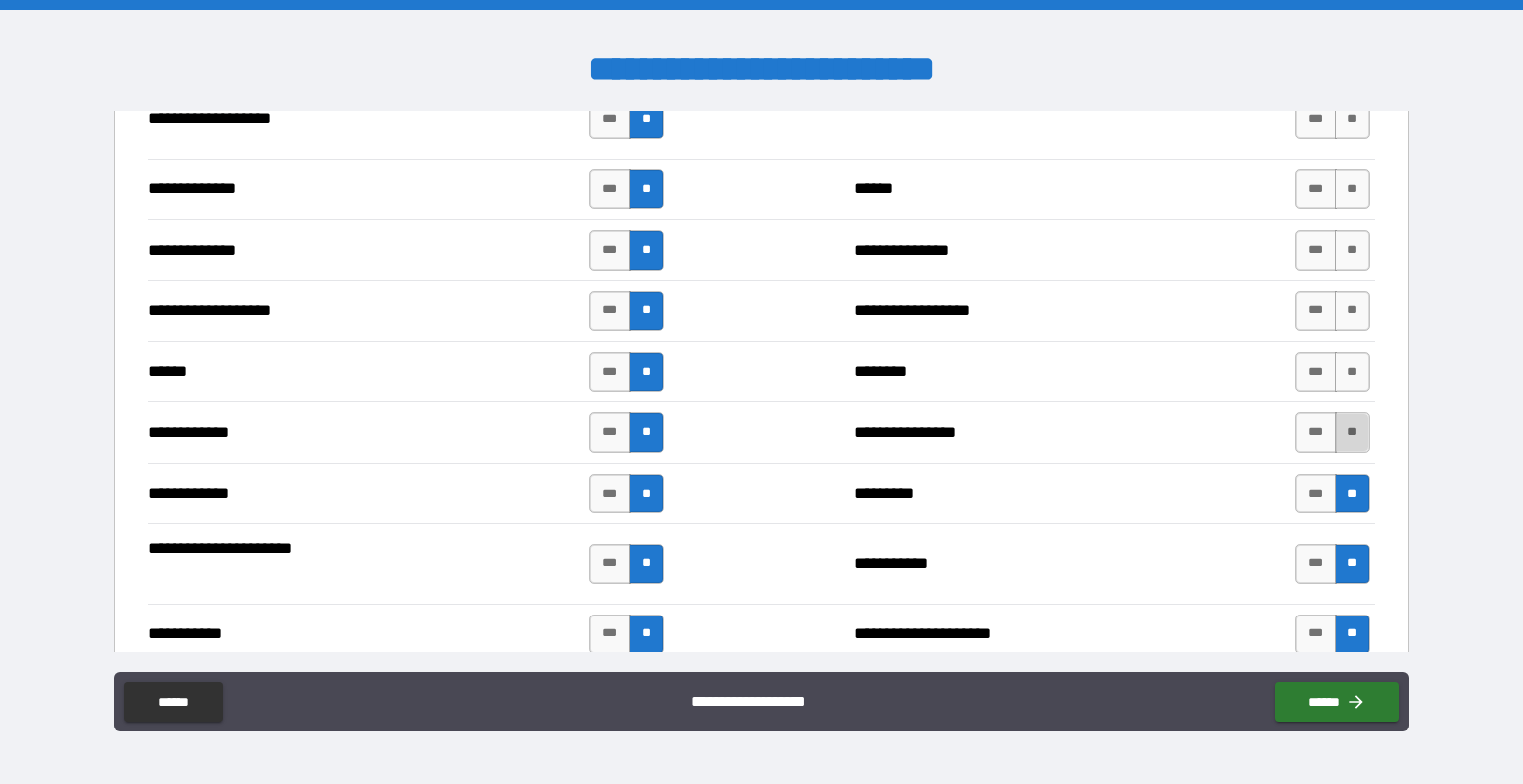 click on "**" at bounding box center (1352, 432) 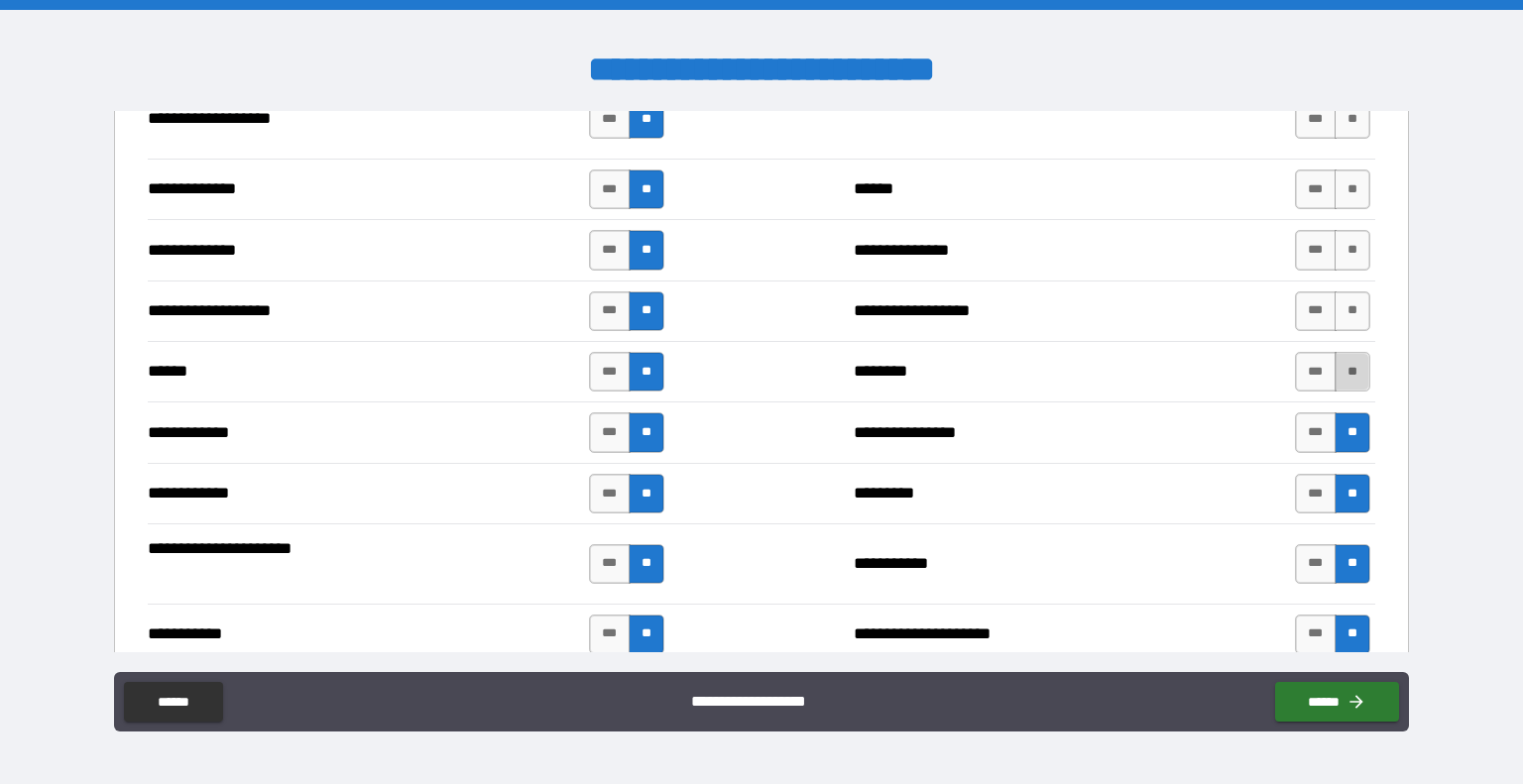 click on "**" at bounding box center (1352, 372) 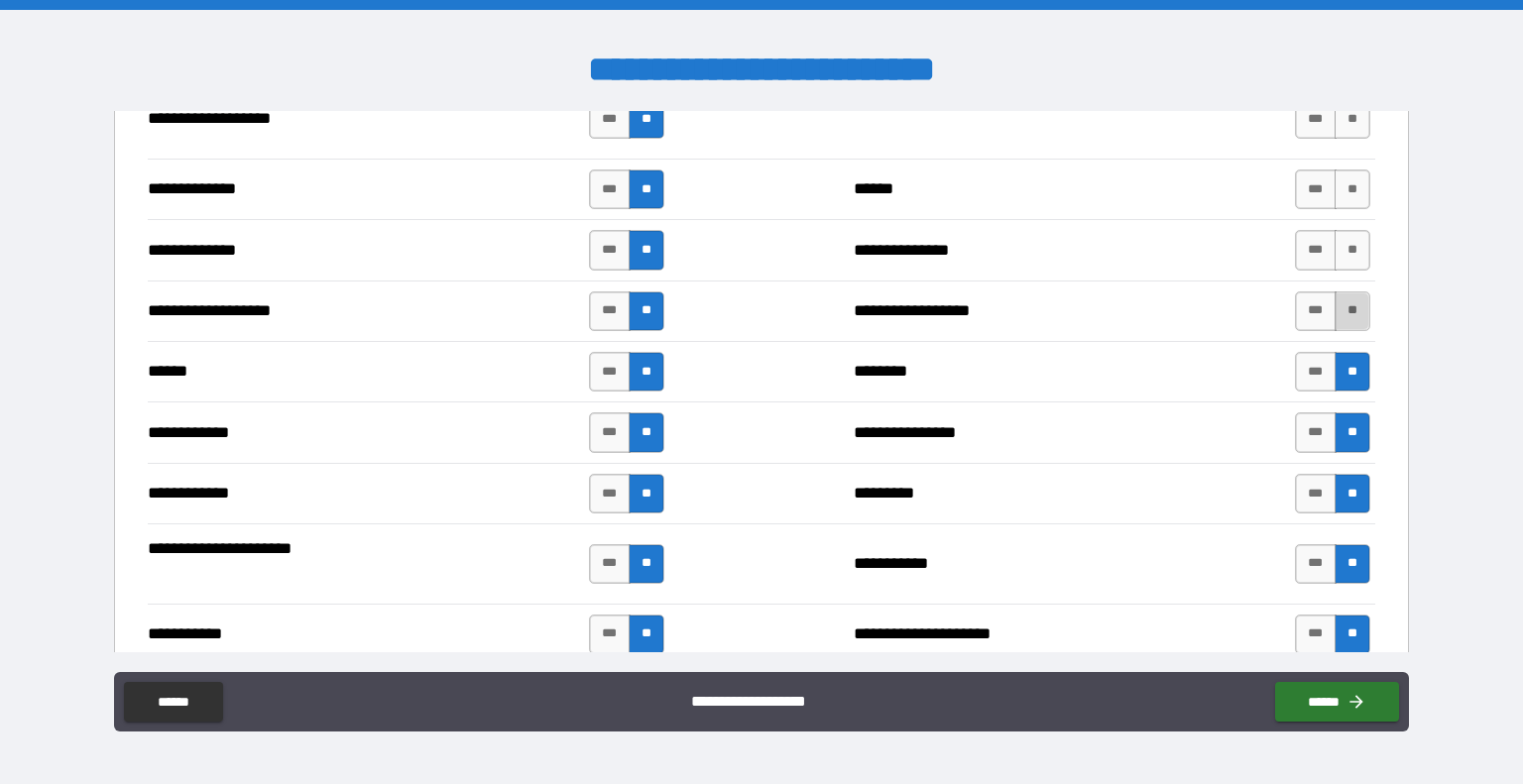 click on "**" at bounding box center [1352, 311] 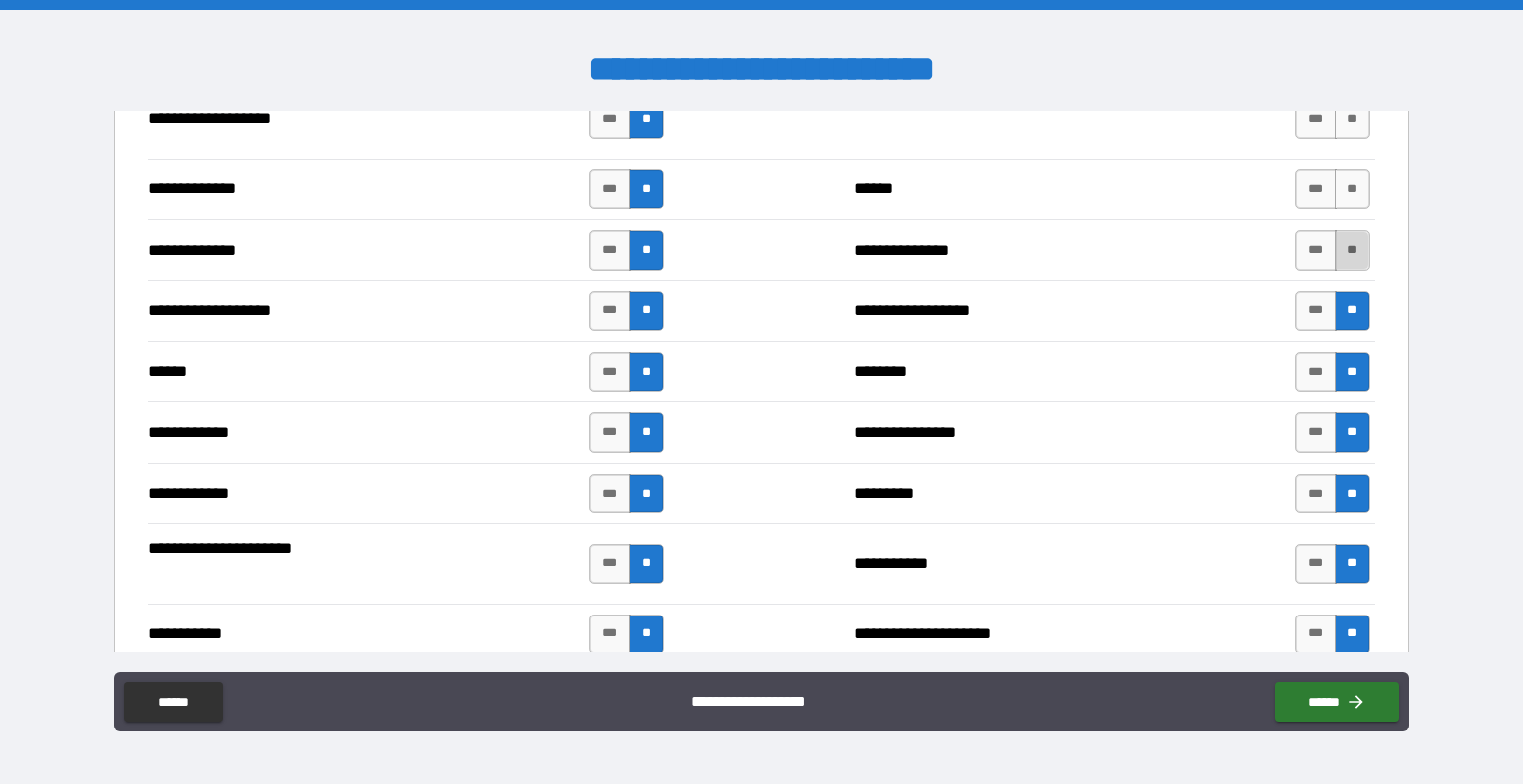 click on "**" at bounding box center [1352, 250] 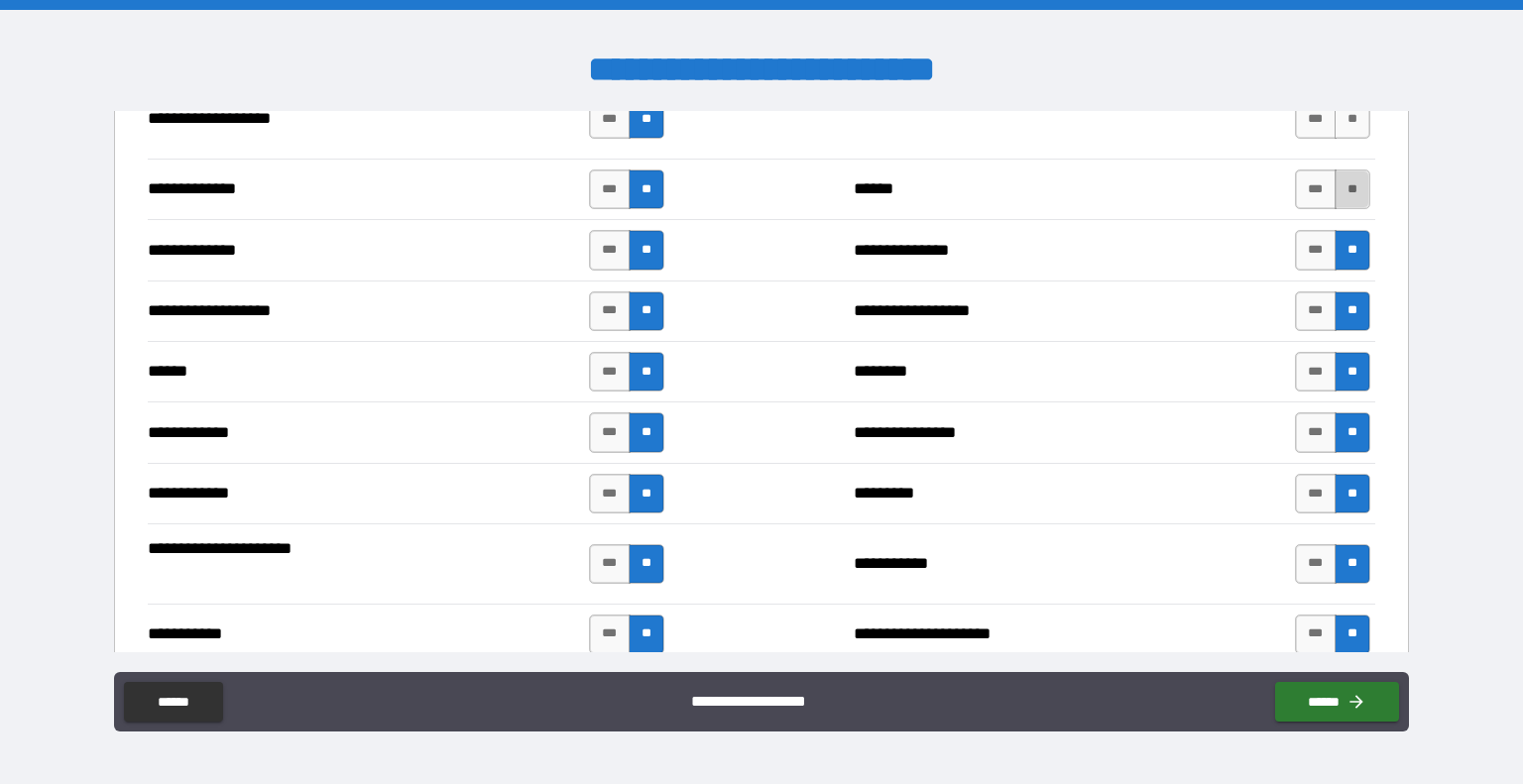 click on "**" at bounding box center (1352, 189) 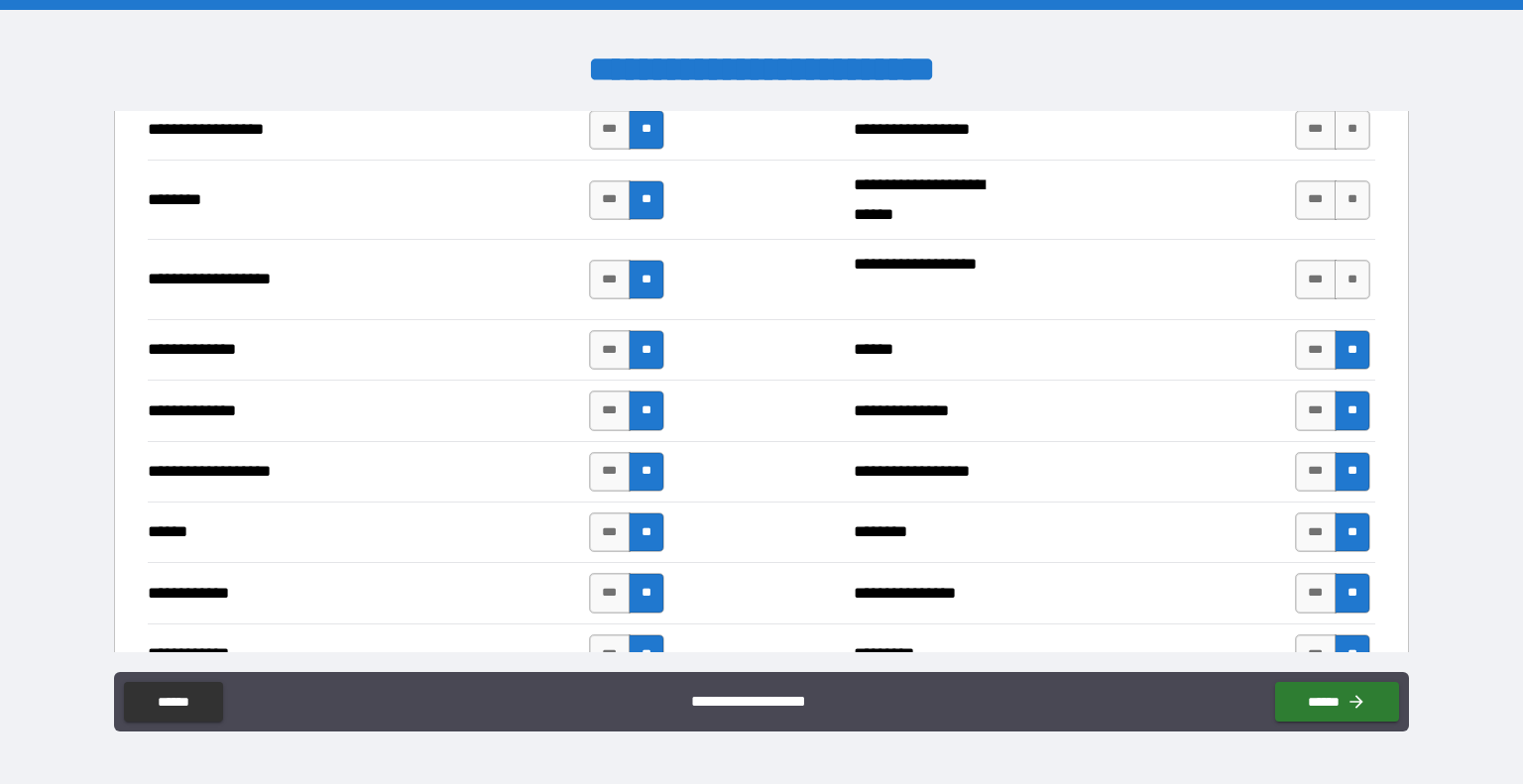 scroll, scrollTop: 3225, scrollLeft: 0, axis: vertical 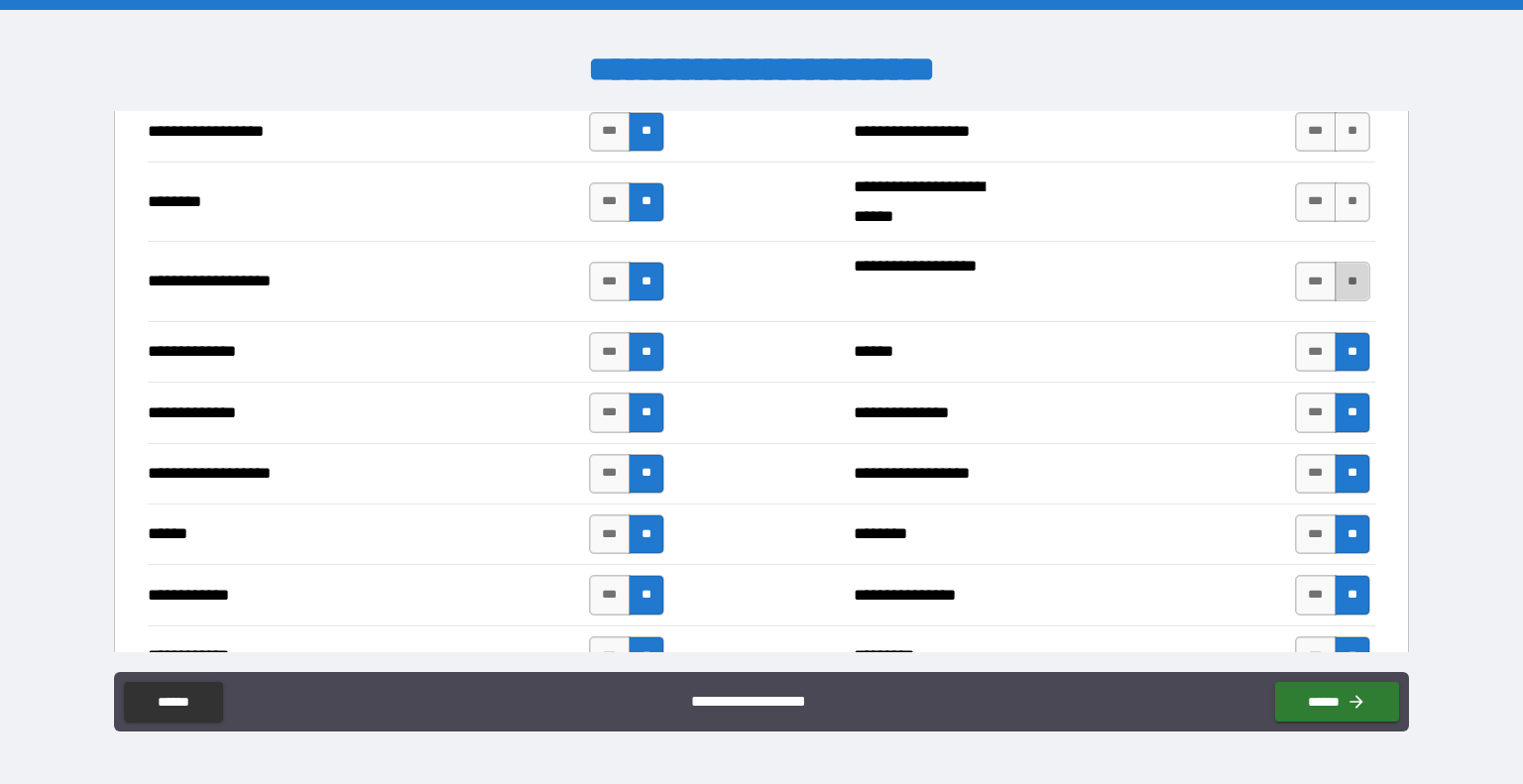 click on "**" at bounding box center [1352, 281] 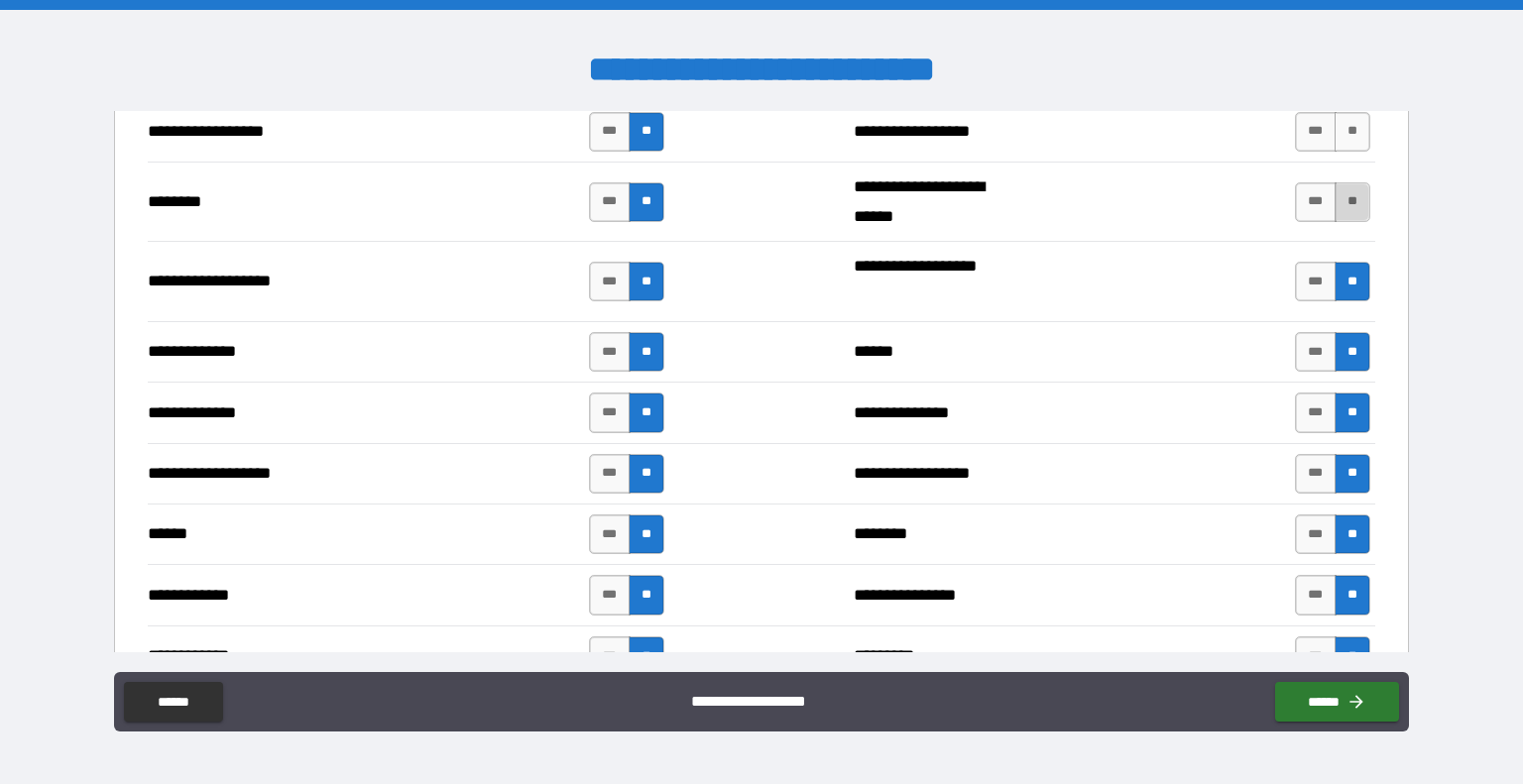 click on "**" at bounding box center [1352, 202] 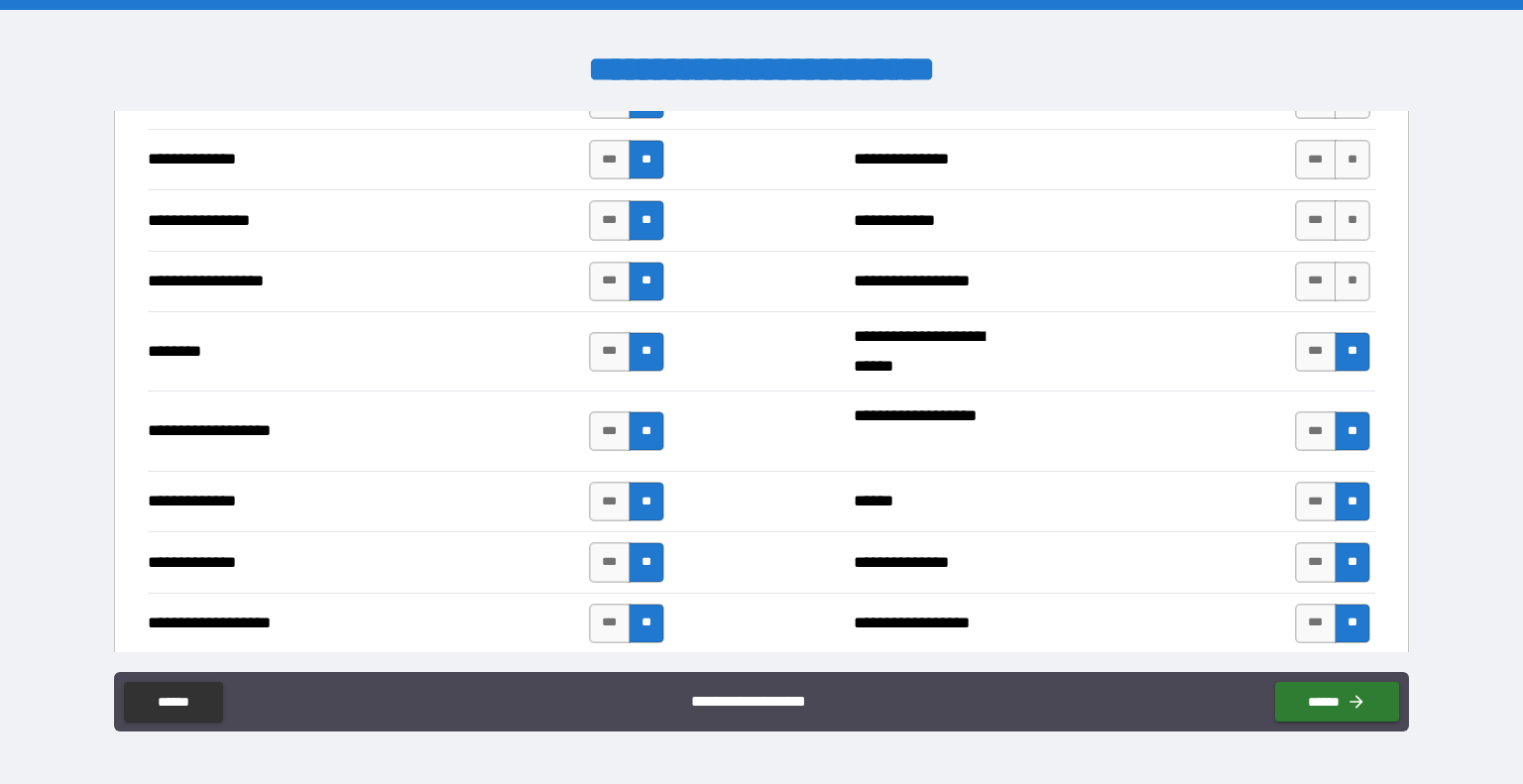 scroll, scrollTop: 3016, scrollLeft: 0, axis: vertical 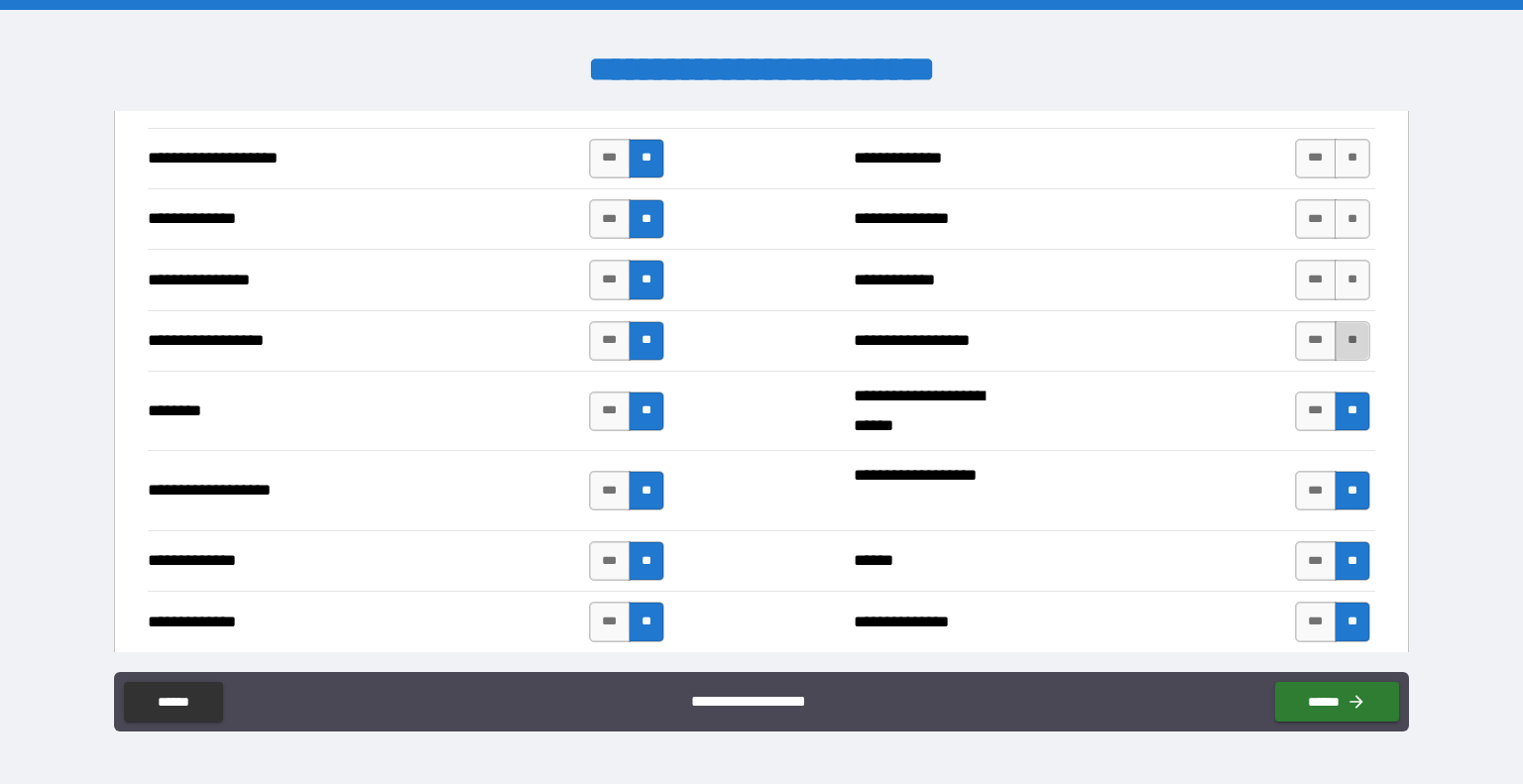 click on "**" at bounding box center [1352, 341] 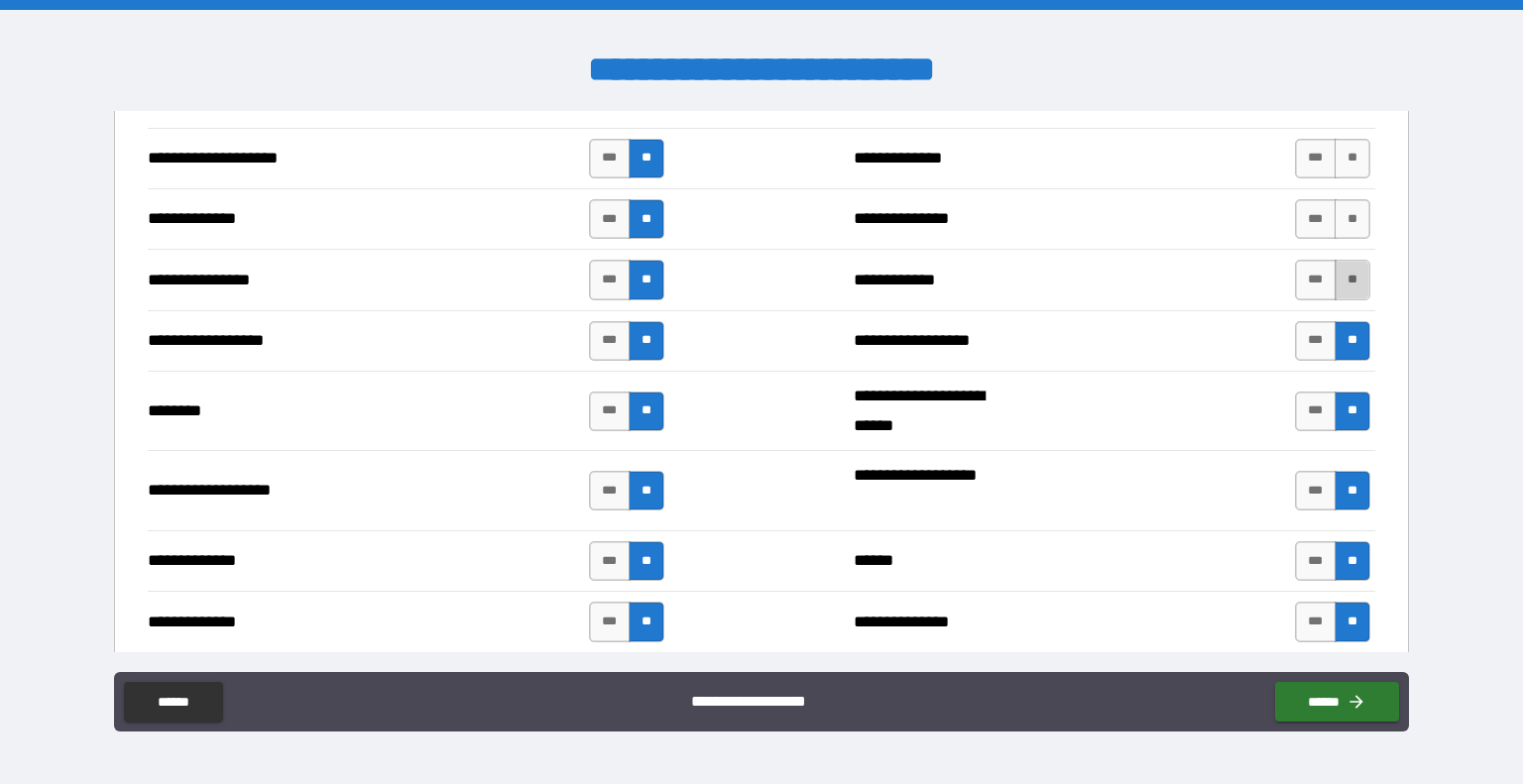 click on "**" at bounding box center (1352, 280) 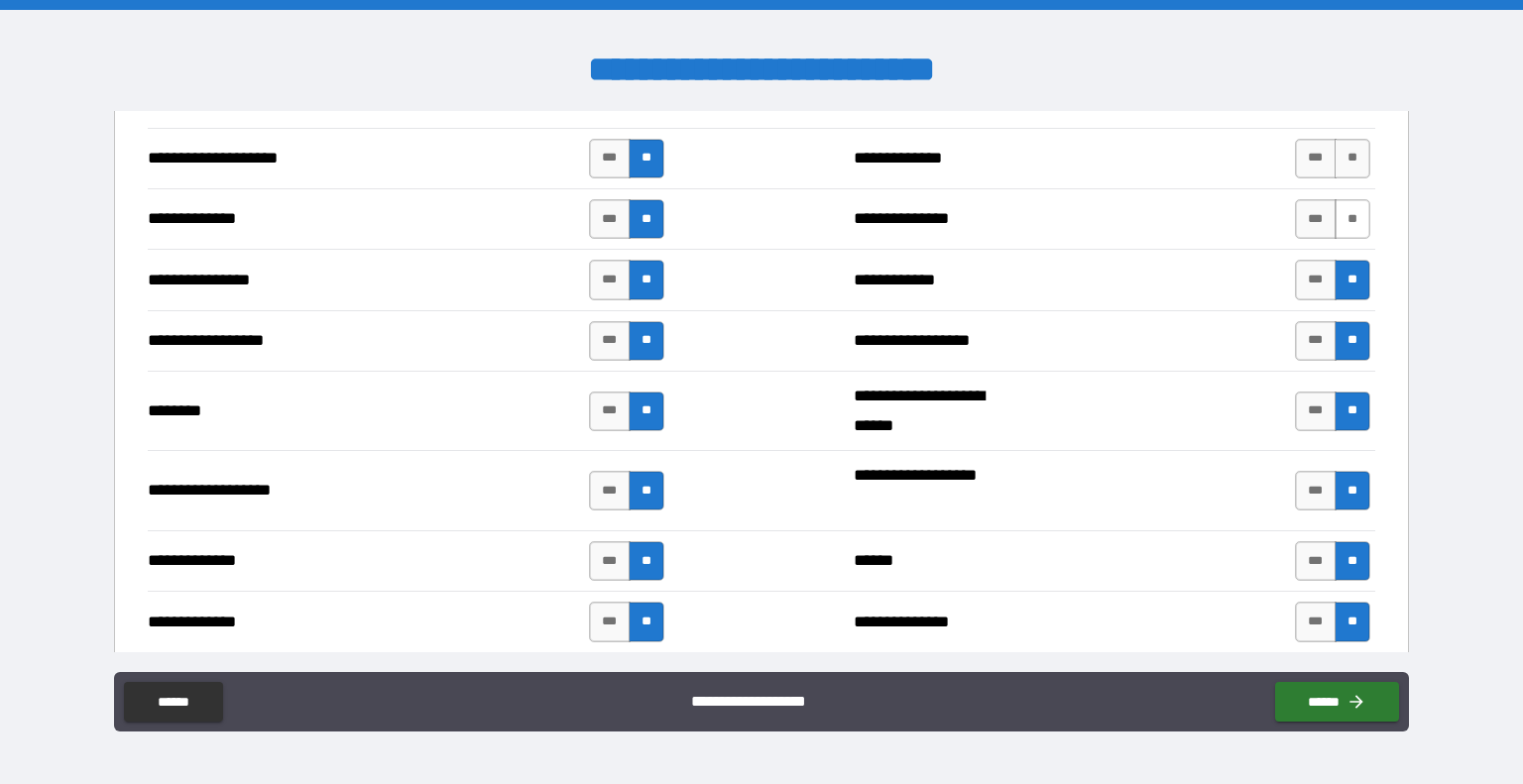 click on "**" at bounding box center (1352, 219) 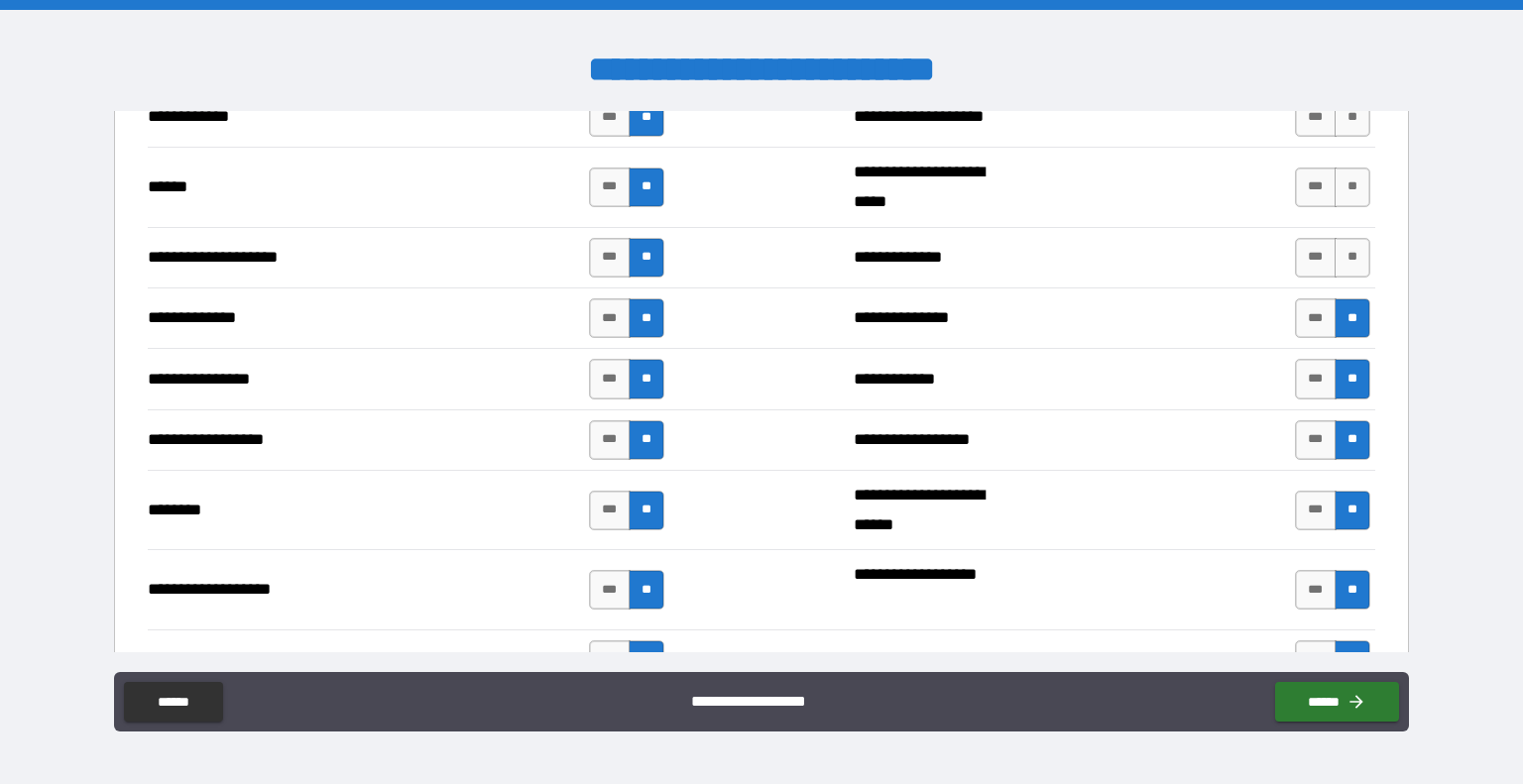 scroll, scrollTop: 2854, scrollLeft: 0, axis: vertical 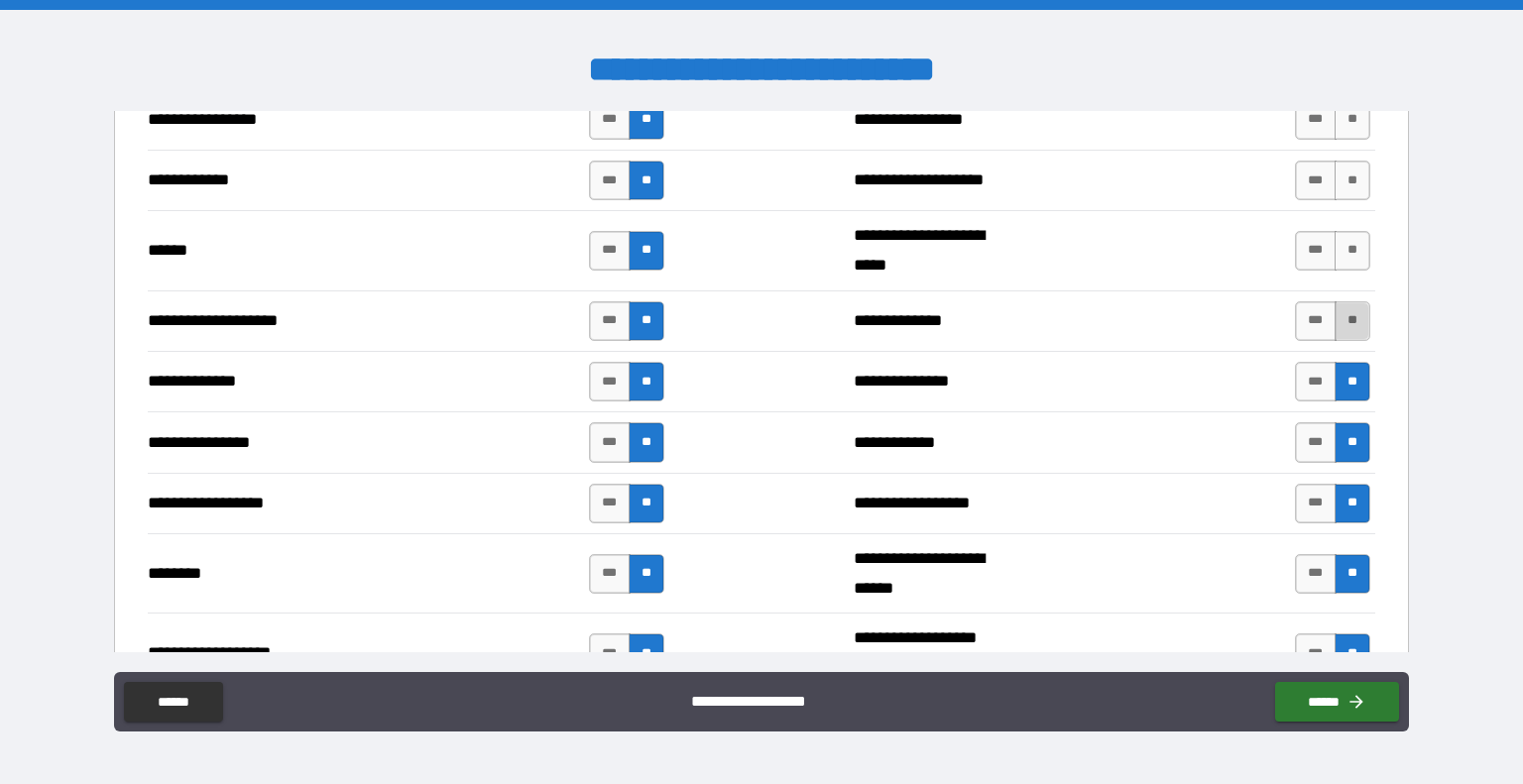 click on "**" at bounding box center [1352, 321] 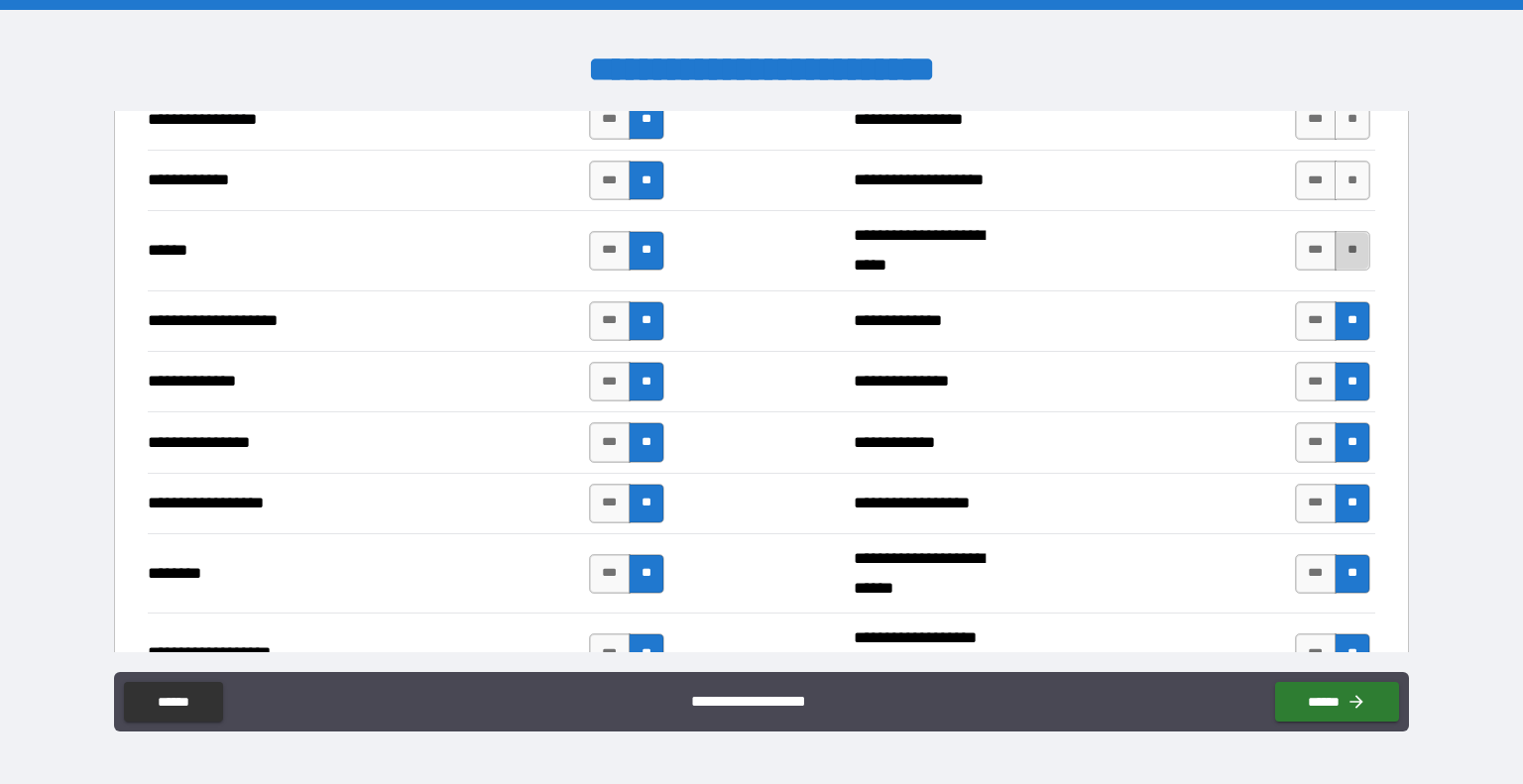 click on "**" at bounding box center (1352, 251) 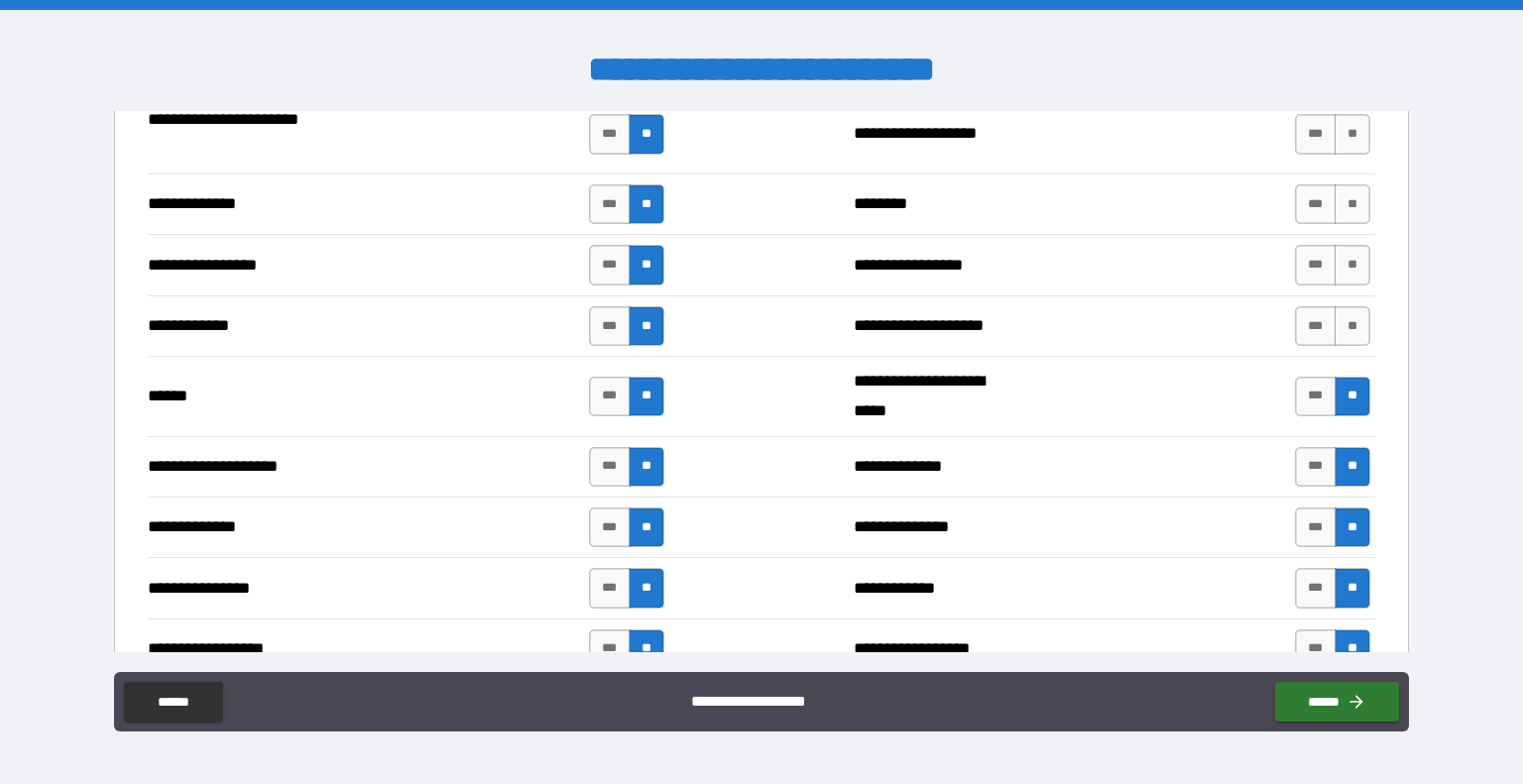 scroll, scrollTop: 2707, scrollLeft: 0, axis: vertical 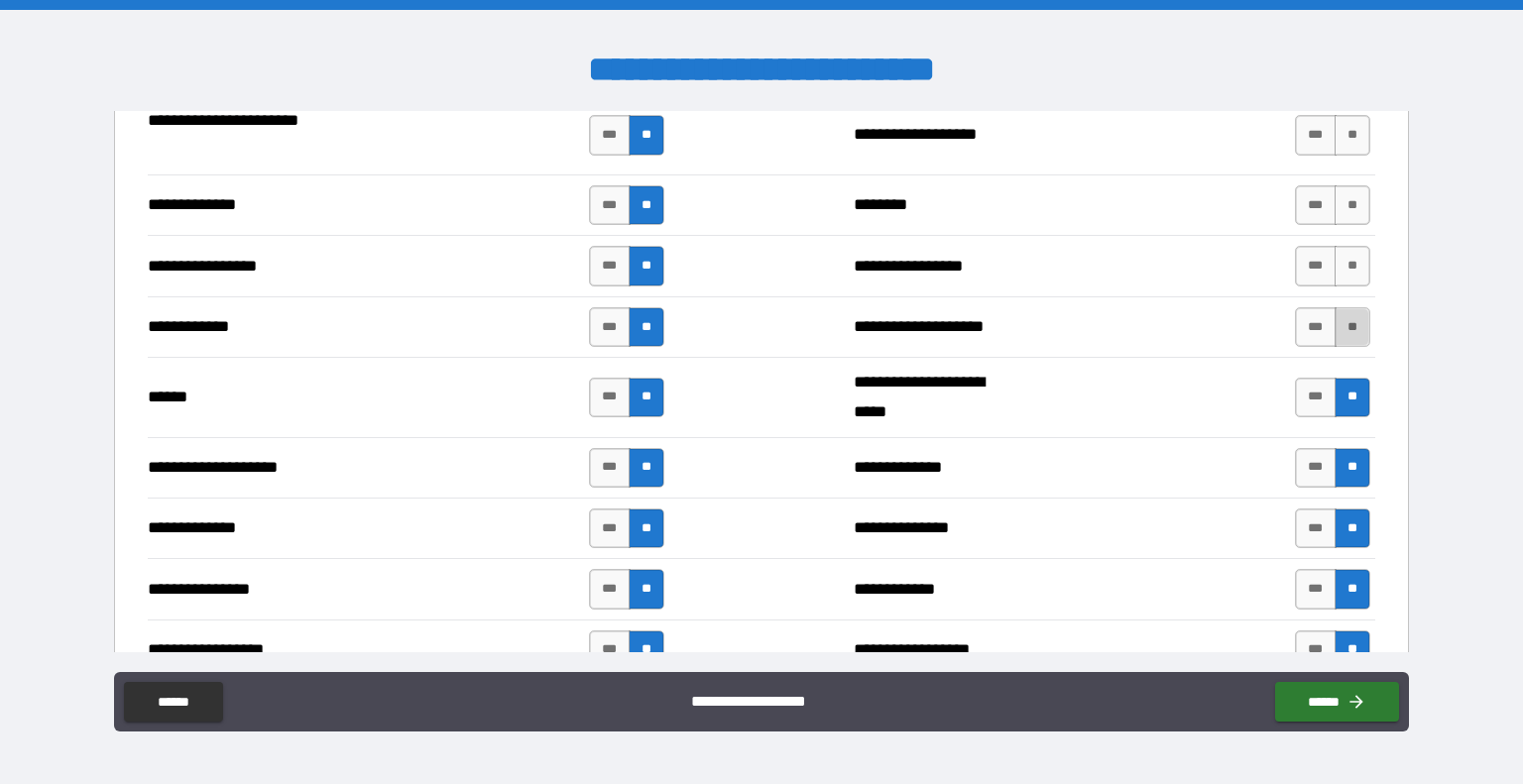 click on "**" at bounding box center (1352, 327) 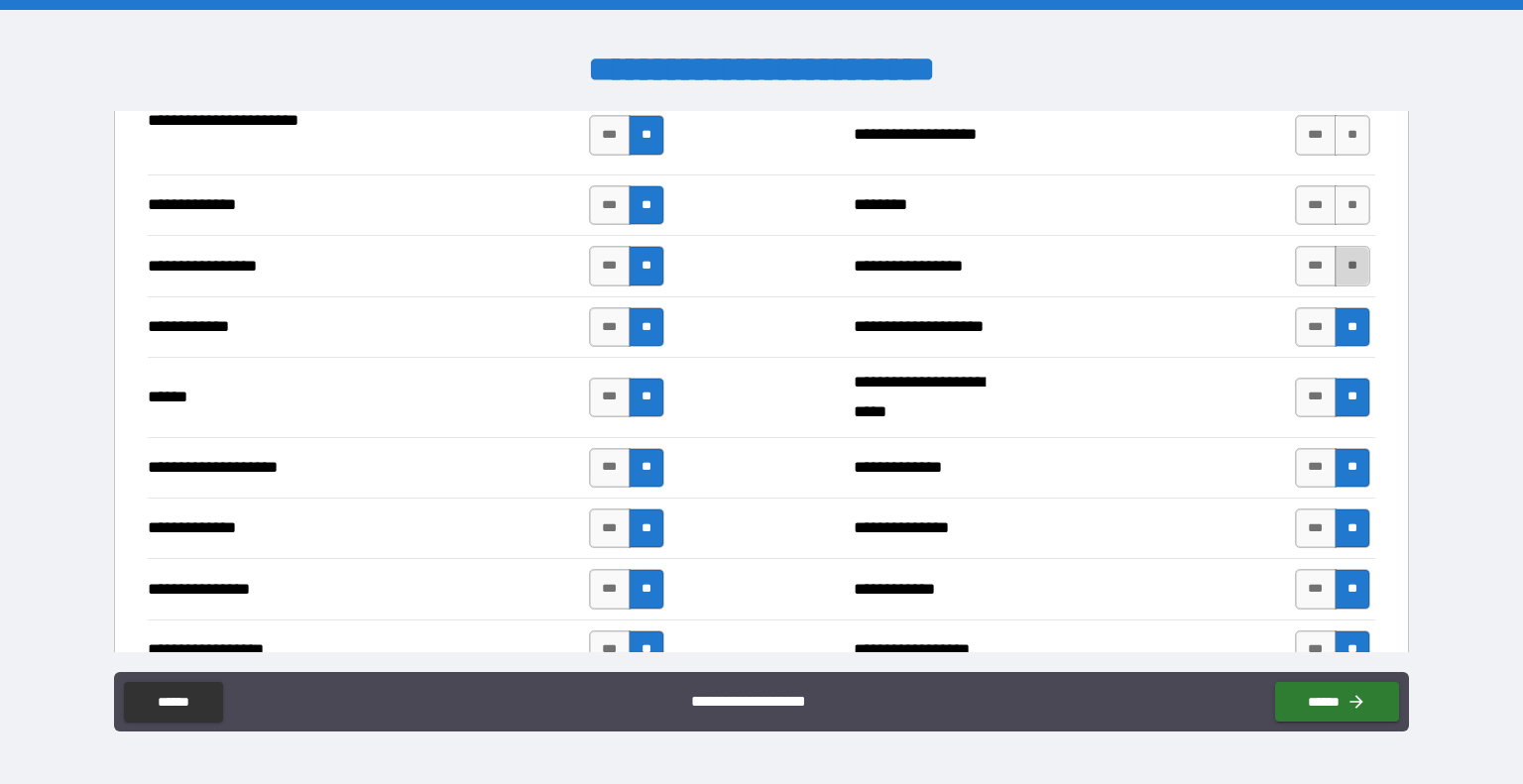 click on "**" at bounding box center [1352, 266] 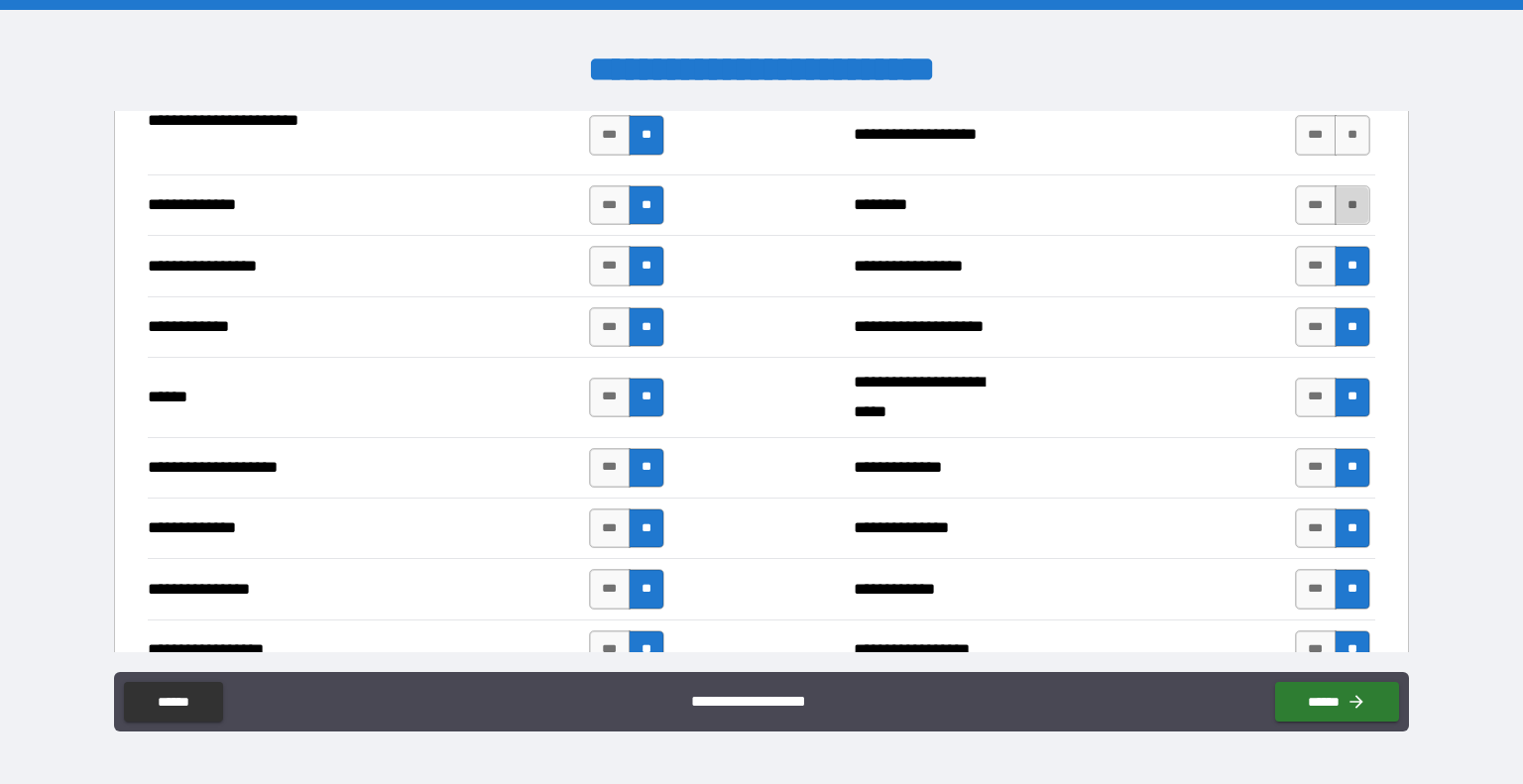 click on "**" at bounding box center (1352, 205) 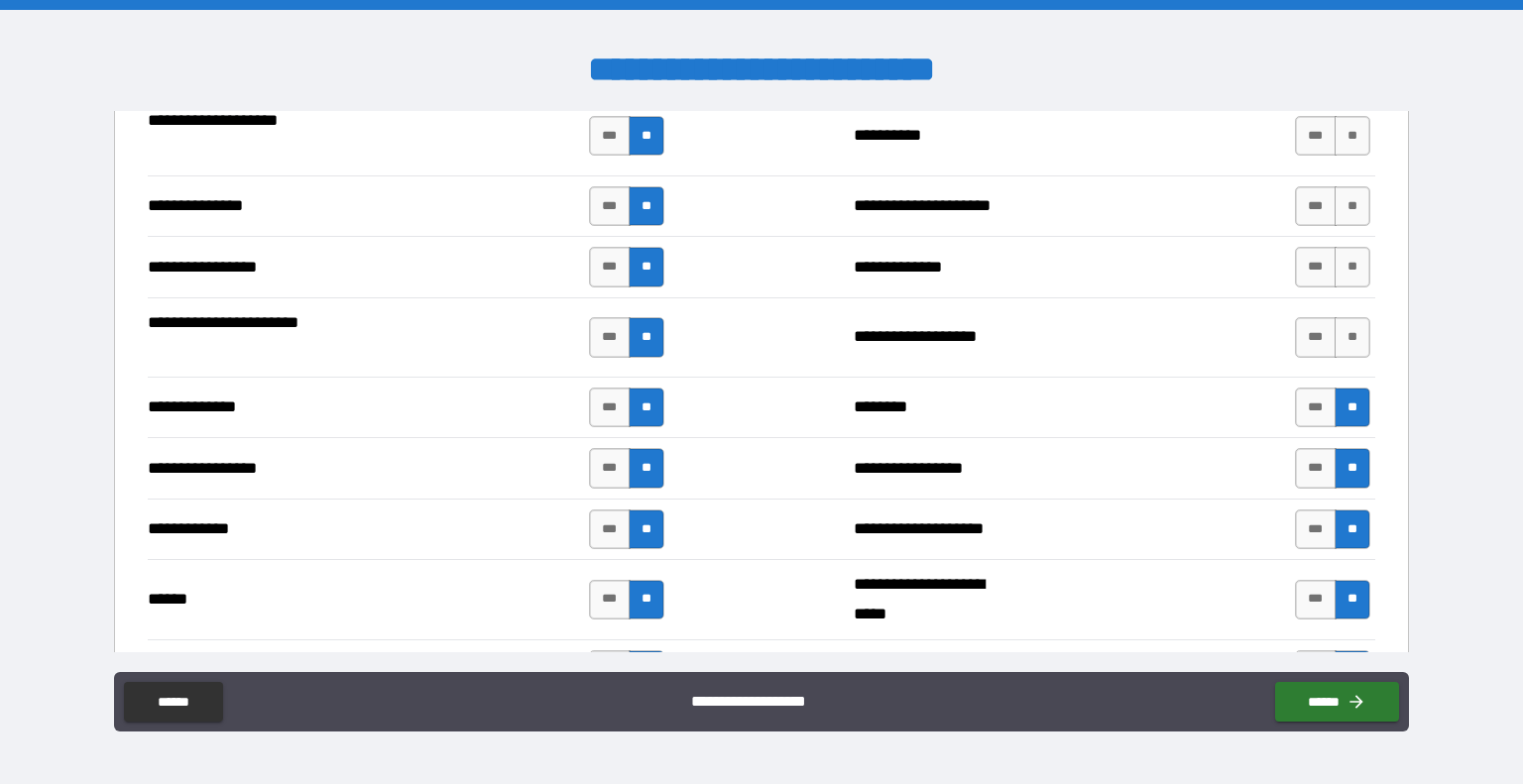 scroll, scrollTop: 2490, scrollLeft: 0, axis: vertical 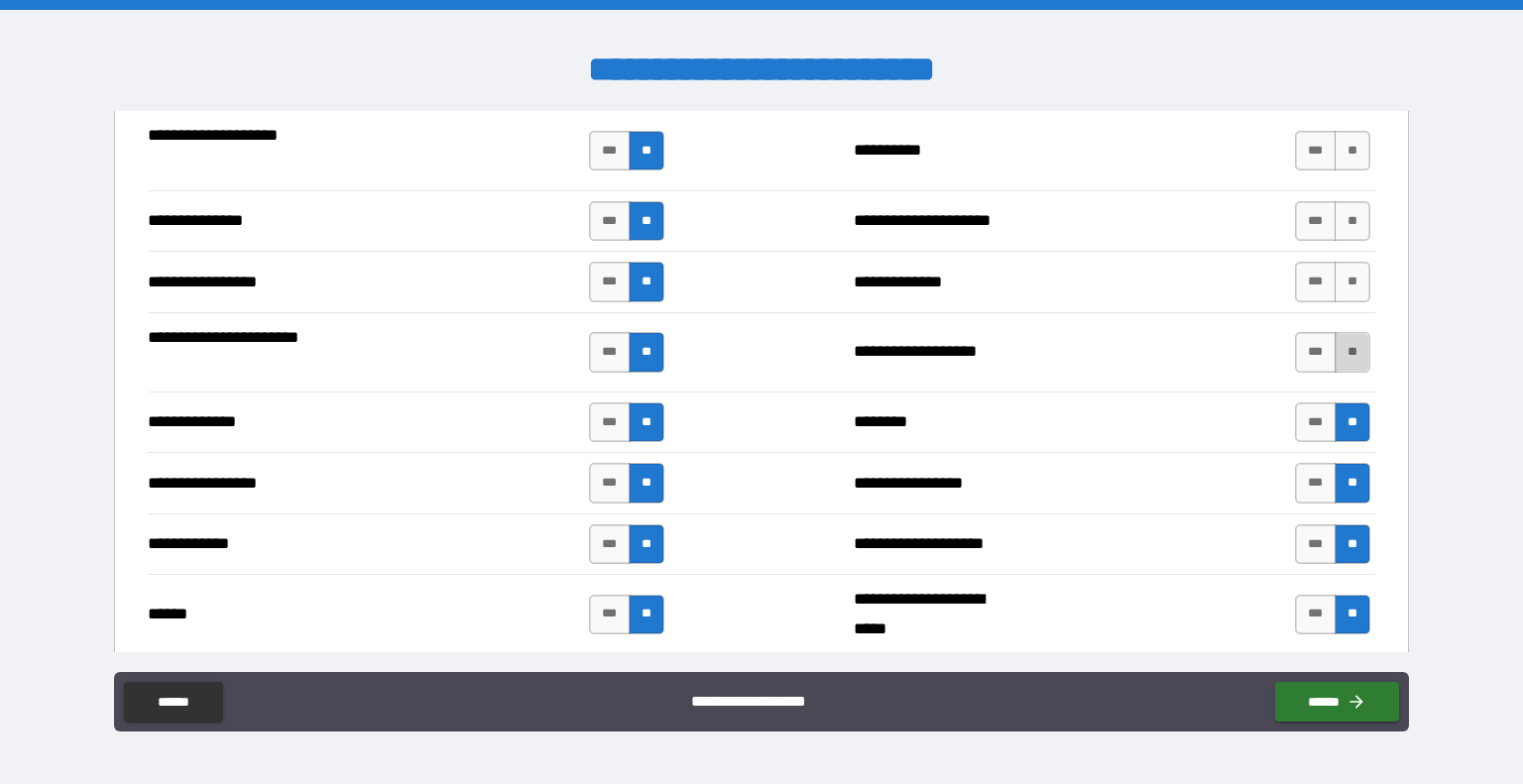 click on "**" at bounding box center (1352, 352) 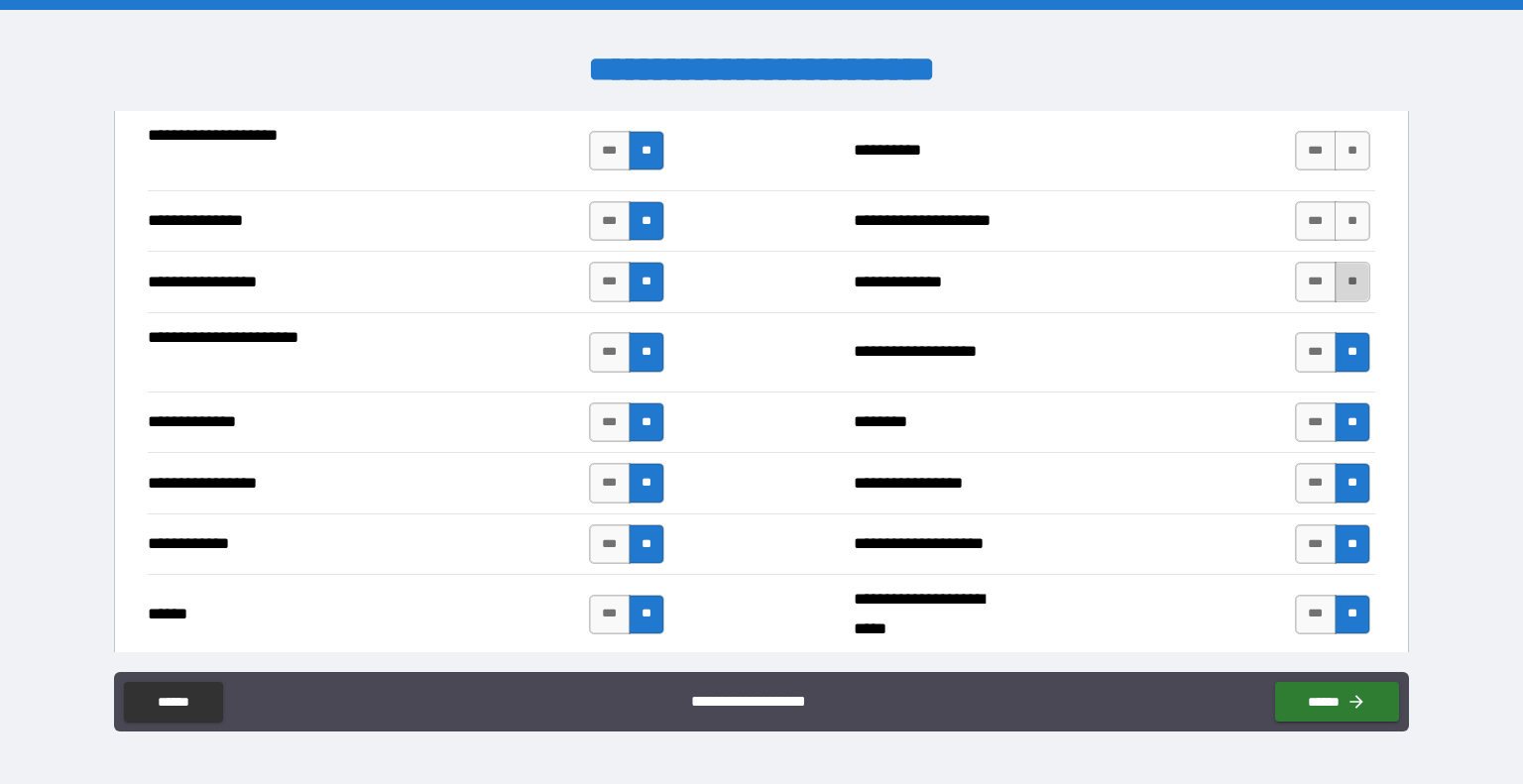 click on "**" at bounding box center (1352, 281) 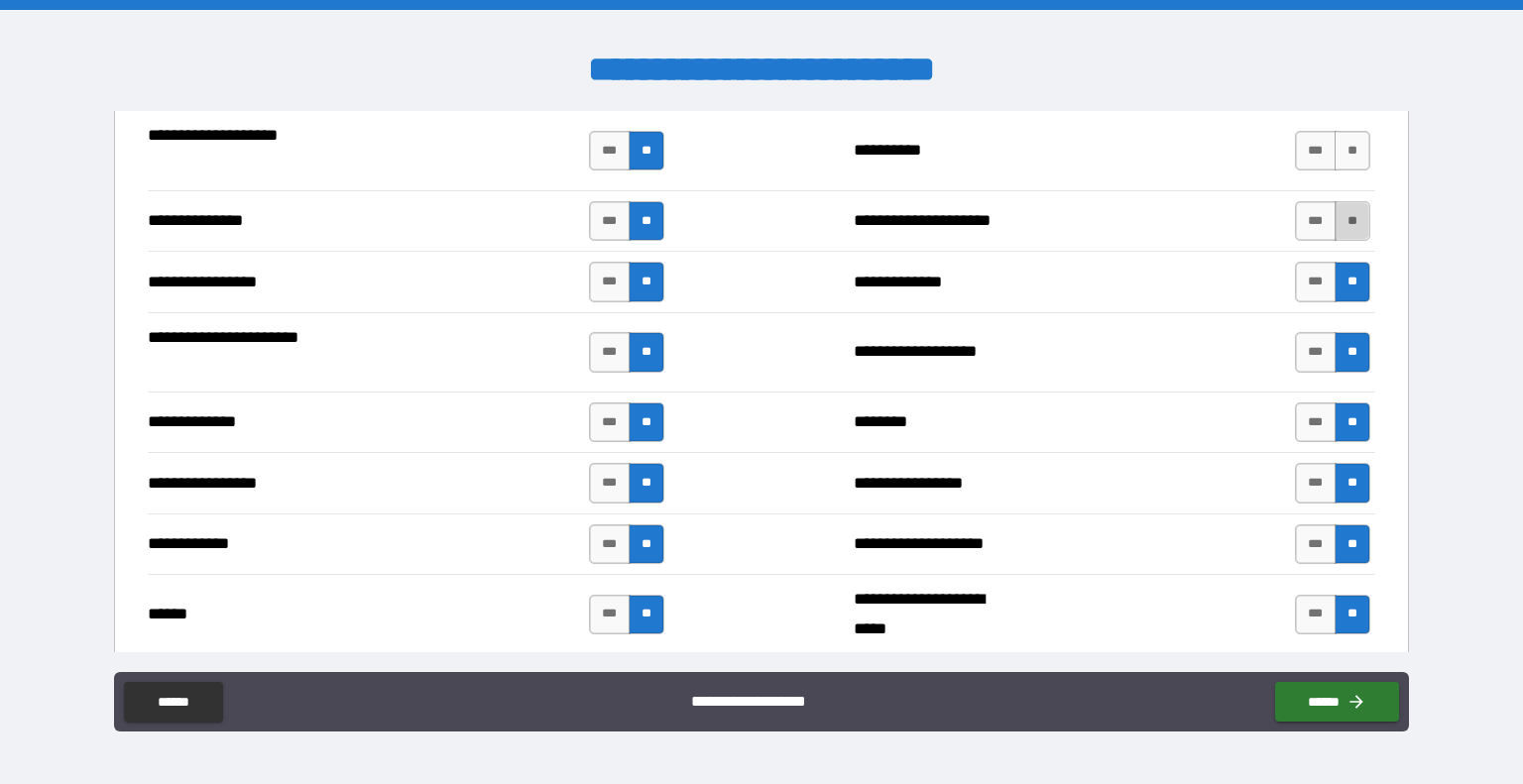 click on "**" at bounding box center [1352, 221] 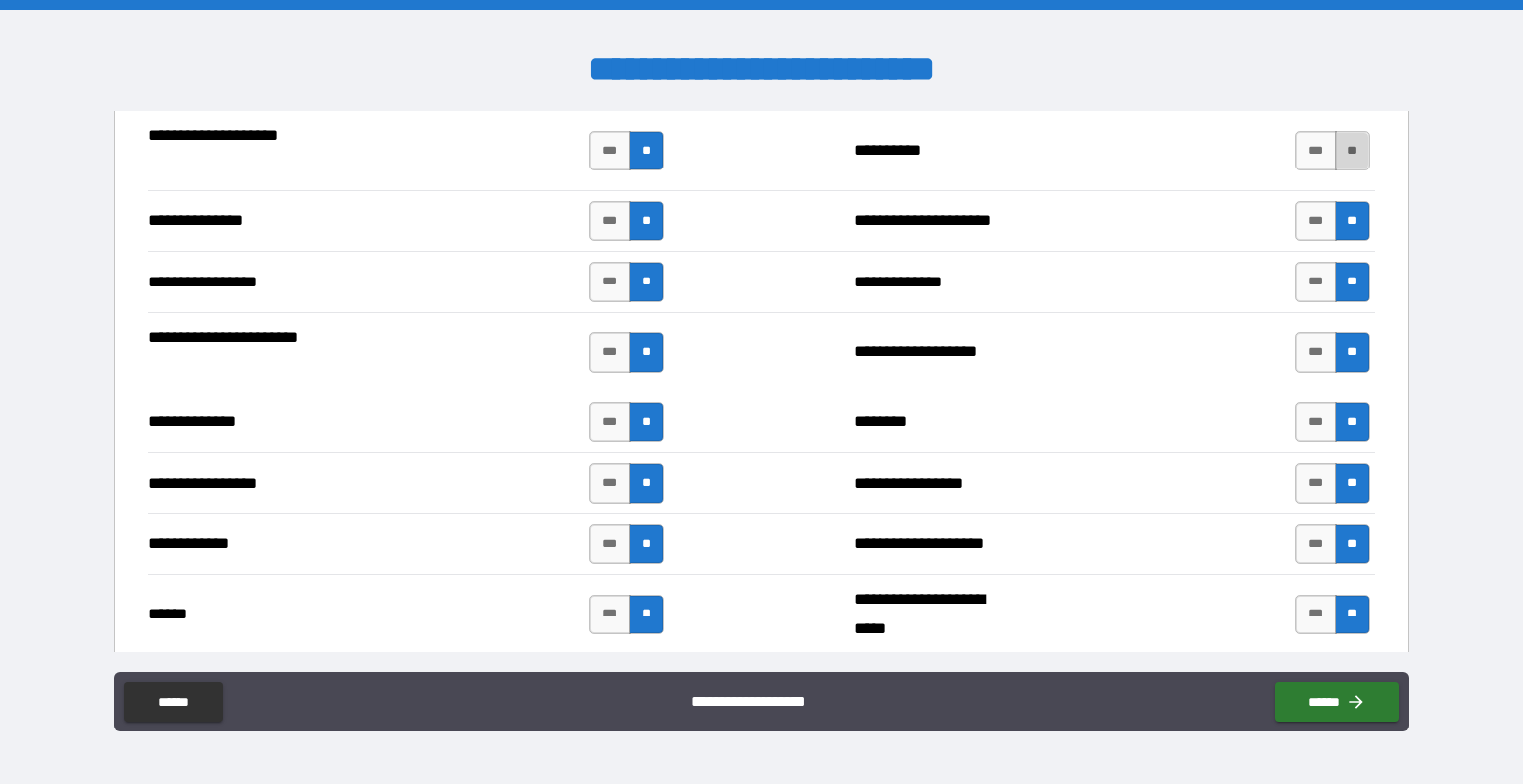 click on "**" at bounding box center (1352, 151) 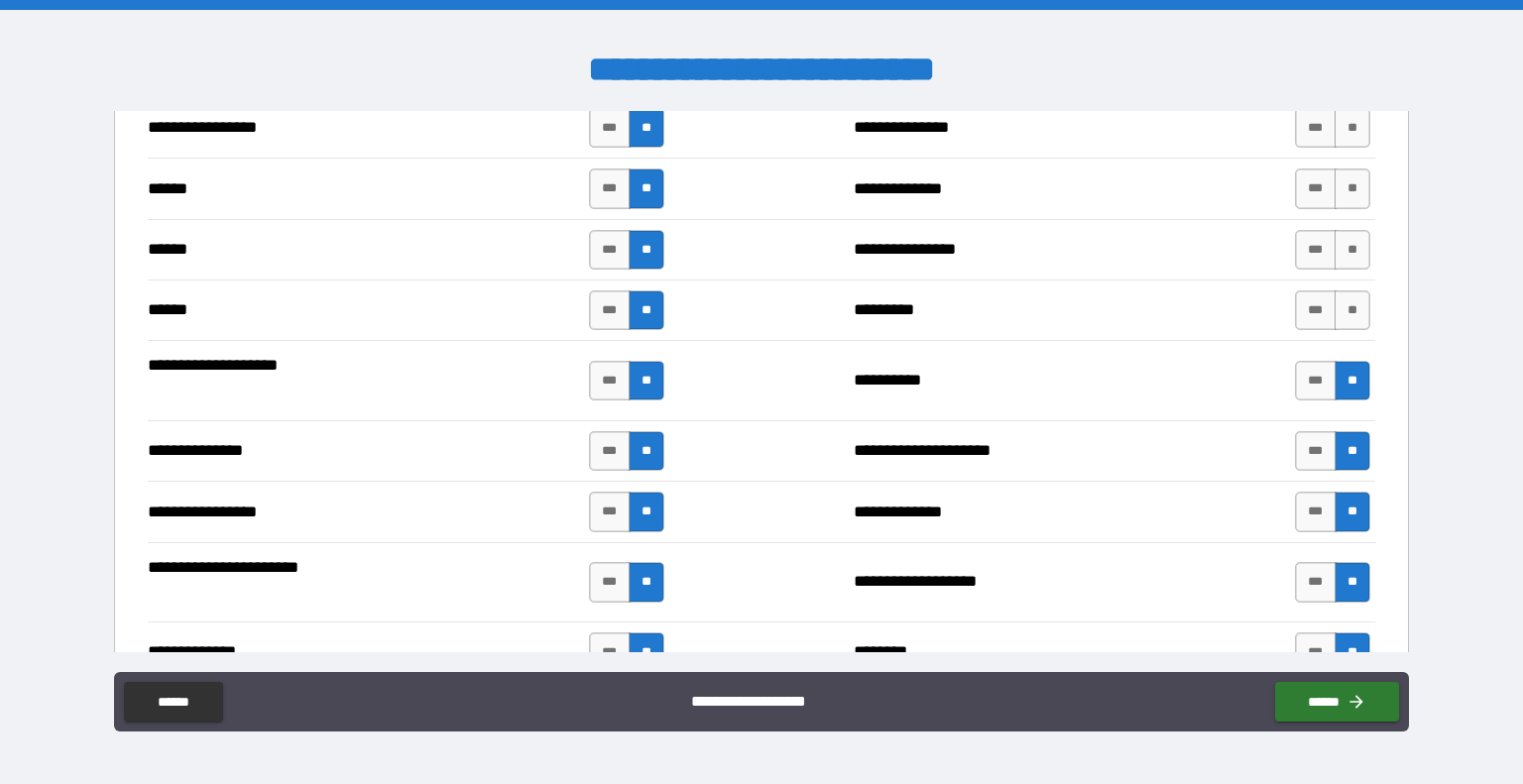 scroll, scrollTop: 2260, scrollLeft: 0, axis: vertical 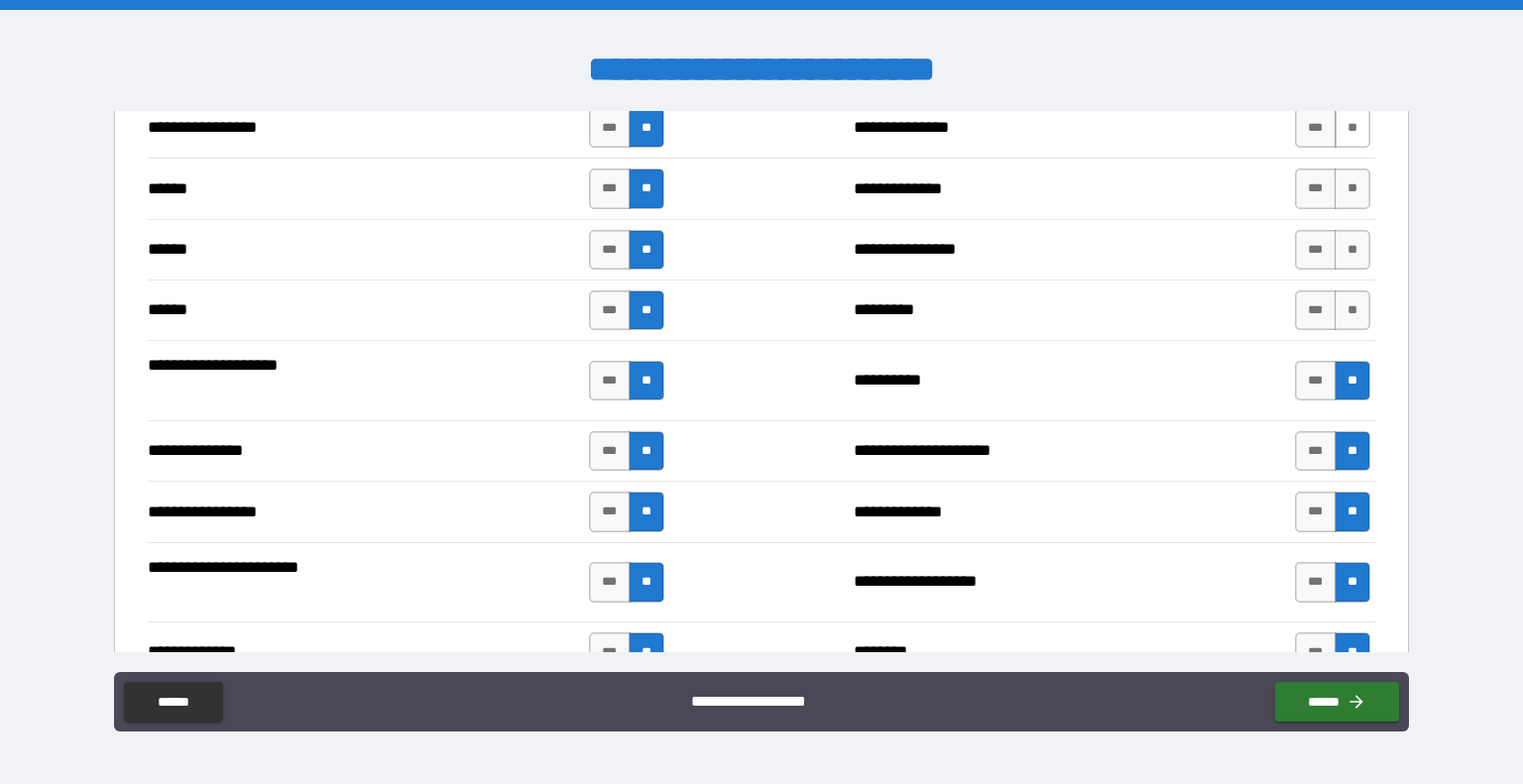 click on "**" at bounding box center (1352, 128) 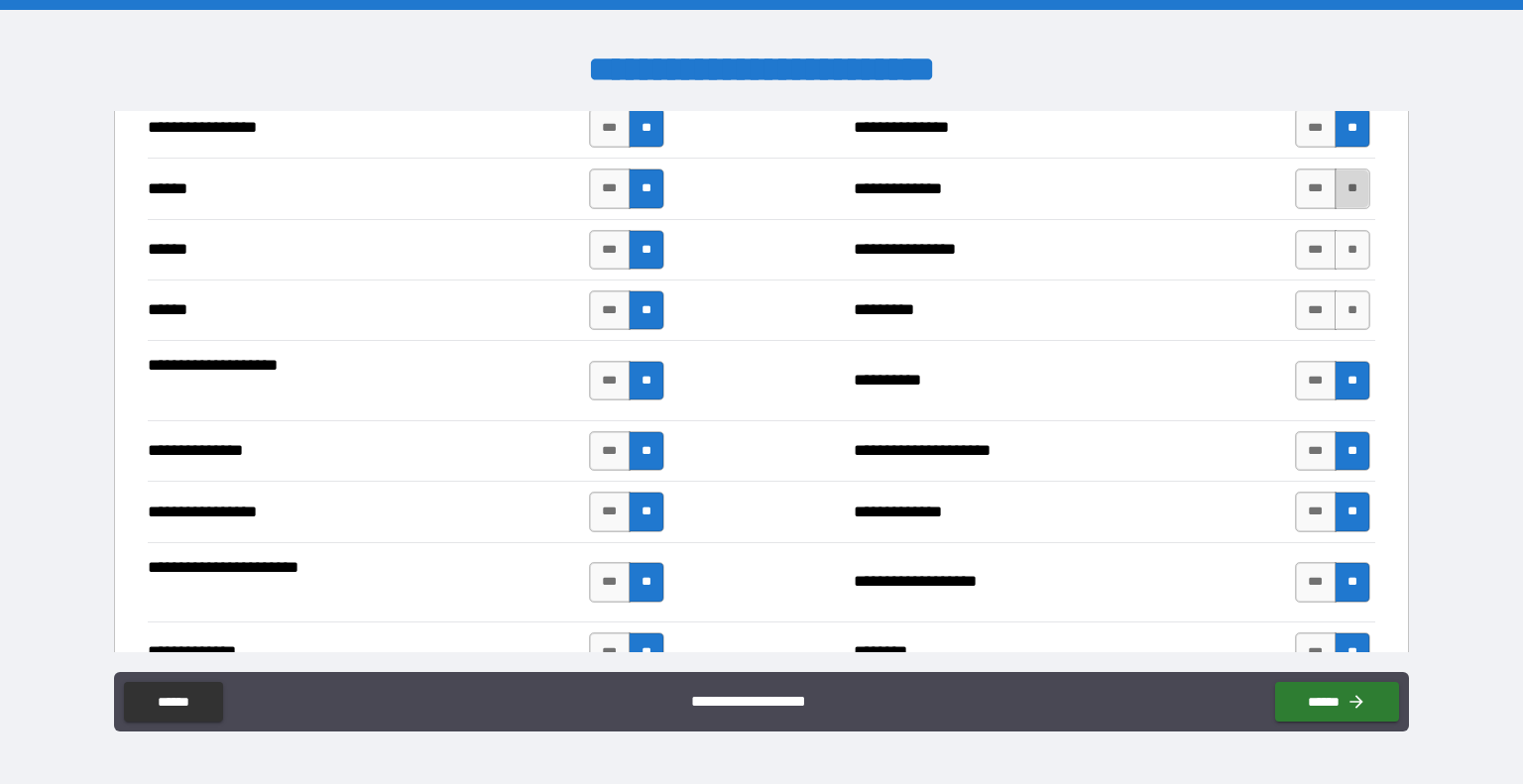 click on "**" at bounding box center (1352, 188) 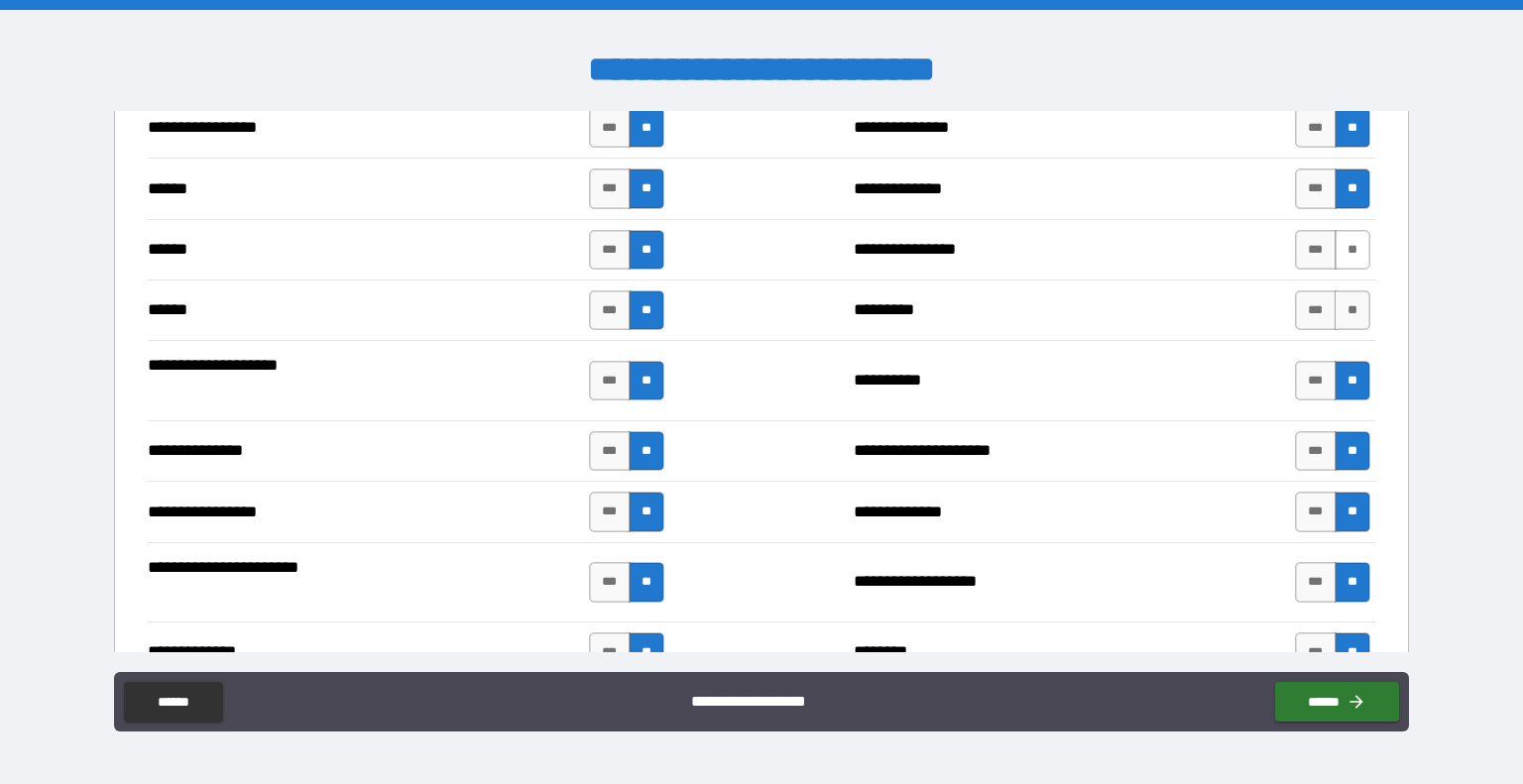 drag, startPoint x: 1343, startPoint y: 263, endPoint x: 1342, endPoint y: 228, distance: 35.014283 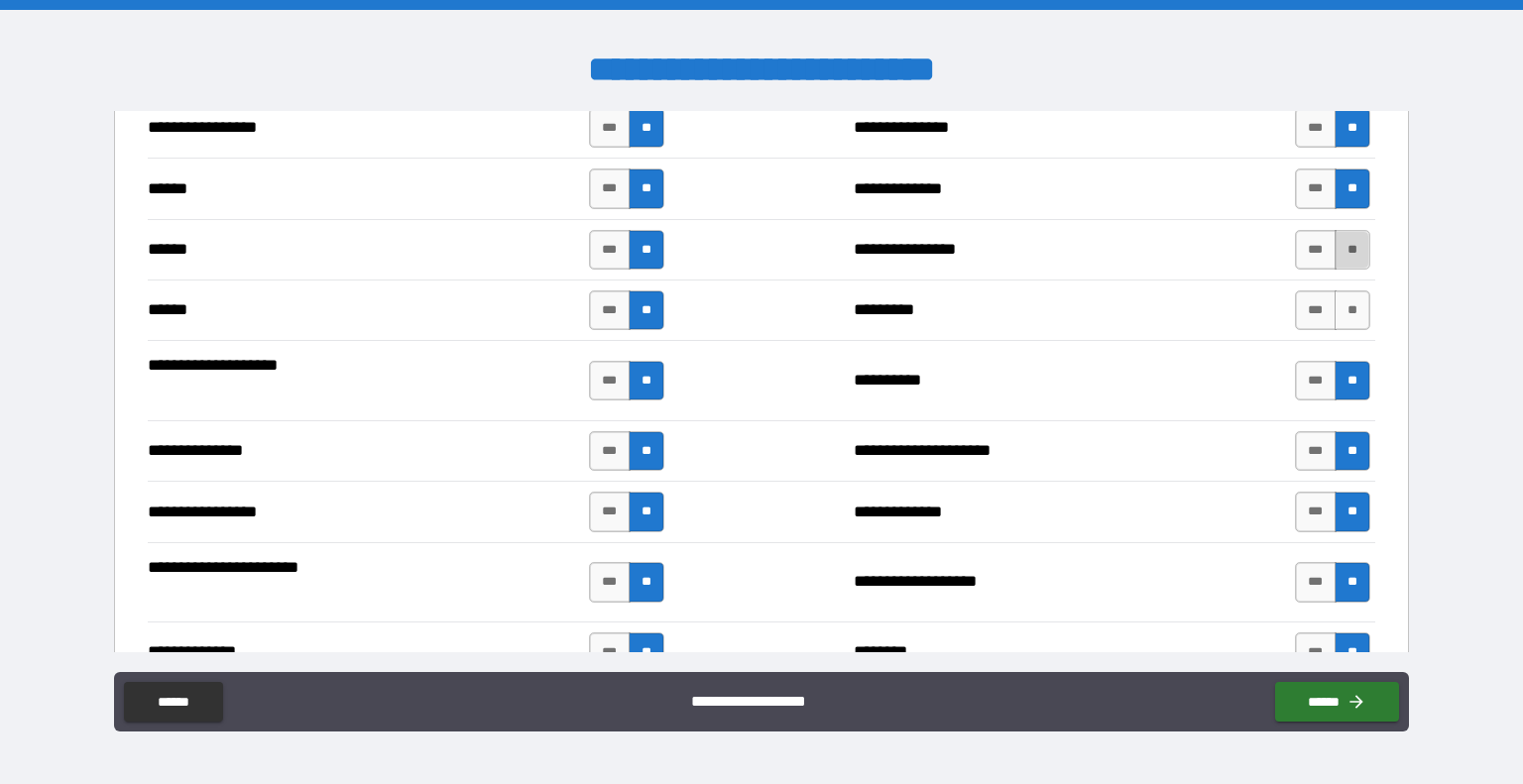 click on "**" at bounding box center [1352, 250] 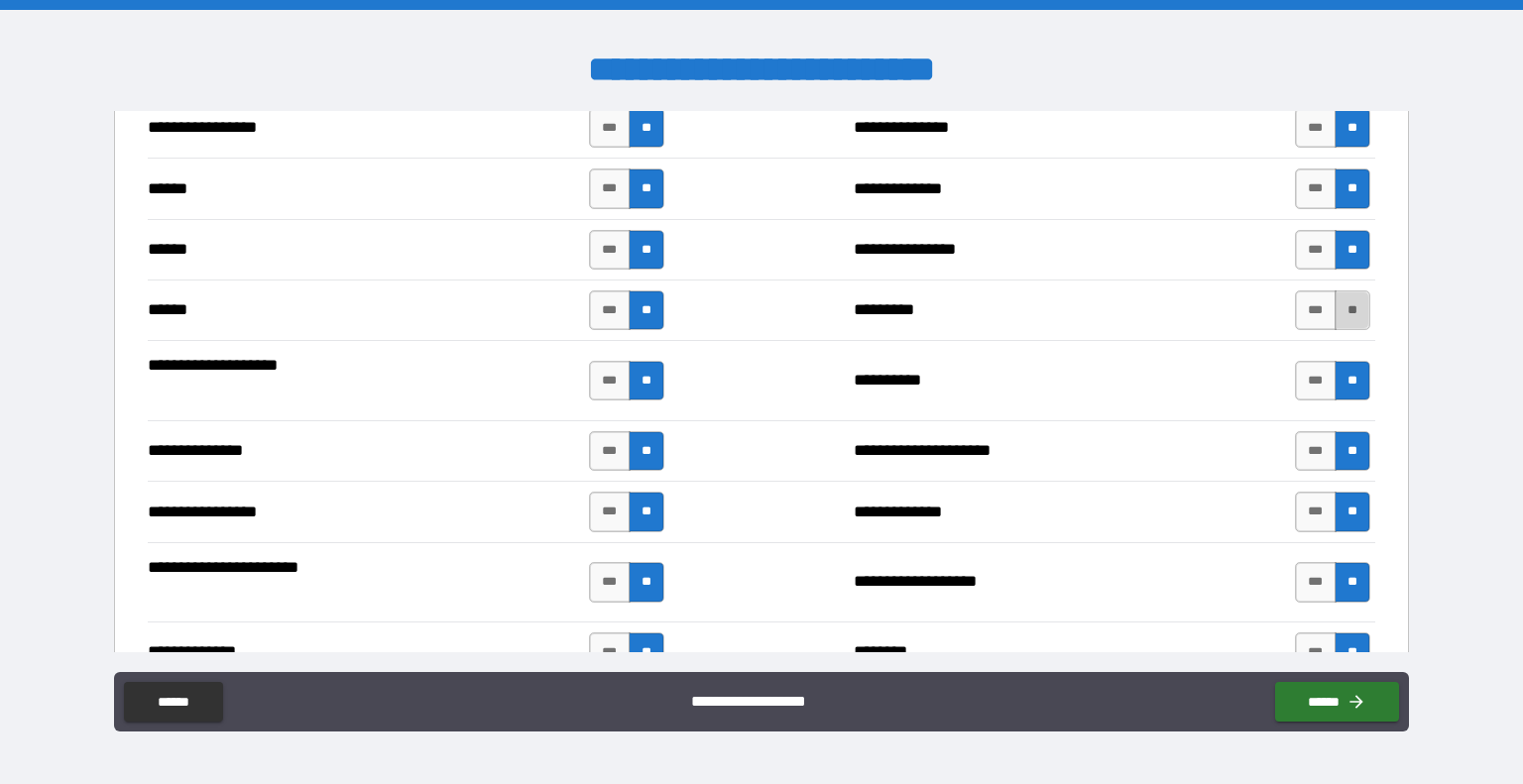 click on "**" at bounding box center (1352, 310) 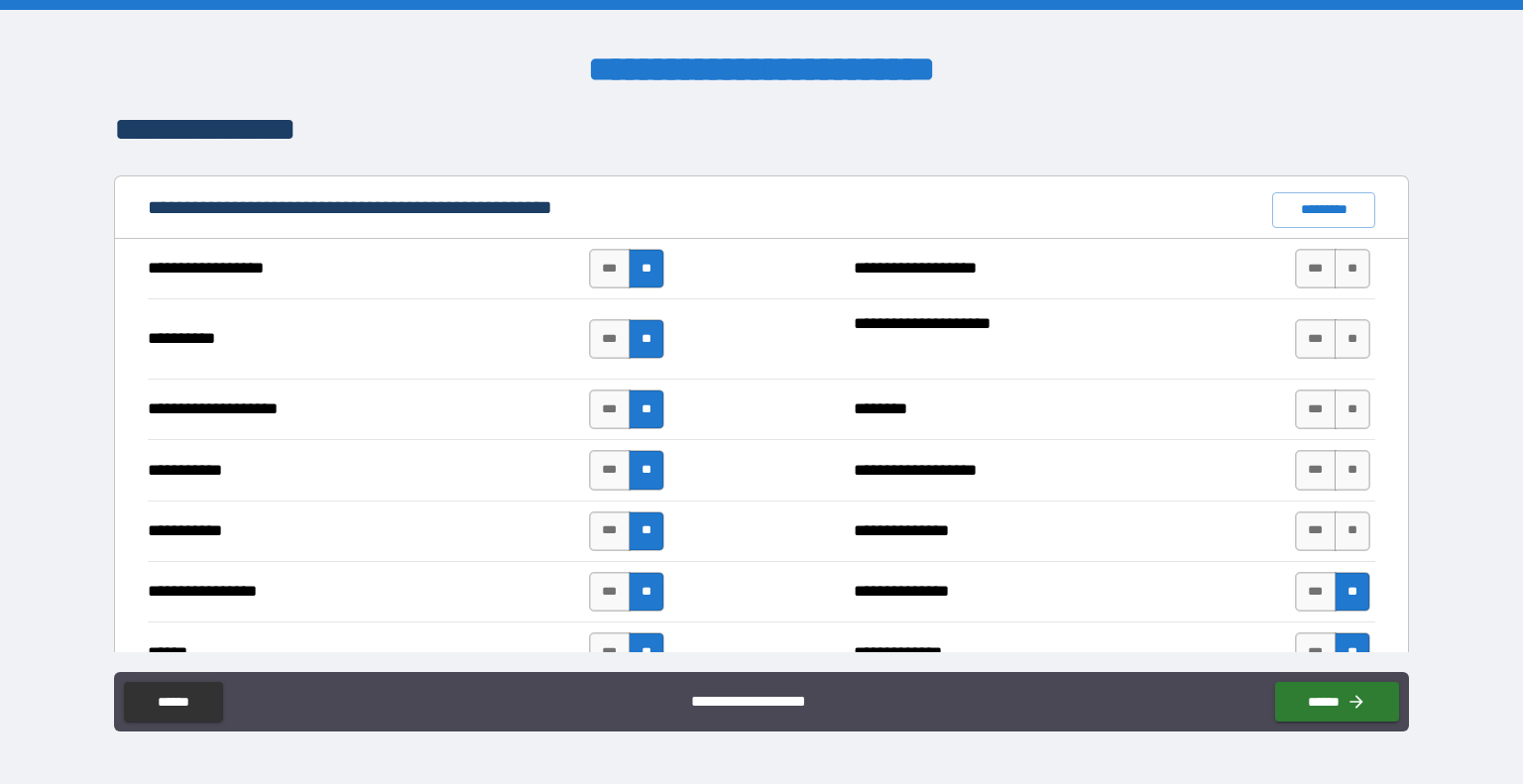 scroll, scrollTop: 1792, scrollLeft: 0, axis: vertical 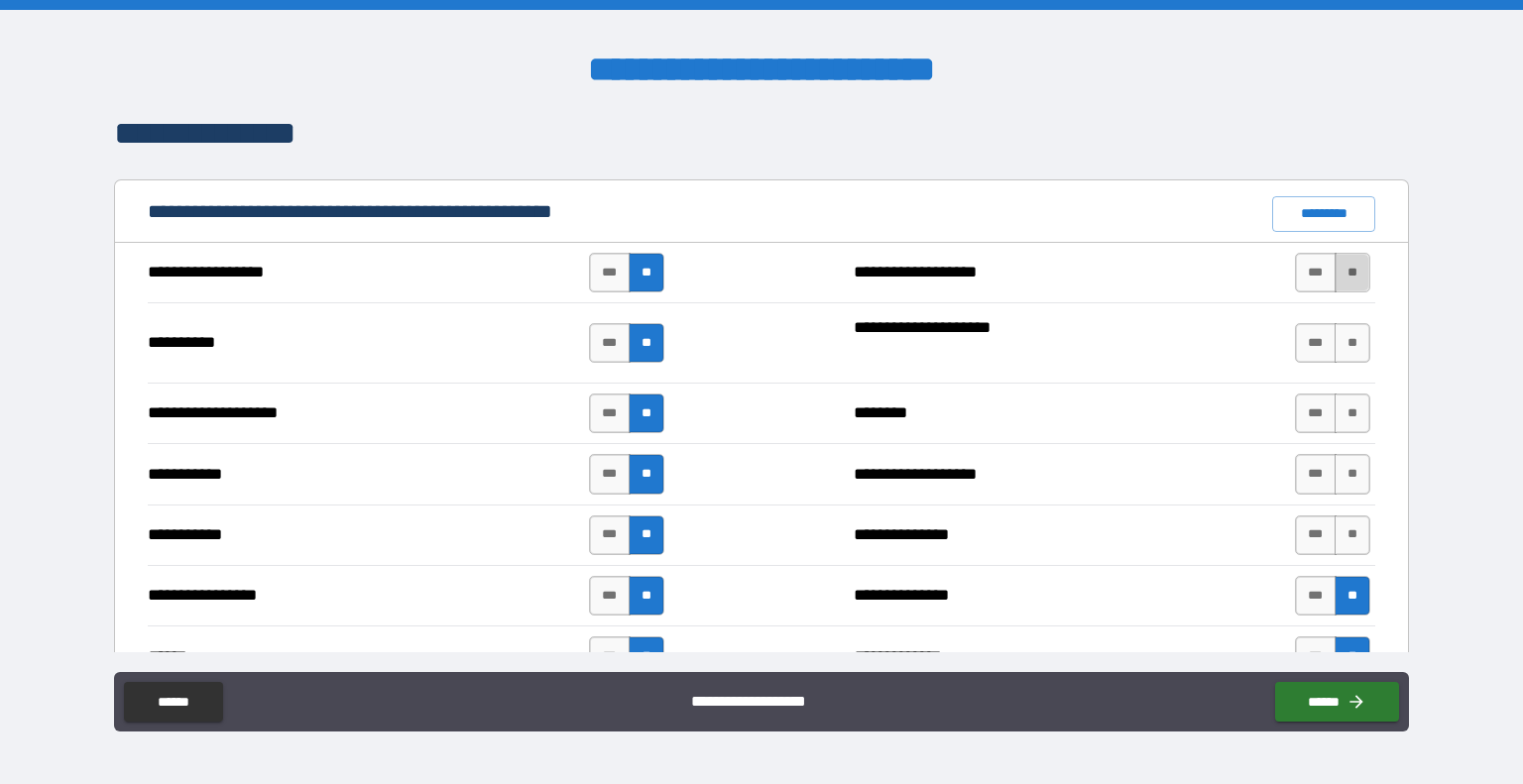 click on "**" at bounding box center [1352, 273] 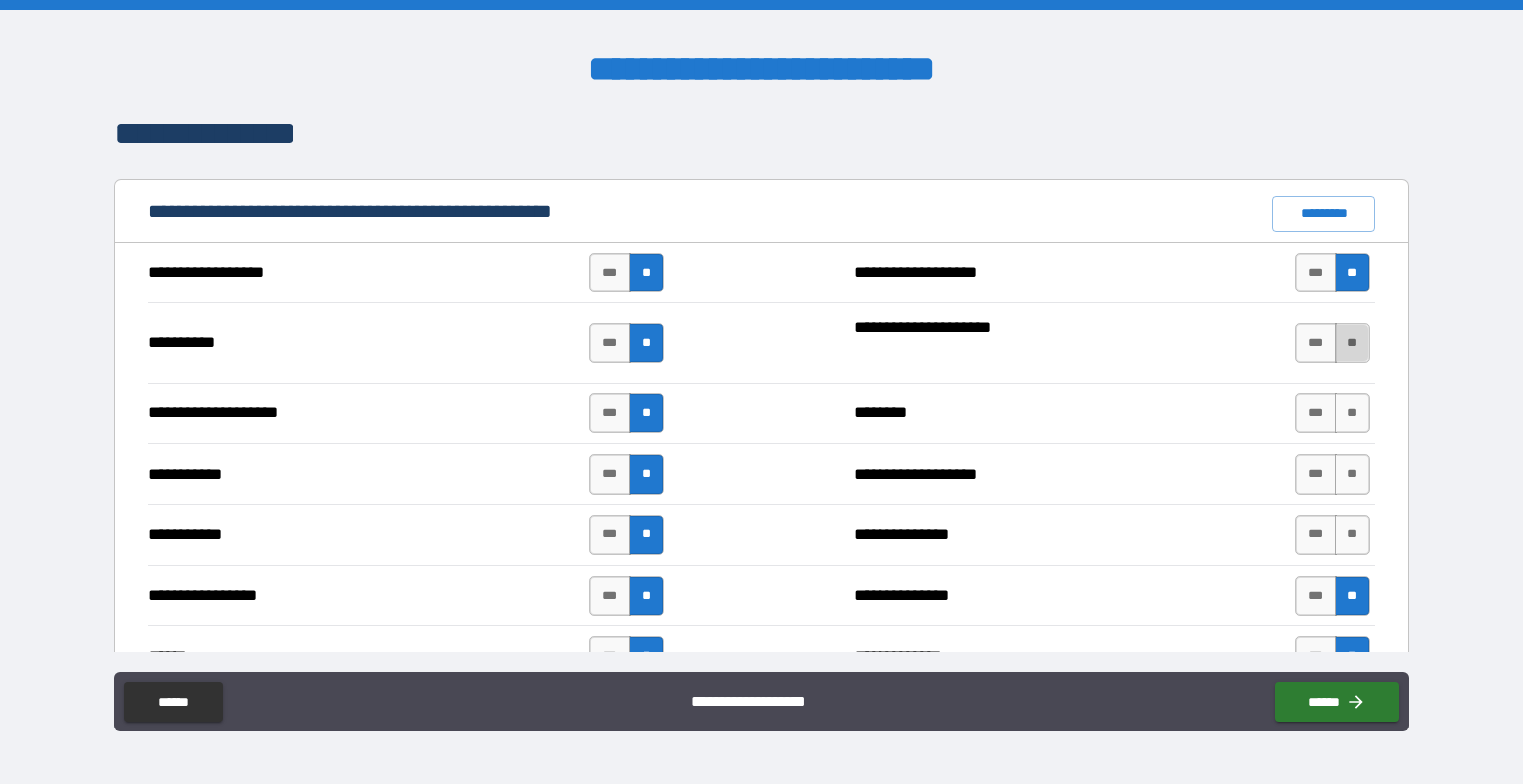 click on "**" at bounding box center [1352, 343] 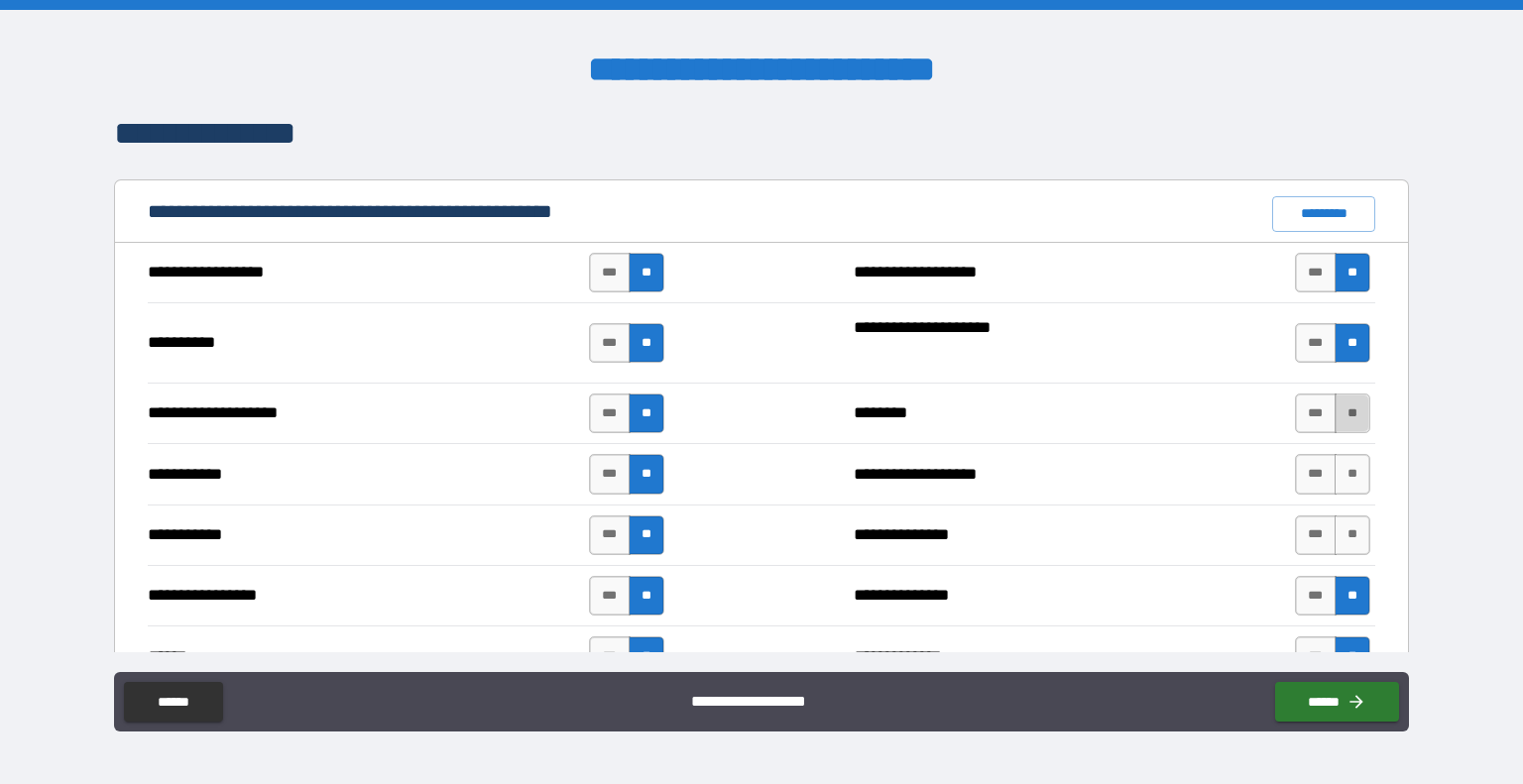 click on "**" at bounding box center [1352, 413] 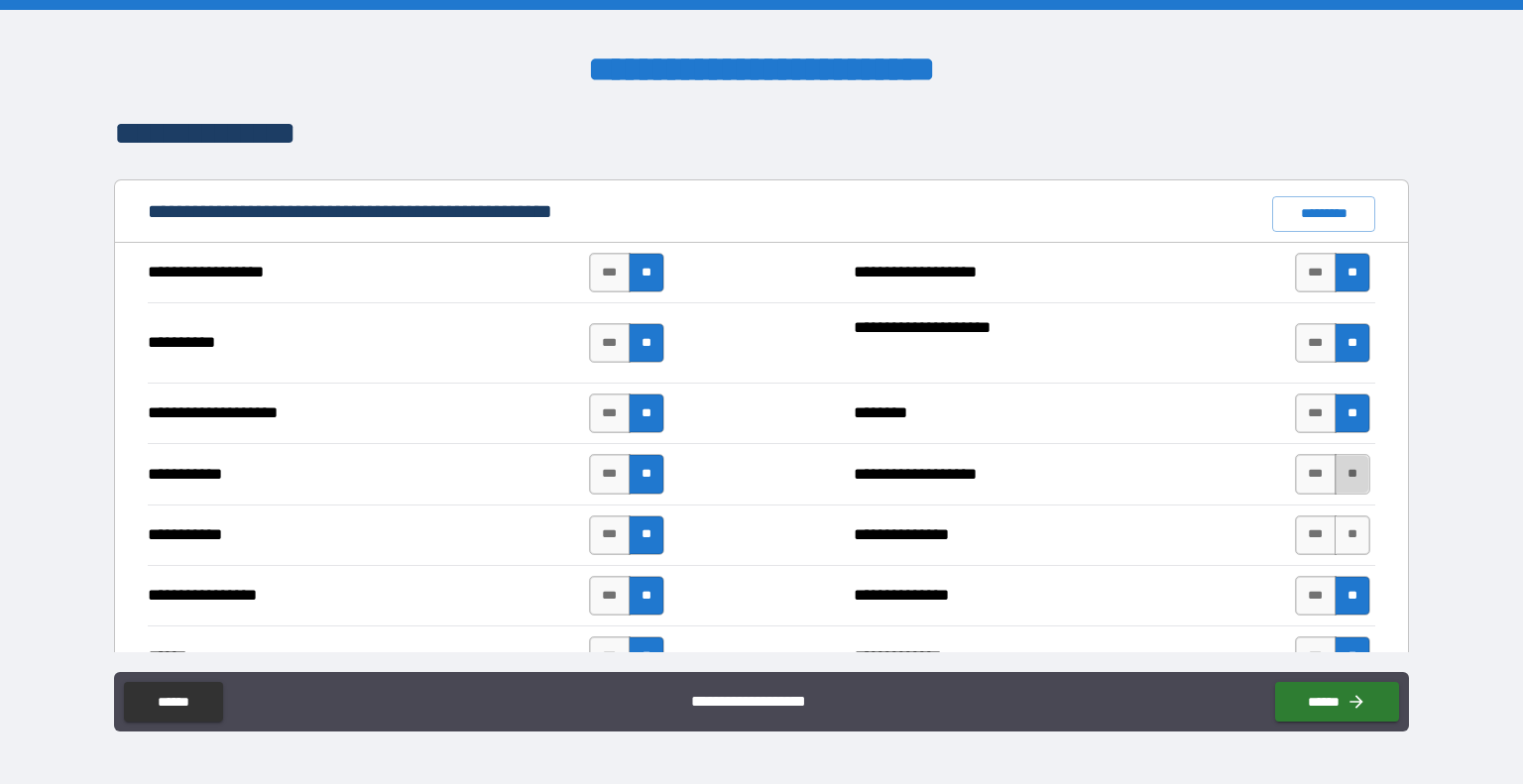 click on "**" at bounding box center (1352, 474) 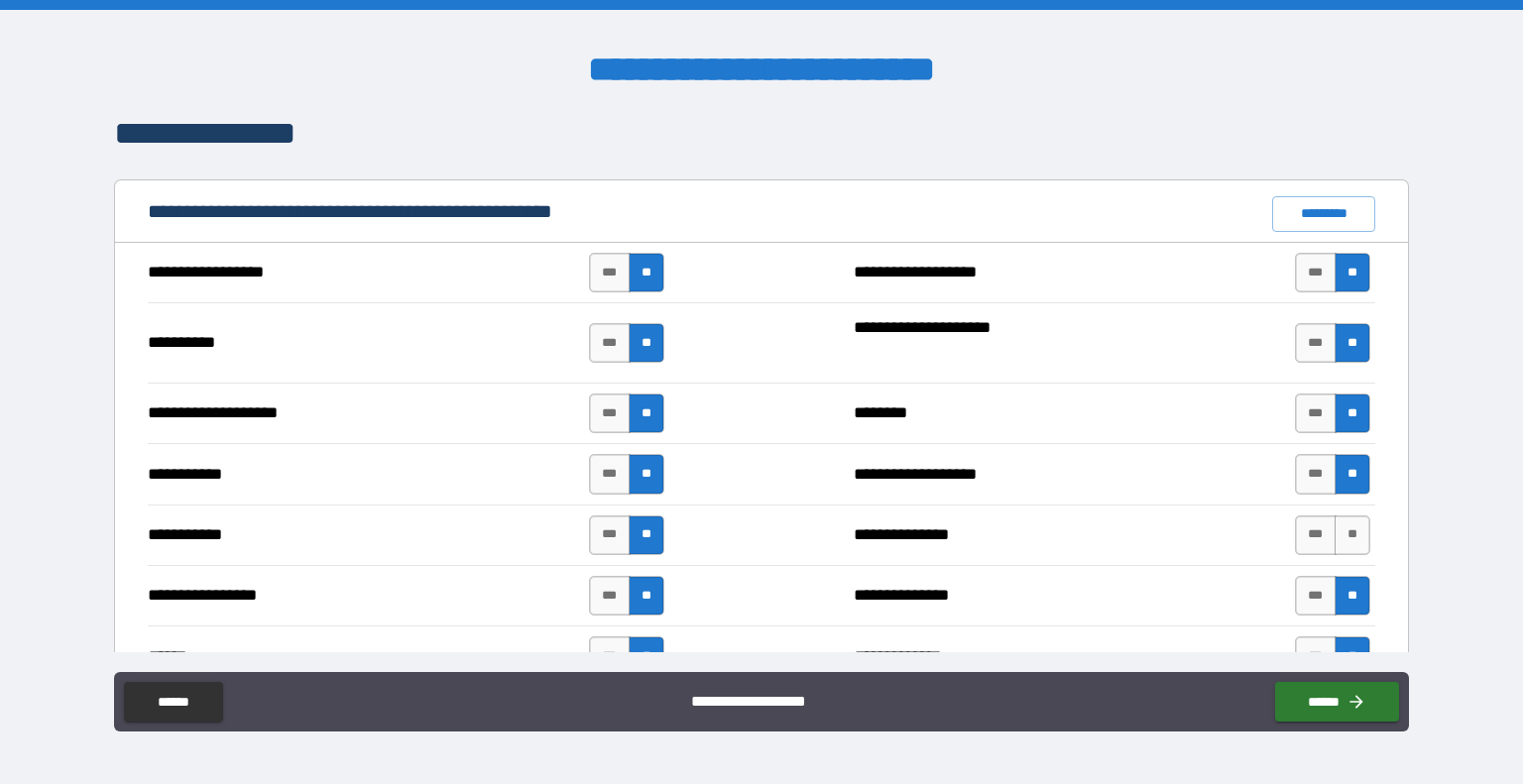 click on "*** **" at bounding box center (1333, 535) 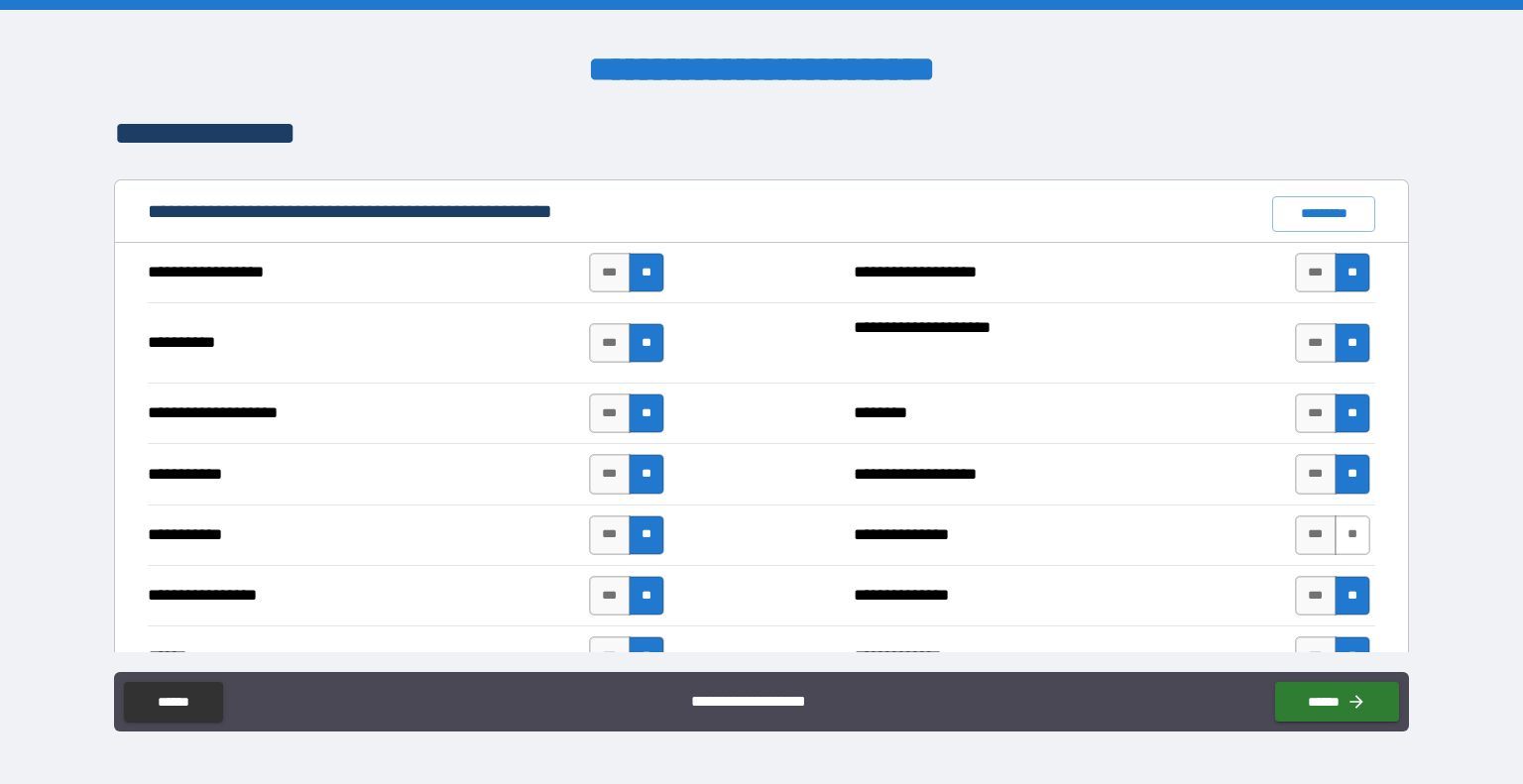 click on "**" at bounding box center [1352, 535] 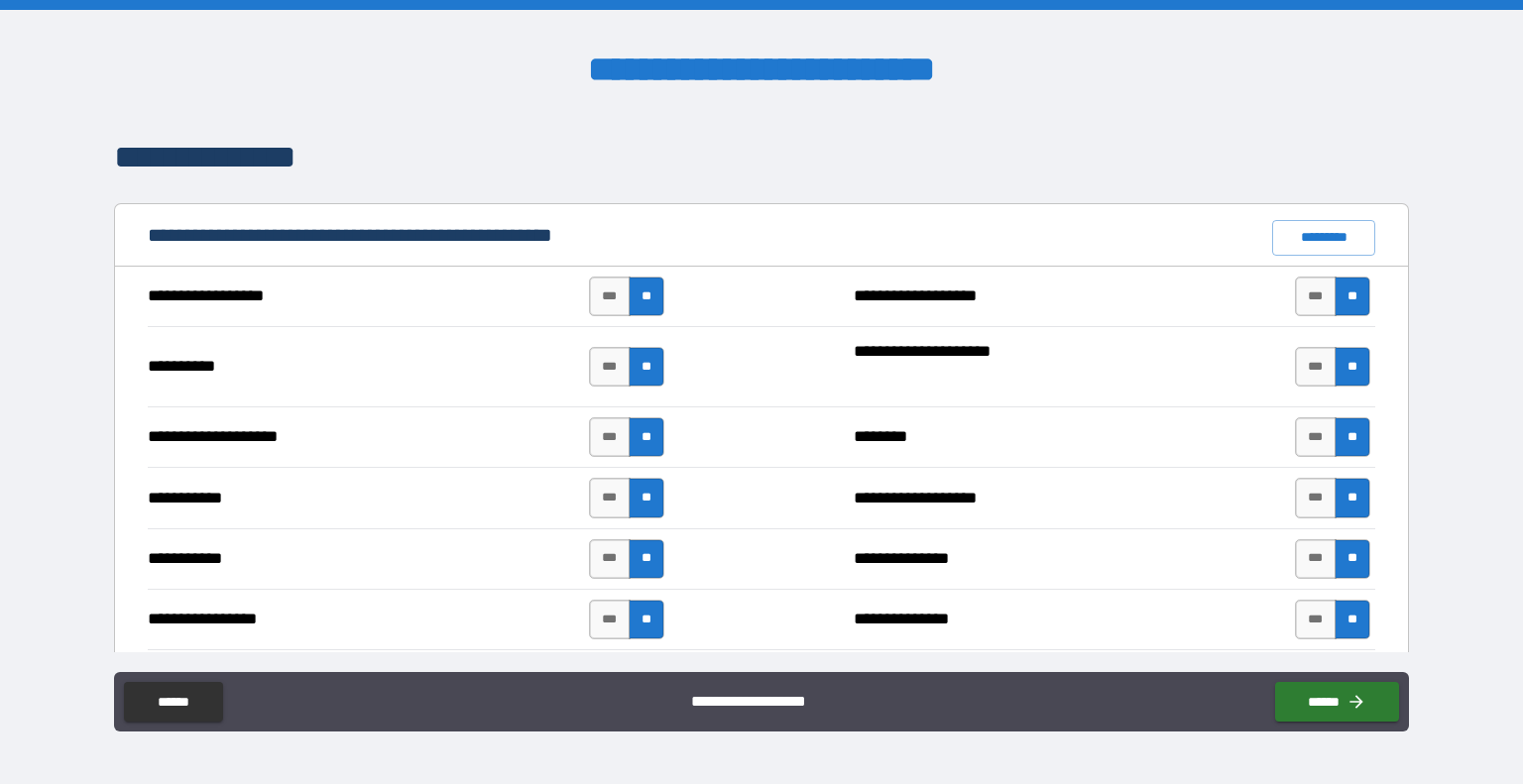 scroll, scrollTop: 1768, scrollLeft: 0, axis: vertical 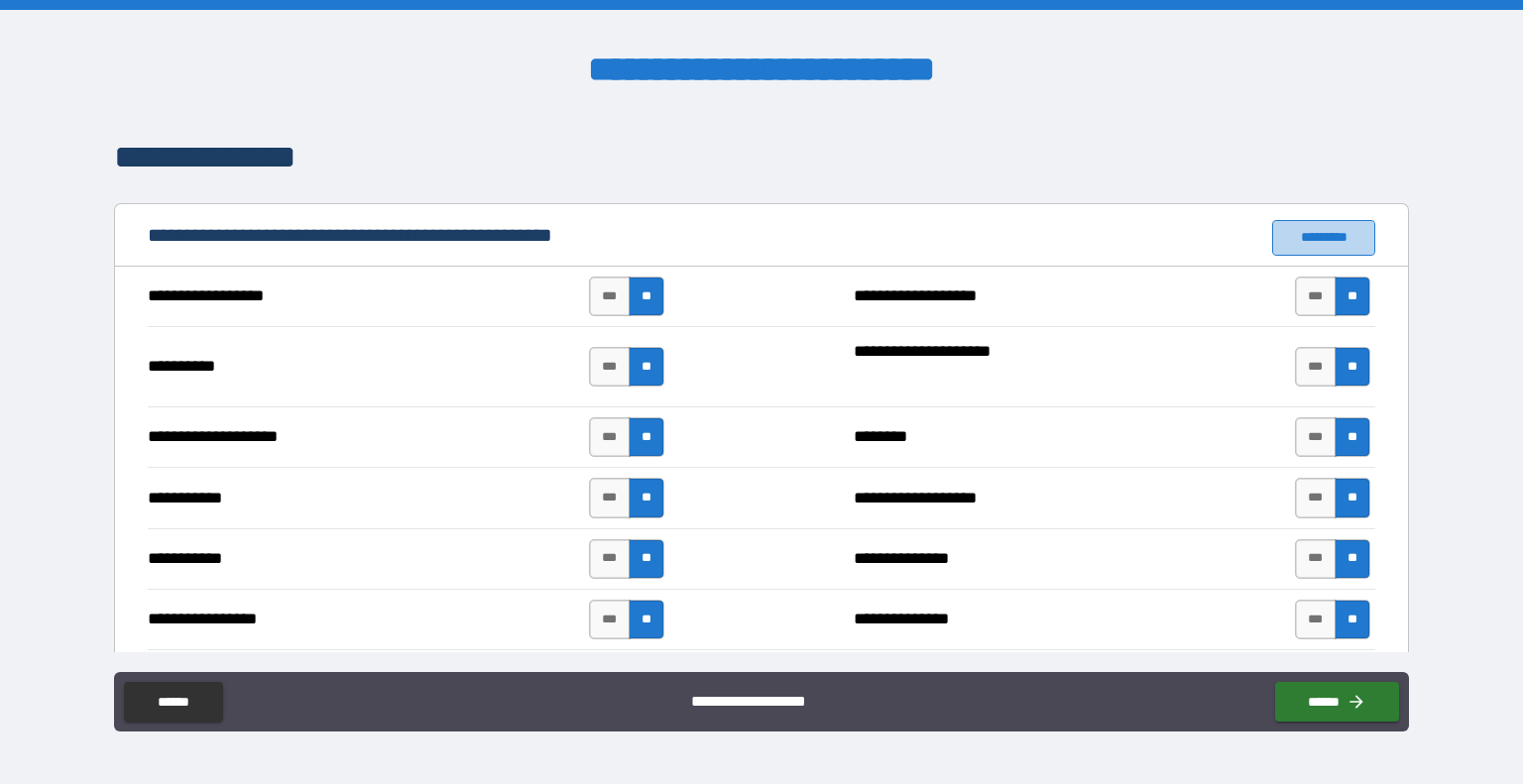 click on "*********" at bounding box center (1324, 238) 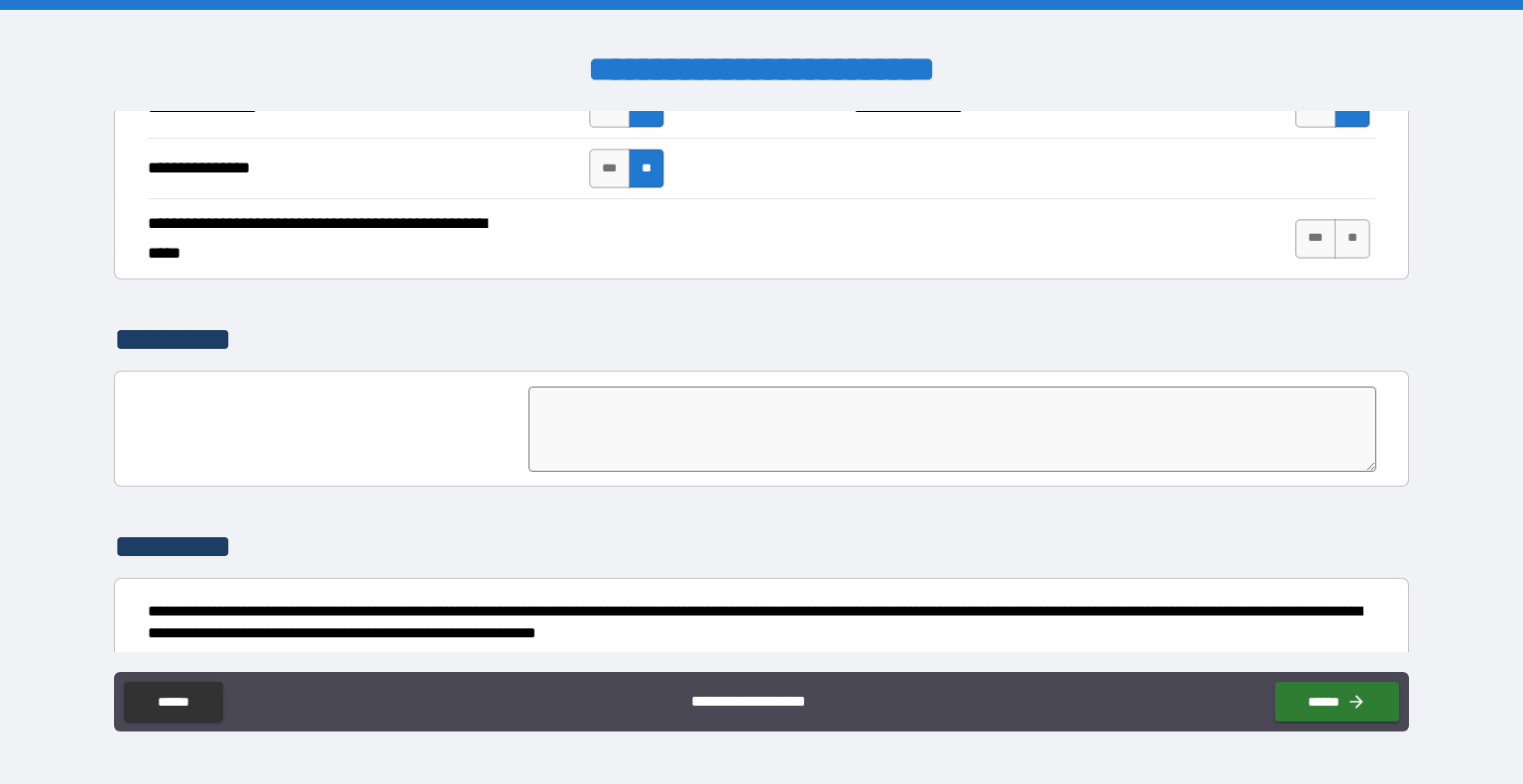scroll, scrollTop: 4465, scrollLeft: 0, axis: vertical 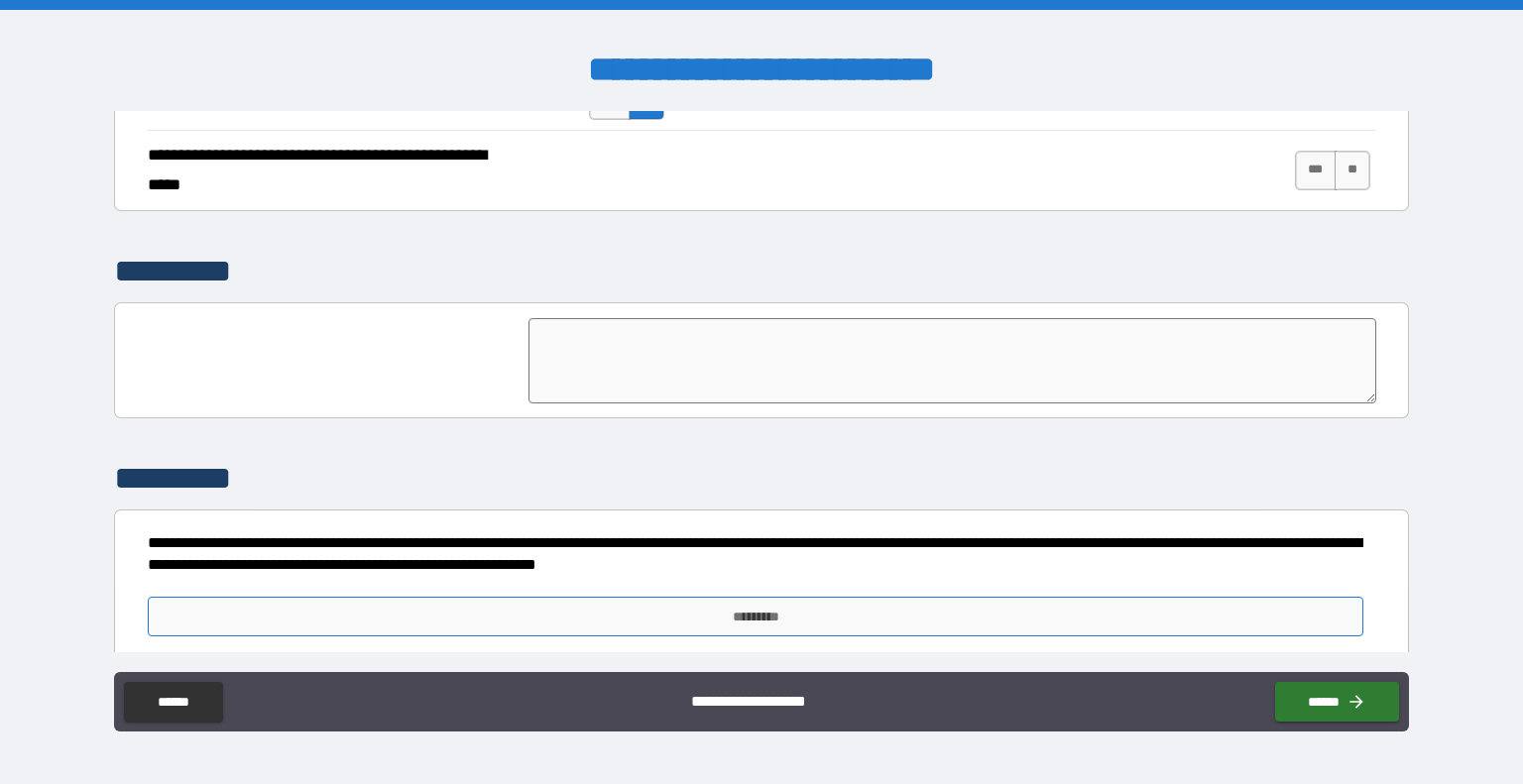 click on "*********" at bounding box center [756, 616] 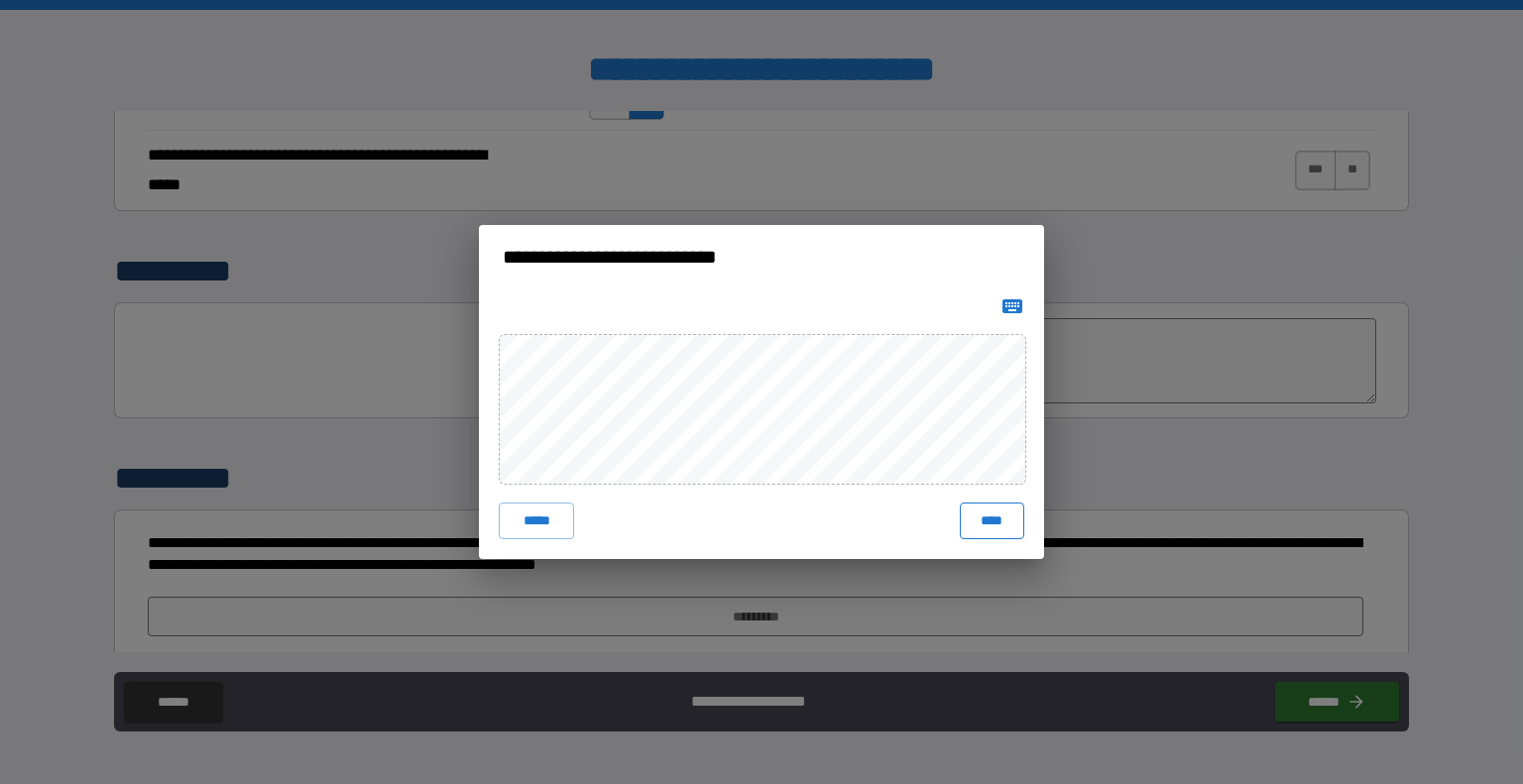 click on "****" at bounding box center (992, 520) 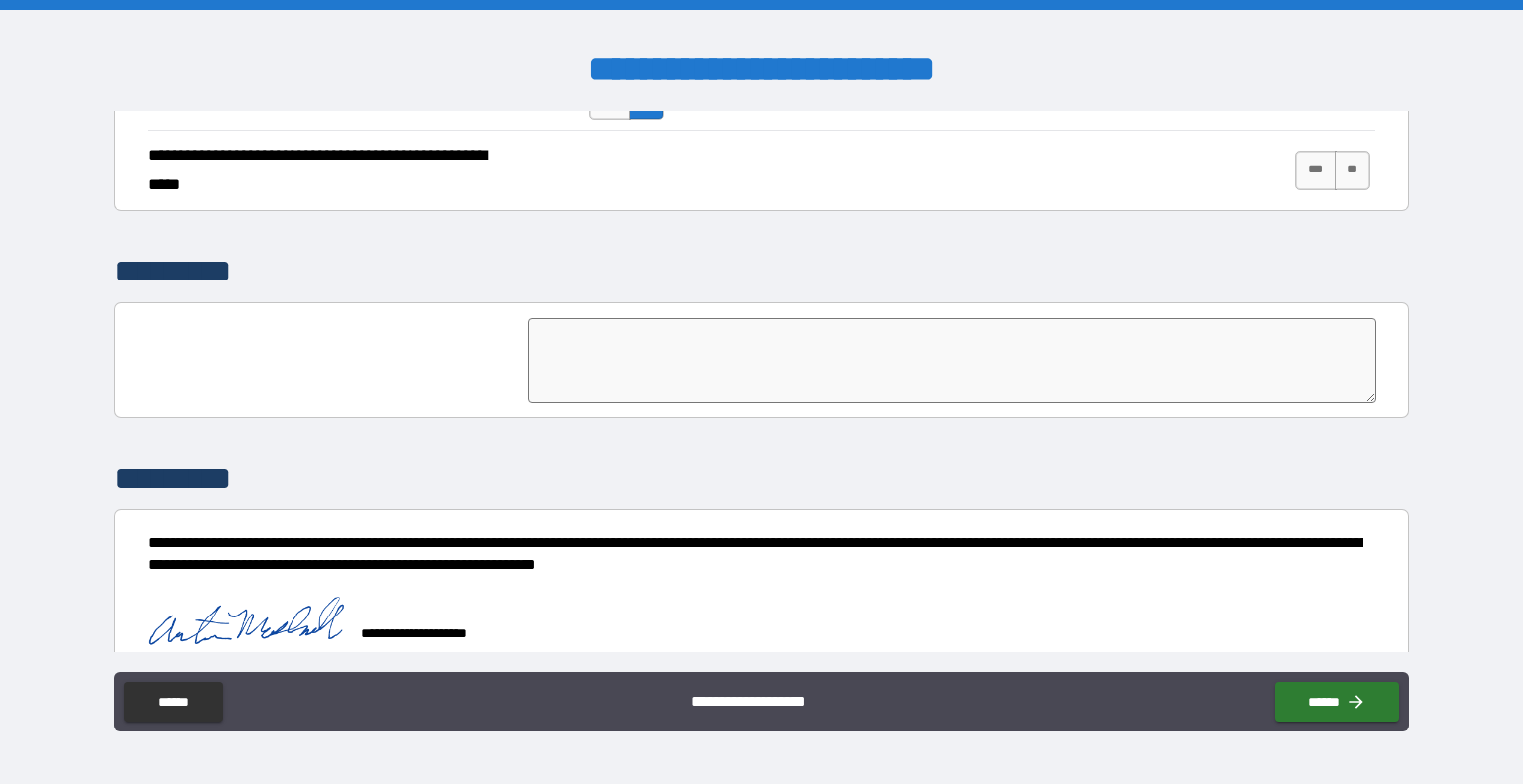 scroll, scrollTop: 4482, scrollLeft: 0, axis: vertical 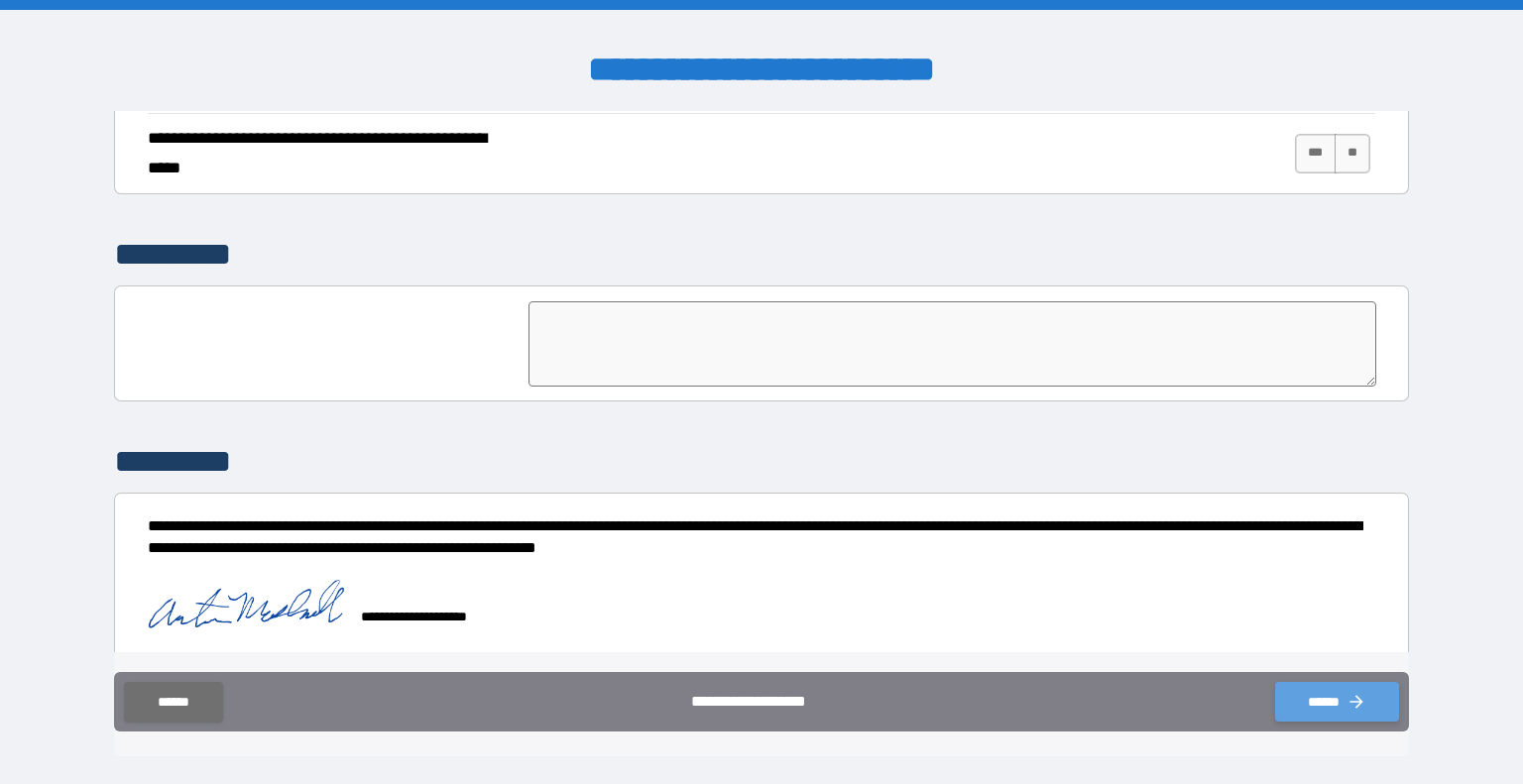 click on "******" at bounding box center (1337, 702) 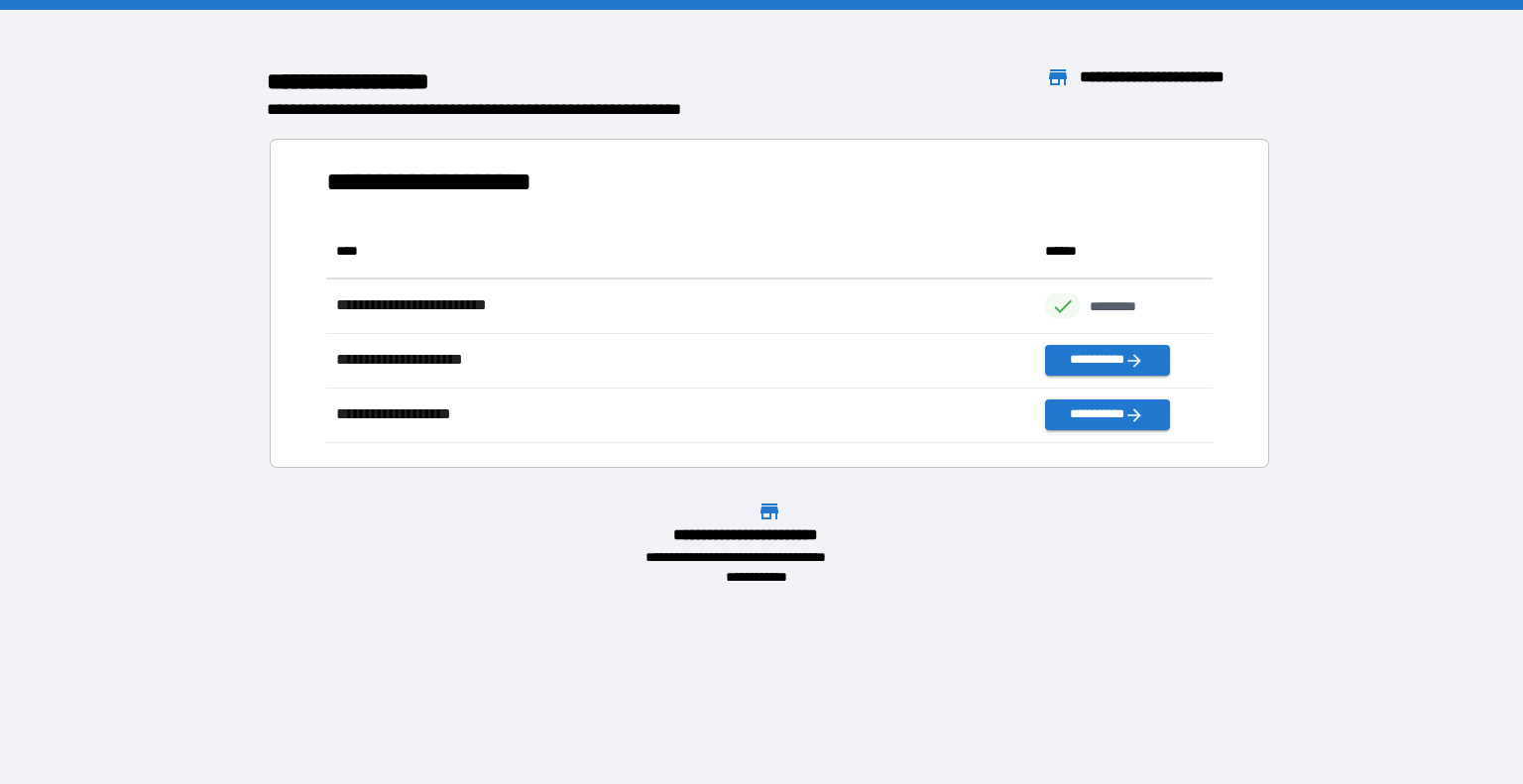 scroll, scrollTop: 16, scrollLeft: 16, axis: both 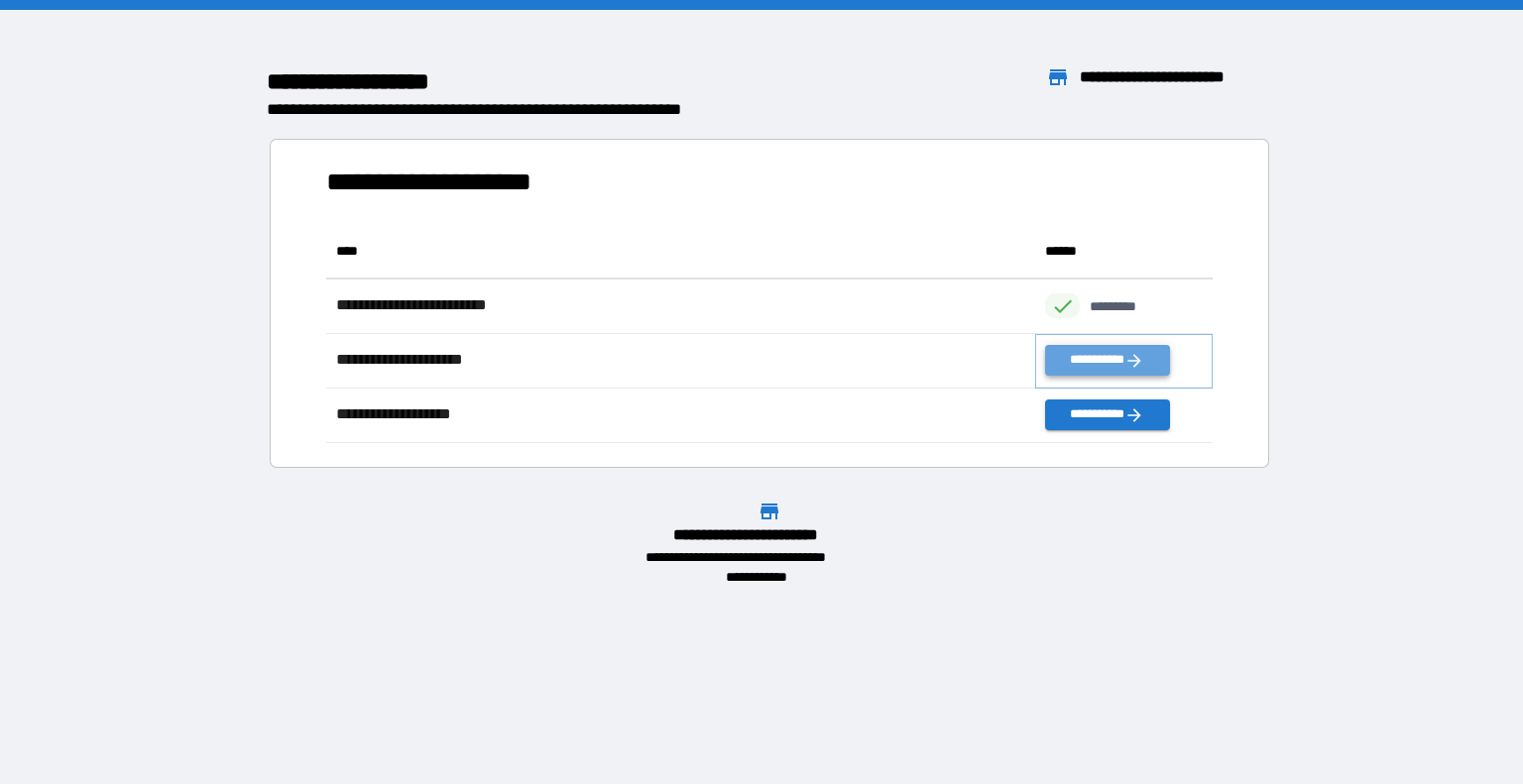 click on "**********" at bounding box center (1107, 360) 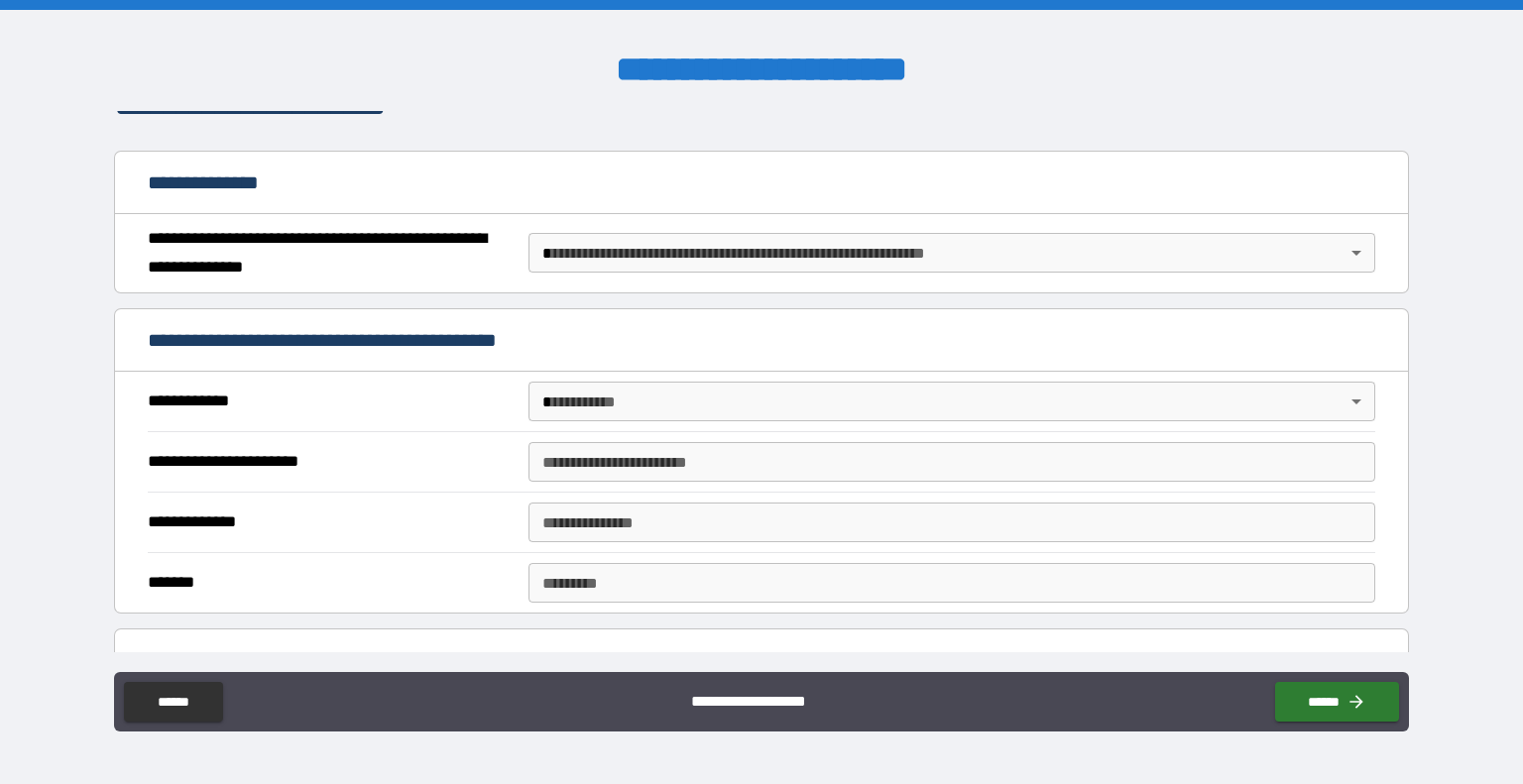 scroll, scrollTop: 190, scrollLeft: 0, axis: vertical 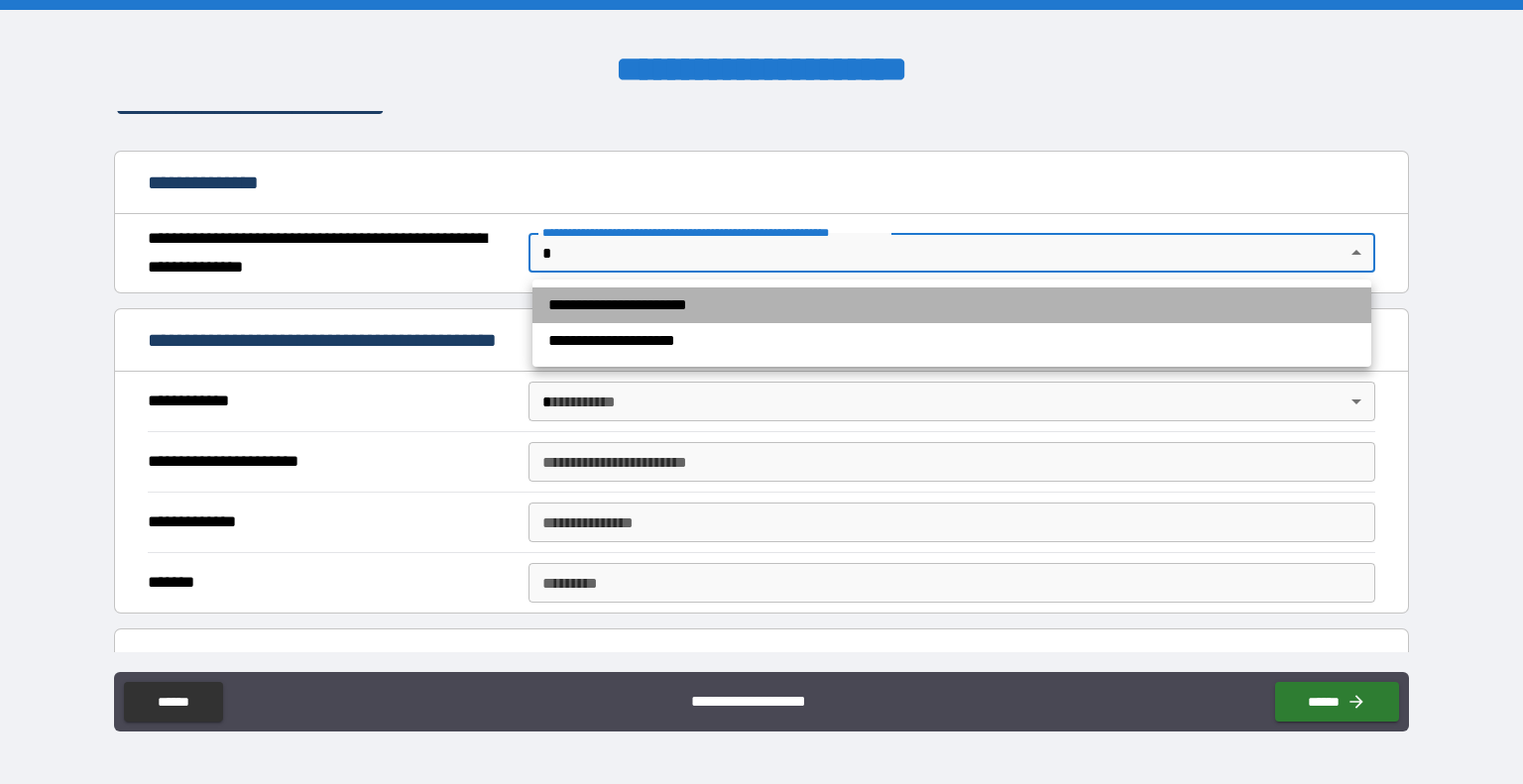 click on "**********" at bounding box center (952, 305) 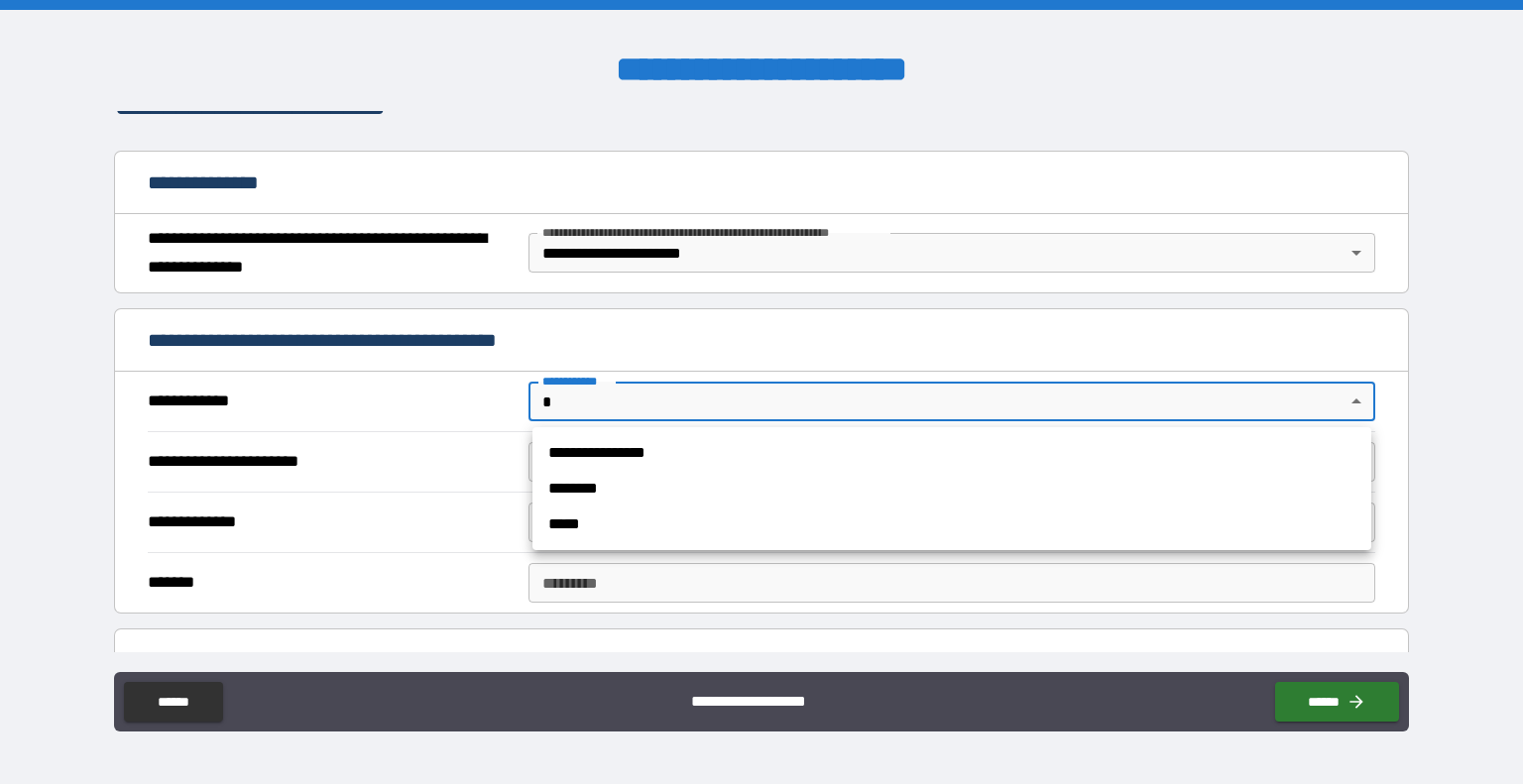 click on "**********" at bounding box center (762, 392) 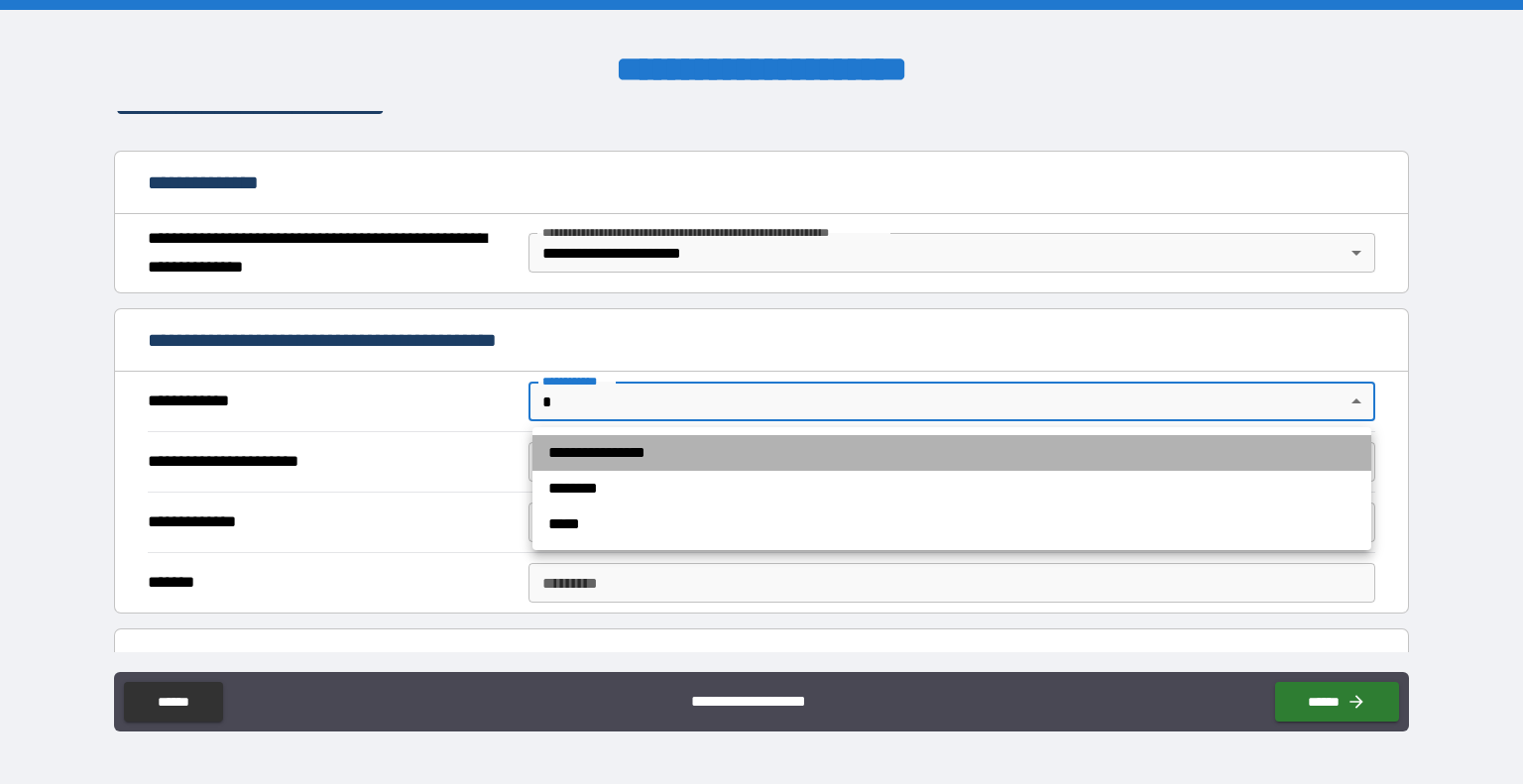click on "**********" at bounding box center [952, 453] 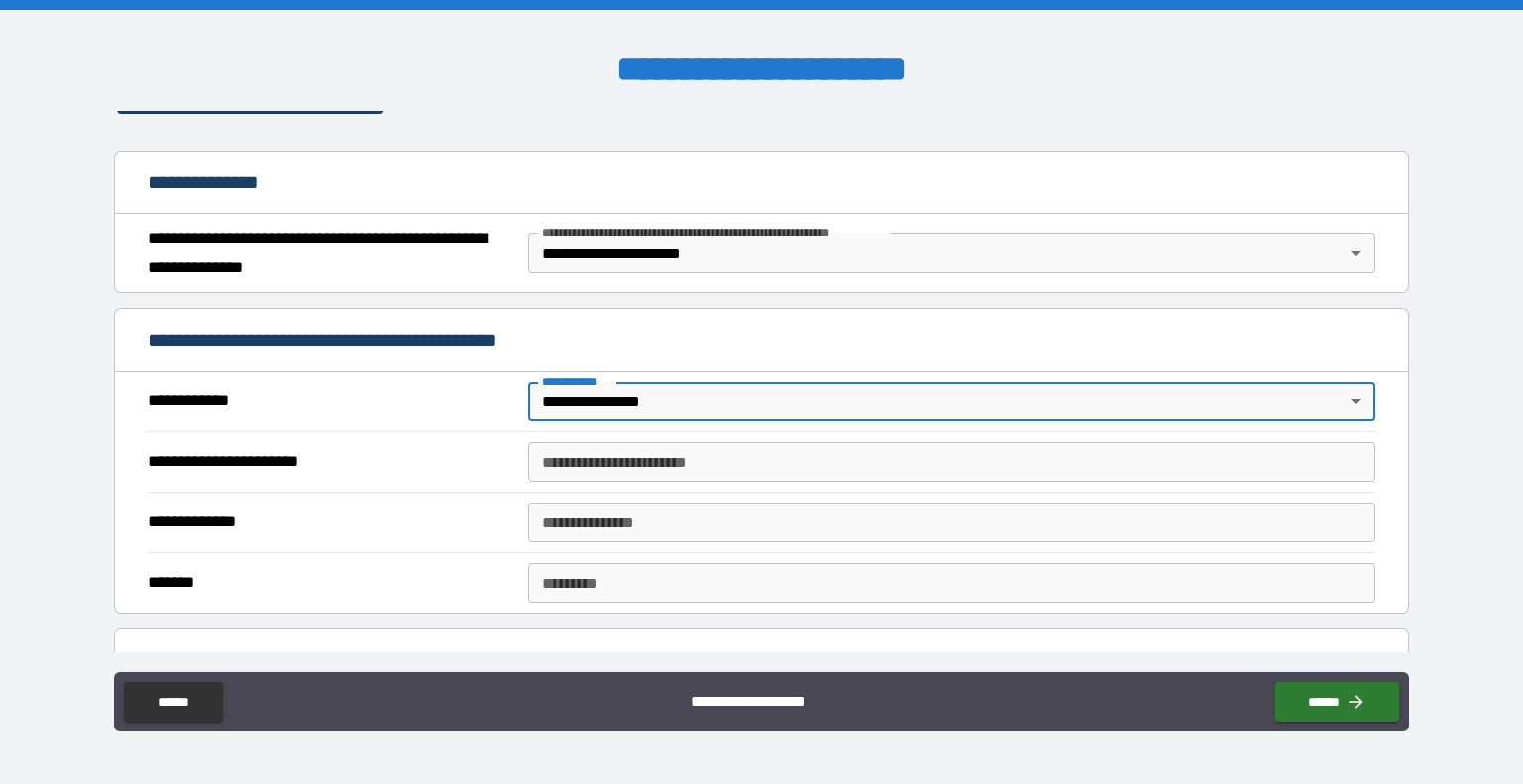 click on "**********" at bounding box center (952, 462) 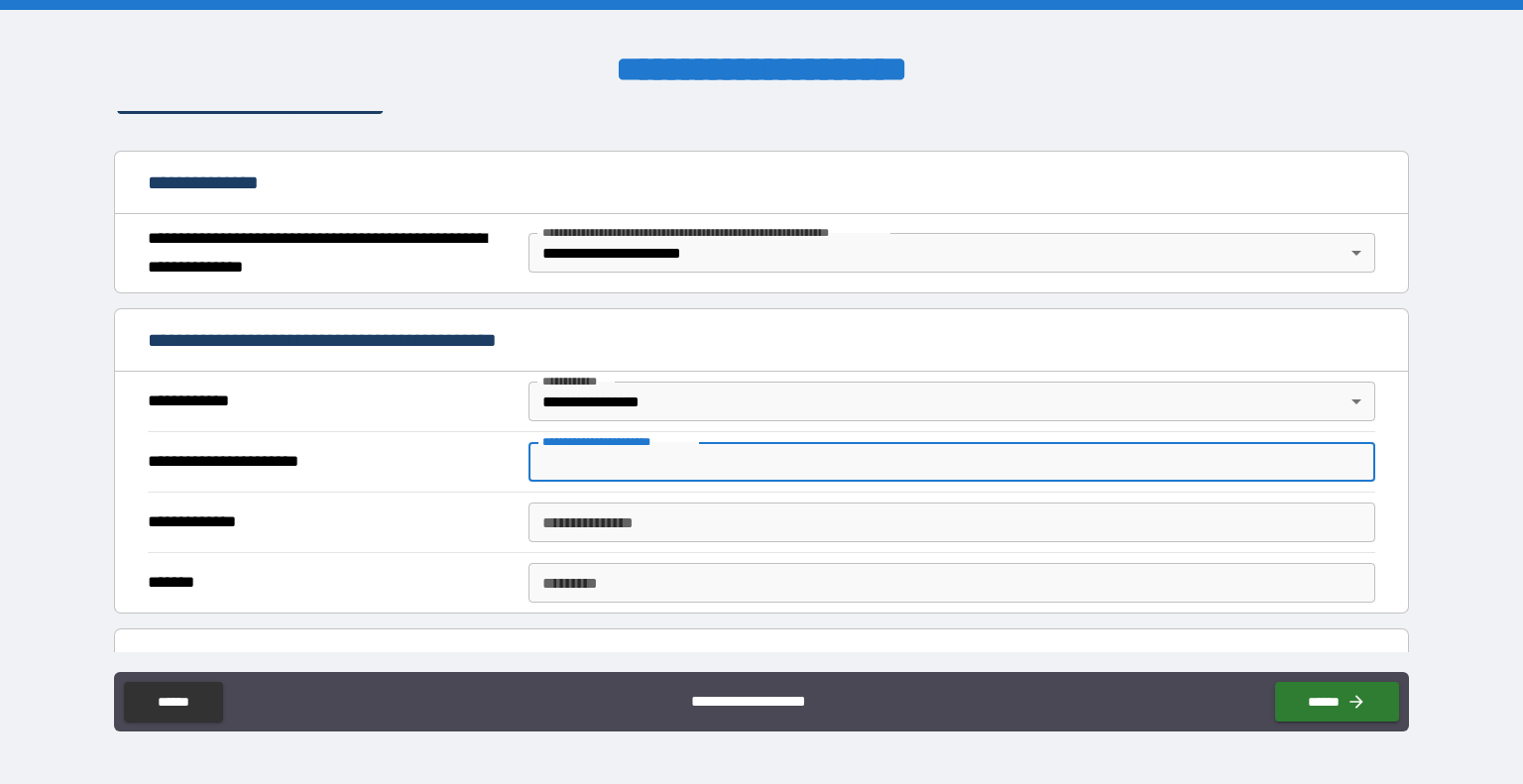 type on "**********" 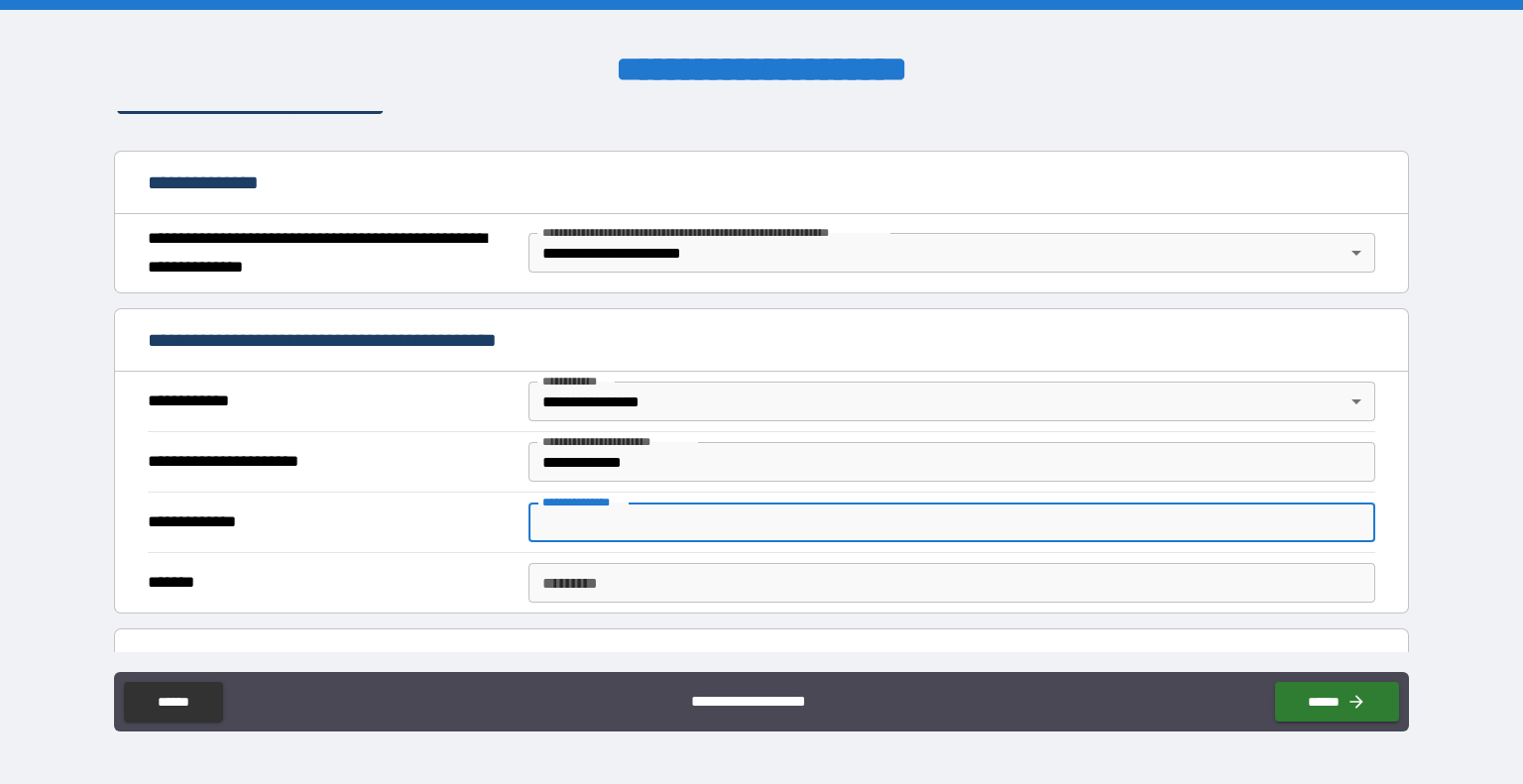 click on "**********" at bounding box center (952, 522) 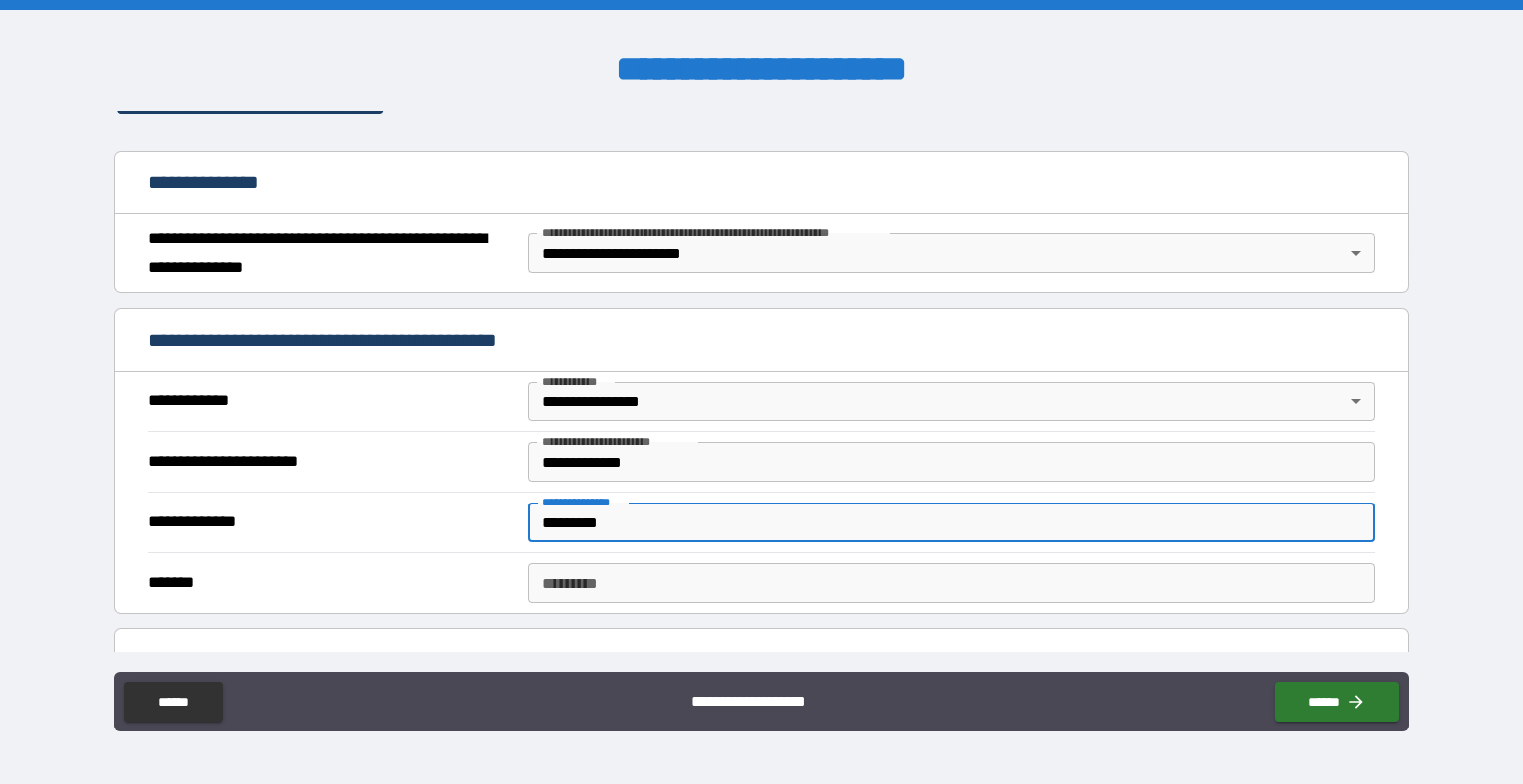 type on "*********" 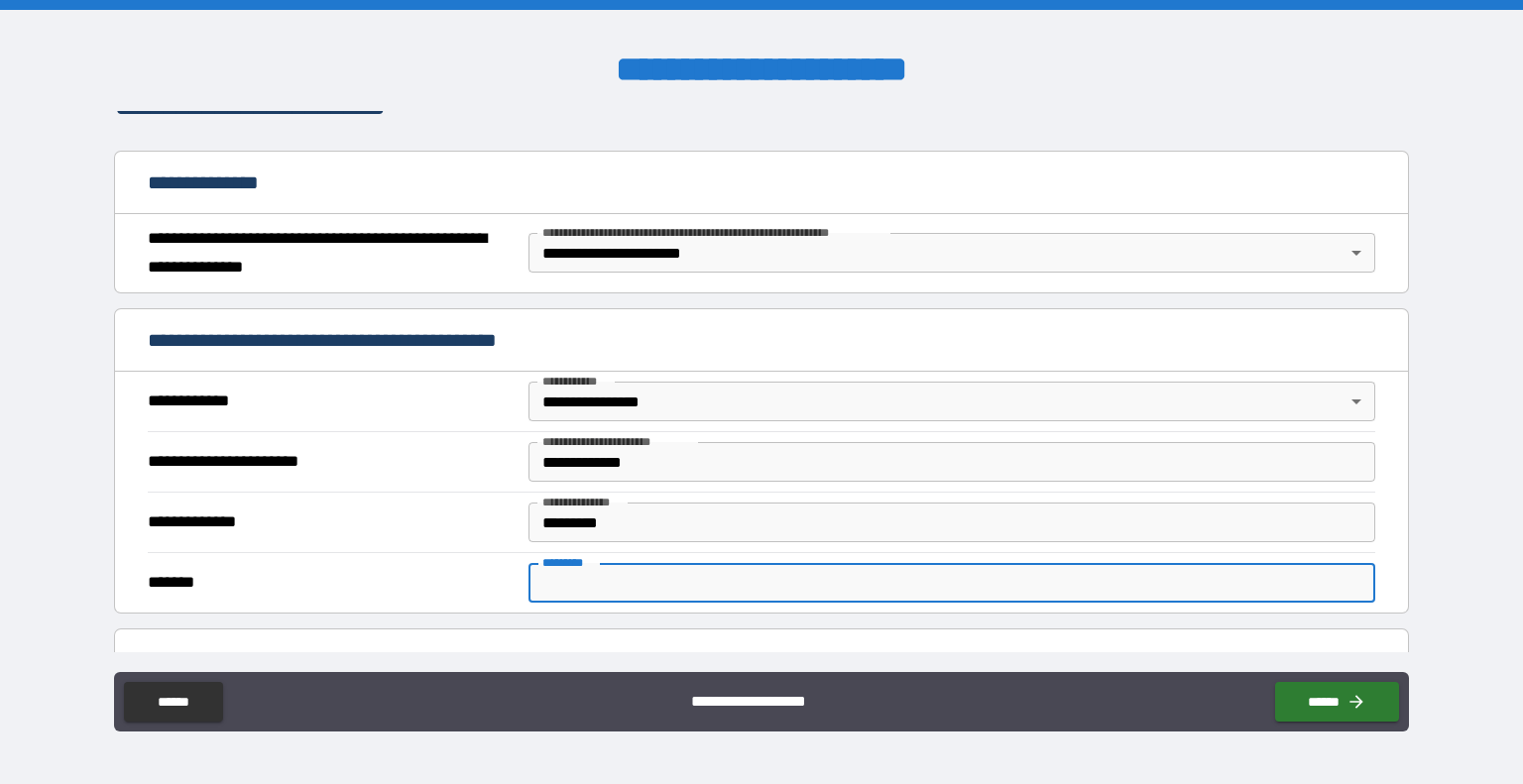 click on "*******   *" at bounding box center [952, 583] 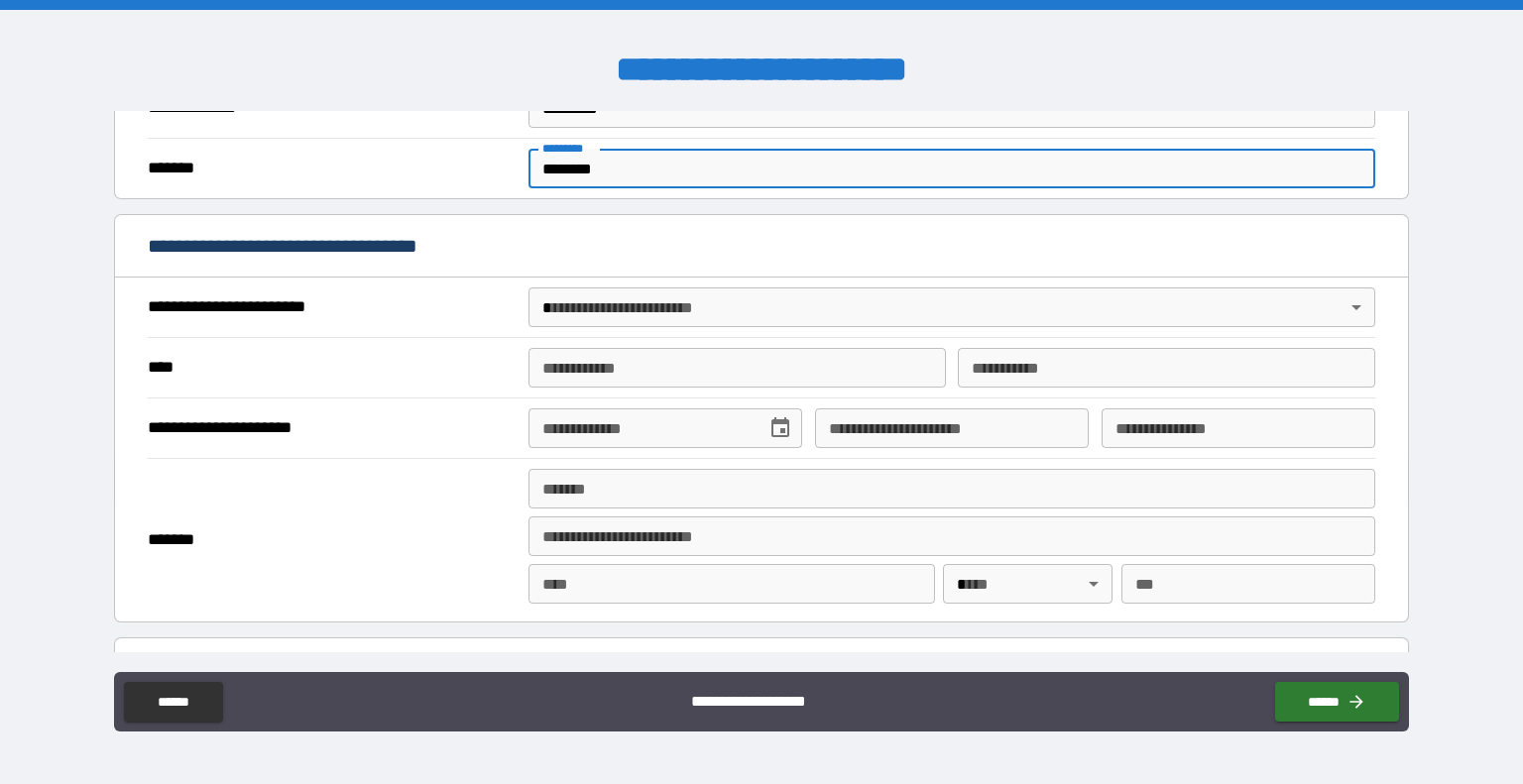 scroll, scrollTop: 606, scrollLeft: 0, axis: vertical 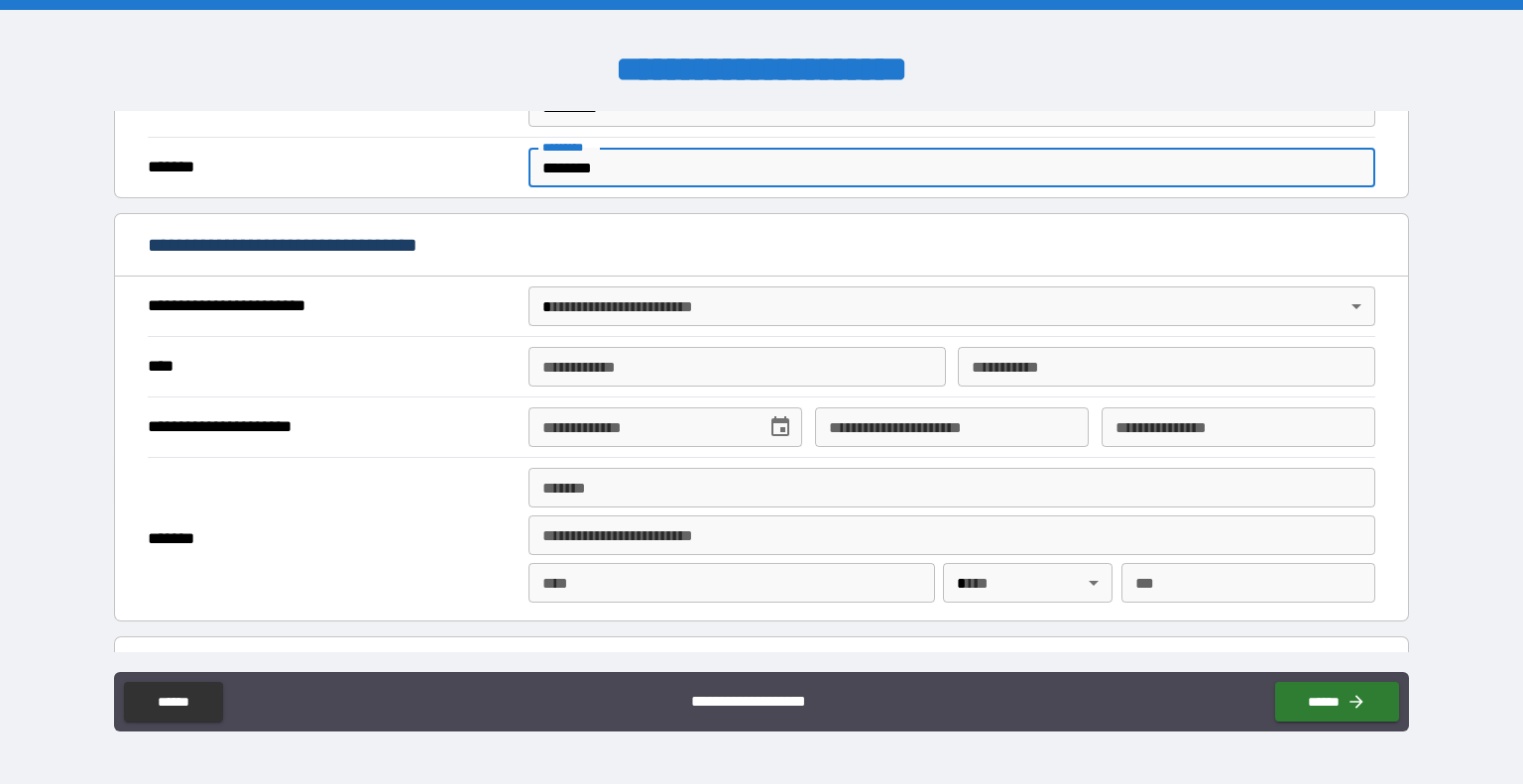 type on "********" 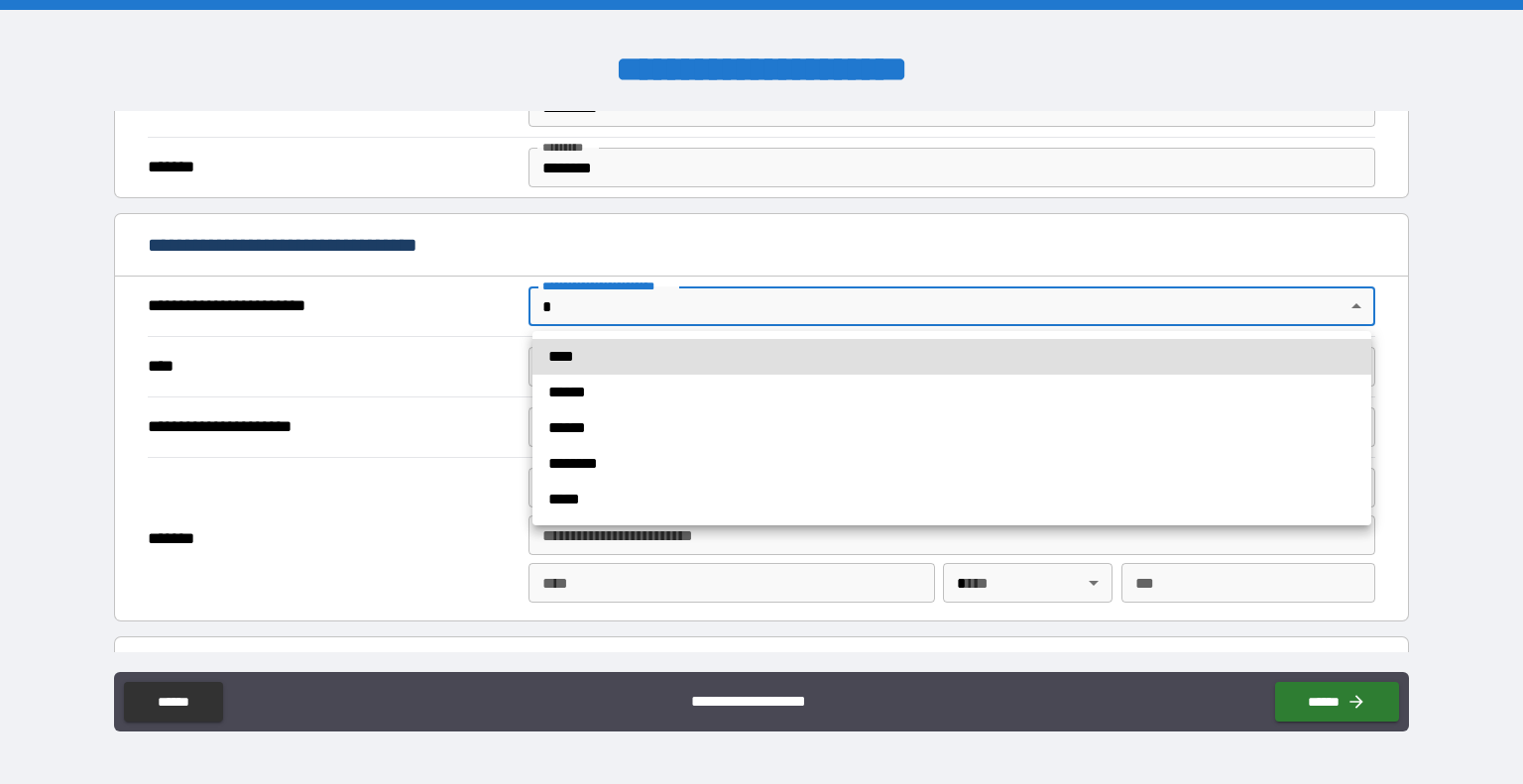 click on "**********" at bounding box center [762, 392] 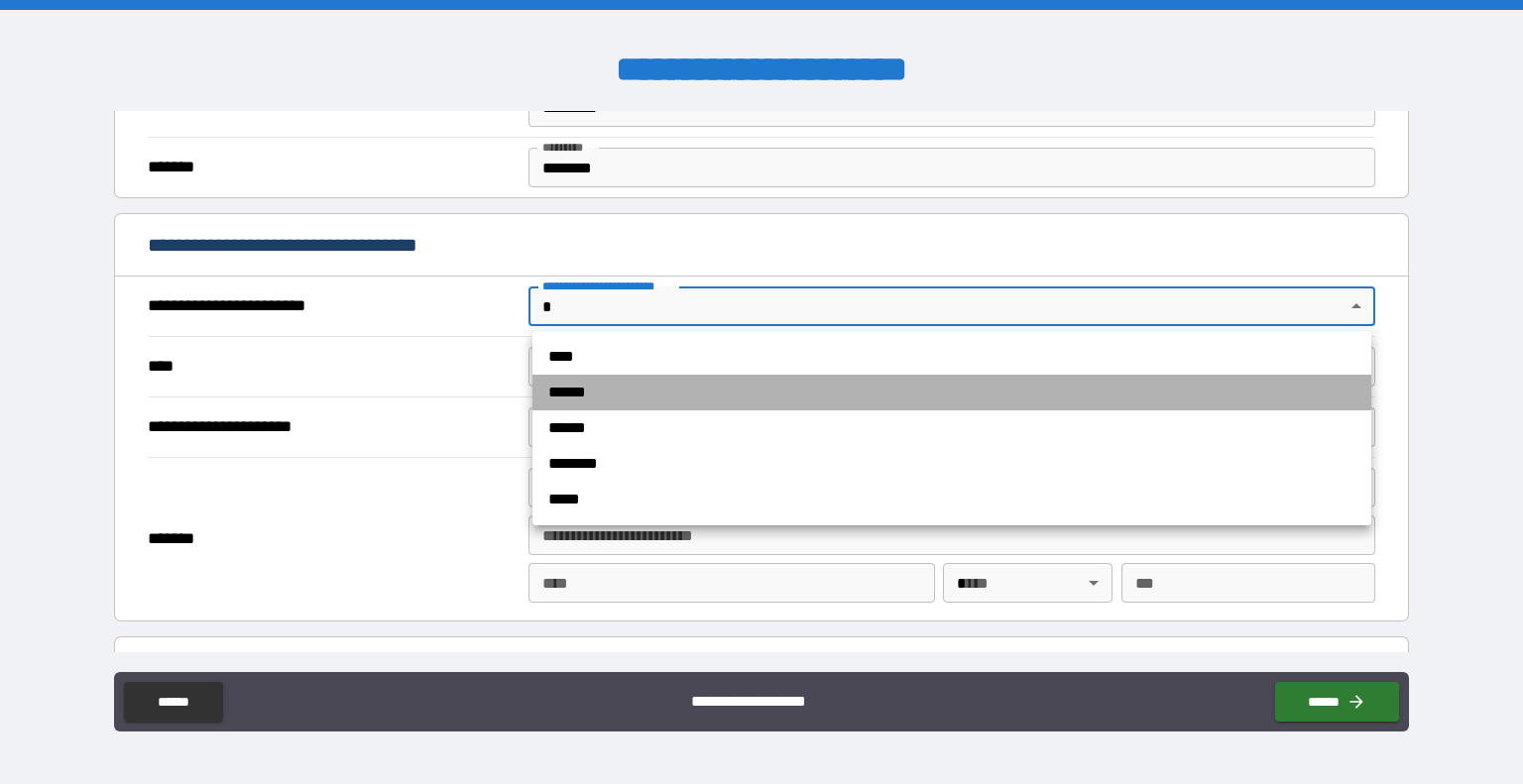 click on "******" at bounding box center (952, 392) 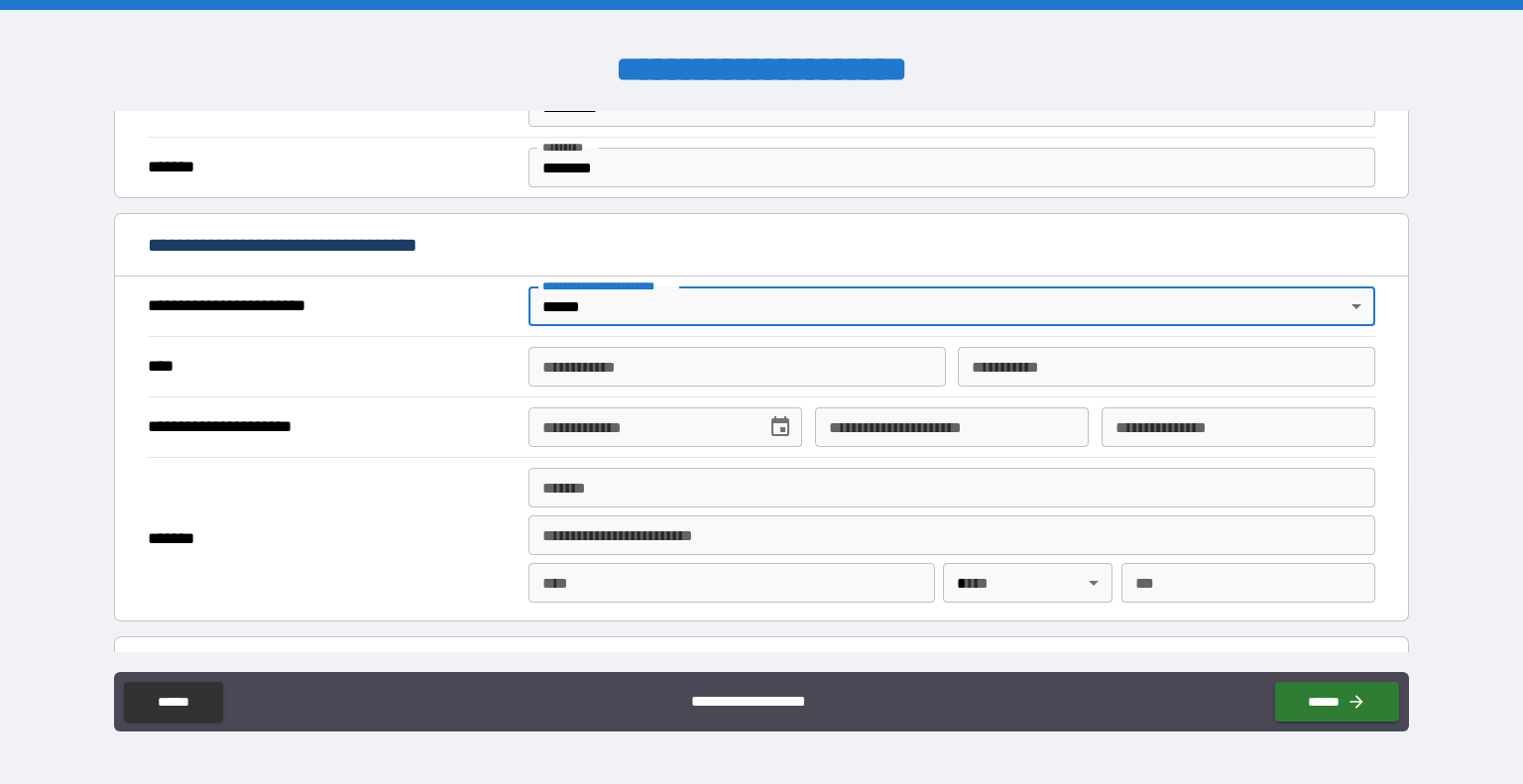 click on "**********" at bounding box center (737, 367) 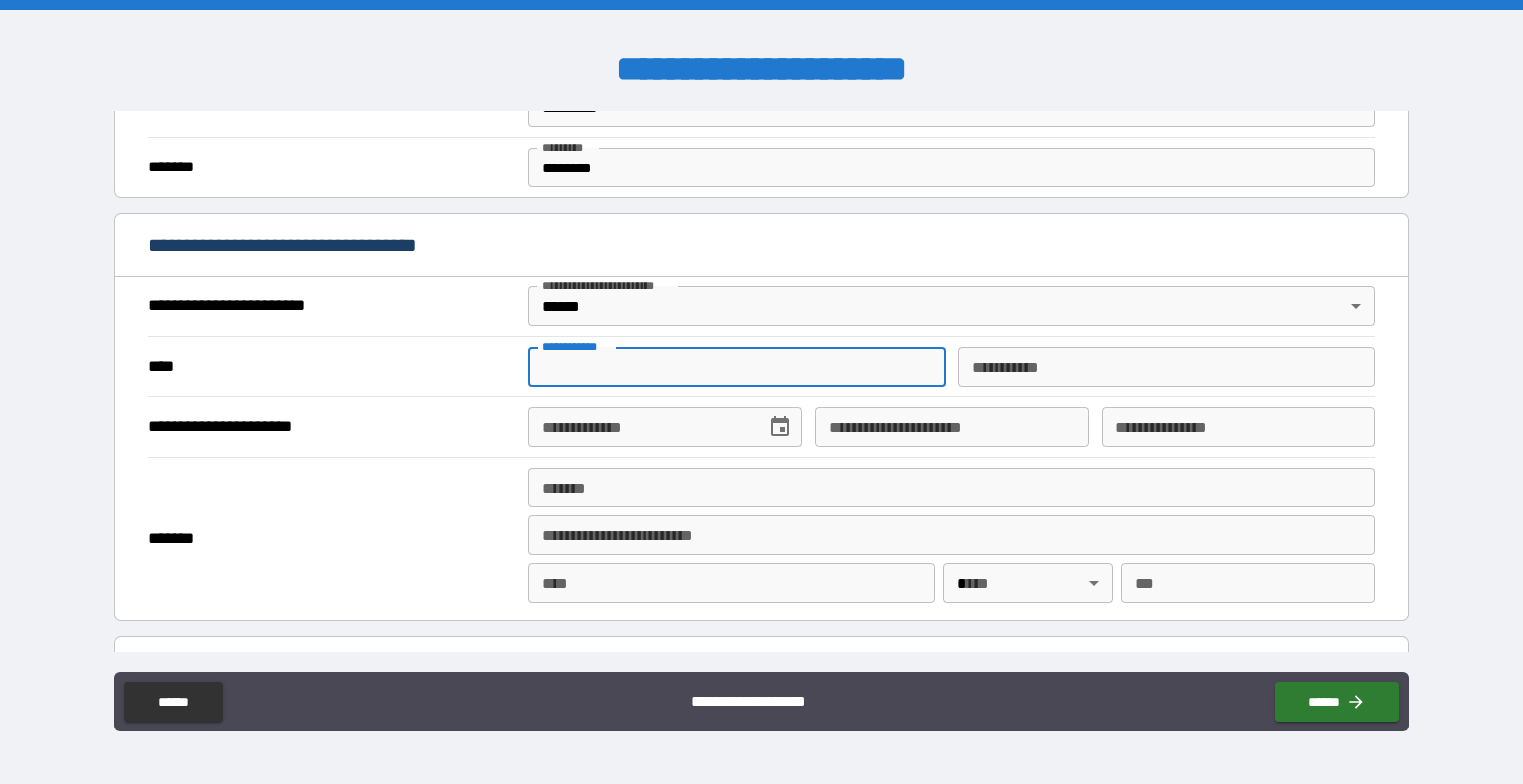 type on "*****" 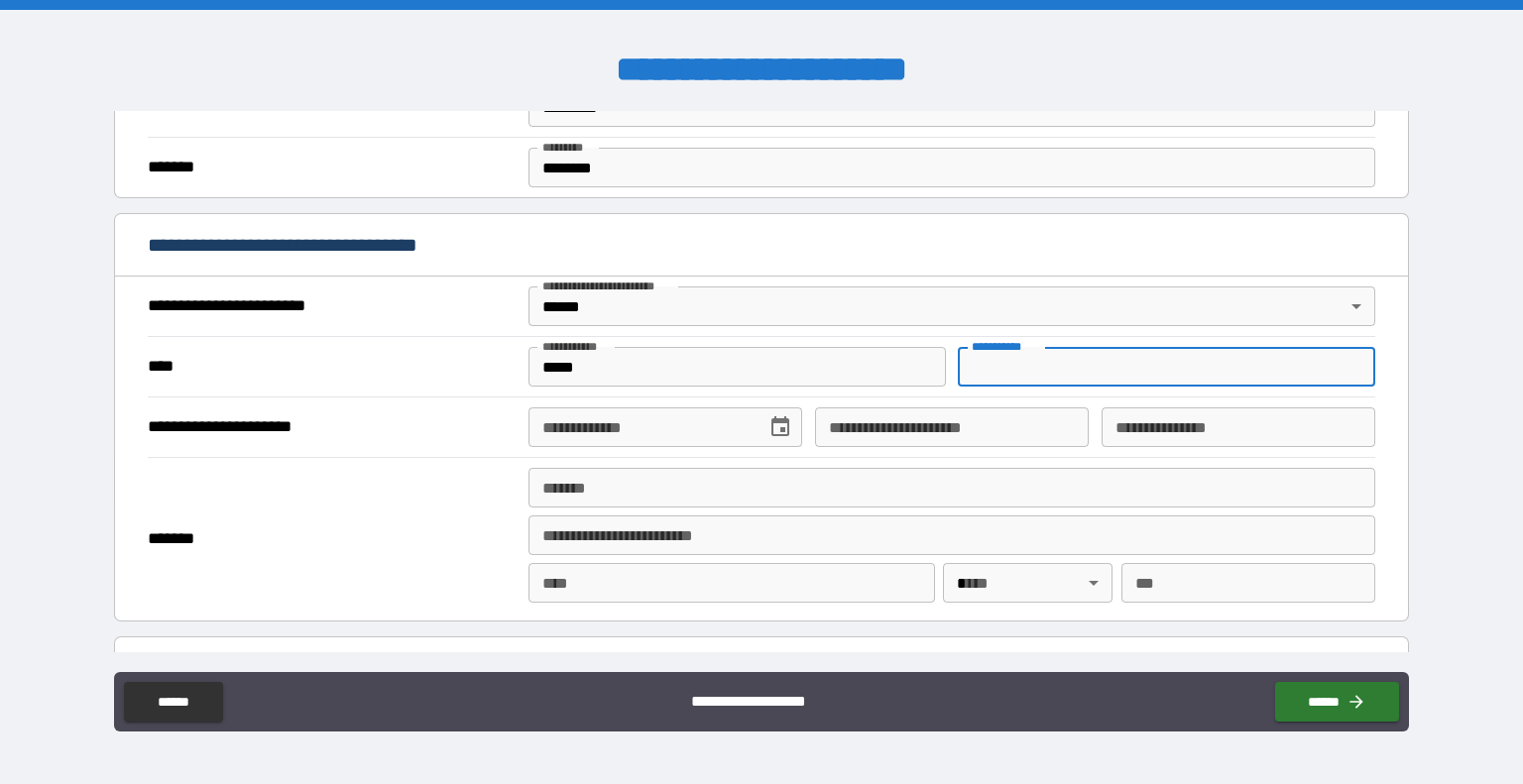 click on "*********   *" at bounding box center (1166, 367) 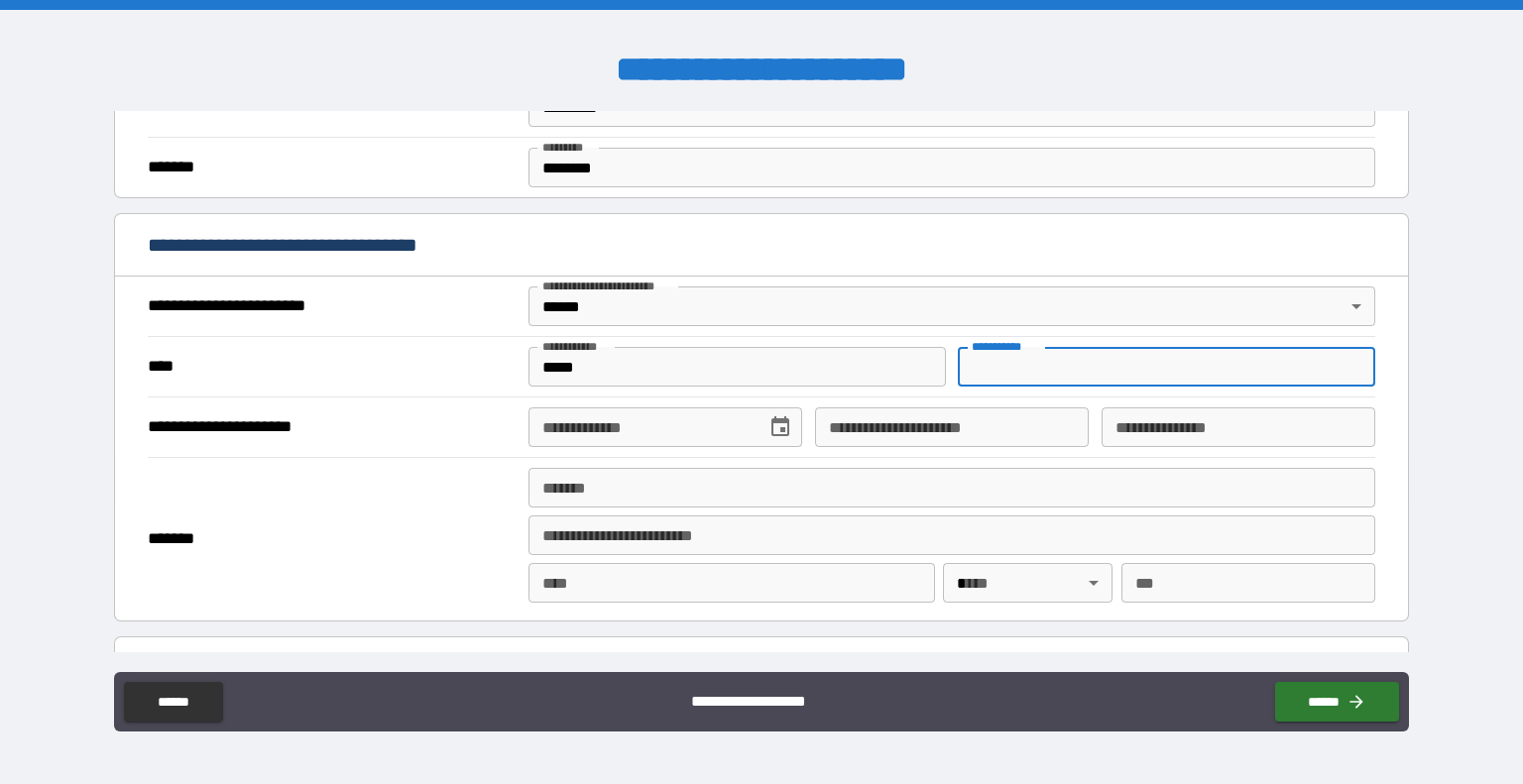 type on "********" 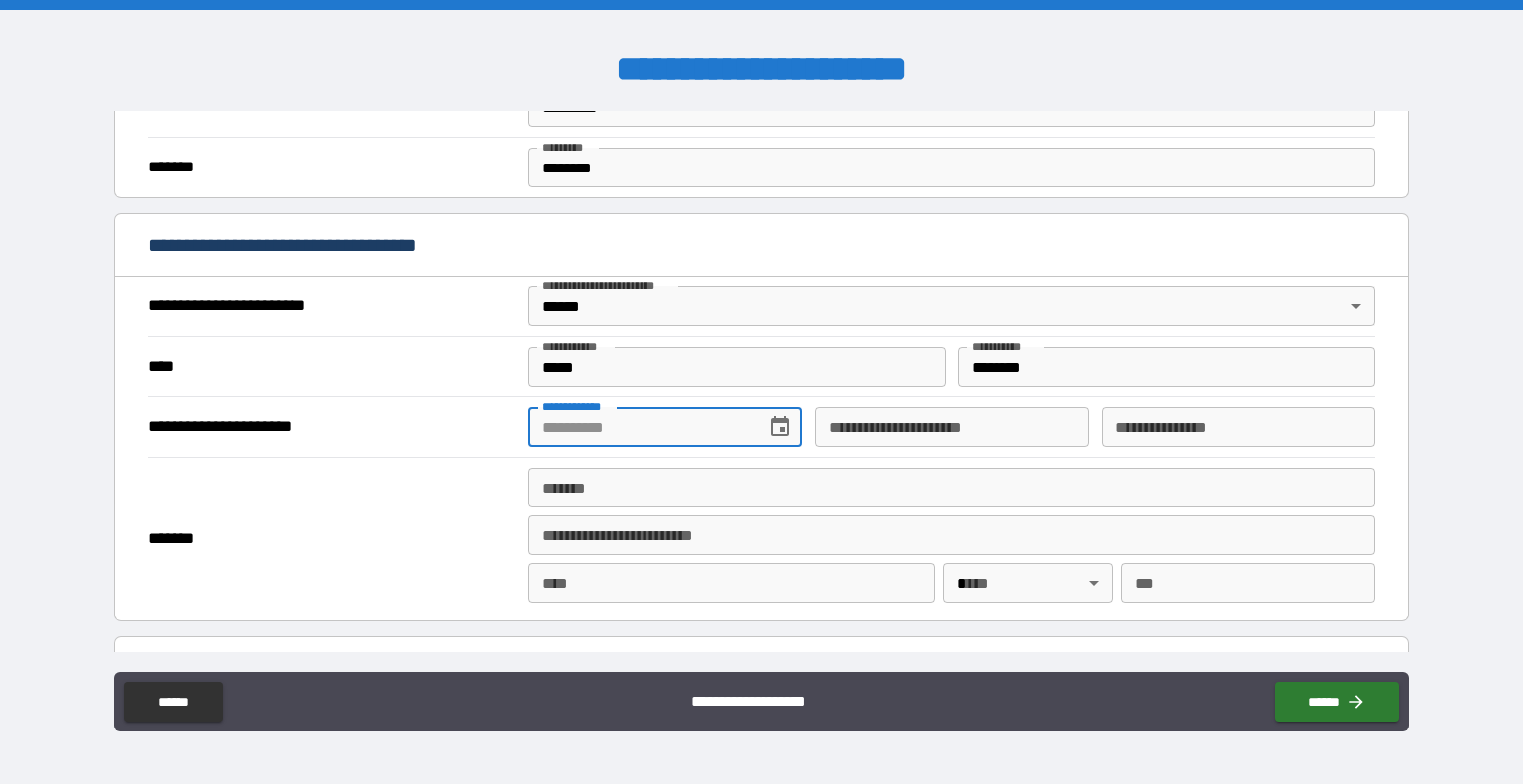 click on "**********" at bounding box center (641, 427) 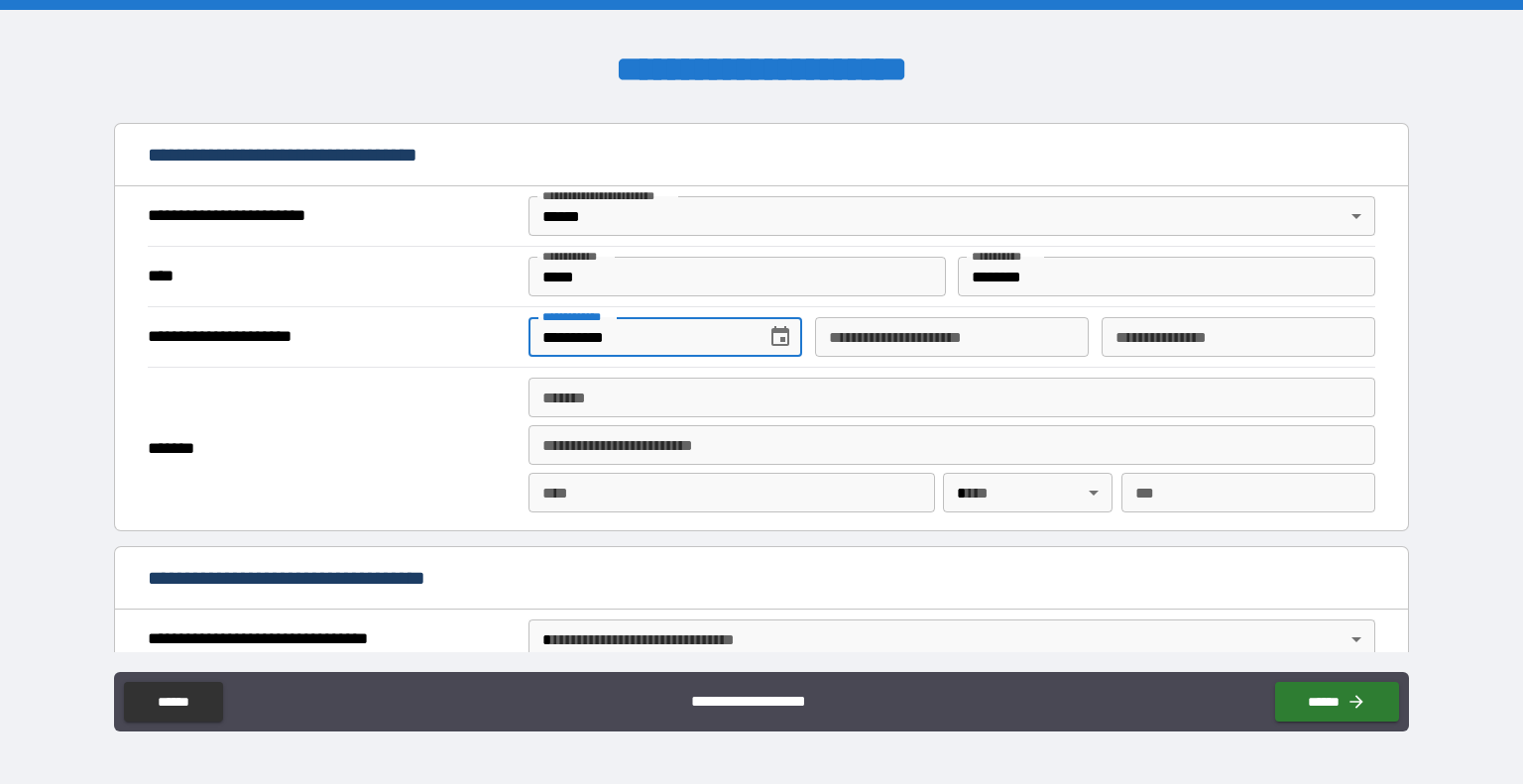 scroll, scrollTop: 698, scrollLeft: 0, axis: vertical 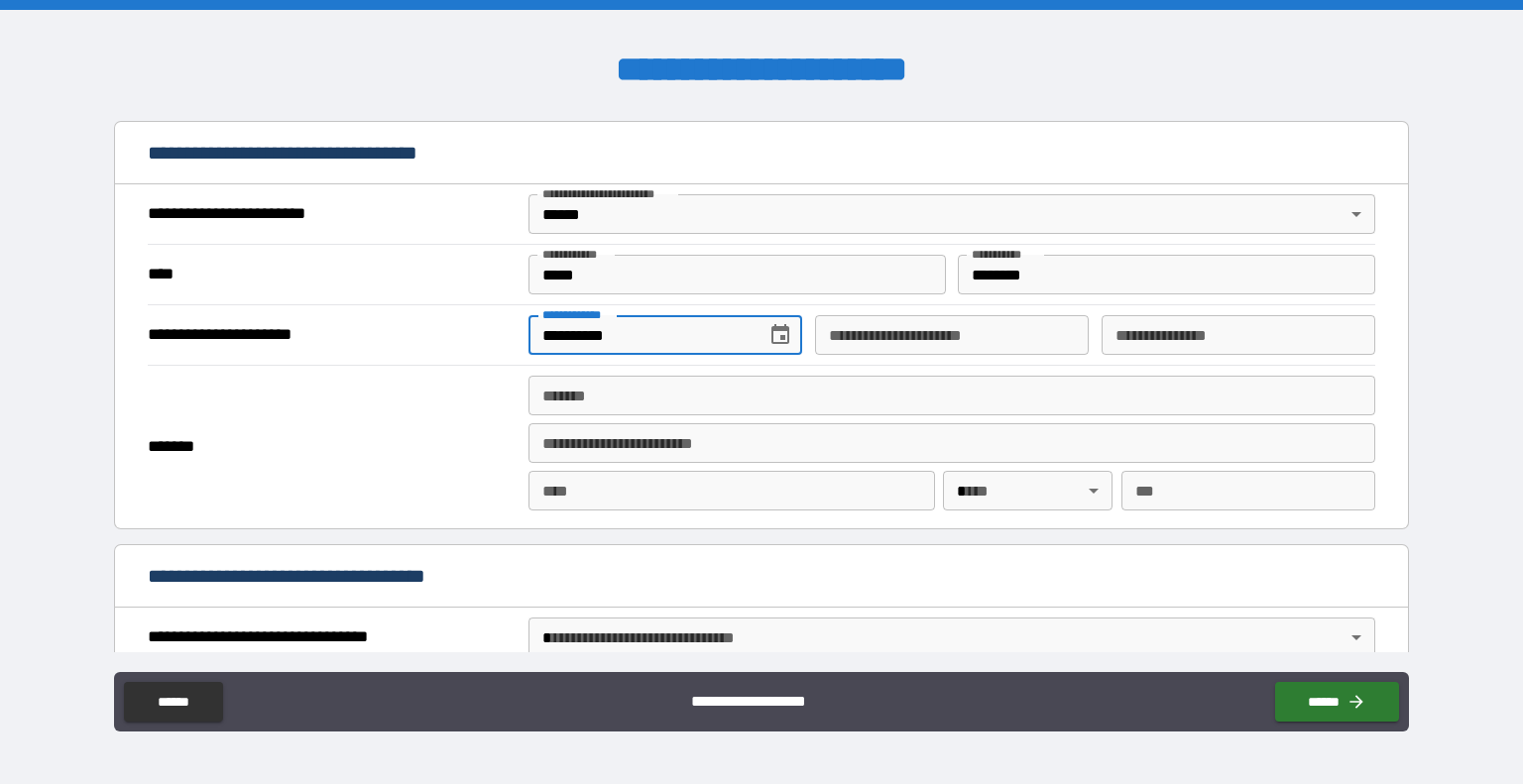 type on "**********" 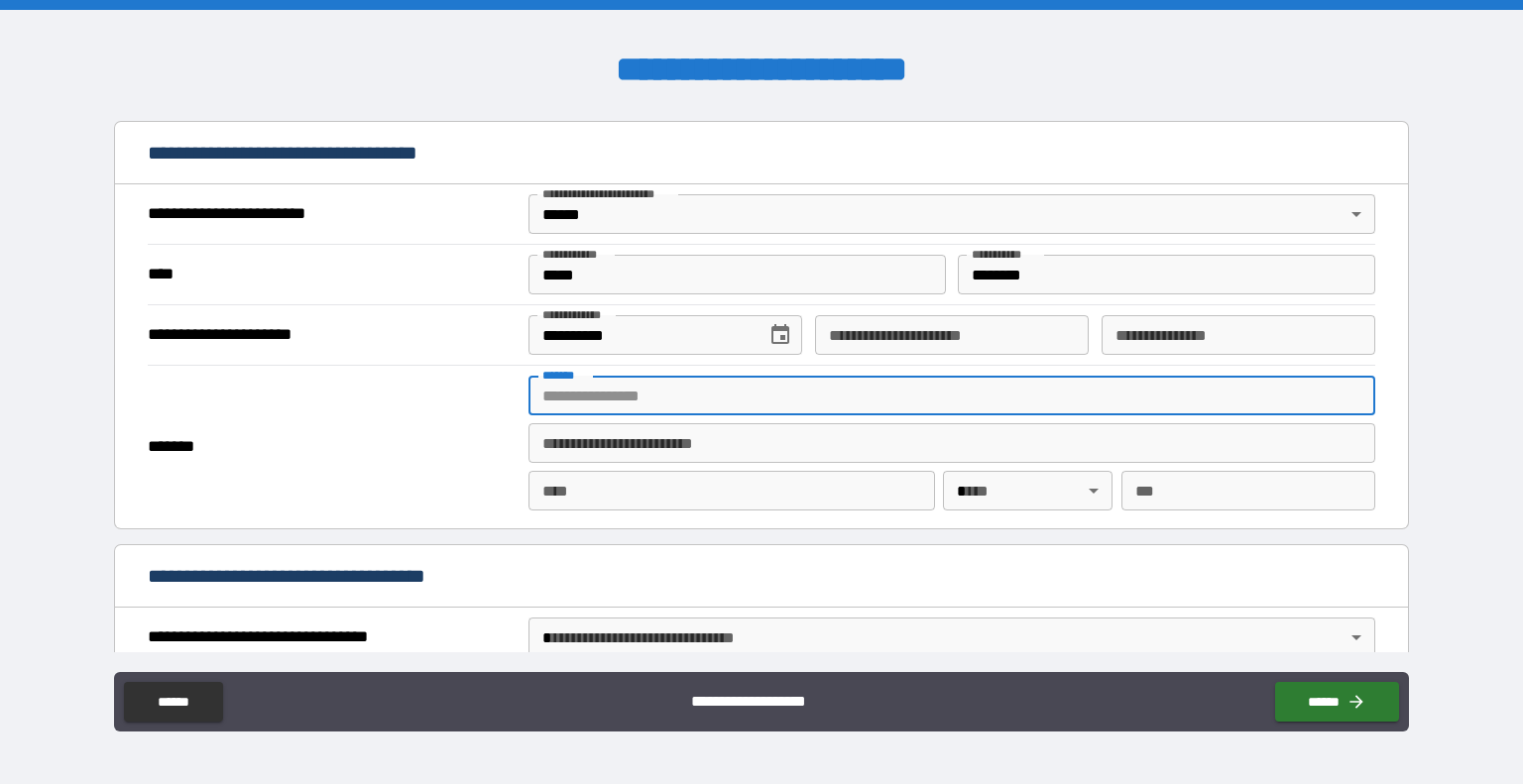 click on "*******" at bounding box center (952, 395) 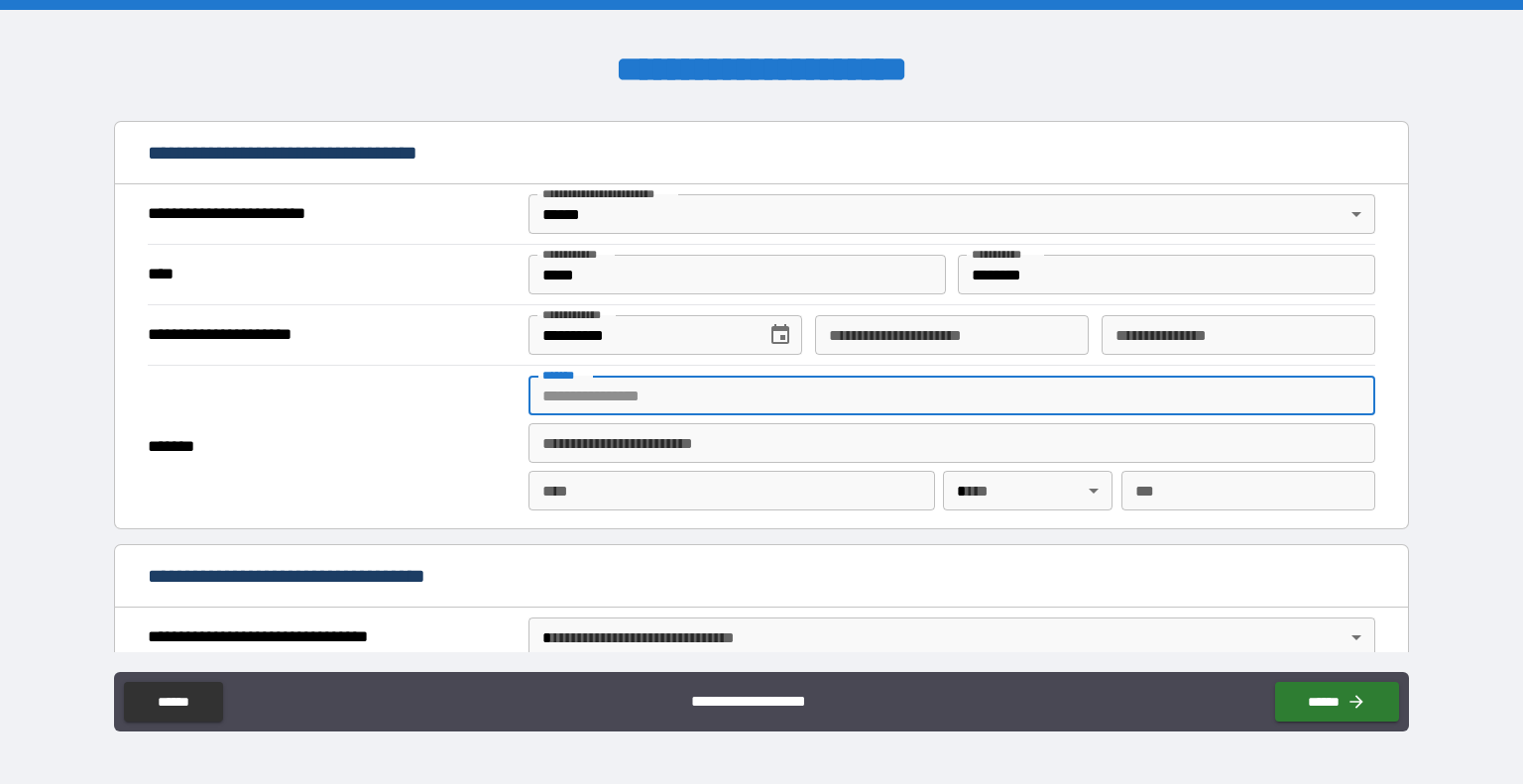 type on "**********" 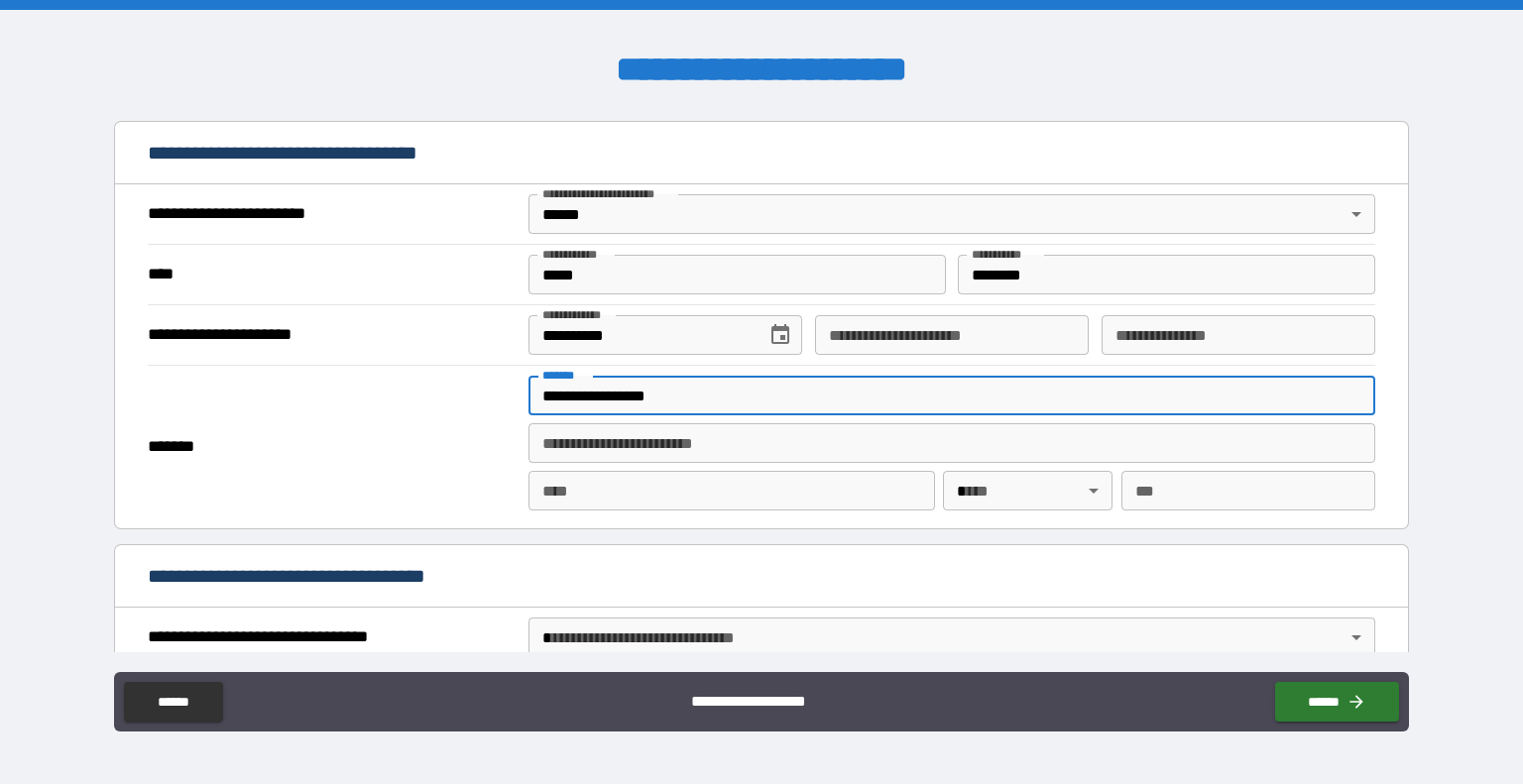 click on "****" at bounding box center [732, 491] 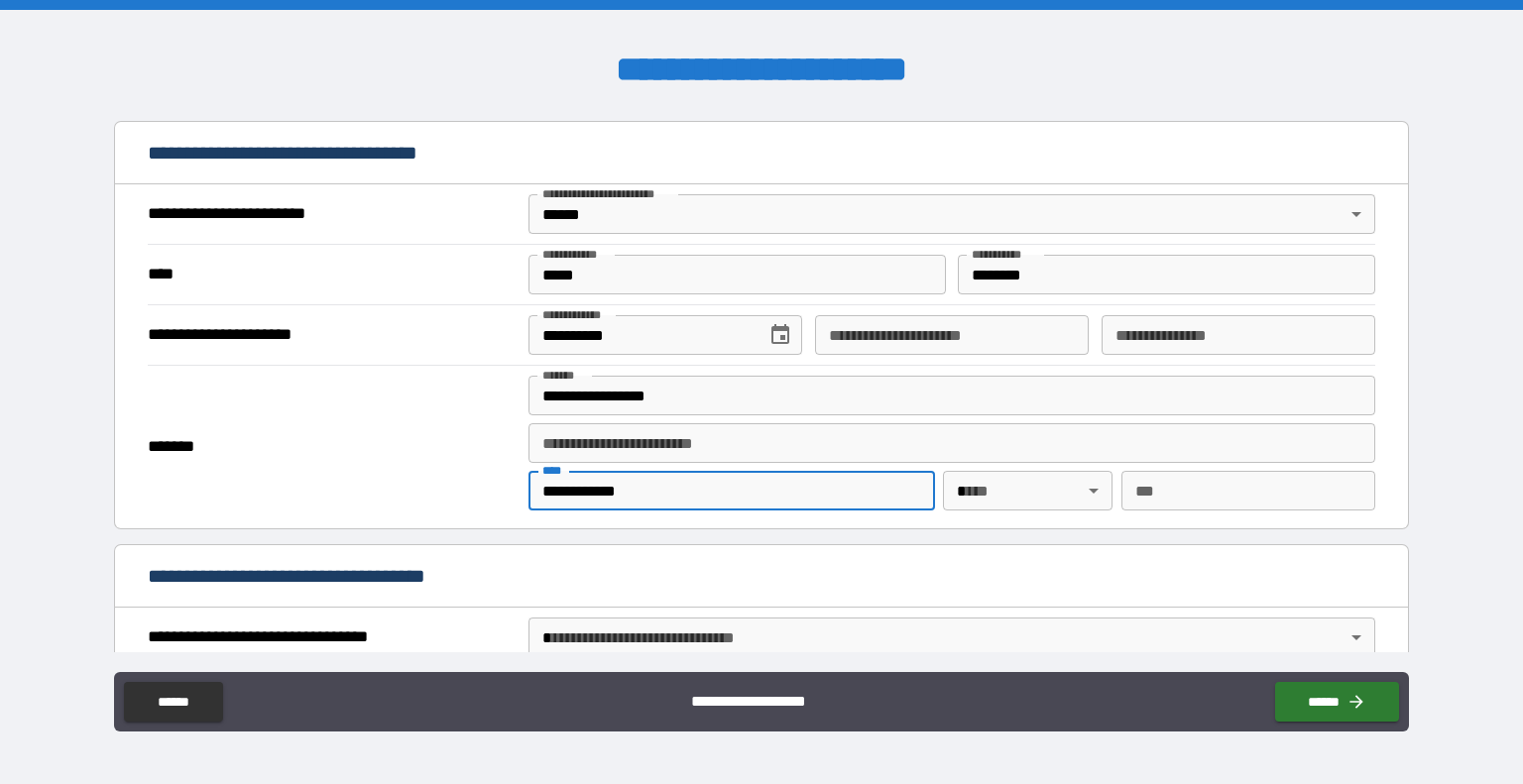 type on "**********" 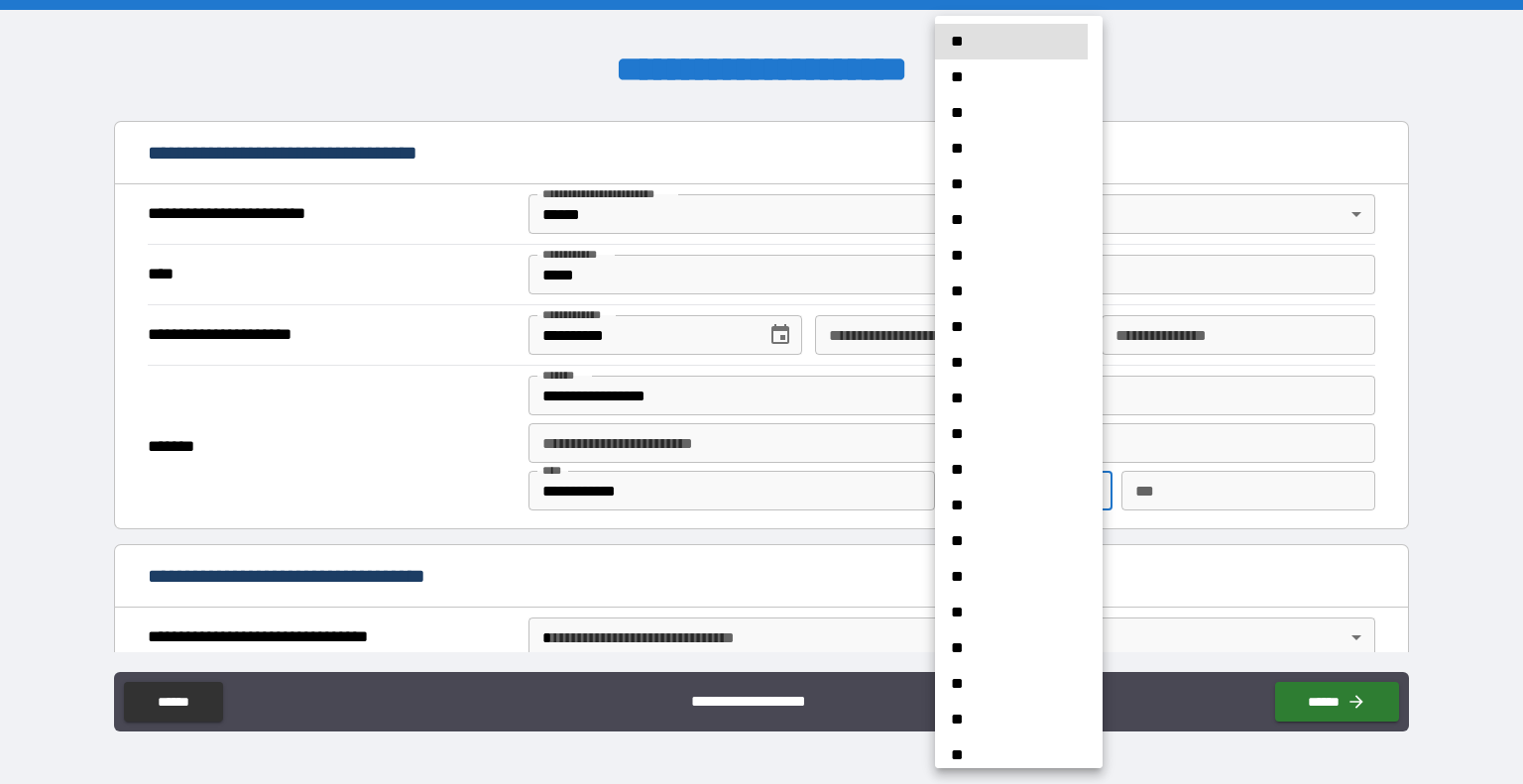 click on "**********" at bounding box center (762, 392) 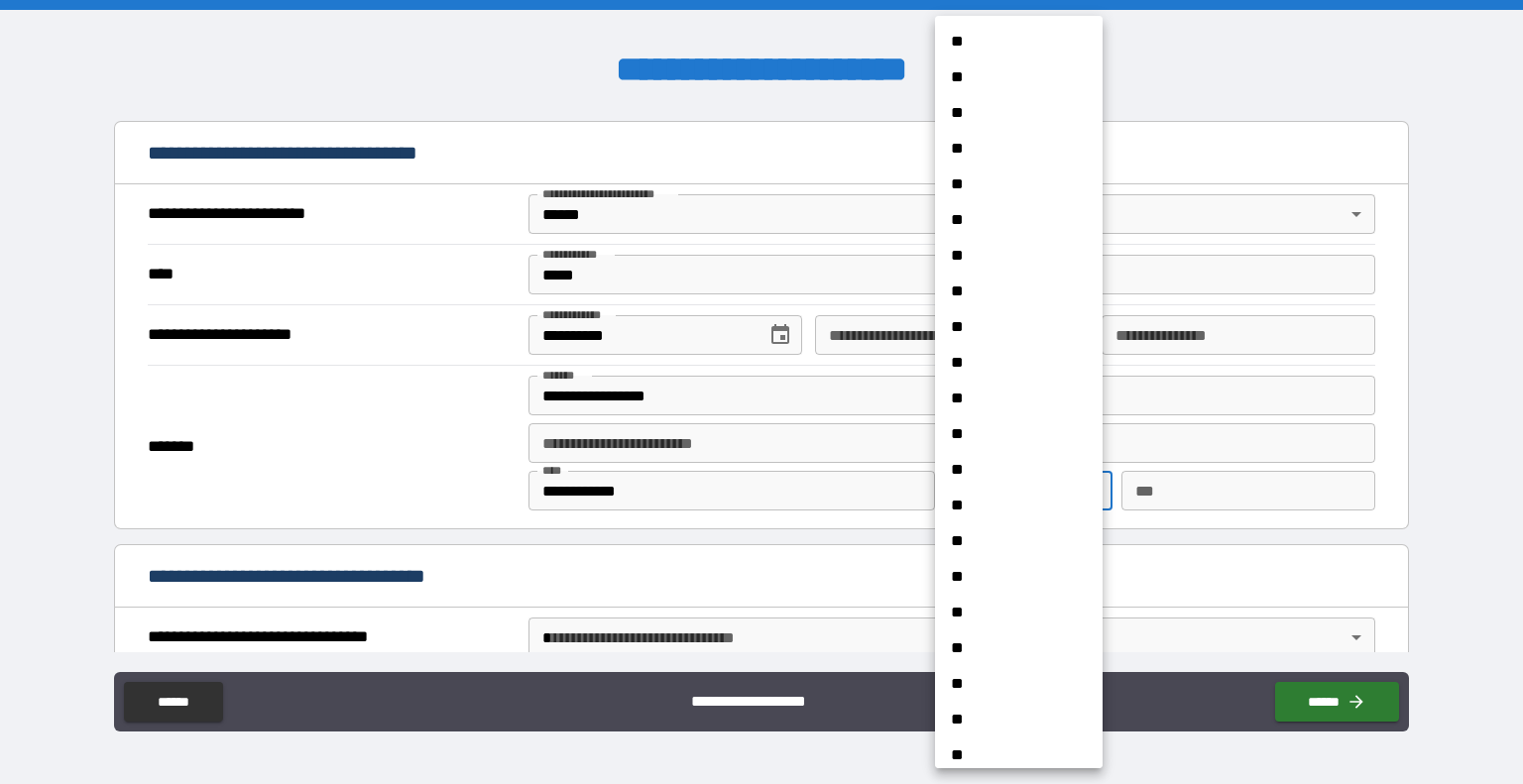 scroll, scrollTop: 1076, scrollLeft: 0, axis: vertical 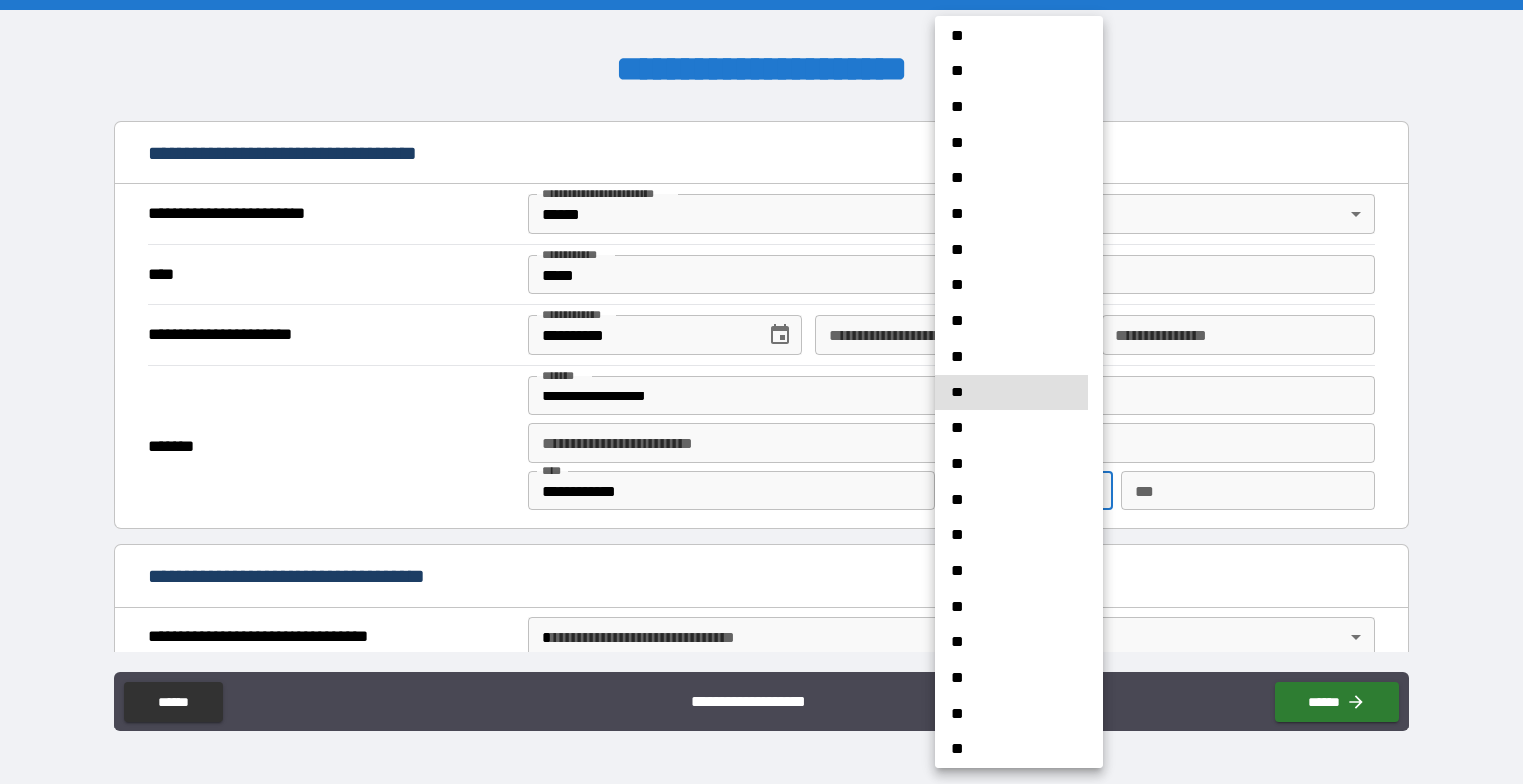 type 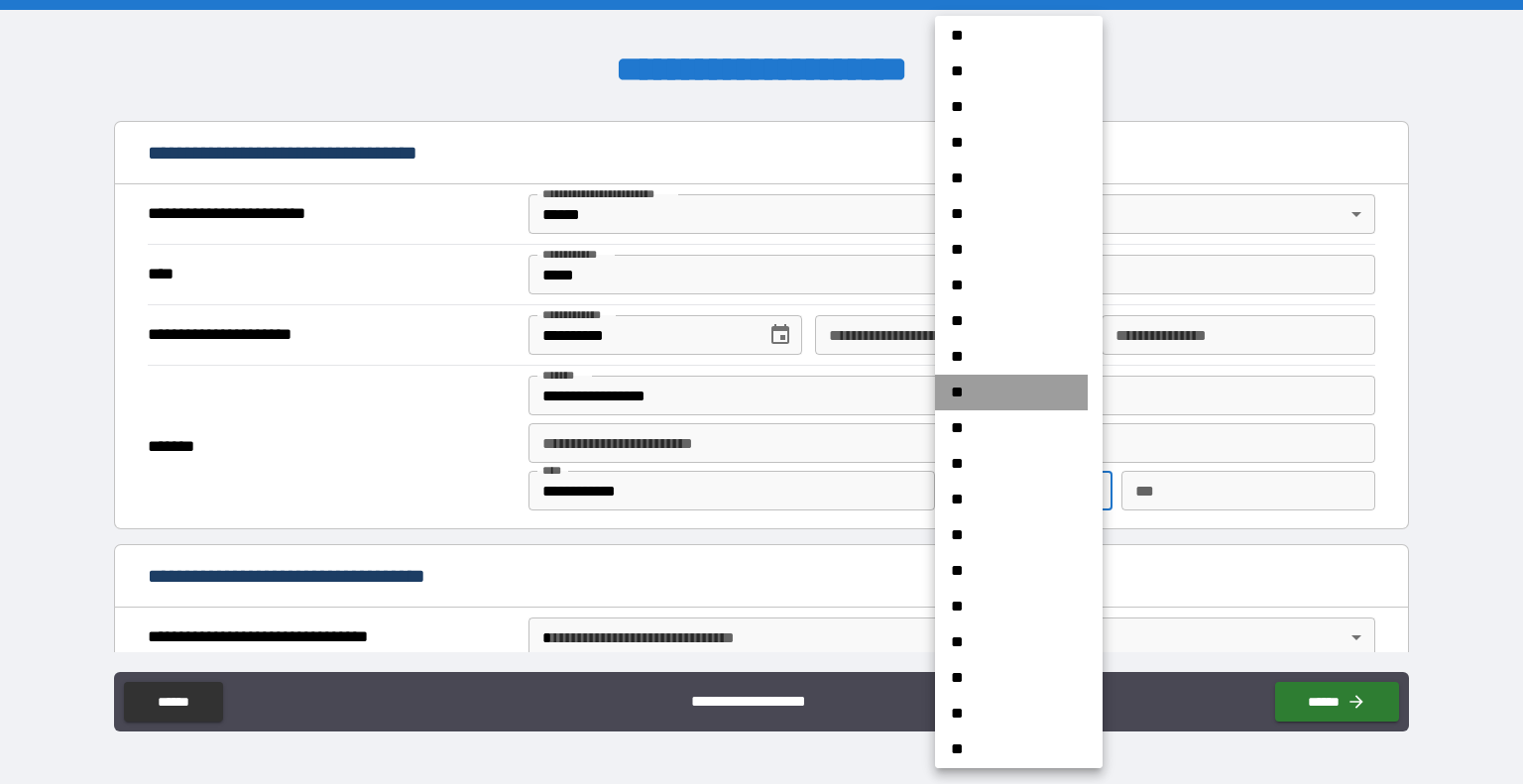 click on "**" at bounding box center (1011, 392) 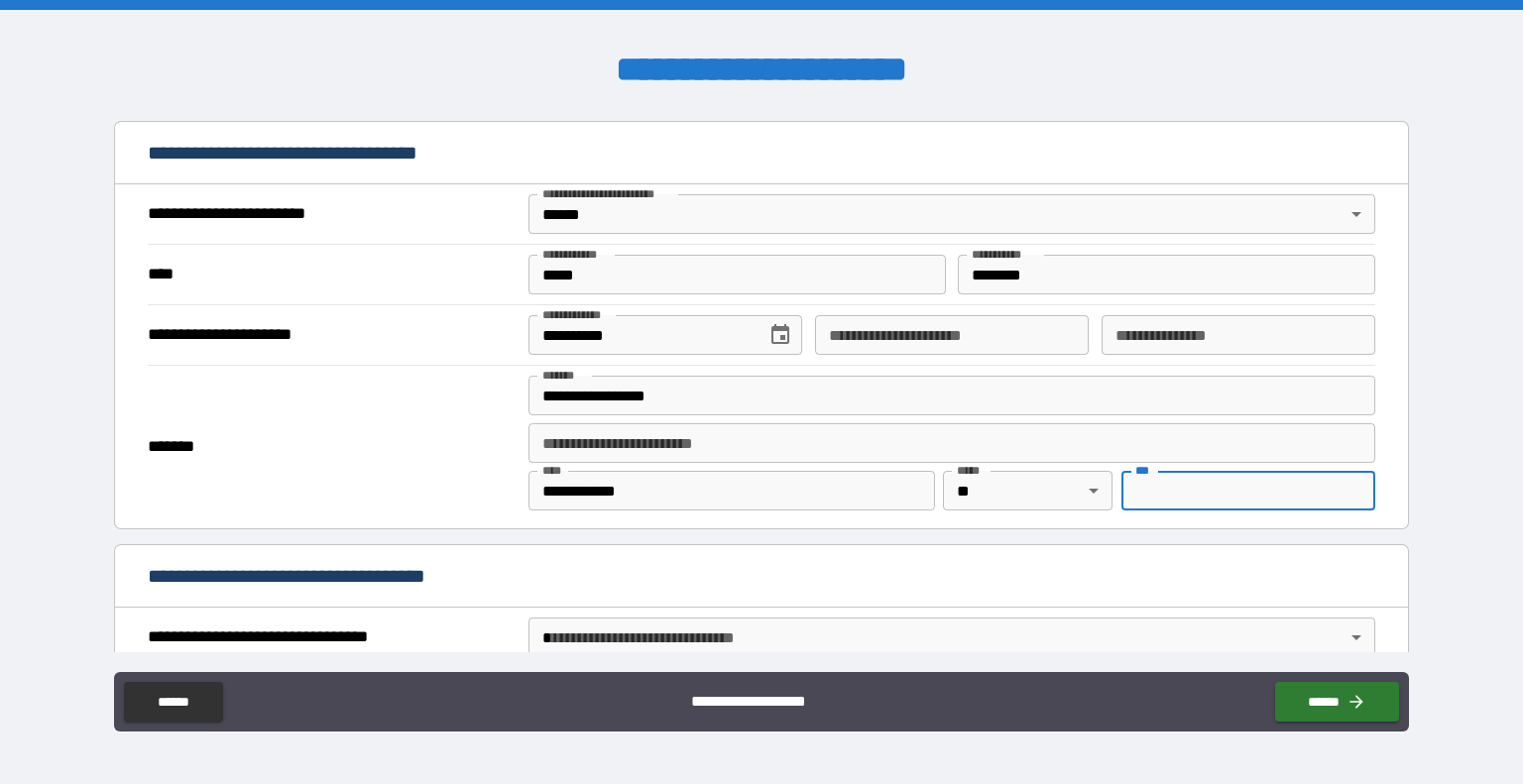 click on "***" at bounding box center (1248, 491) 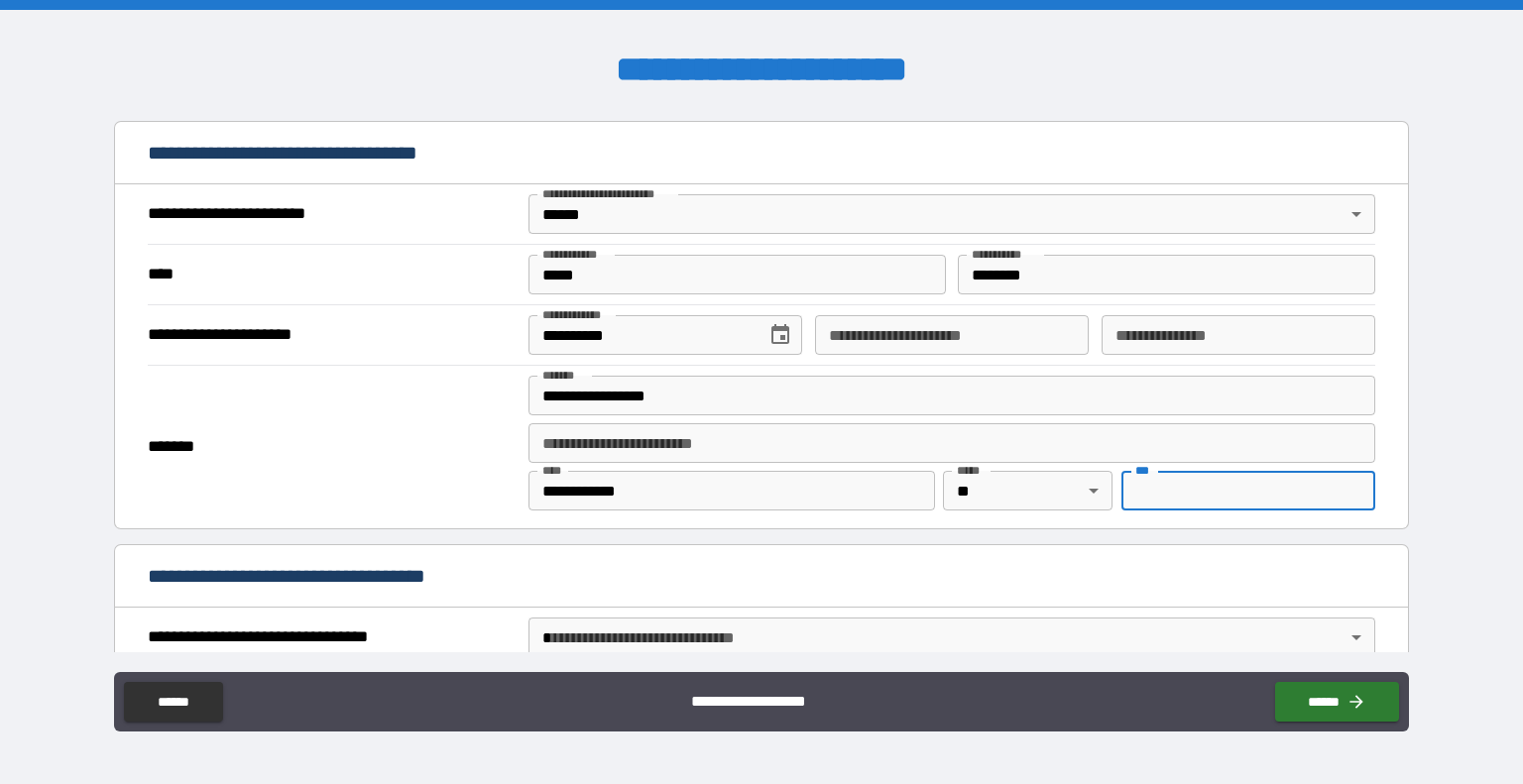type on "*****" 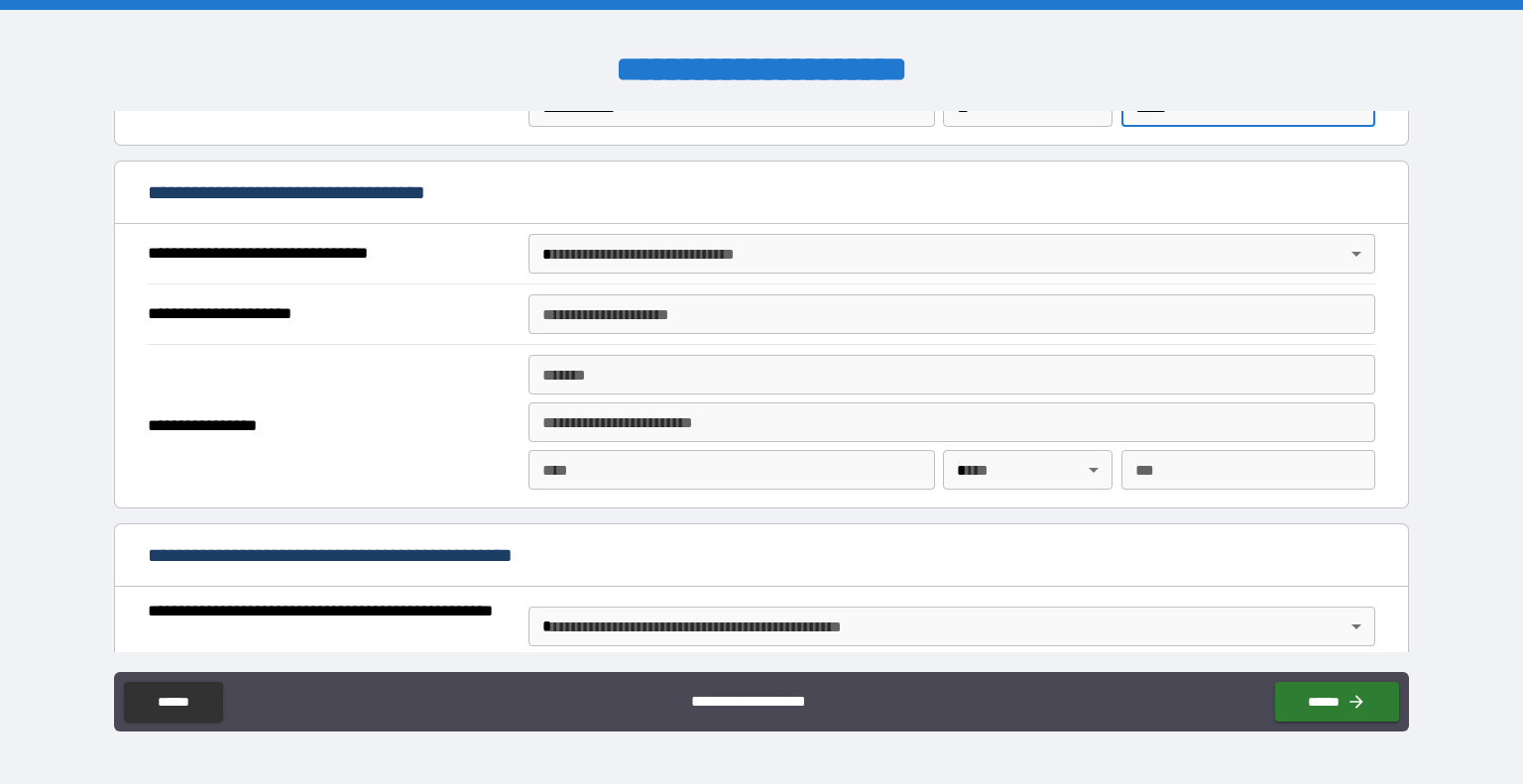 scroll, scrollTop: 1082, scrollLeft: 0, axis: vertical 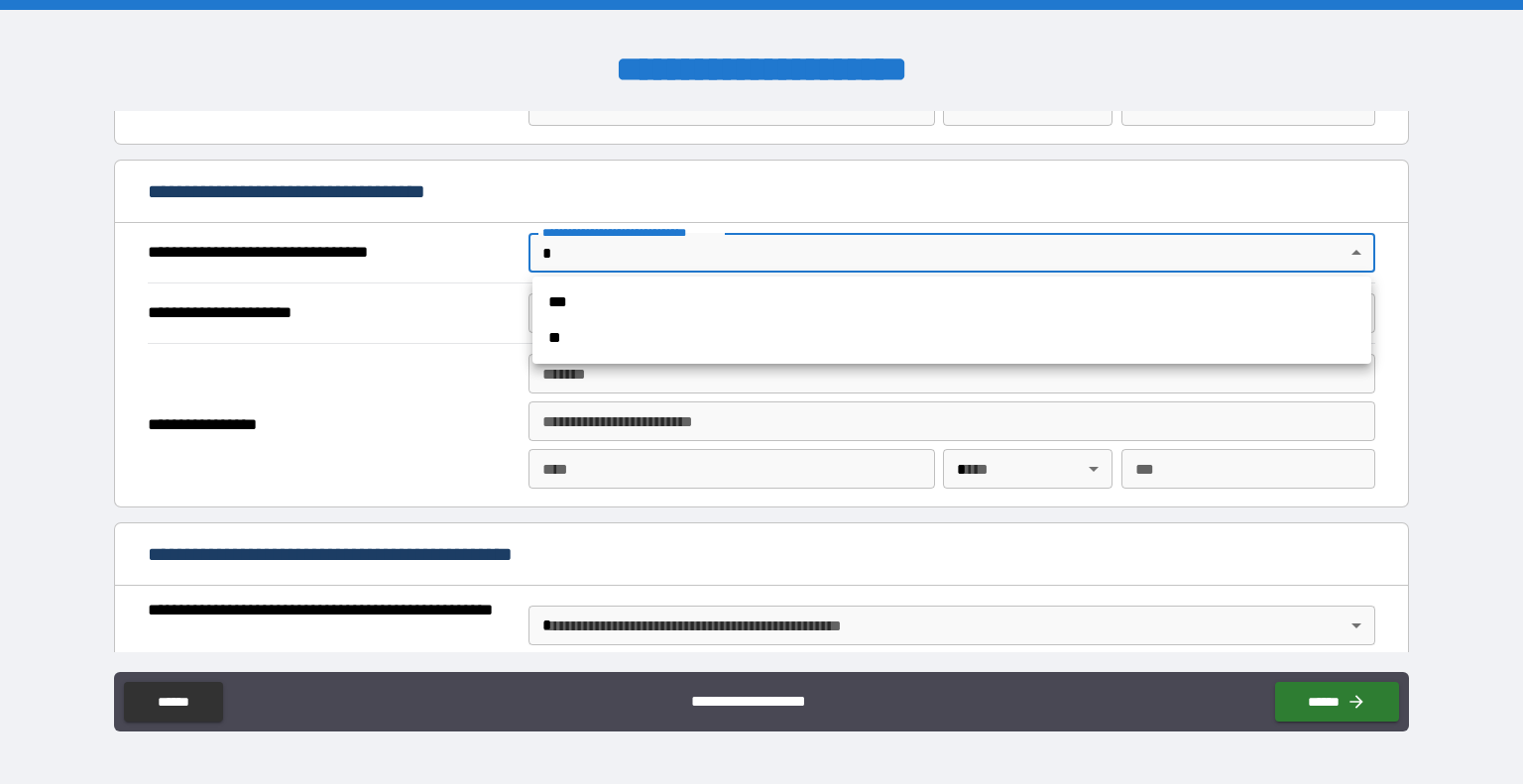 click on "**********" at bounding box center (762, 392) 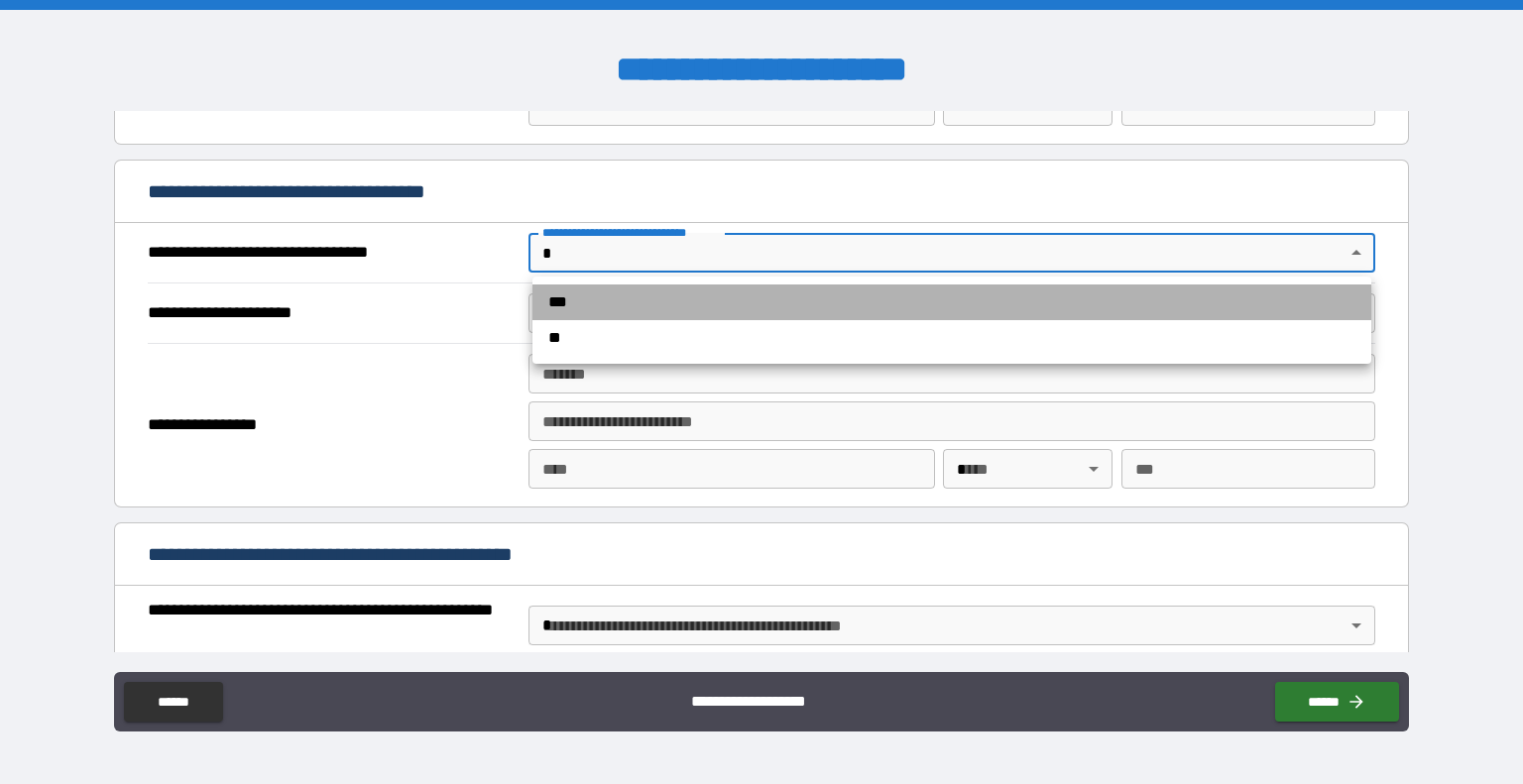 click on "***" at bounding box center (952, 302) 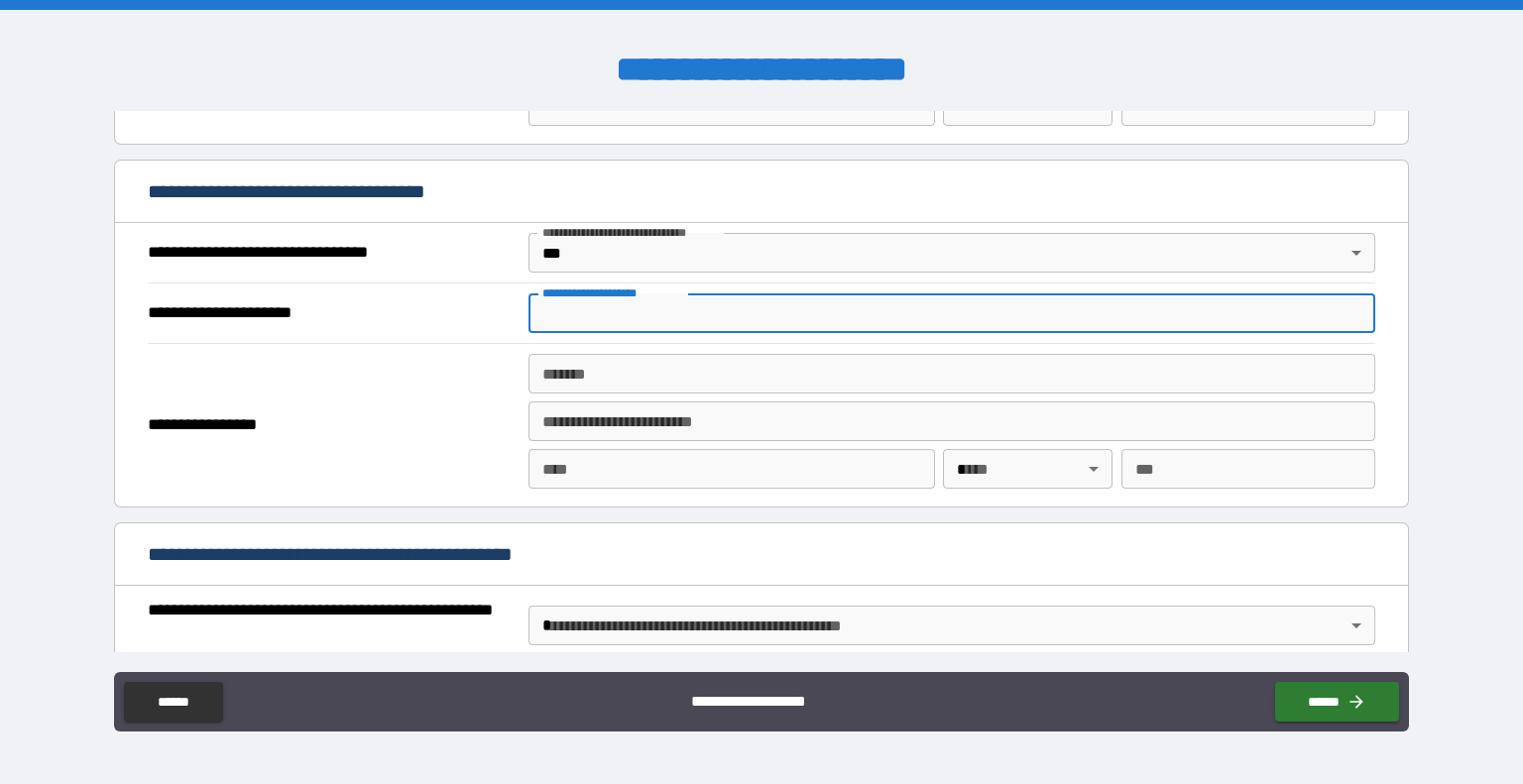 click on "**********" at bounding box center (952, 313) 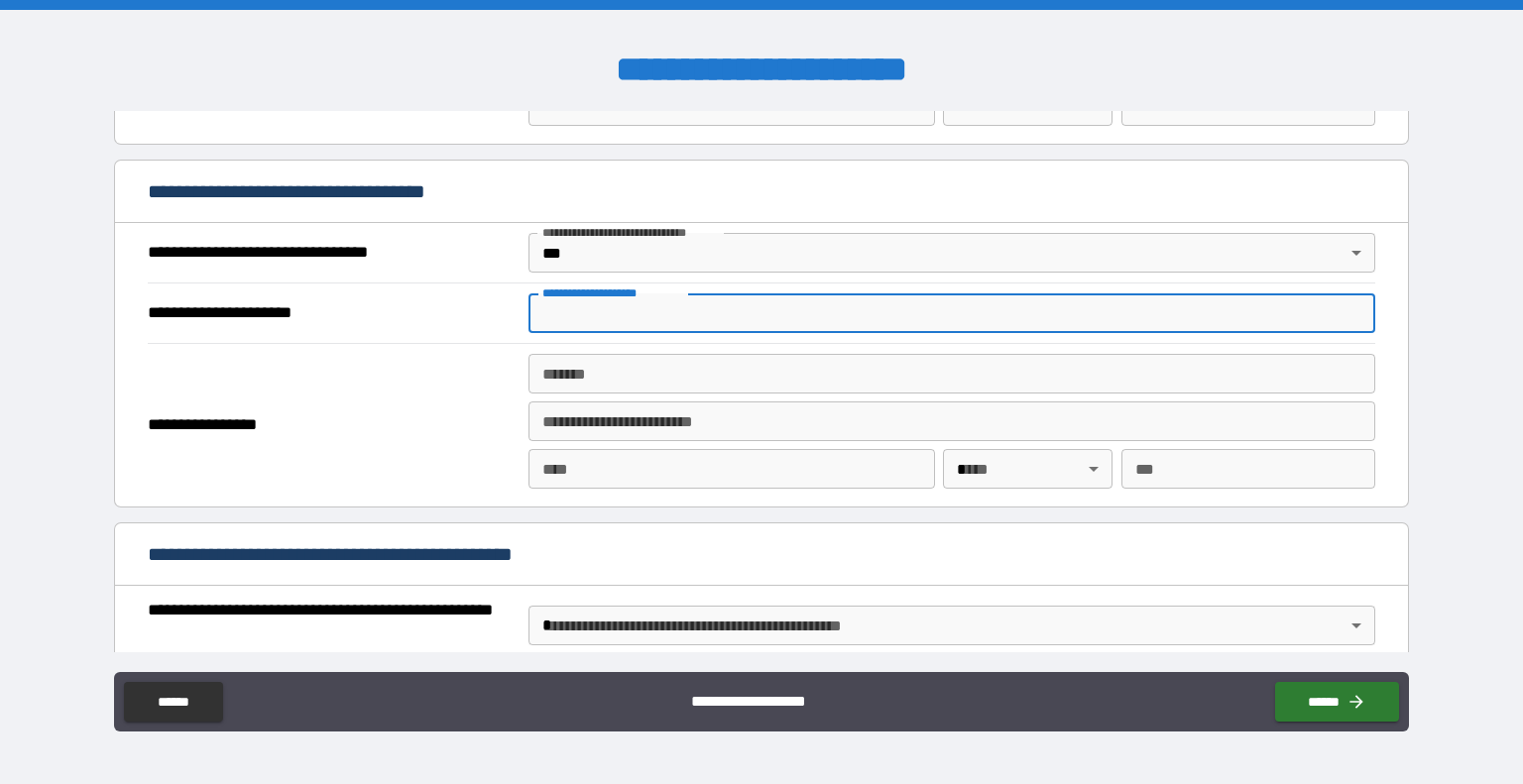 type on "**********" 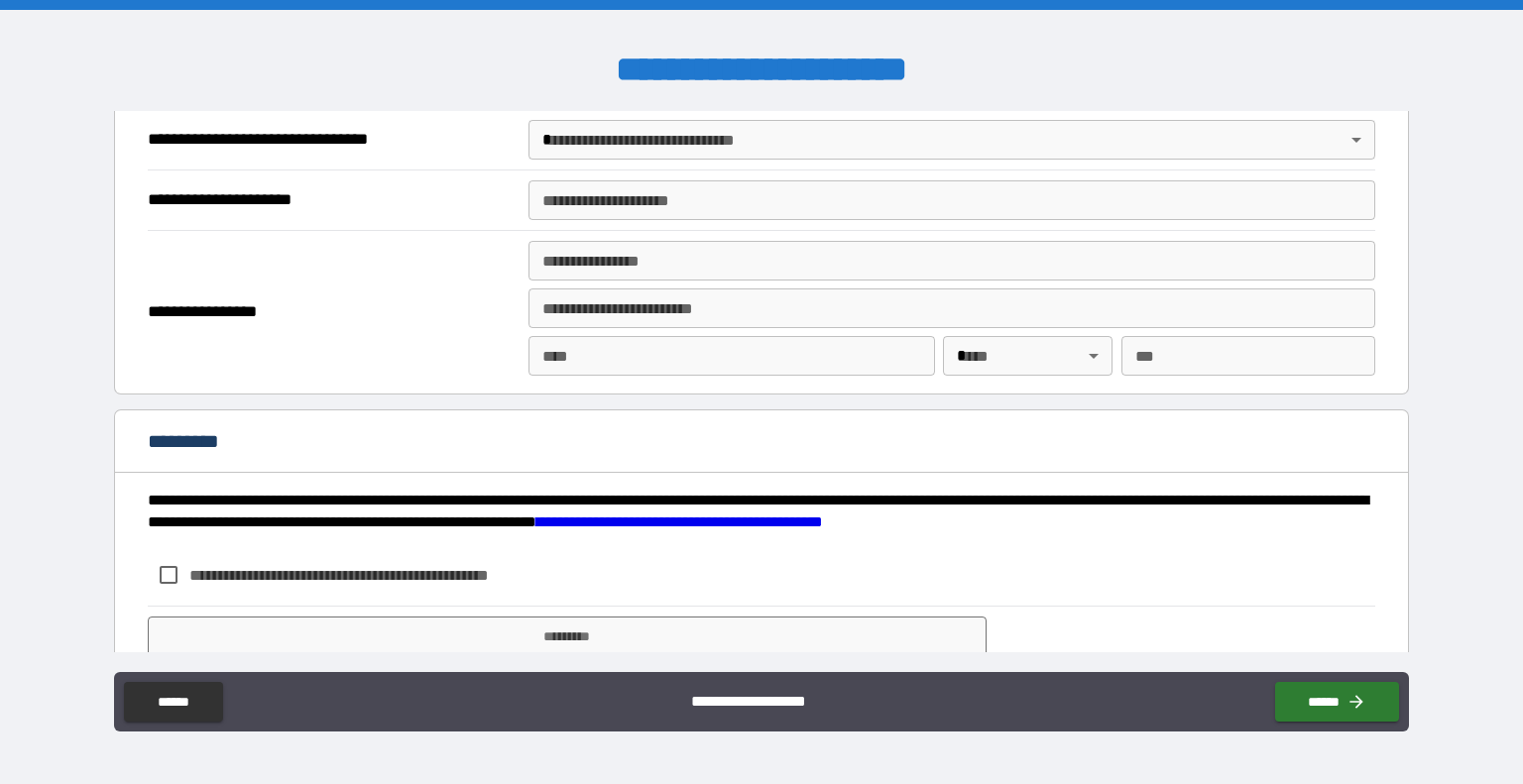 scroll, scrollTop: 2446, scrollLeft: 0, axis: vertical 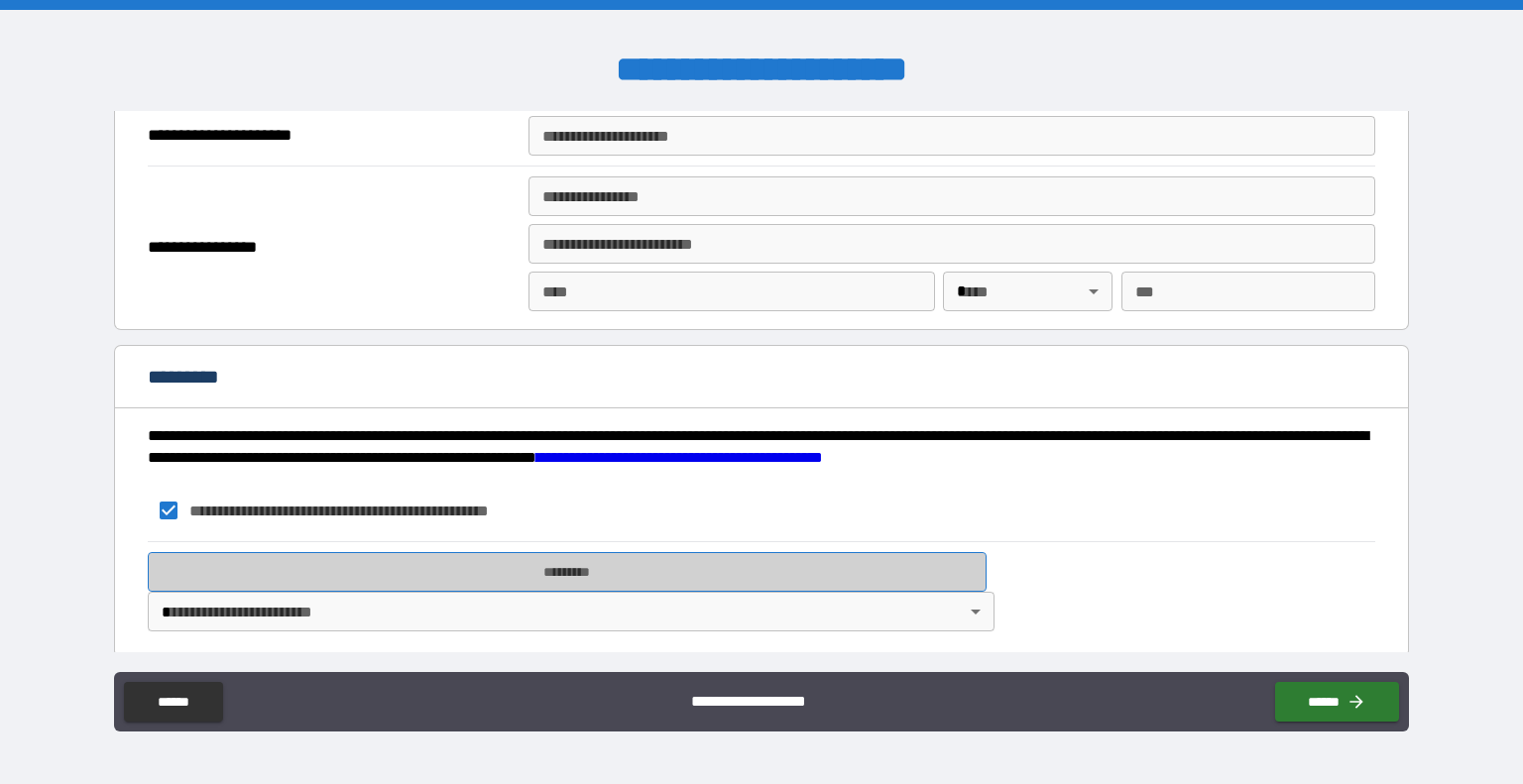 click on "*********" at bounding box center [567, 572] 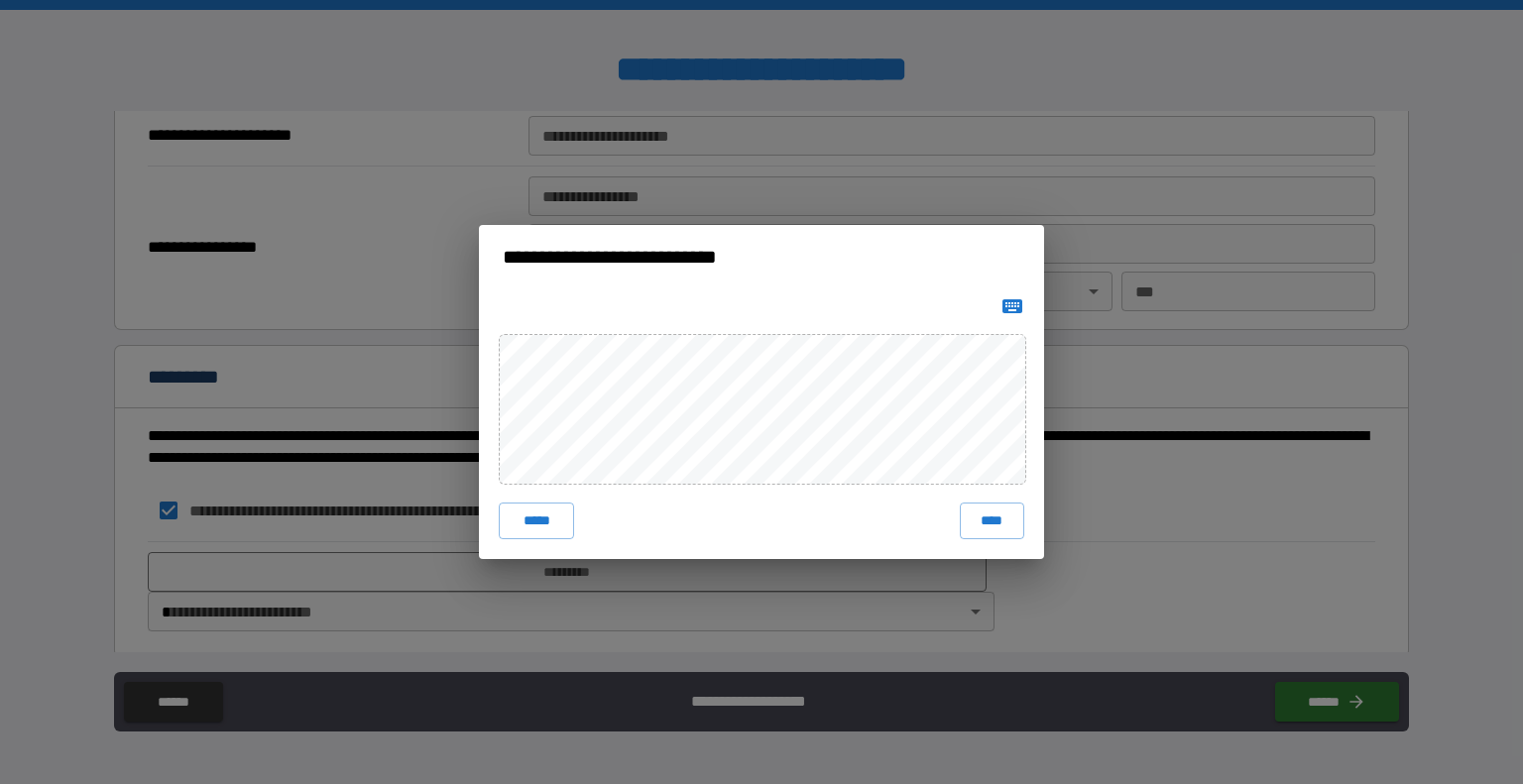 click on "**********" at bounding box center [762, 392] 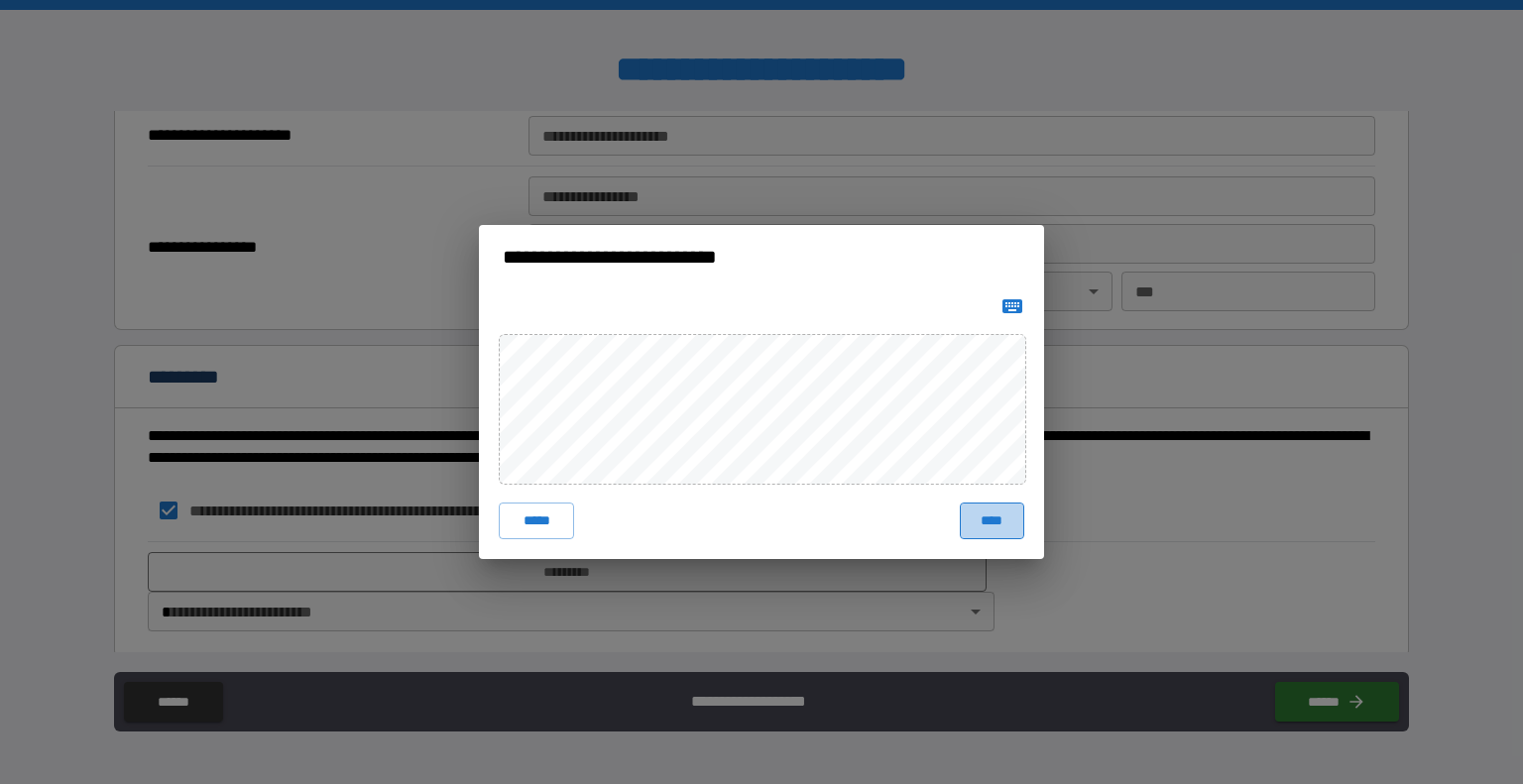 click on "****" at bounding box center [992, 520] 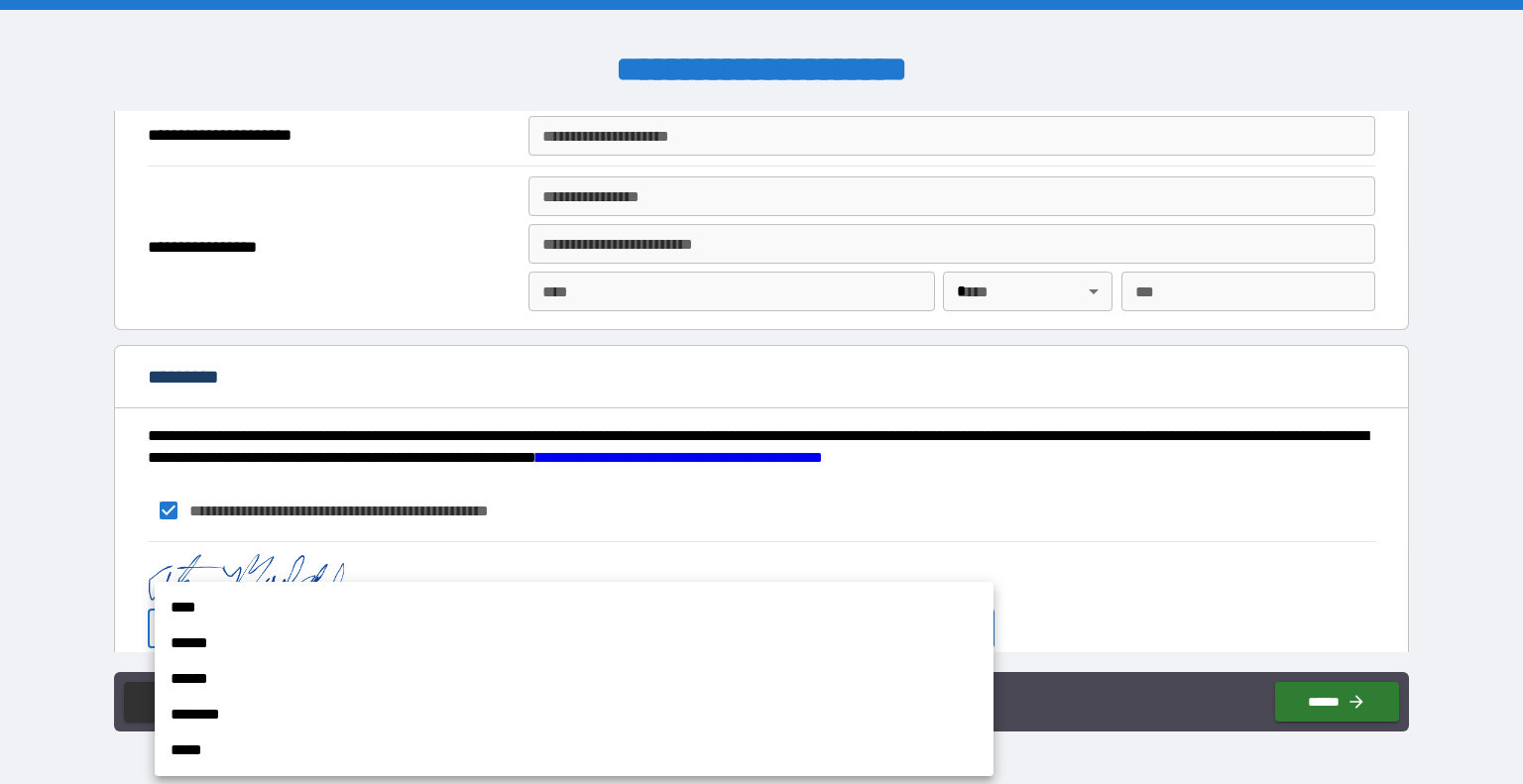 click on "**********" at bounding box center (762, 392) 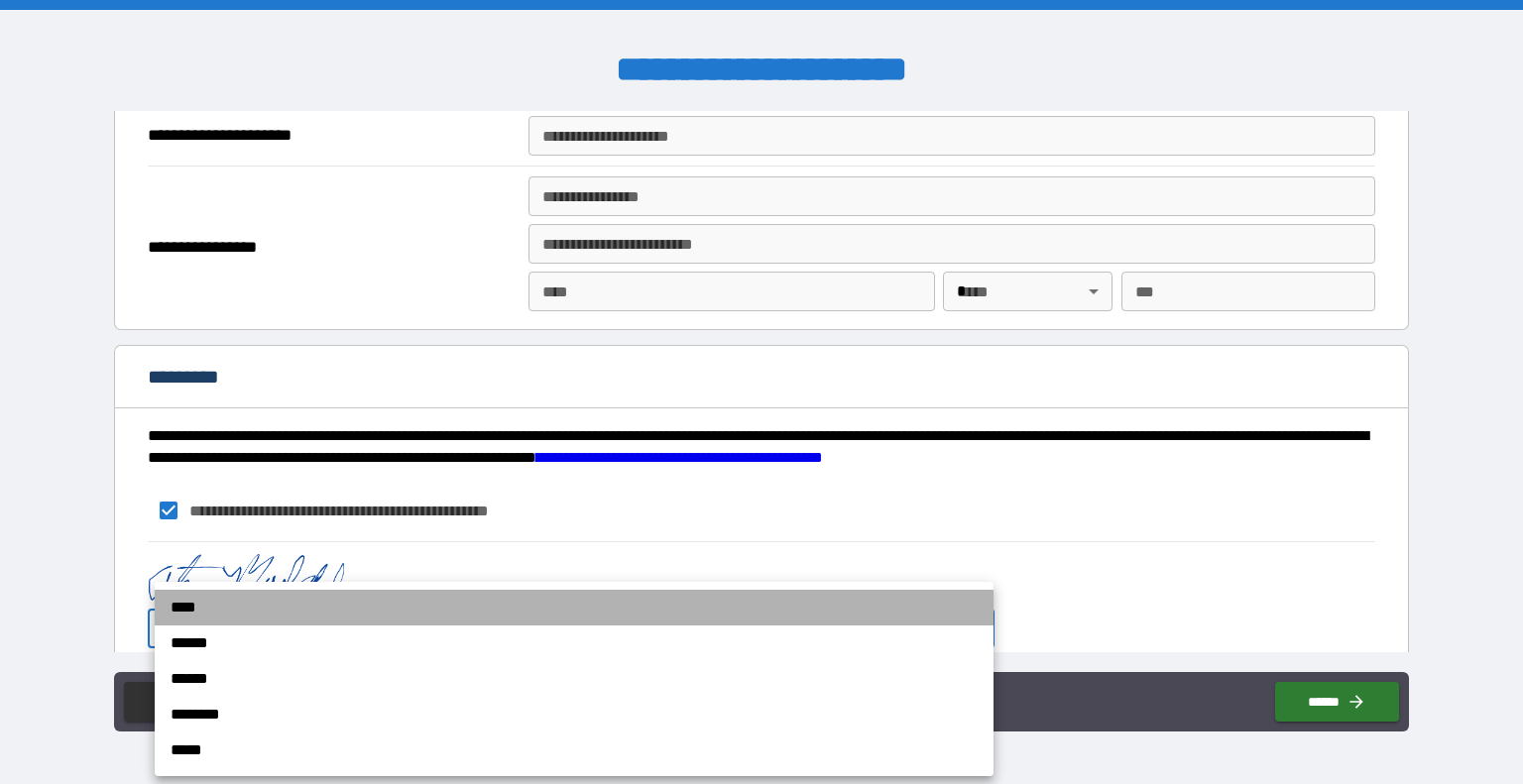 click on "****" at bounding box center (574, 608) 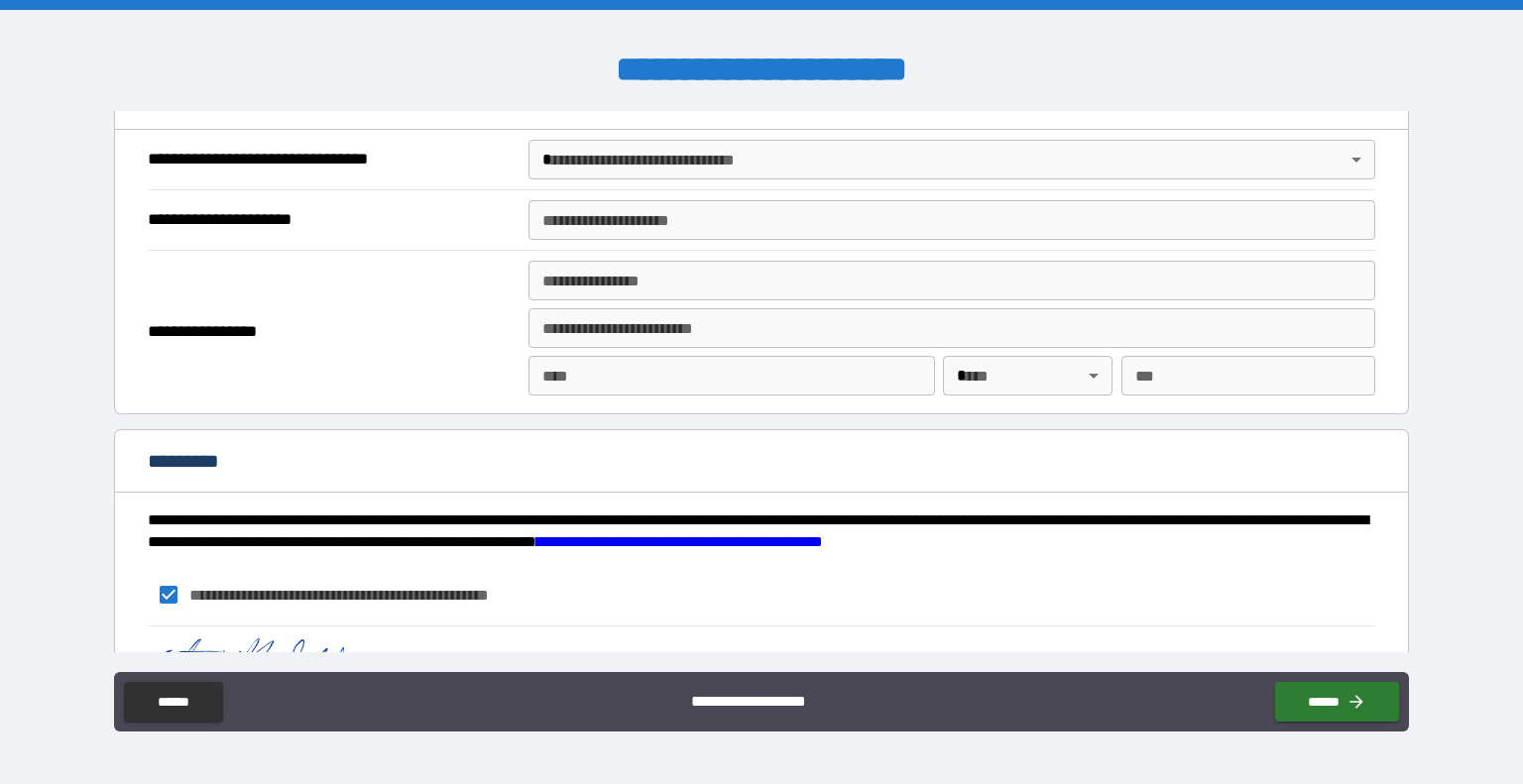 scroll, scrollTop: 2464, scrollLeft: 0, axis: vertical 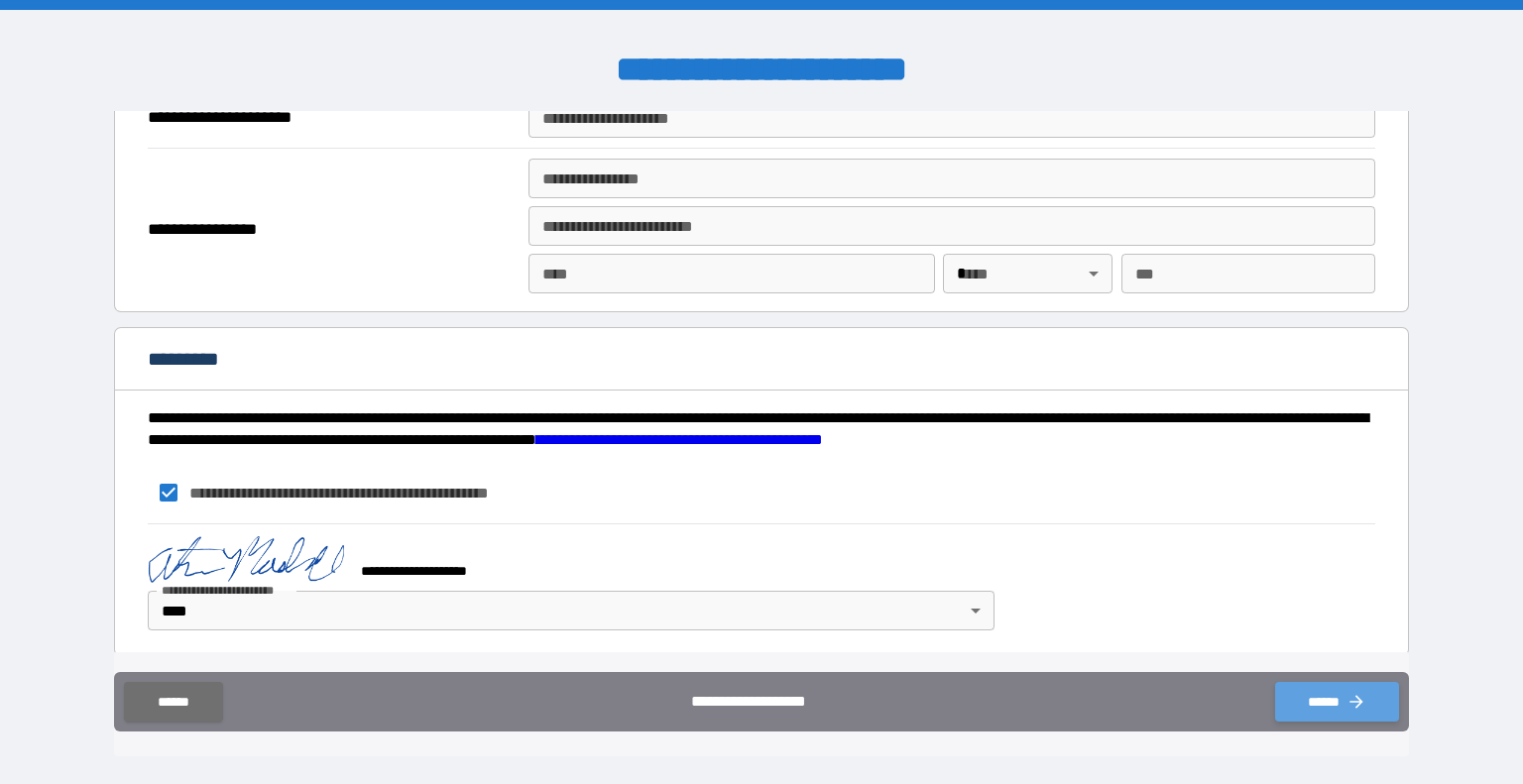 click on "******" at bounding box center [1337, 702] 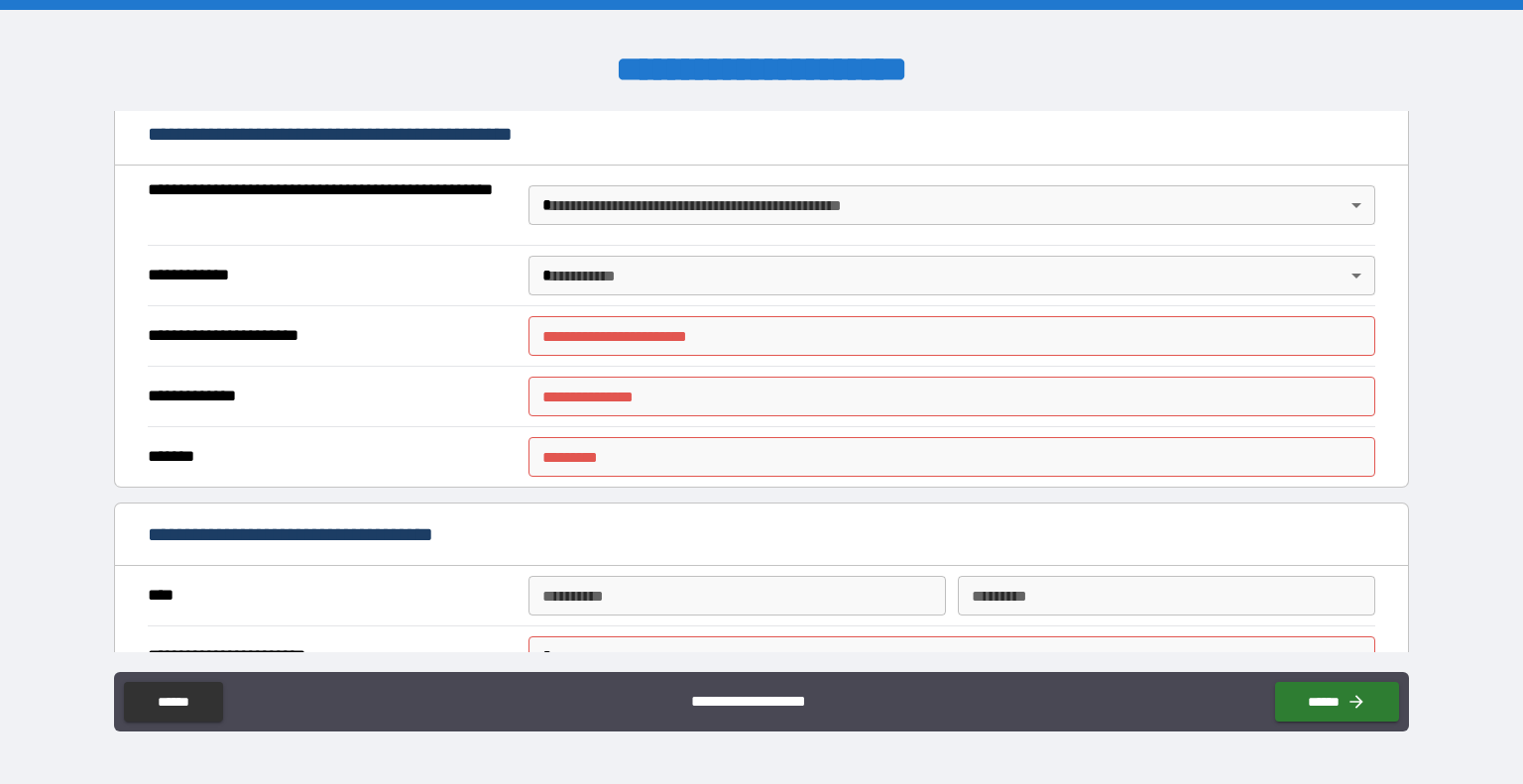 scroll, scrollTop: 1550, scrollLeft: 0, axis: vertical 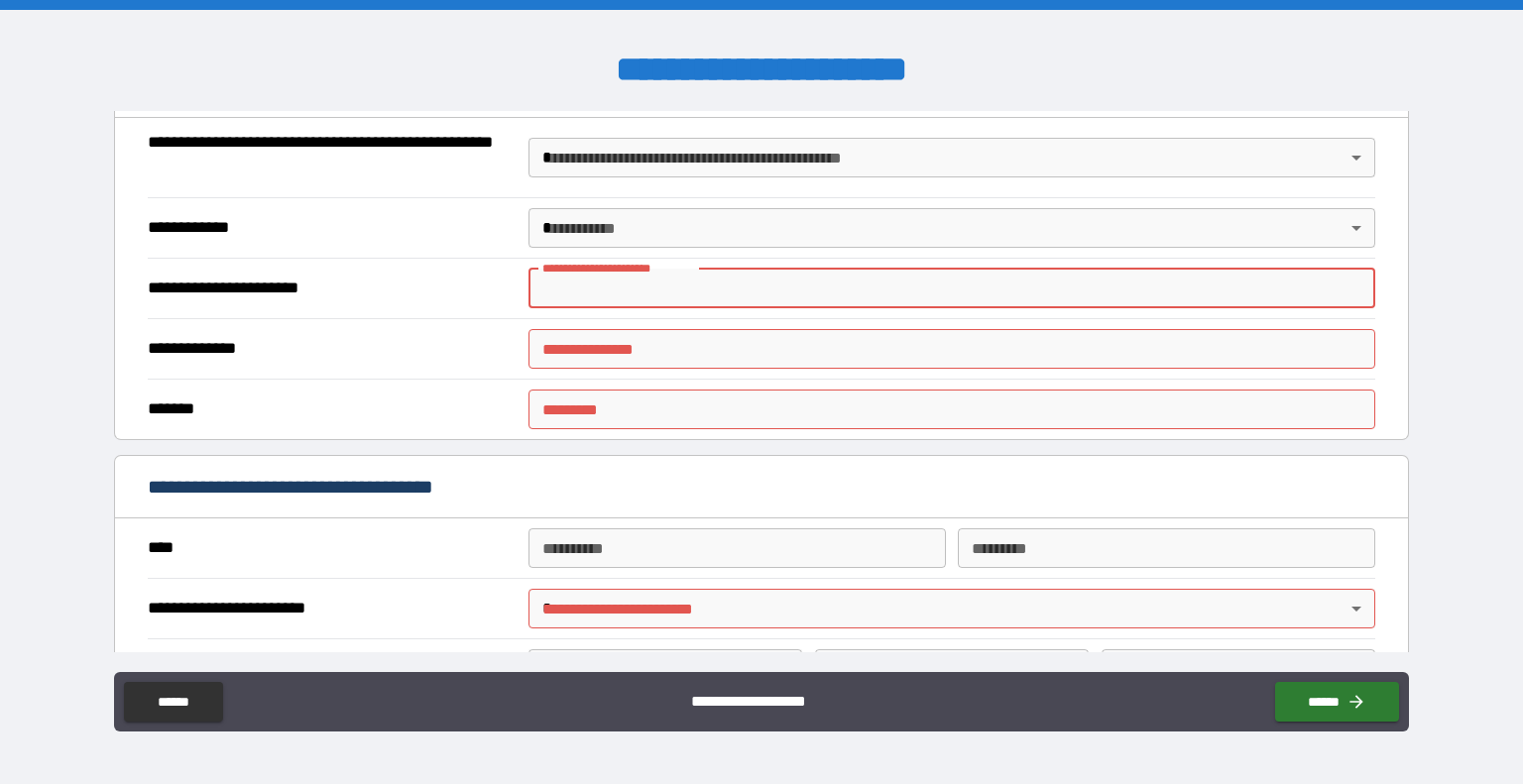 click on "**********" at bounding box center (952, 288) 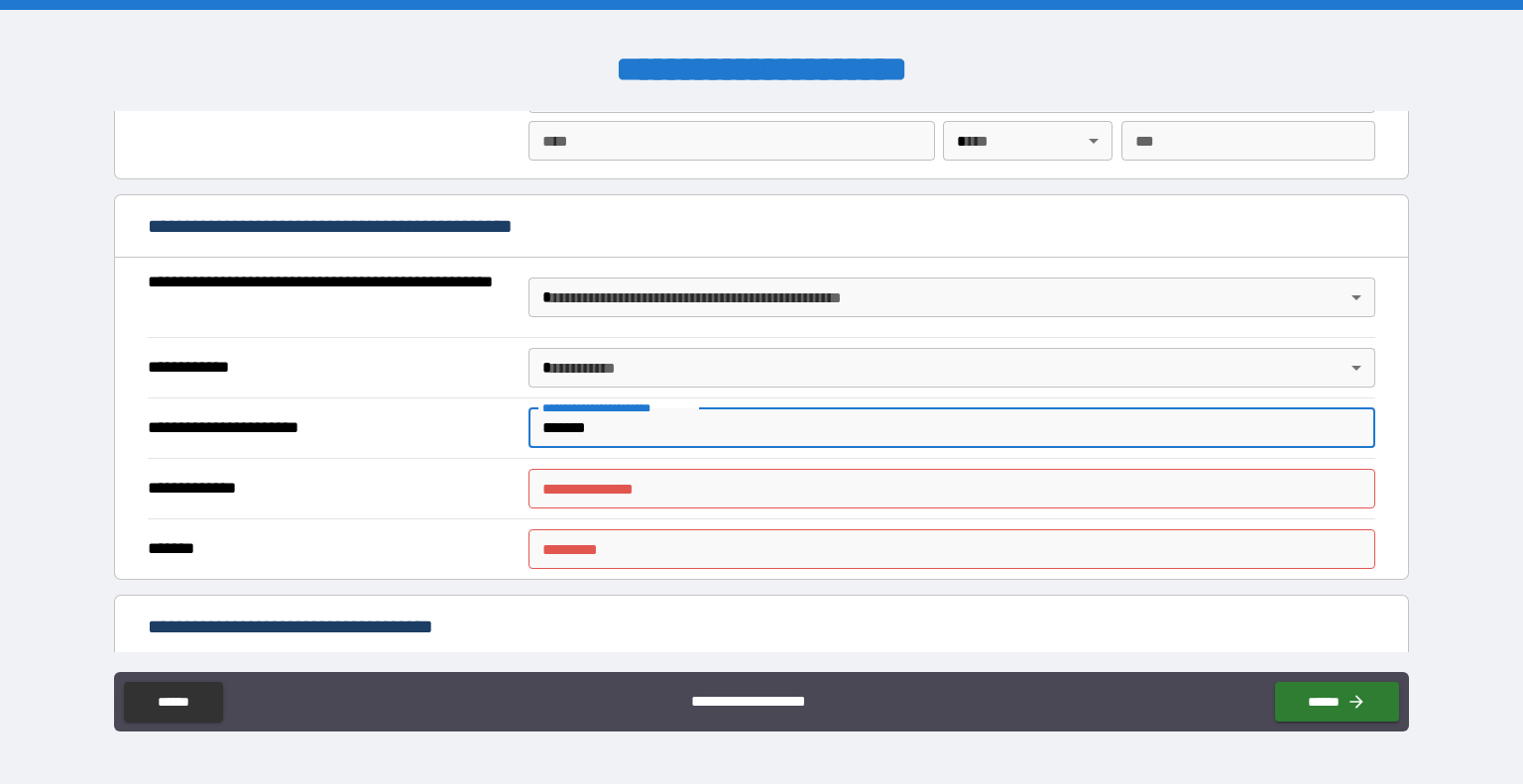 scroll, scrollTop: 1411, scrollLeft: 0, axis: vertical 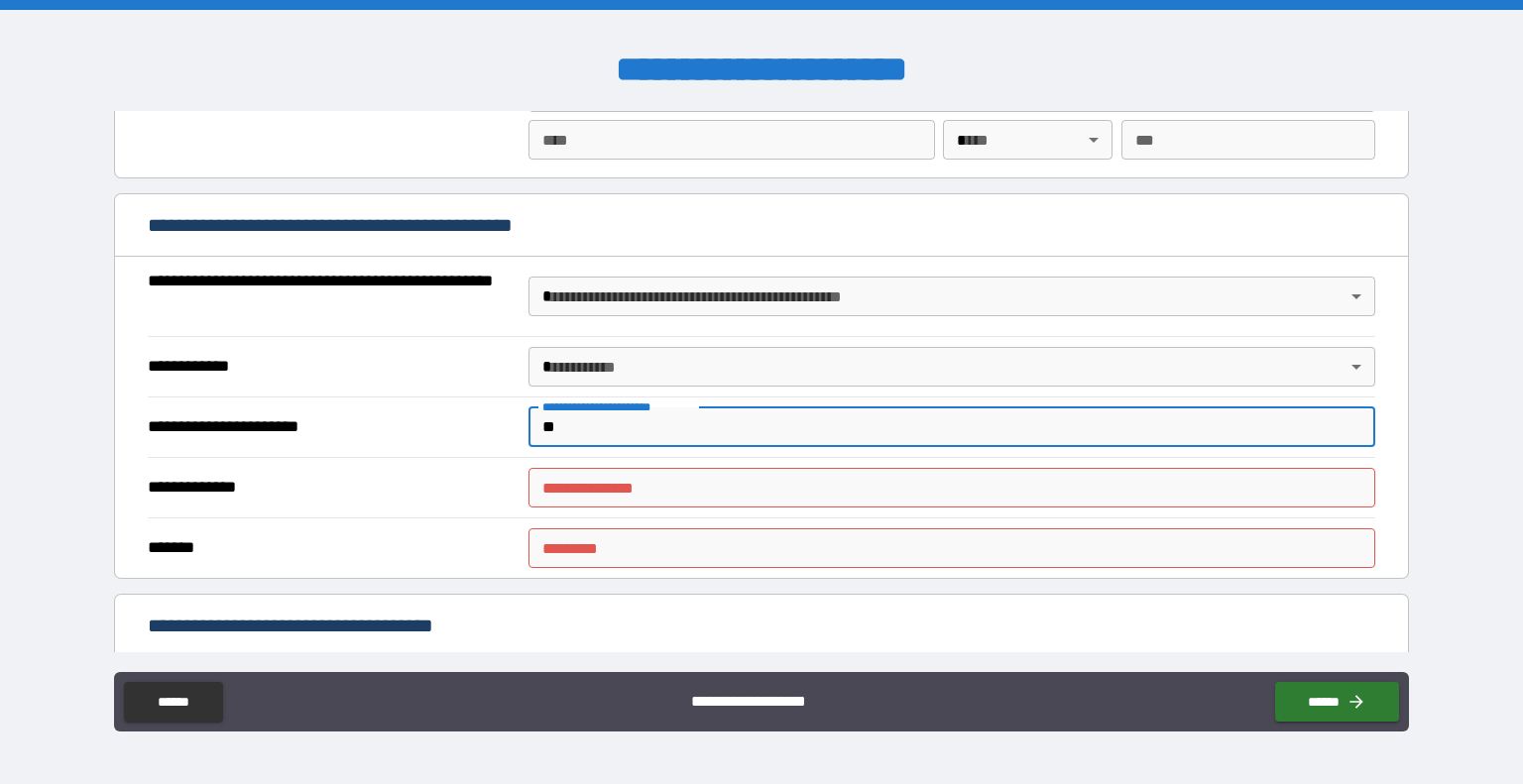 type on "*" 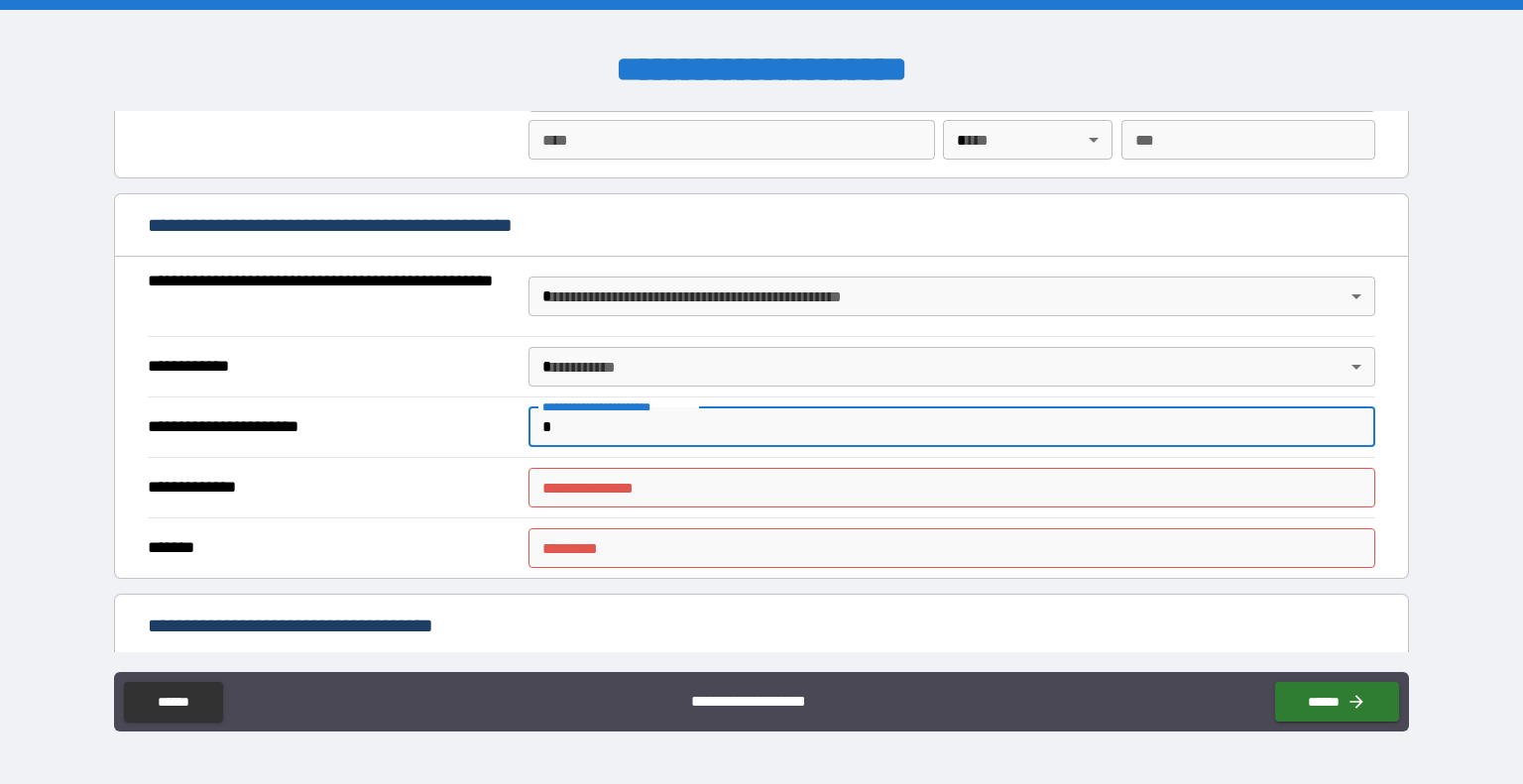type 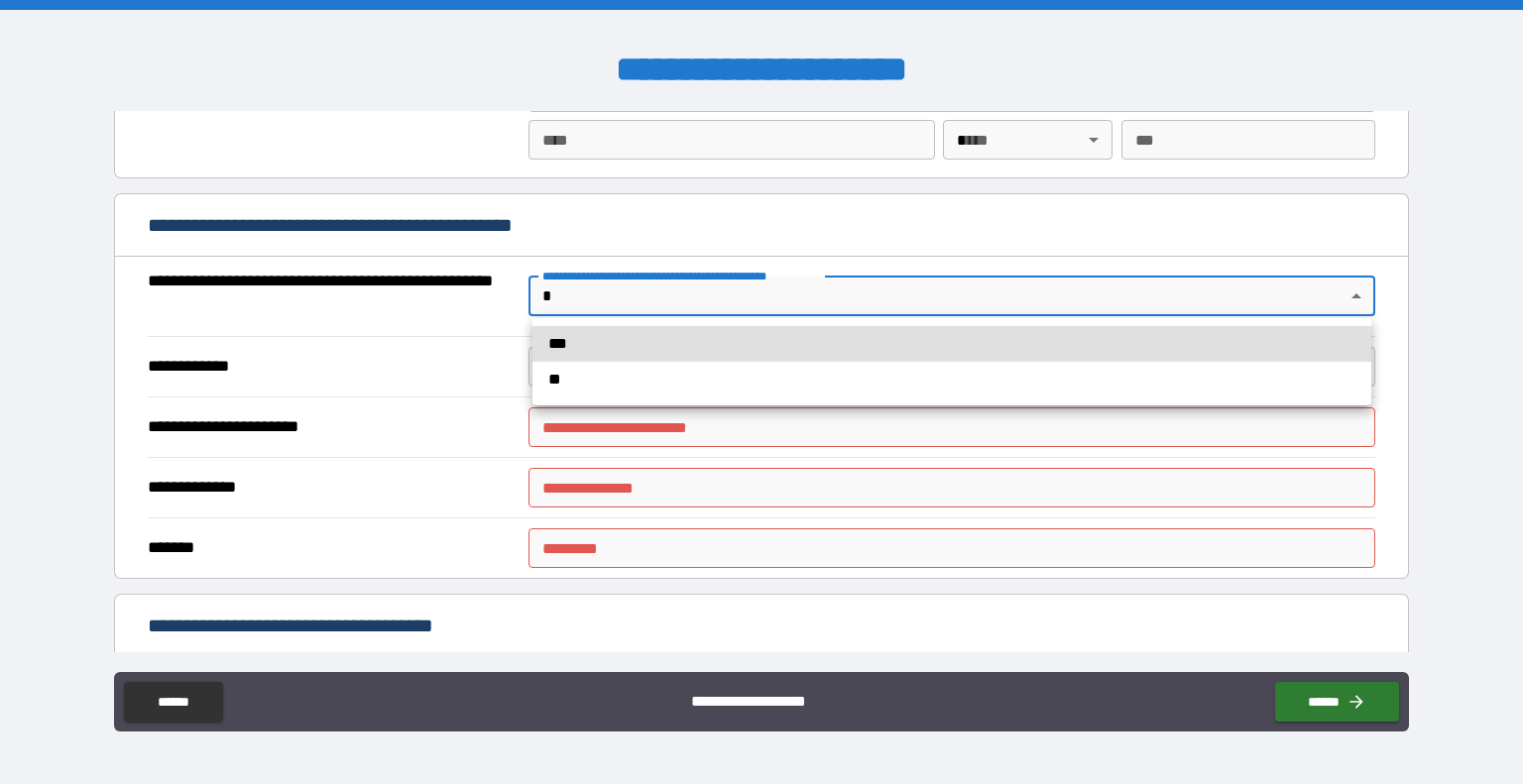 click on "**********" at bounding box center (762, 392) 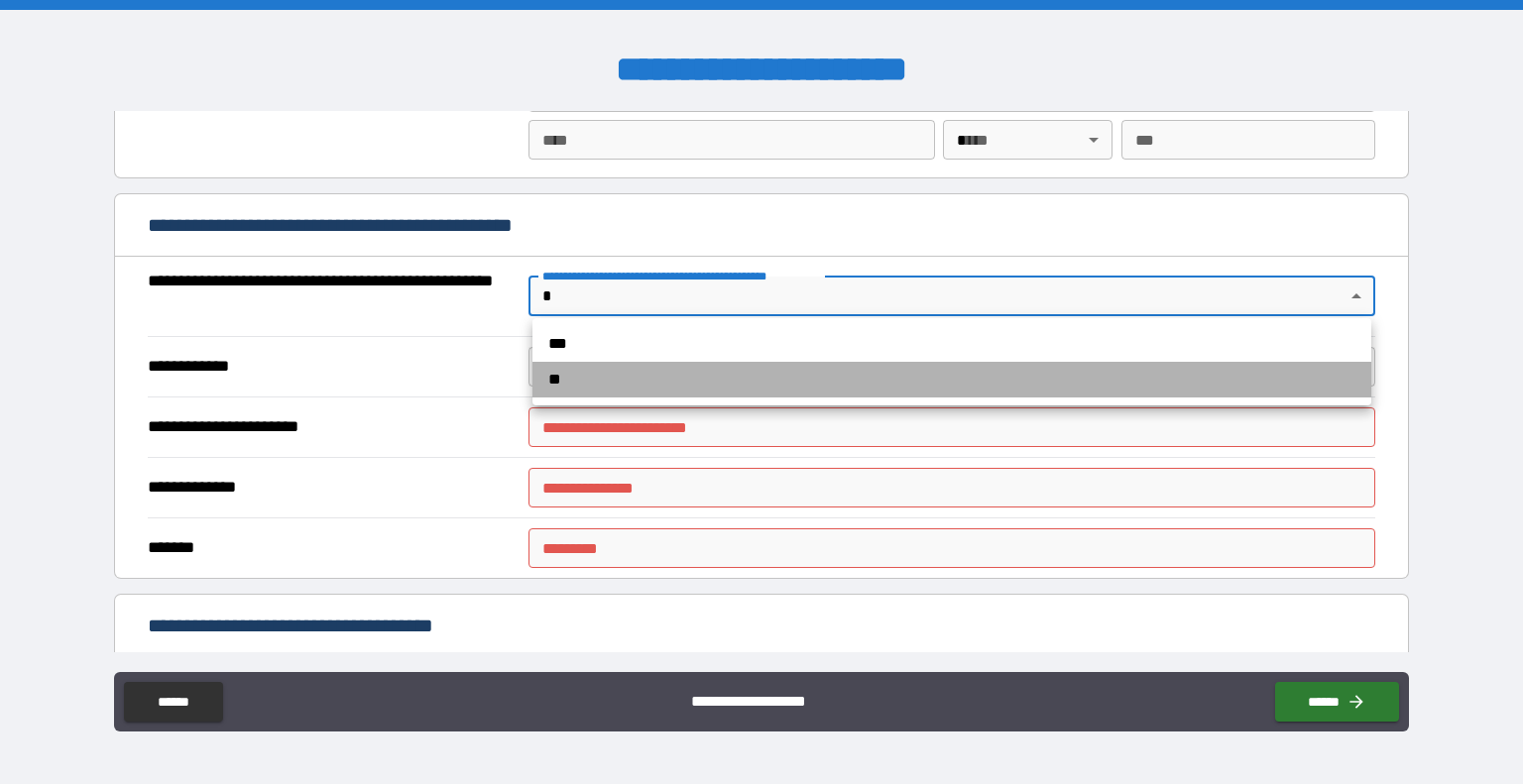 click on "**" at bounding box center [952, 380] 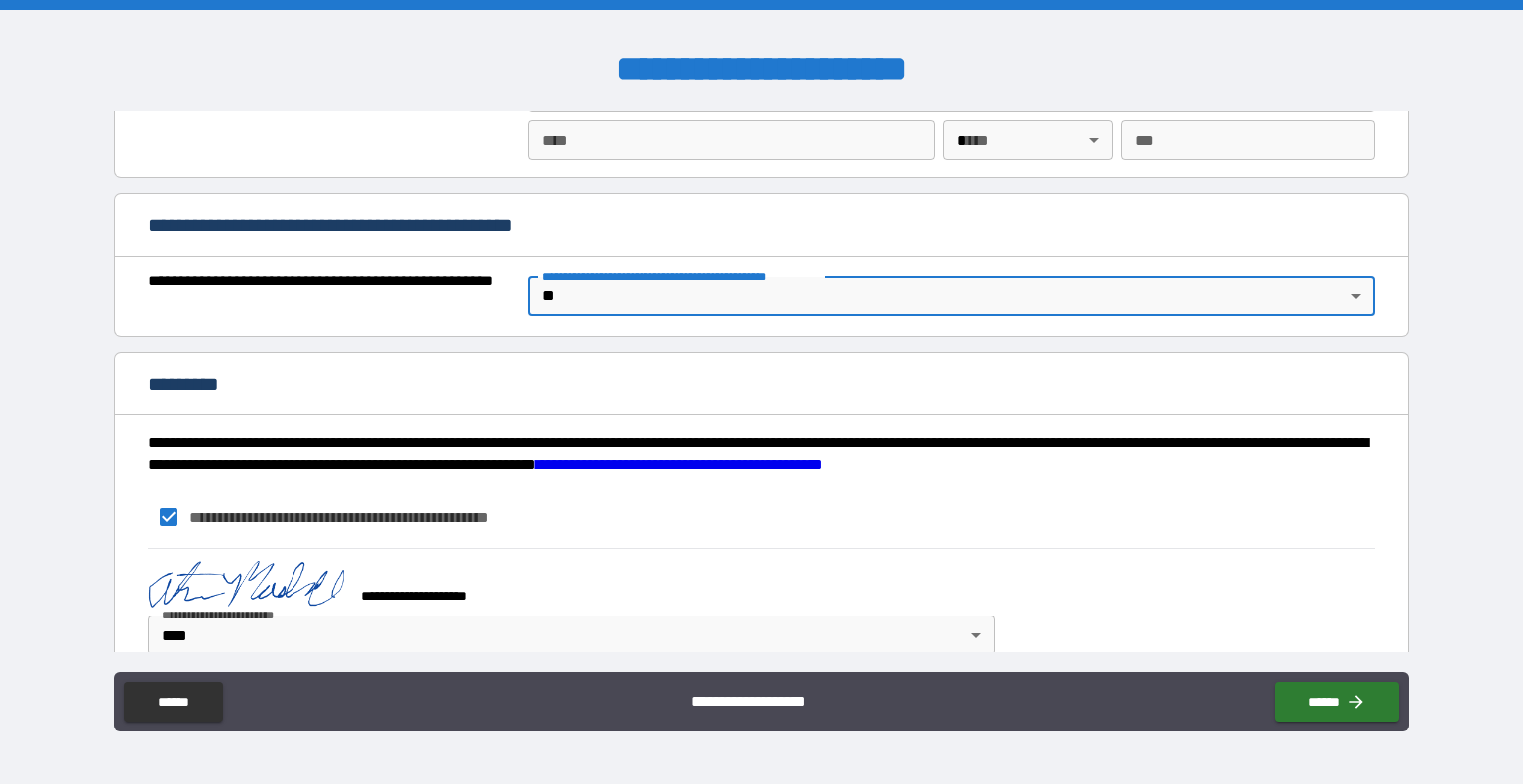 scroll, scrollTop: 1439, scrollLeft: 0, axis: vertical 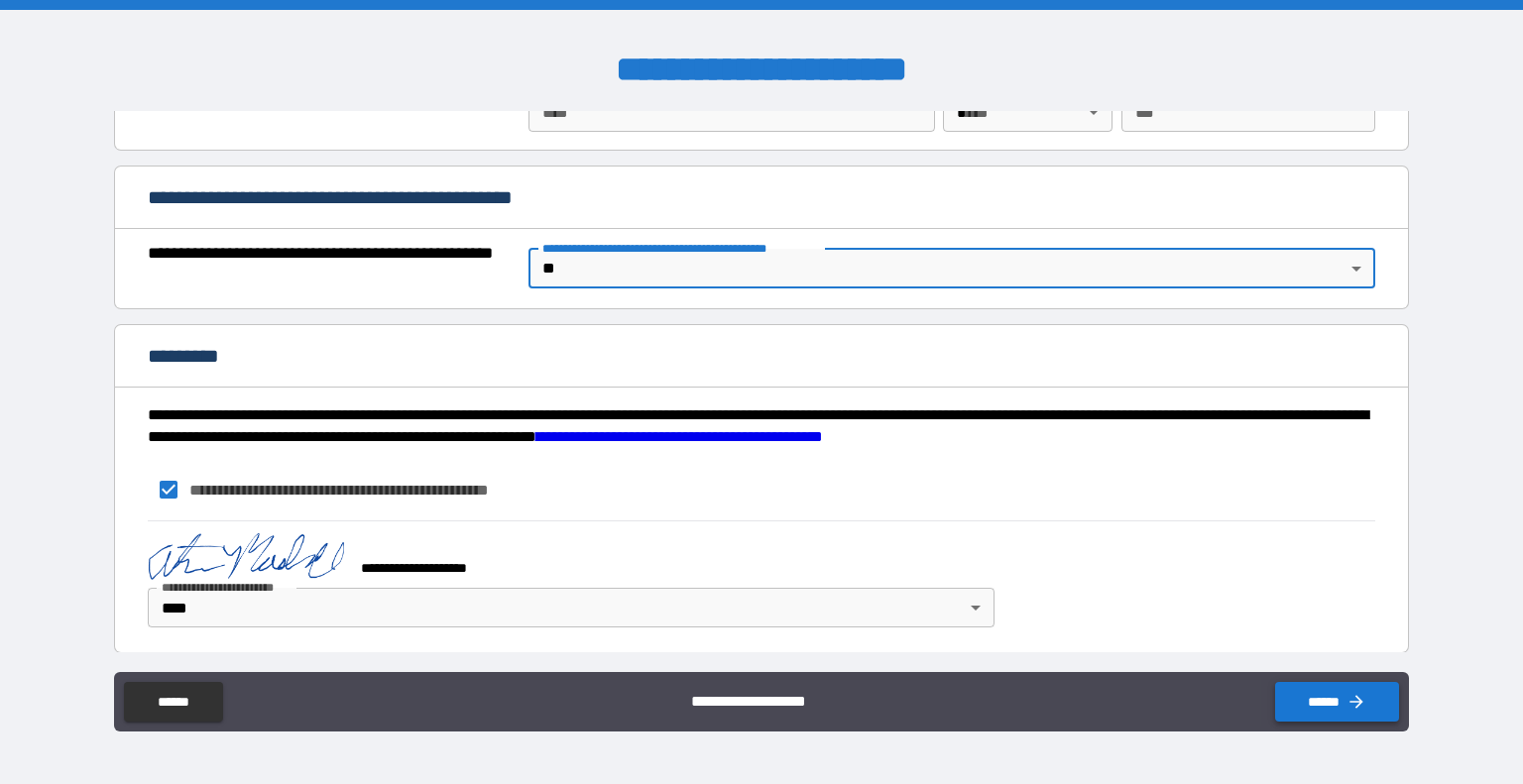 click on "******" at bounding box center (1337, 702) 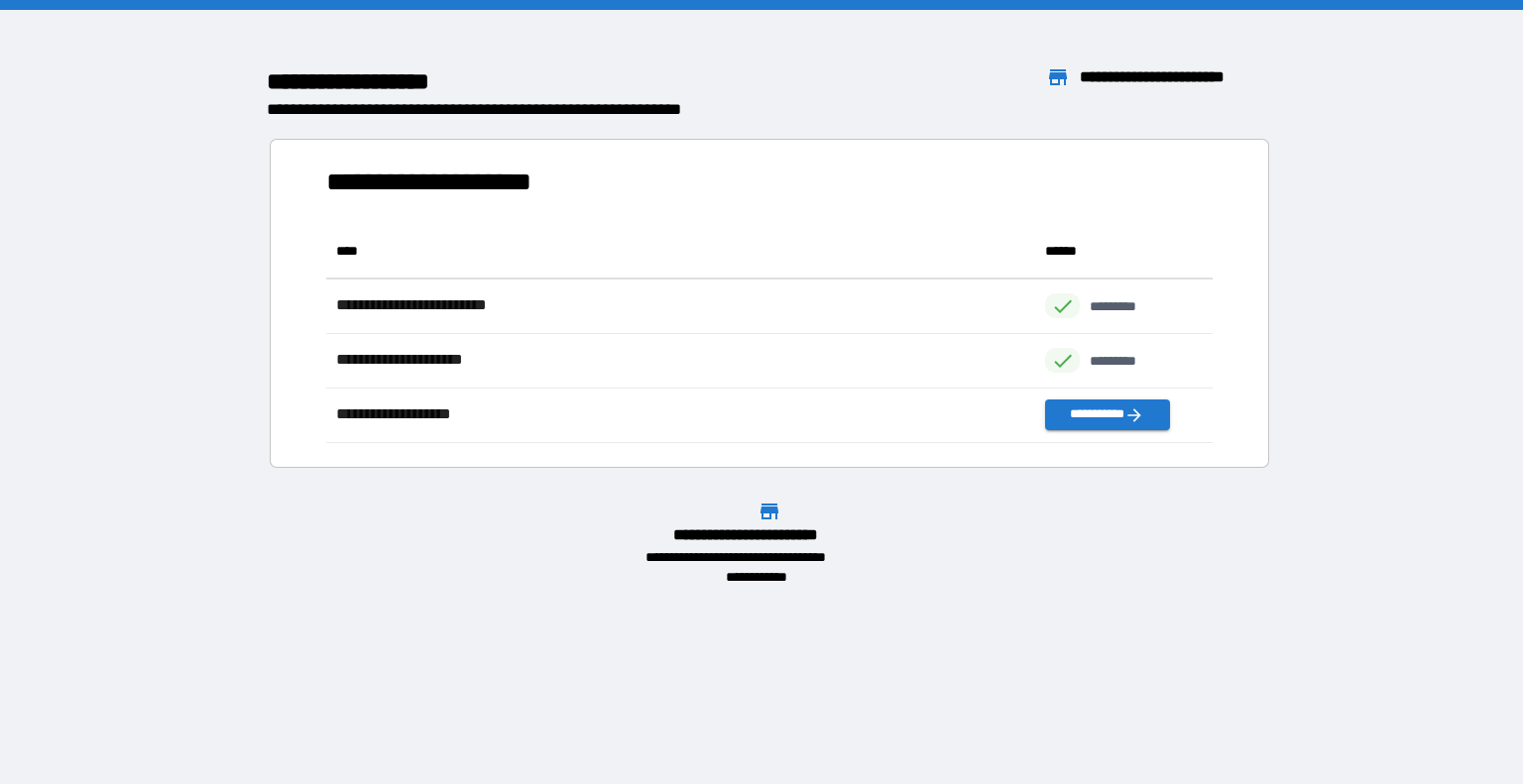 scroll, scrollTop: 16, scrollLeft: 16, axis: both 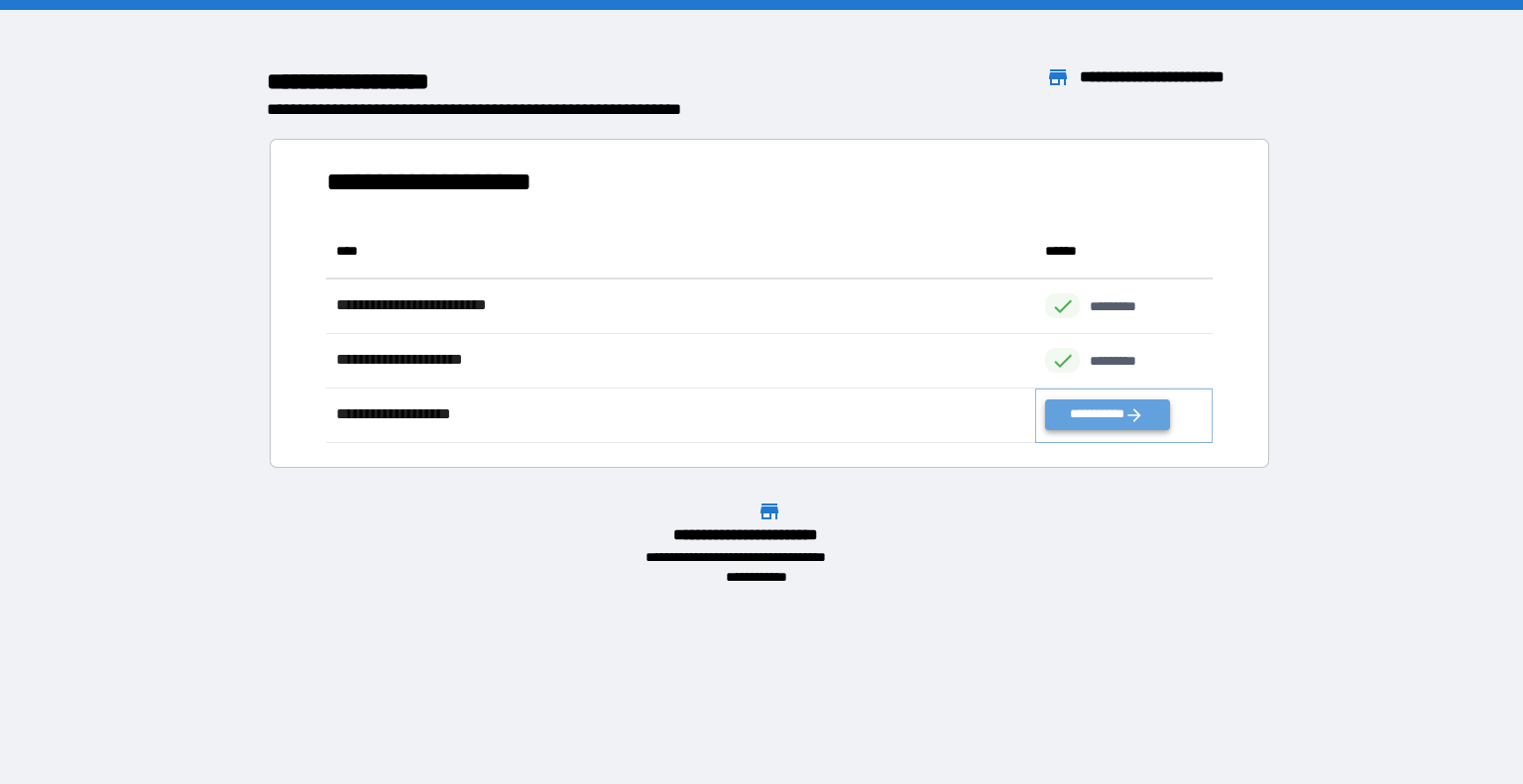 click on "**********" at bounding box center [1107, 414] 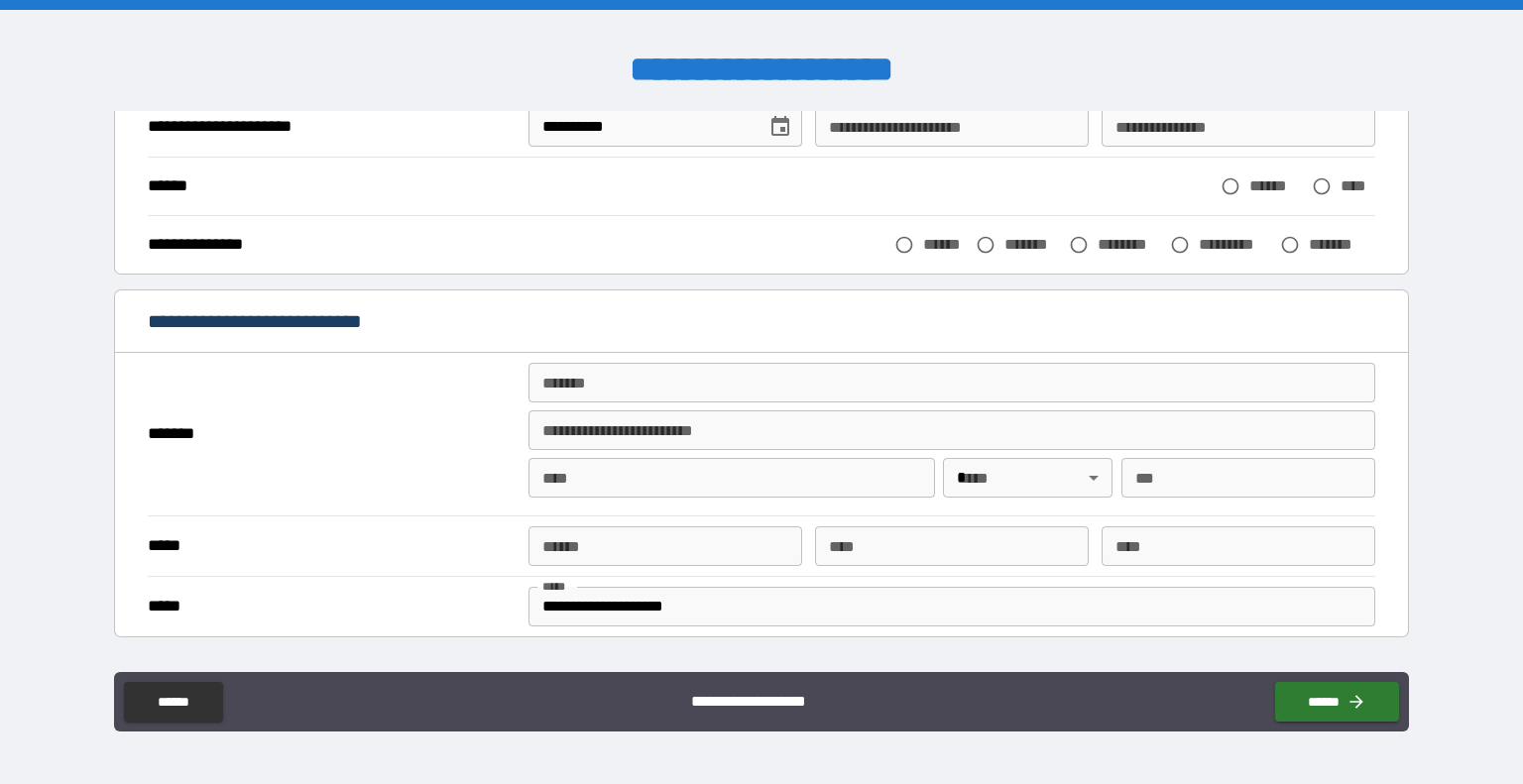 scroll, scrollTop: 220, scrollLeft: 0, axis: vertical 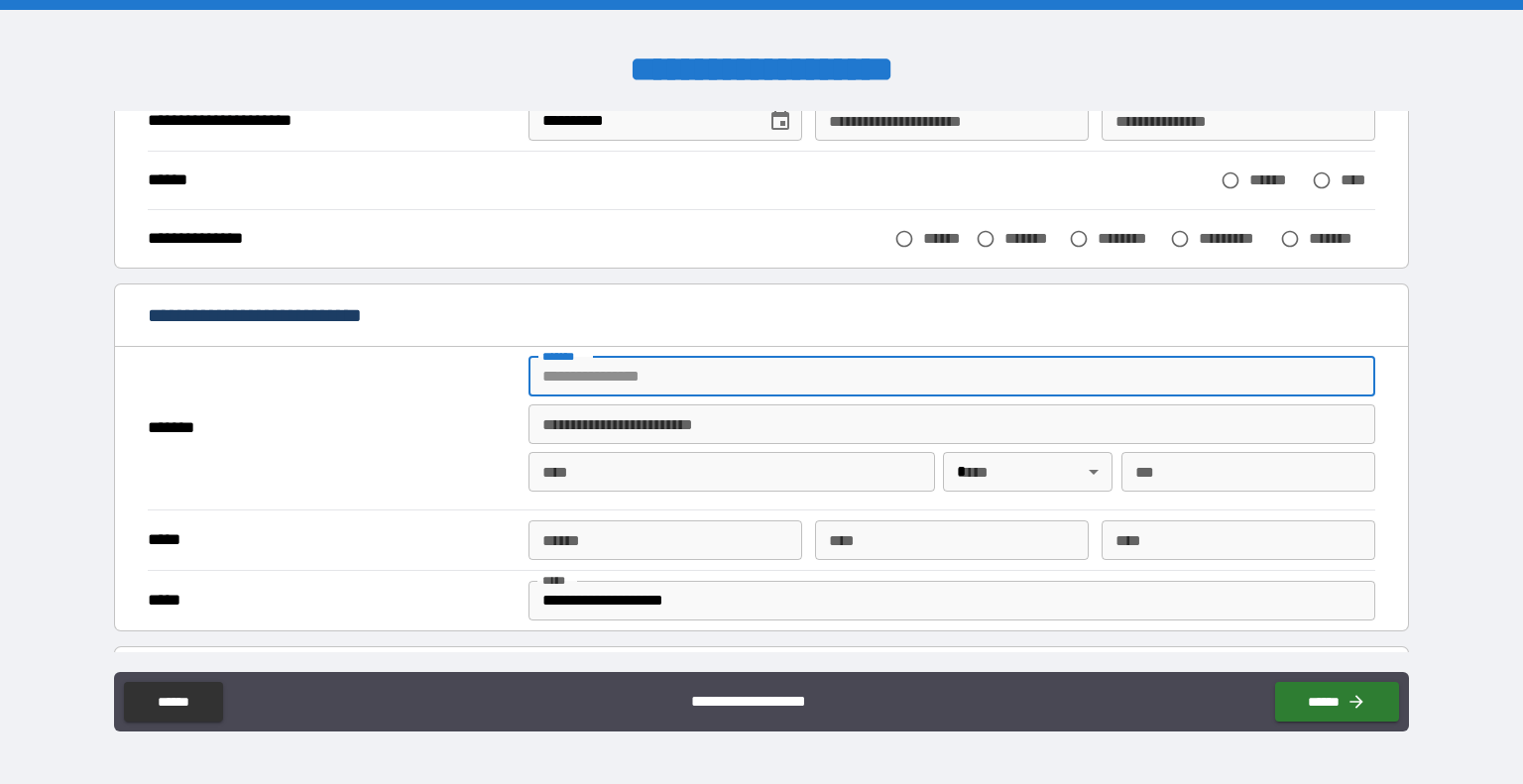 click on "*******" at bounding box center (952, 377) 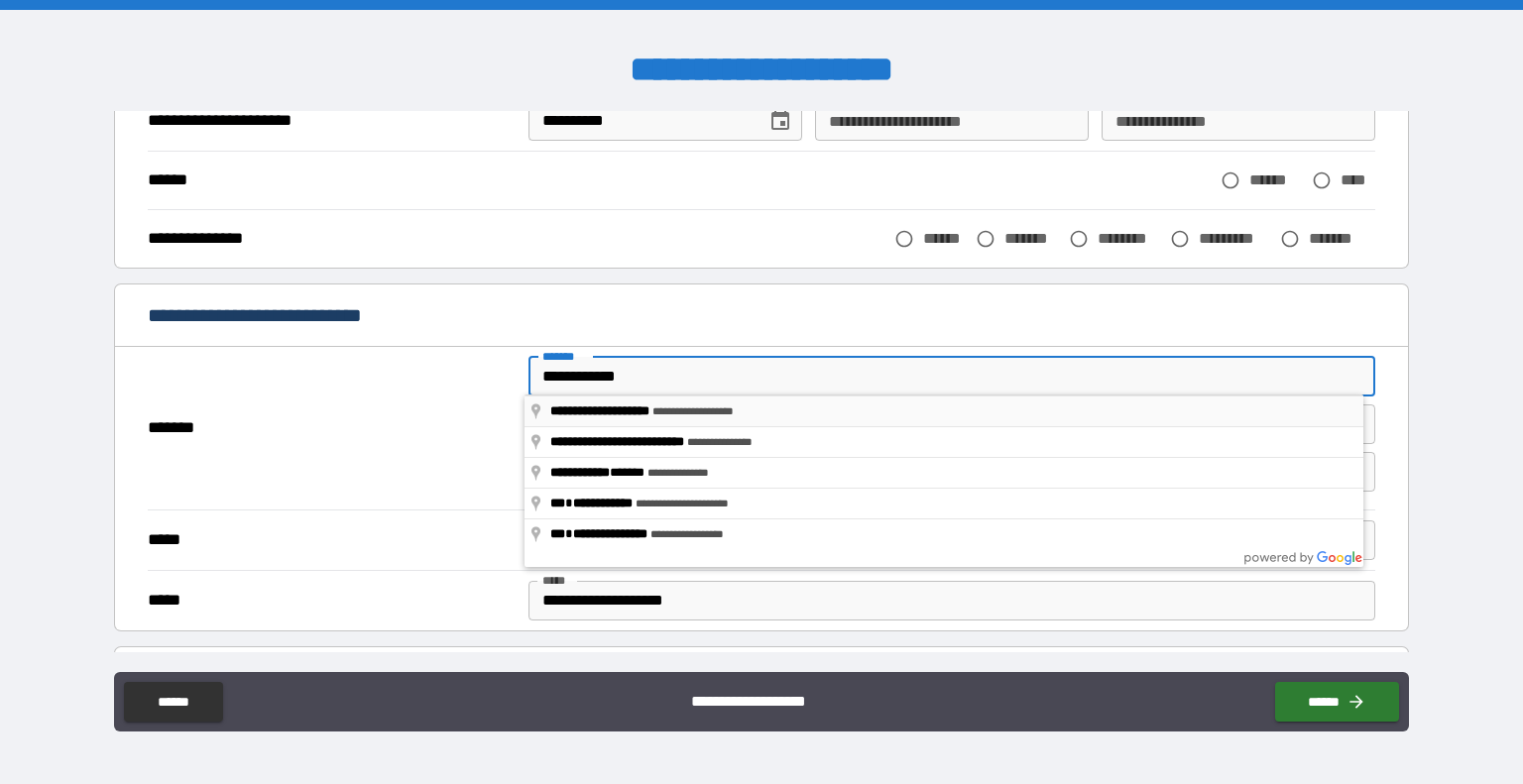 type on "**********" 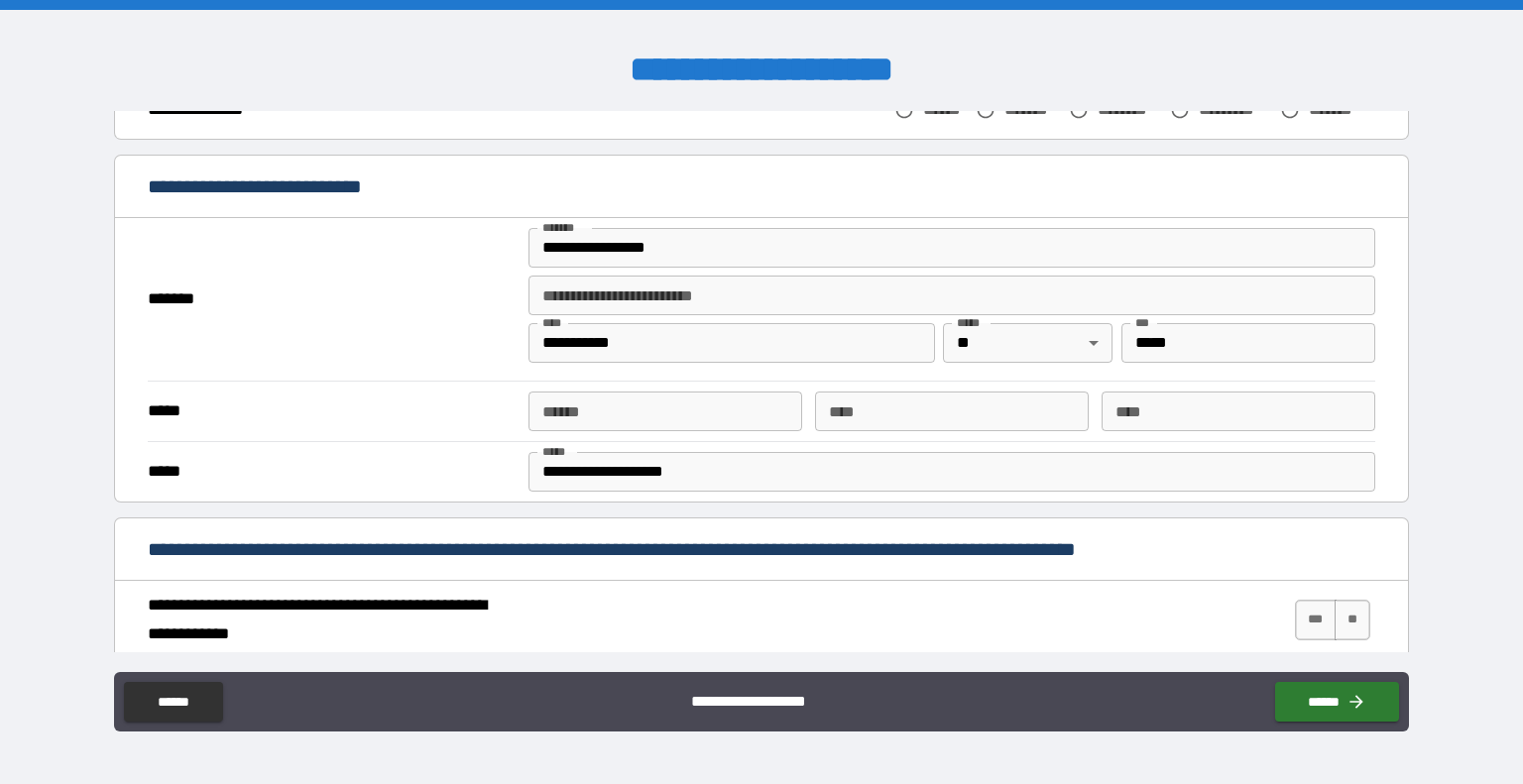 scroll, scrollTop: 349, scrollLeft: 0, axis: vertical 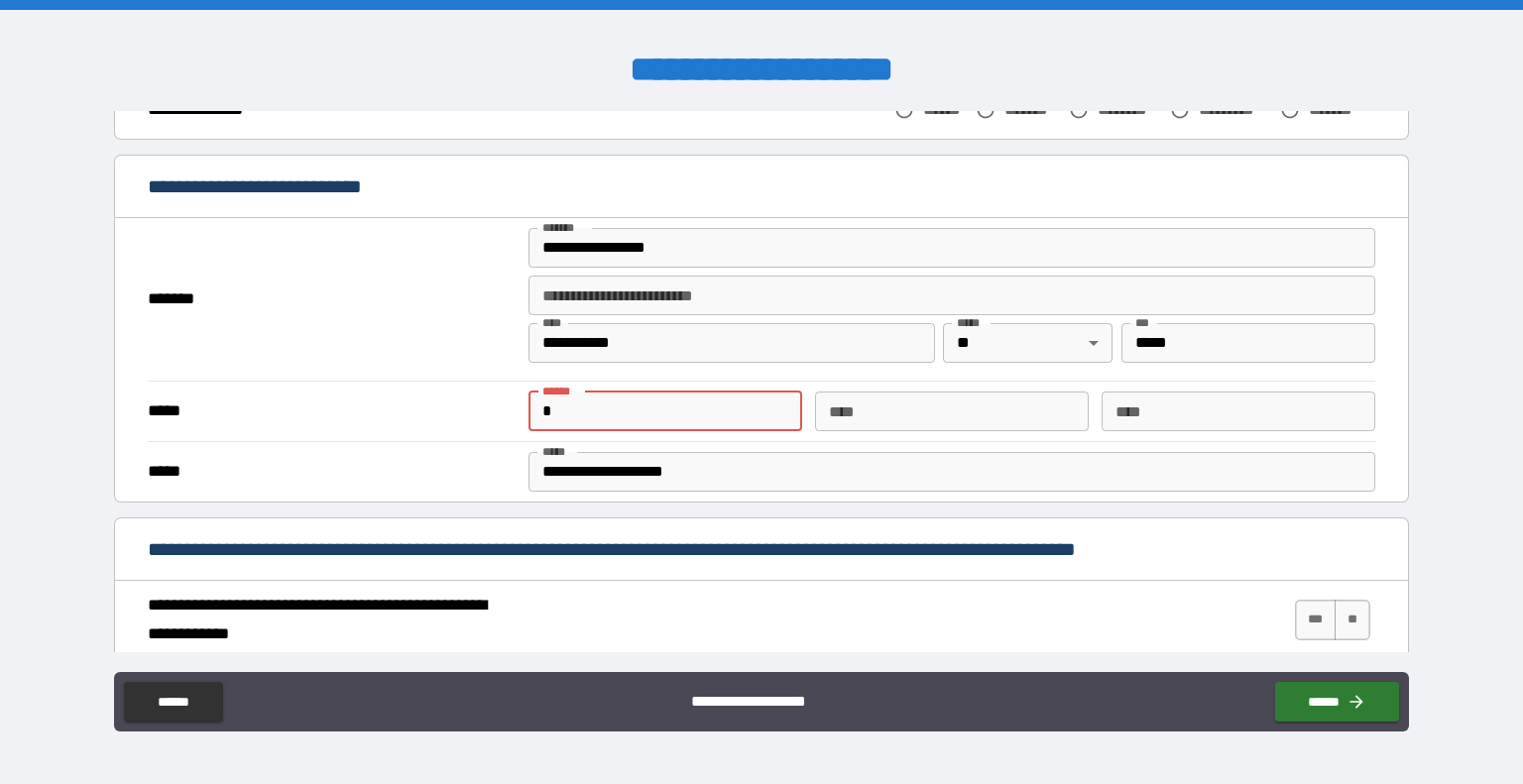 click on "*" at bounding box center [665, 411] 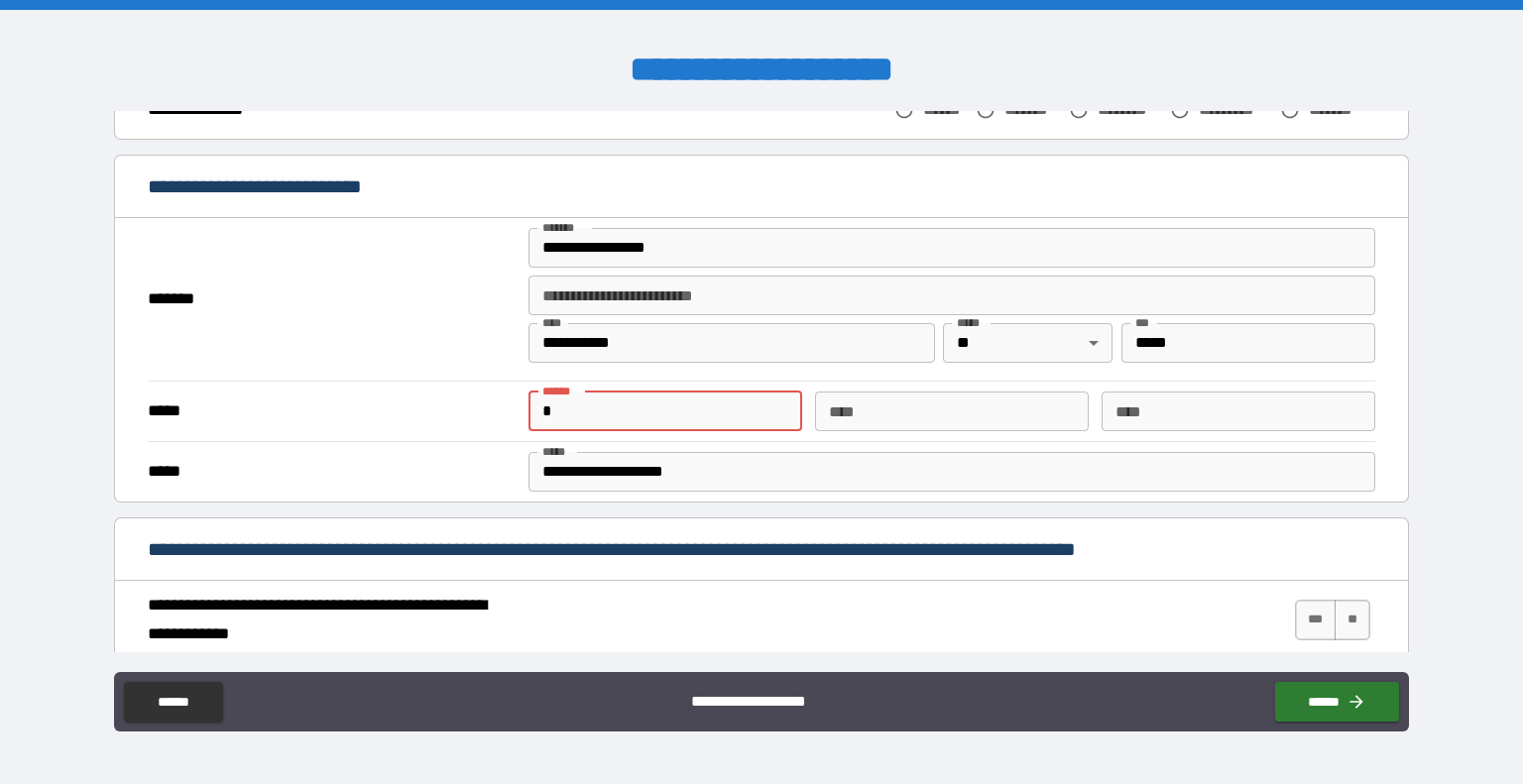 type on "**********" 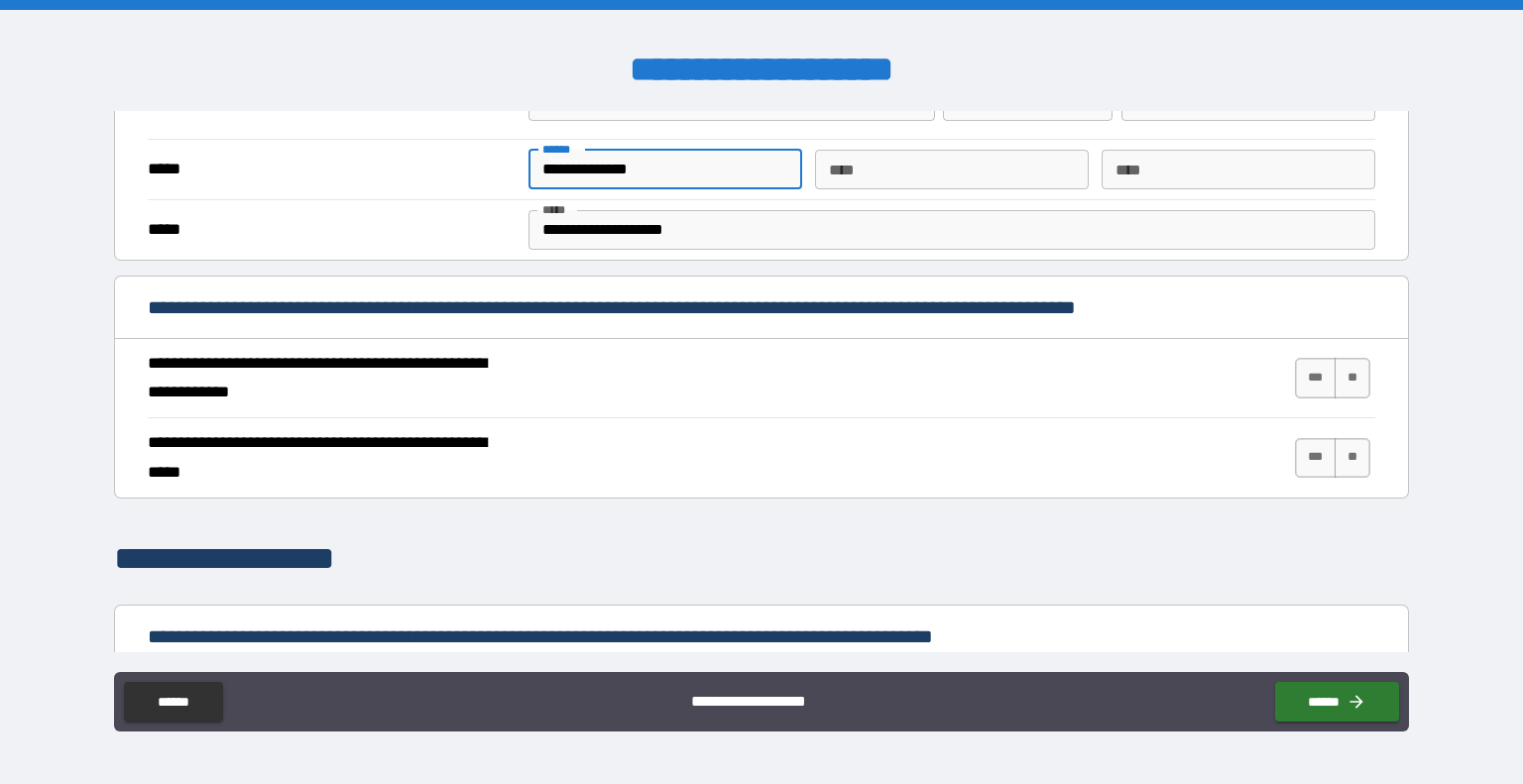 scroll, scrollTop: 591, scrollLeft: 0, axis: vertical 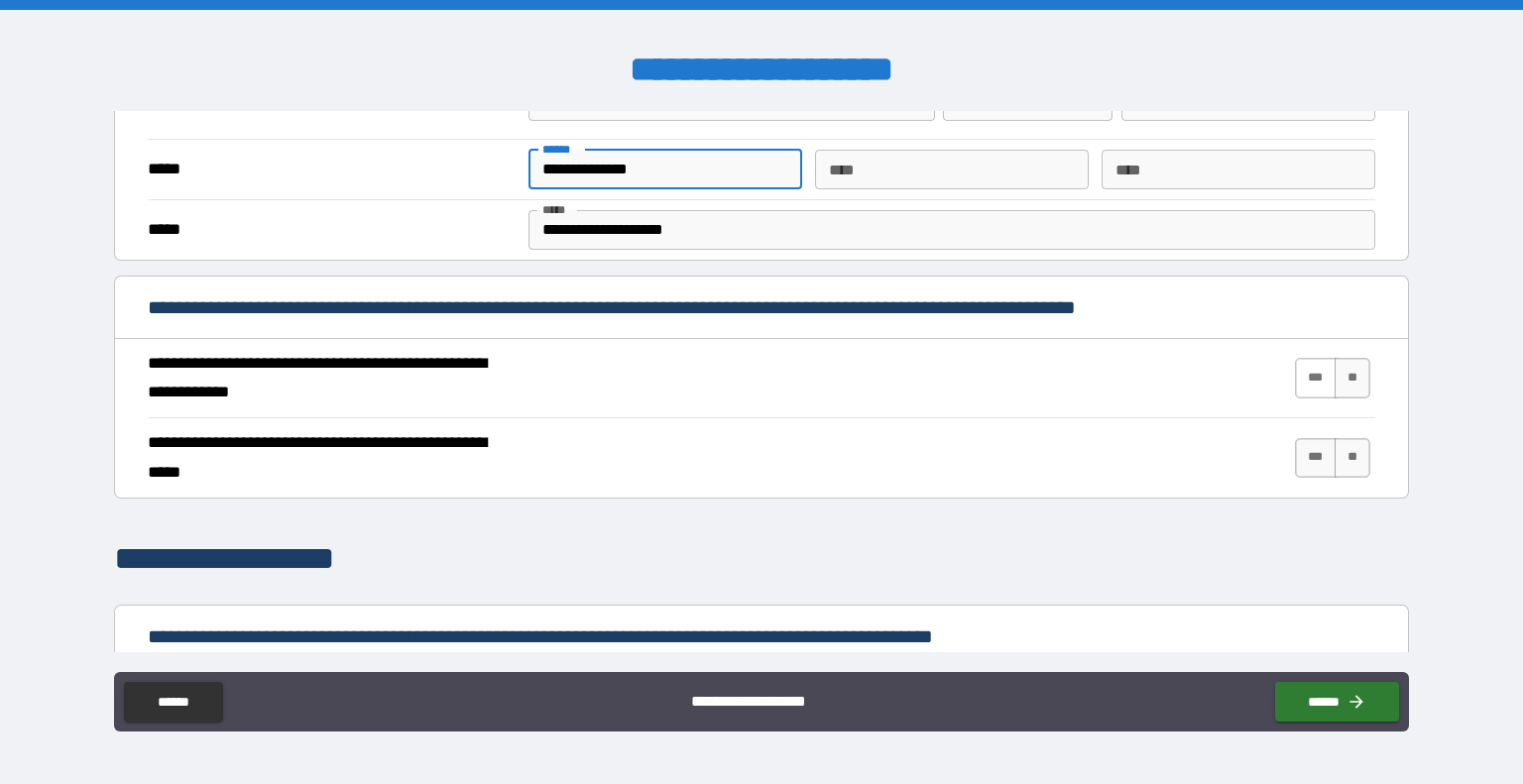click on "***" at bounding box center (1316, 378) 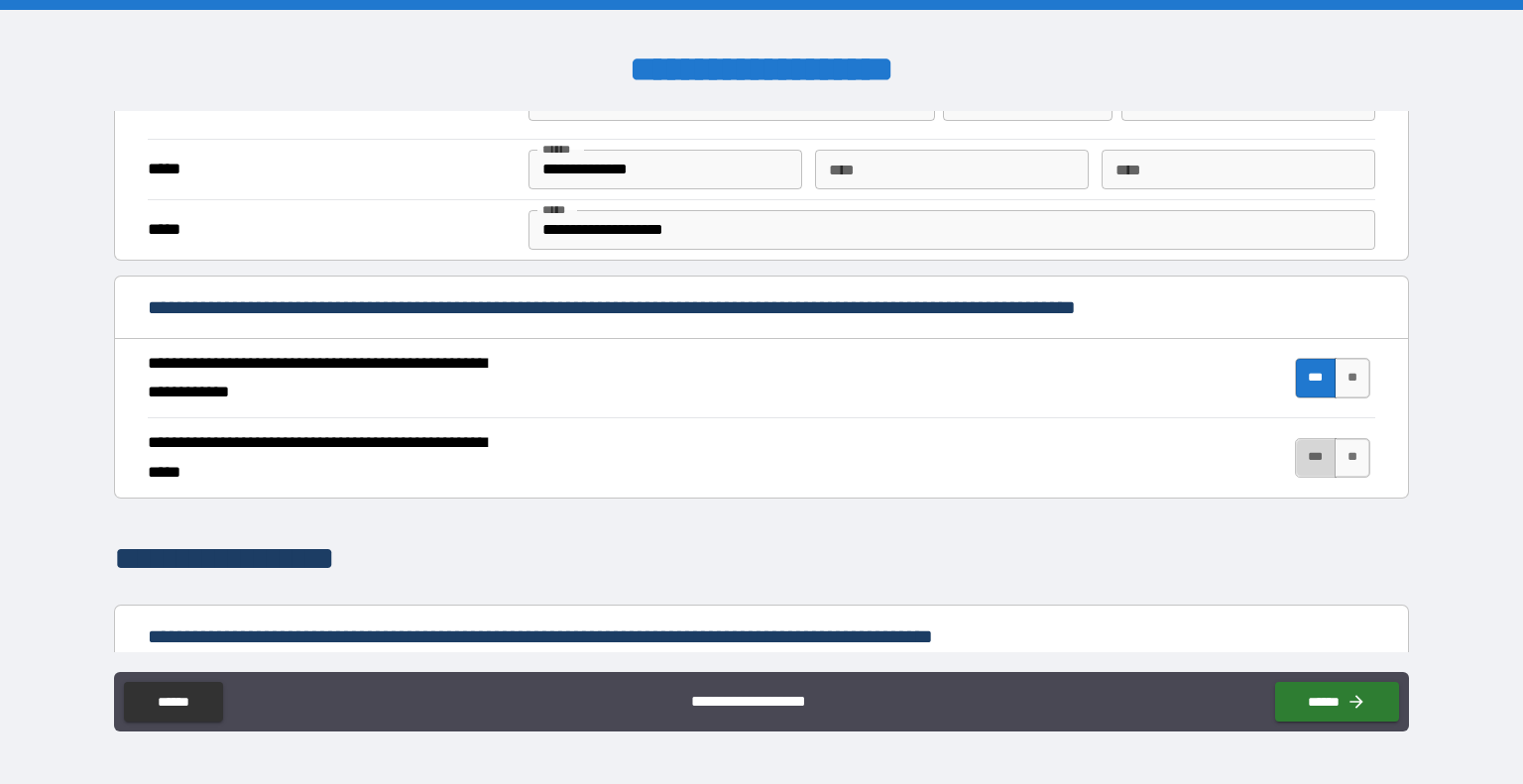click on "***" at bounding box center (1316, 458) 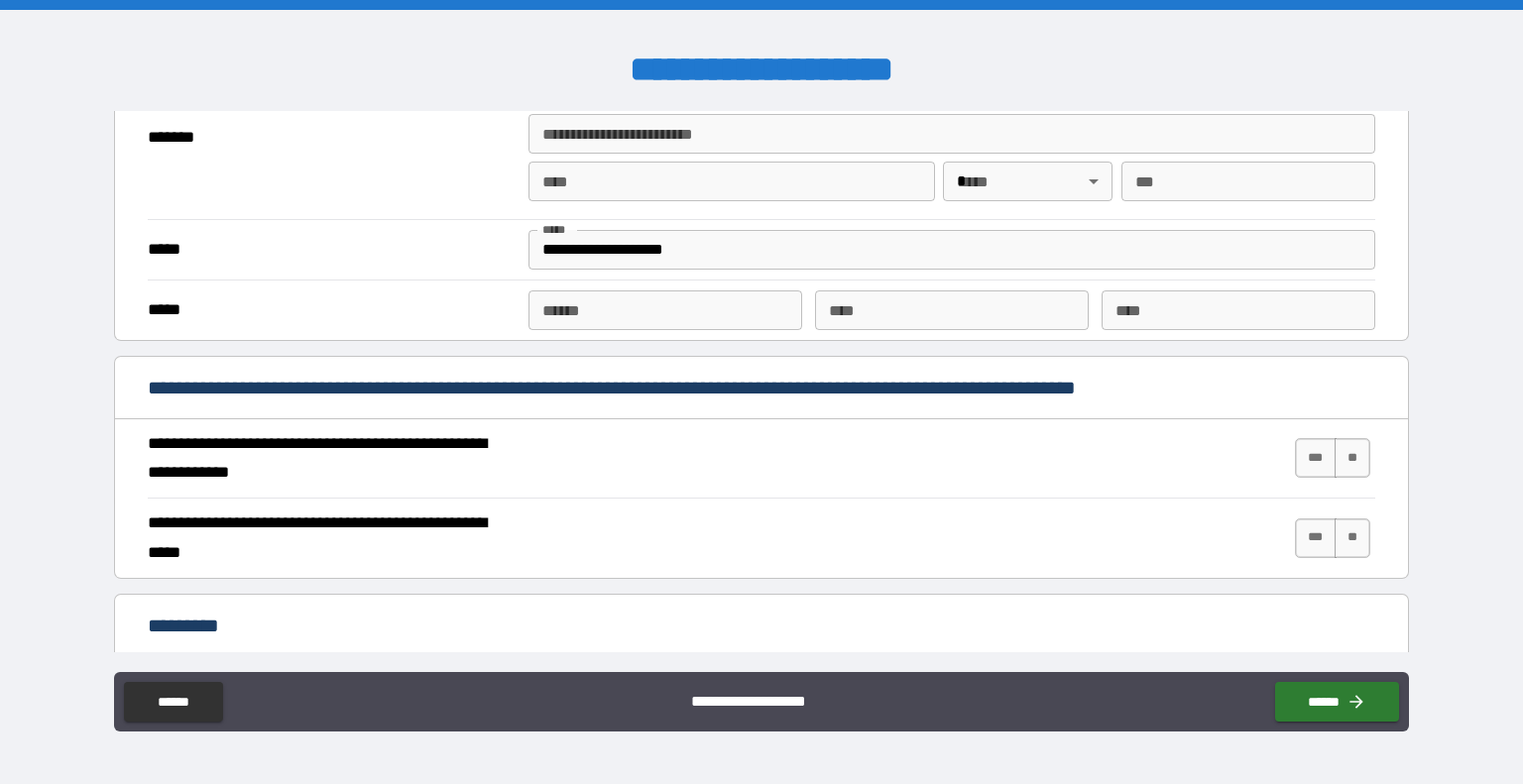scroll, scrollTop: 1535, scrollLeft: 0, axis: vertical 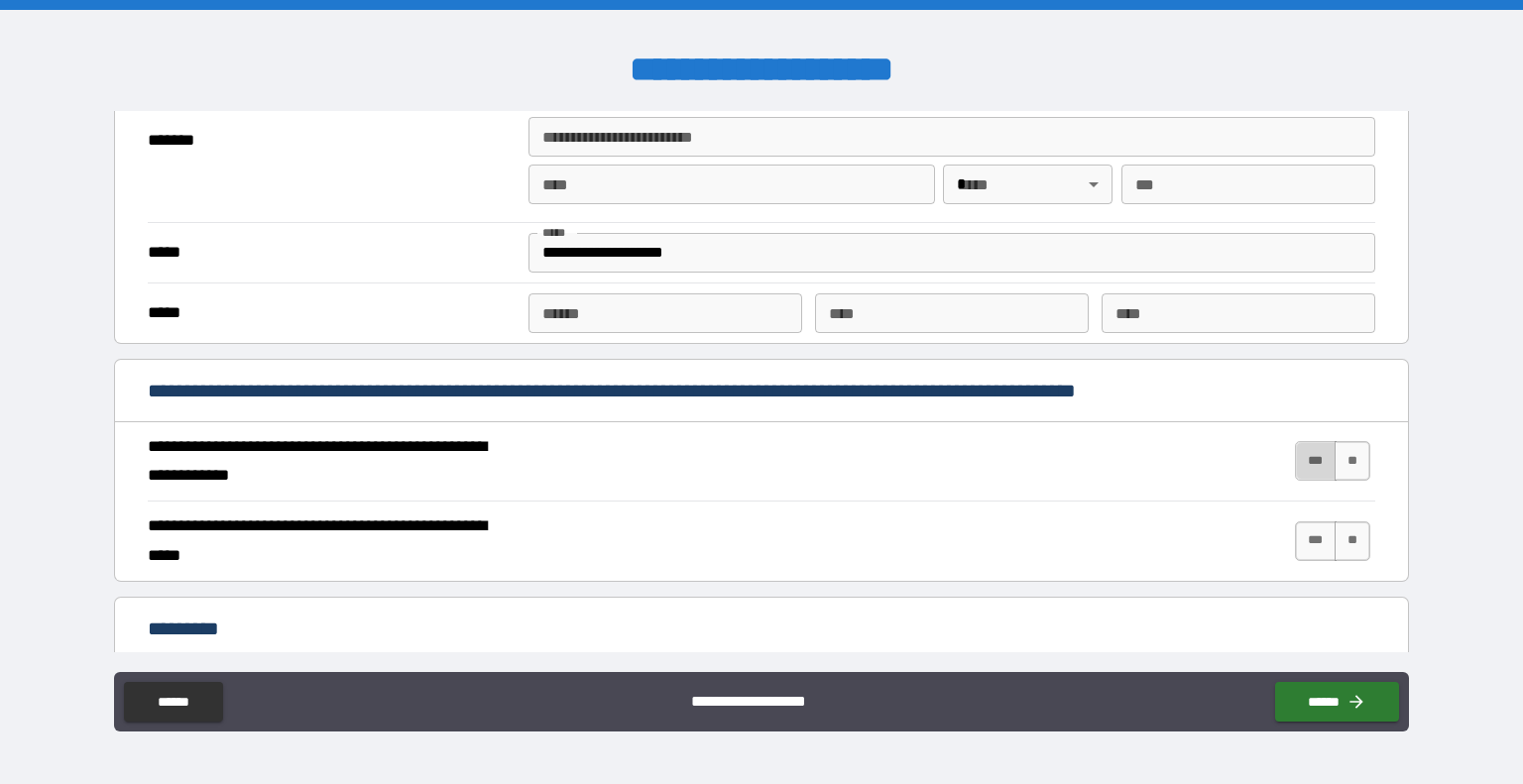 click on "***" at bounding box center (1316, 461) 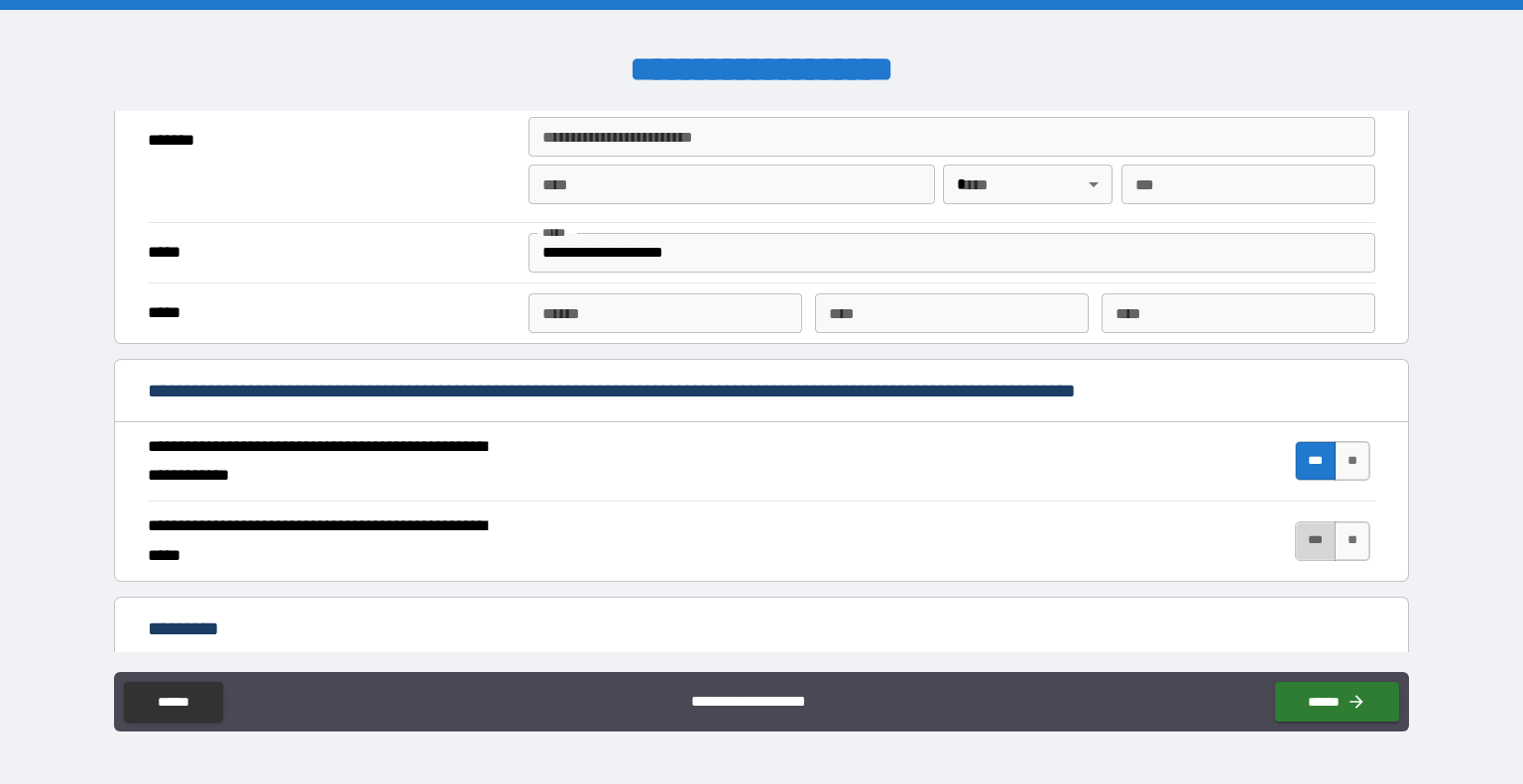 click on "***" at bounding box center [1316, 541] 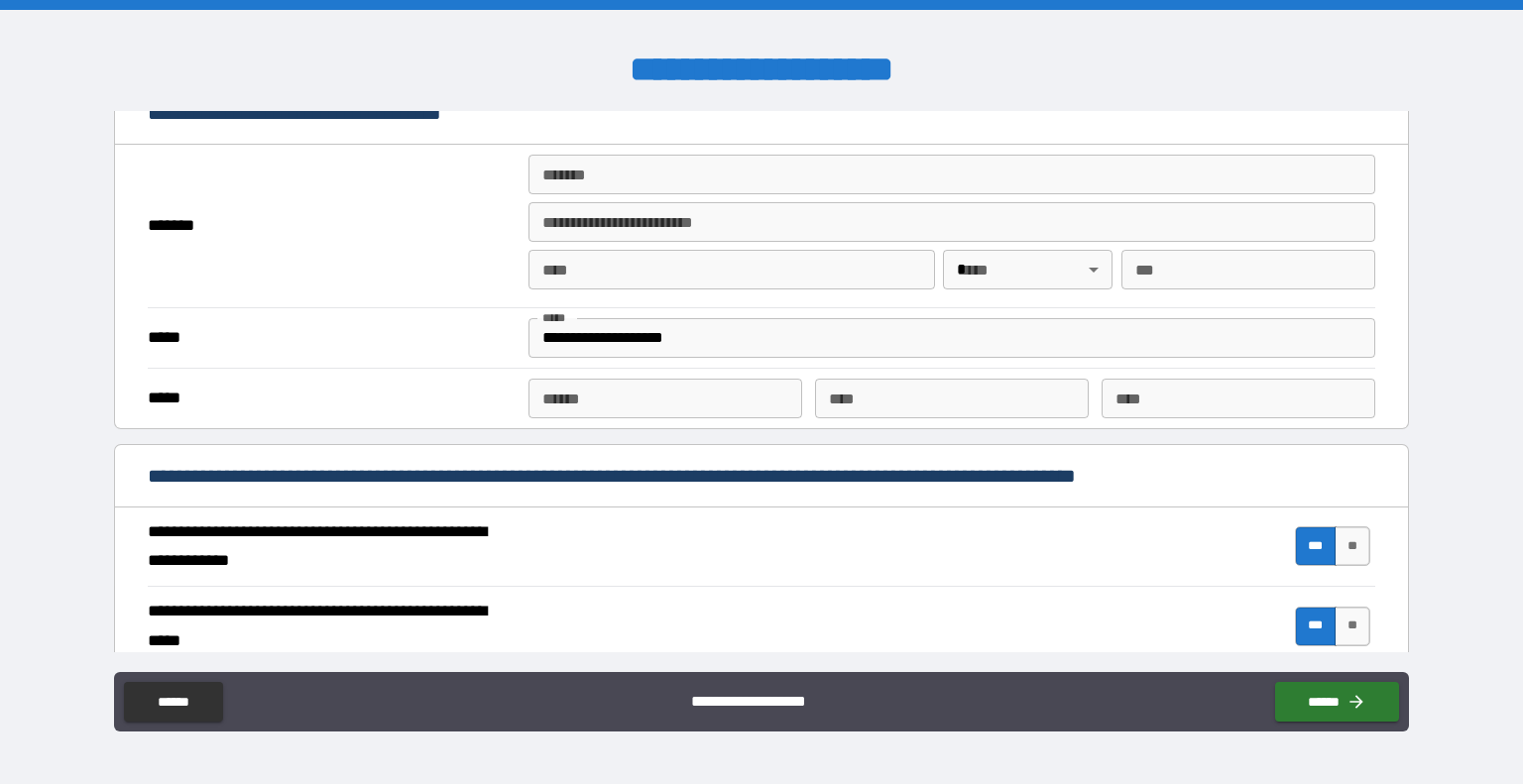 scroll, scrollTop: 1790, scrollLeft: 0, axis: vertical 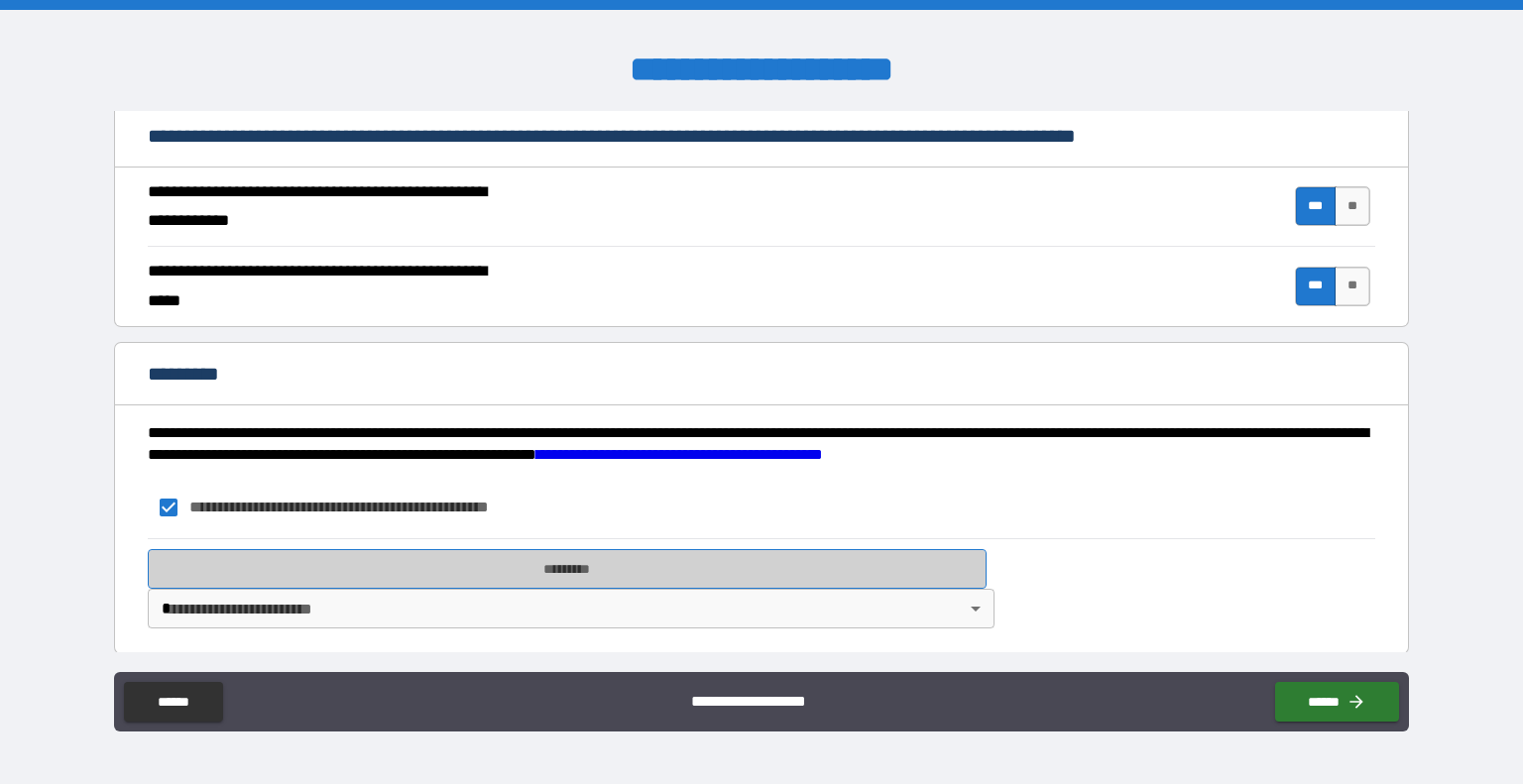 click on "*********" at bounding box center [567, 569] 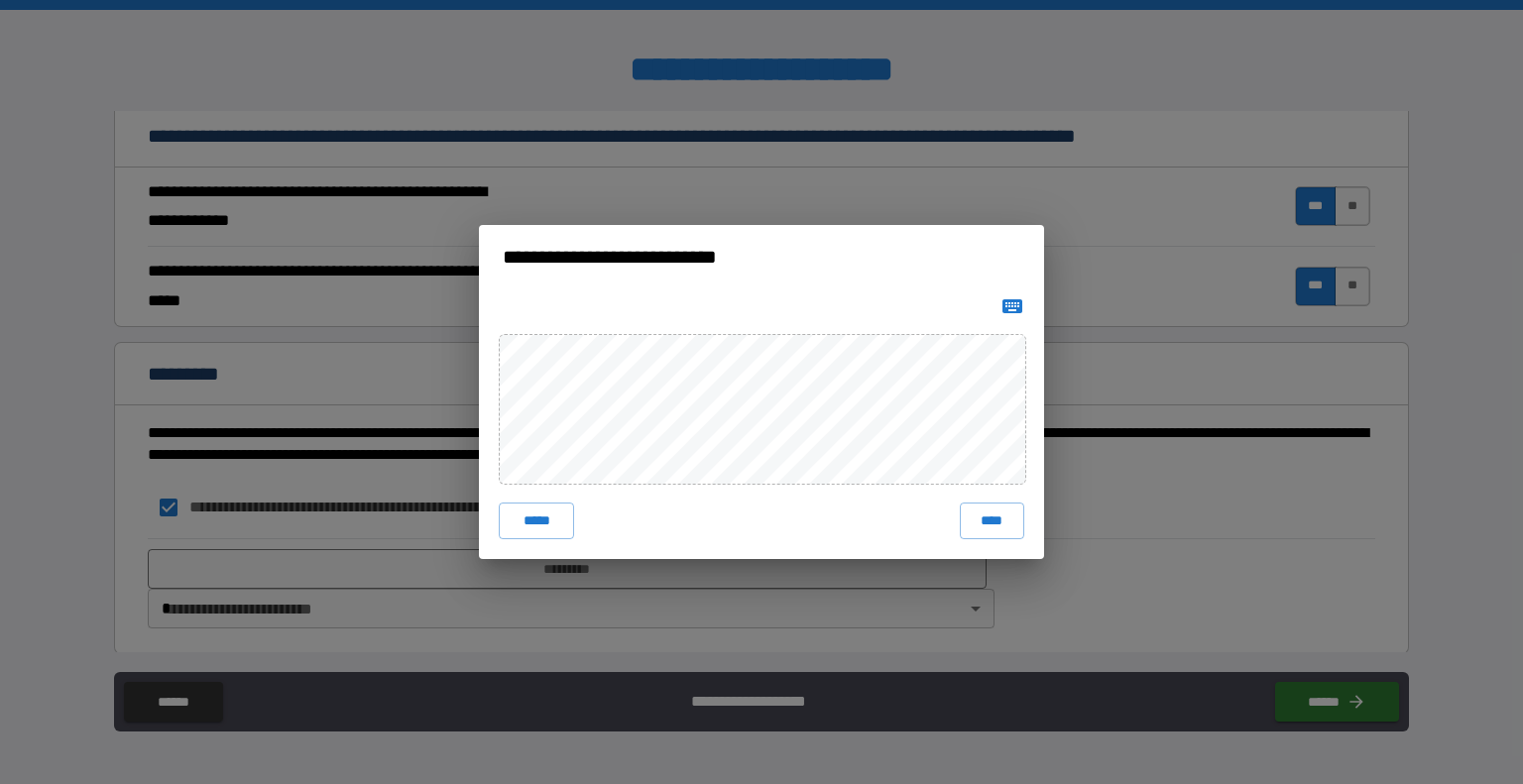 click on "**********" at bounding box center (762, 392) 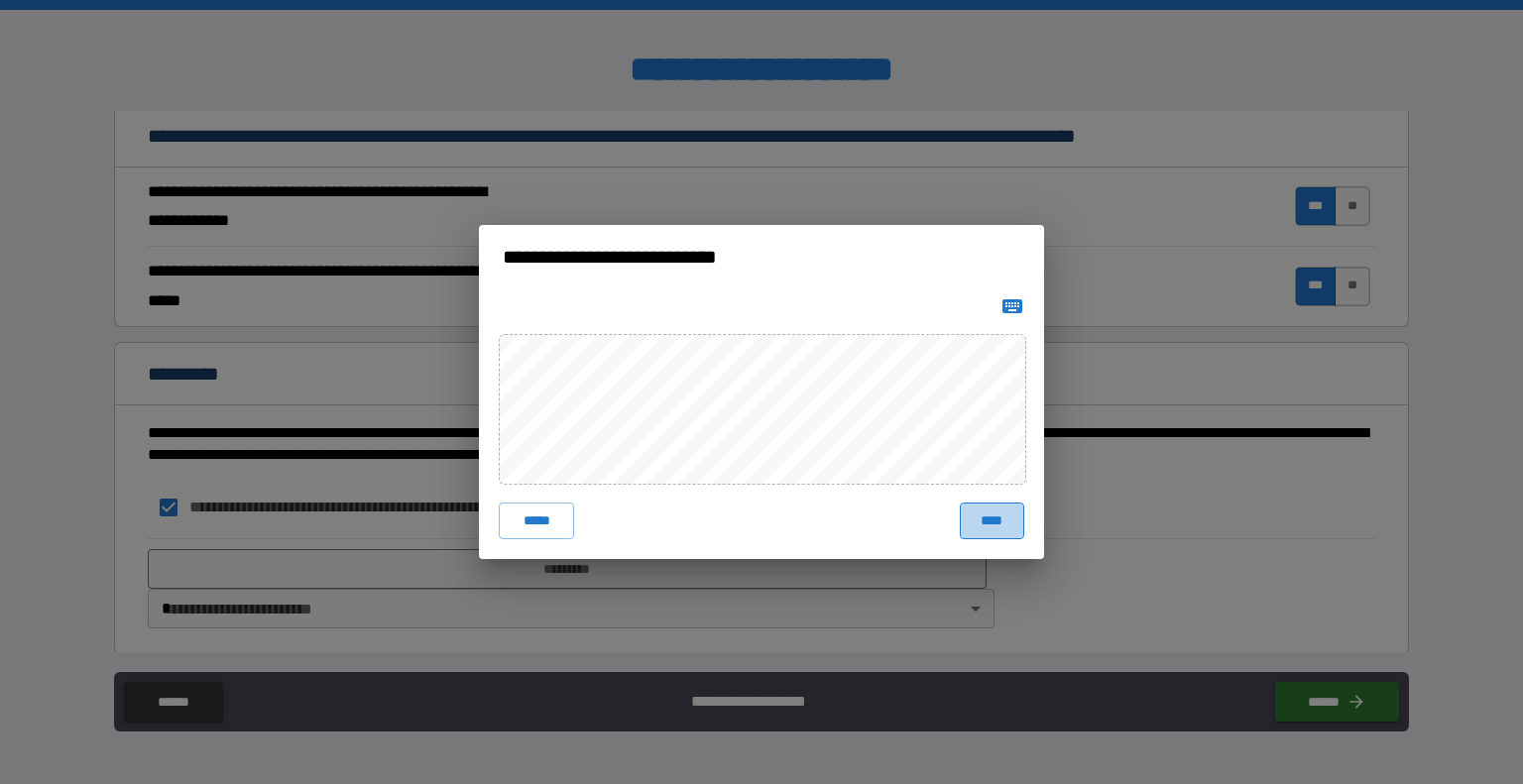 click on "****" at bounding box center (992, 520) 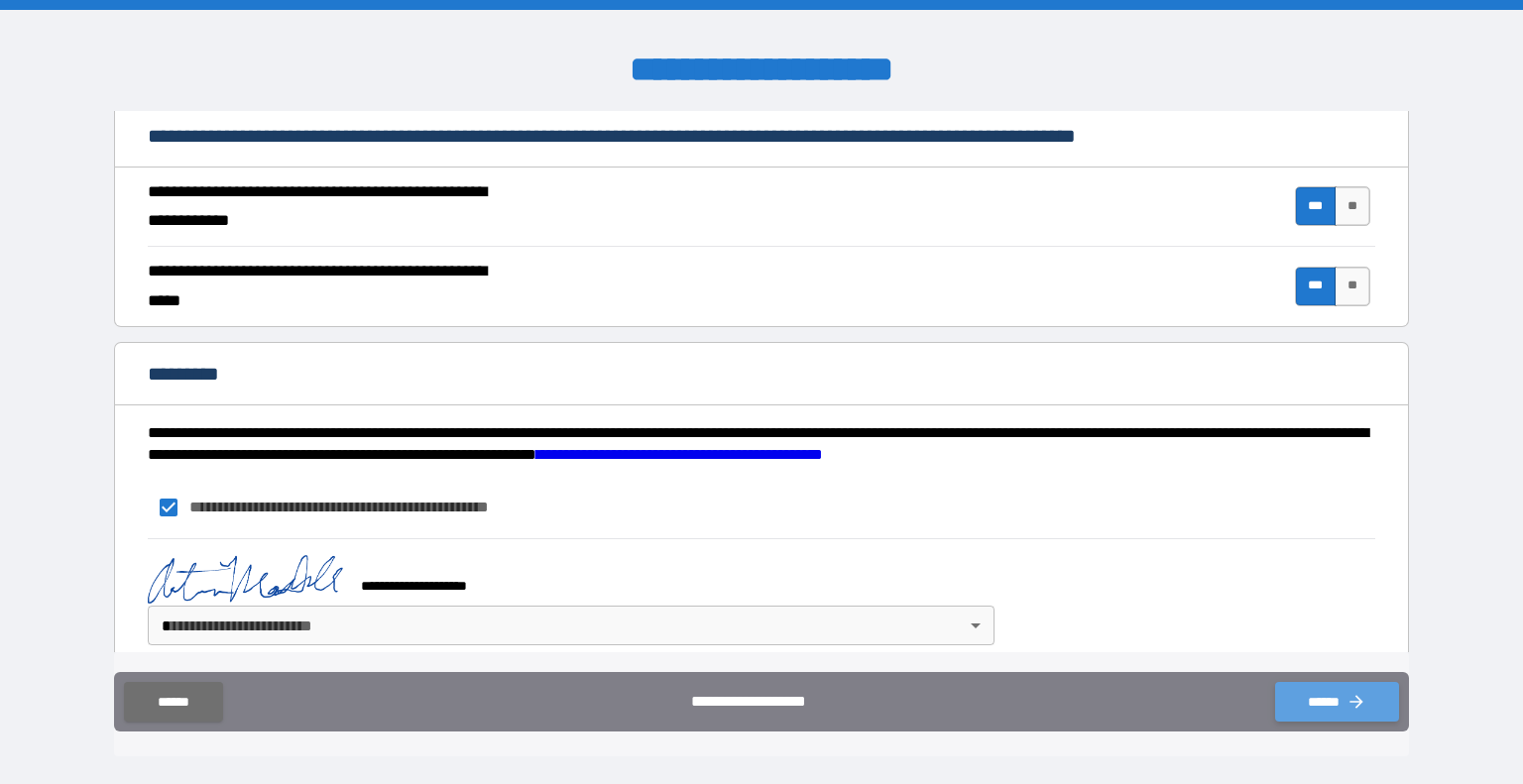 click on "******" at bounding box center [1337, 702] 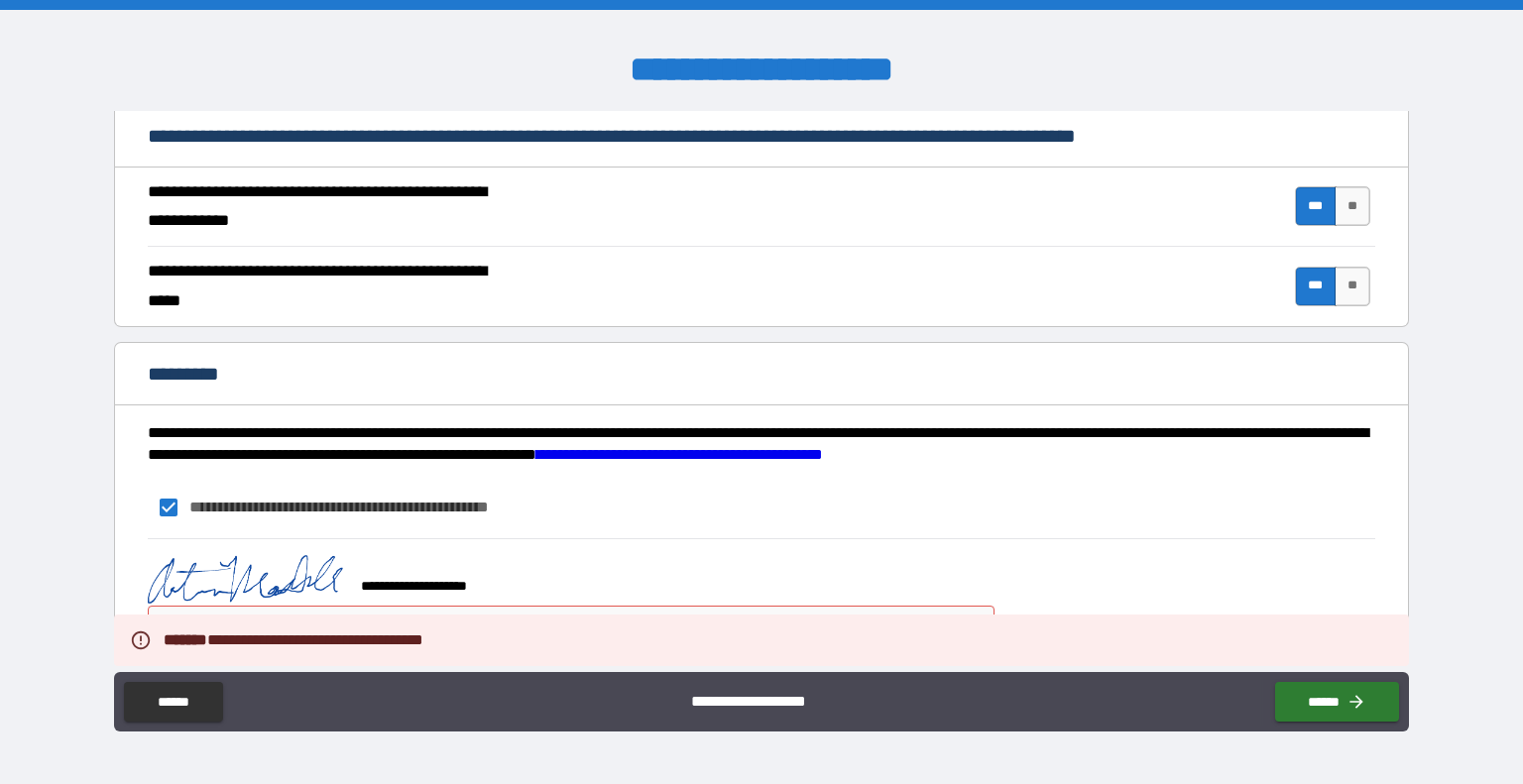 scroll, scrollTop: 1807, scrollLeft: 0, axis: vertical 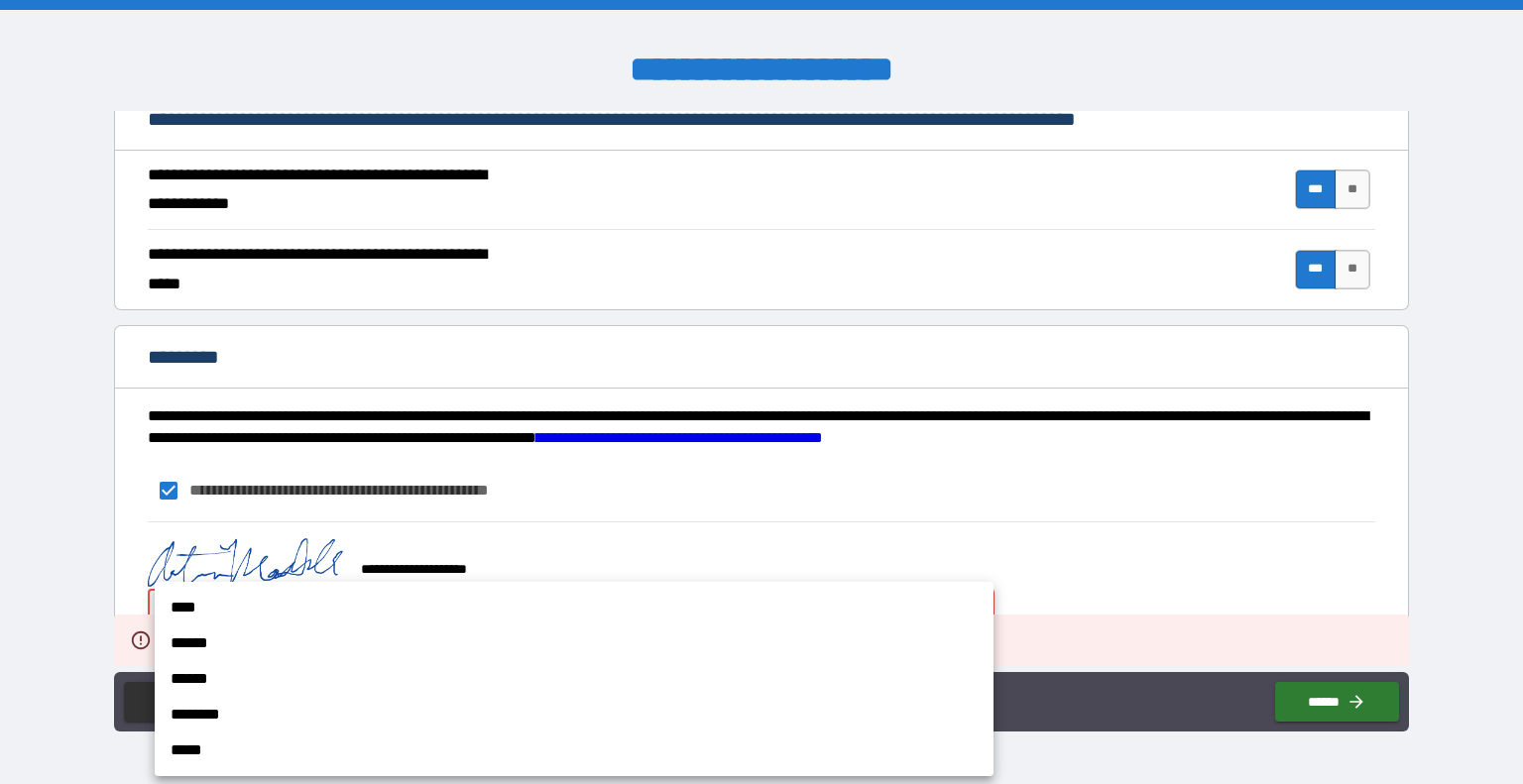 click on "**********" at bounding box center (762, 392) 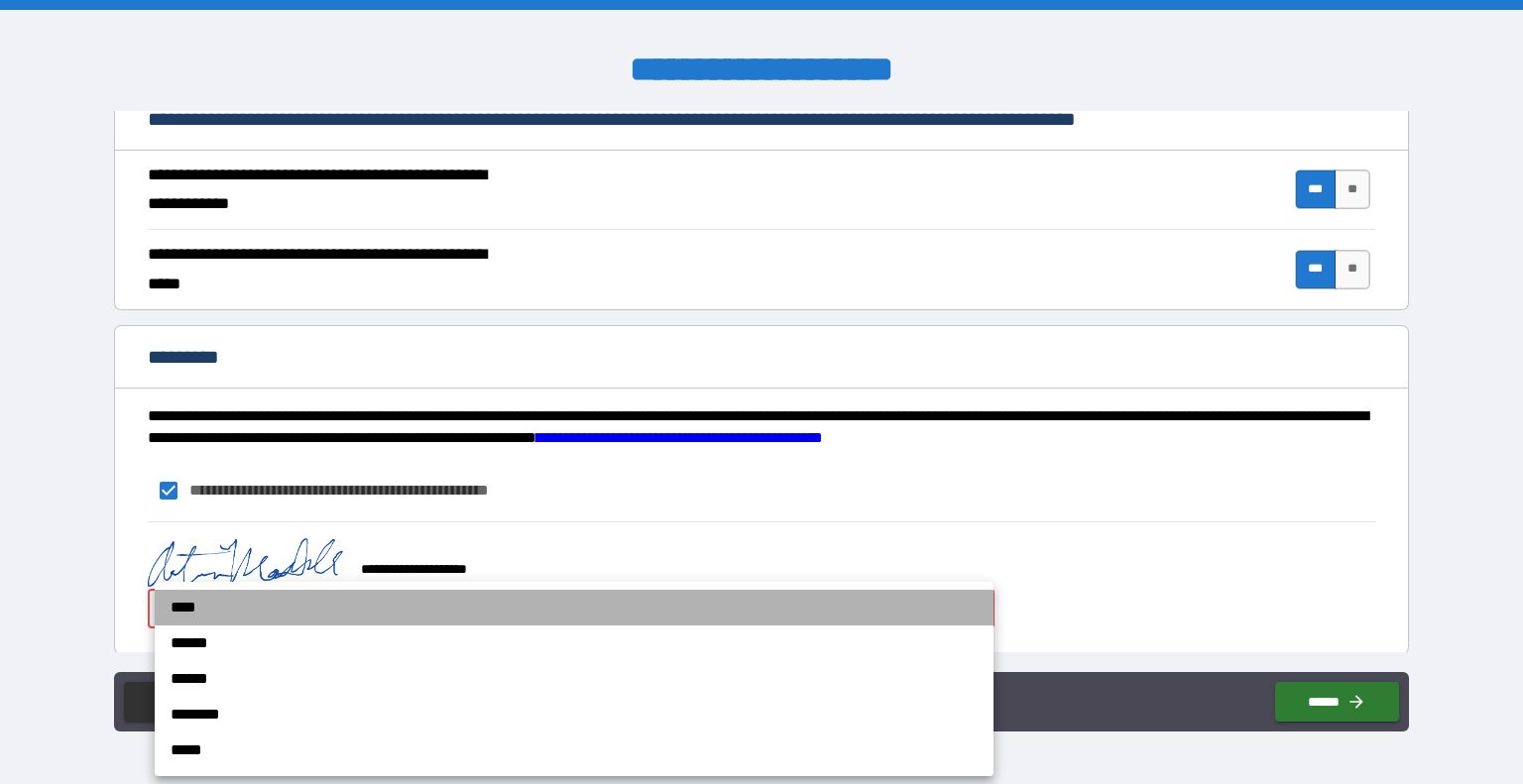 click on "****" at bounding box center [574, 608] 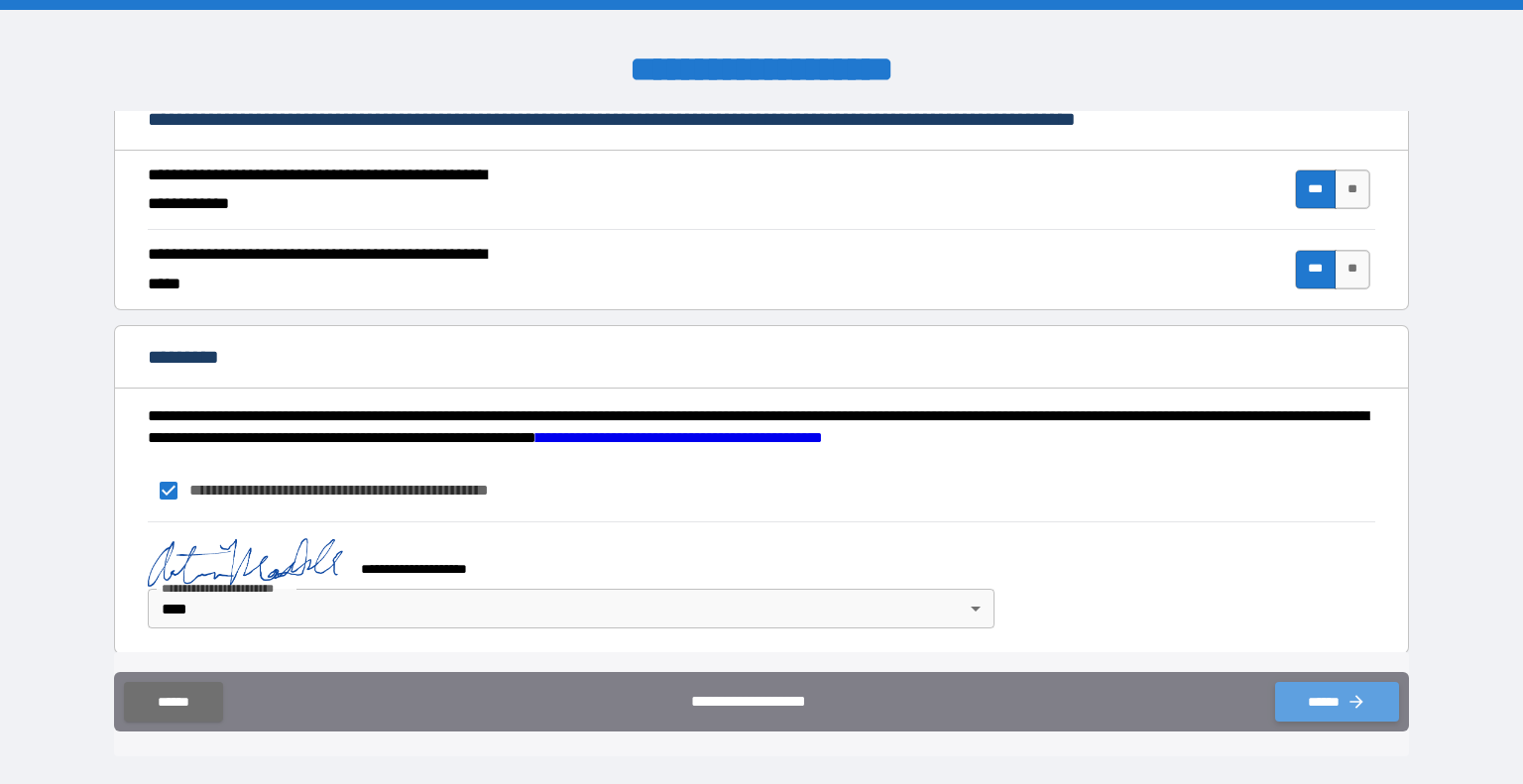 click on "******" at bounding box center (1337, 702) 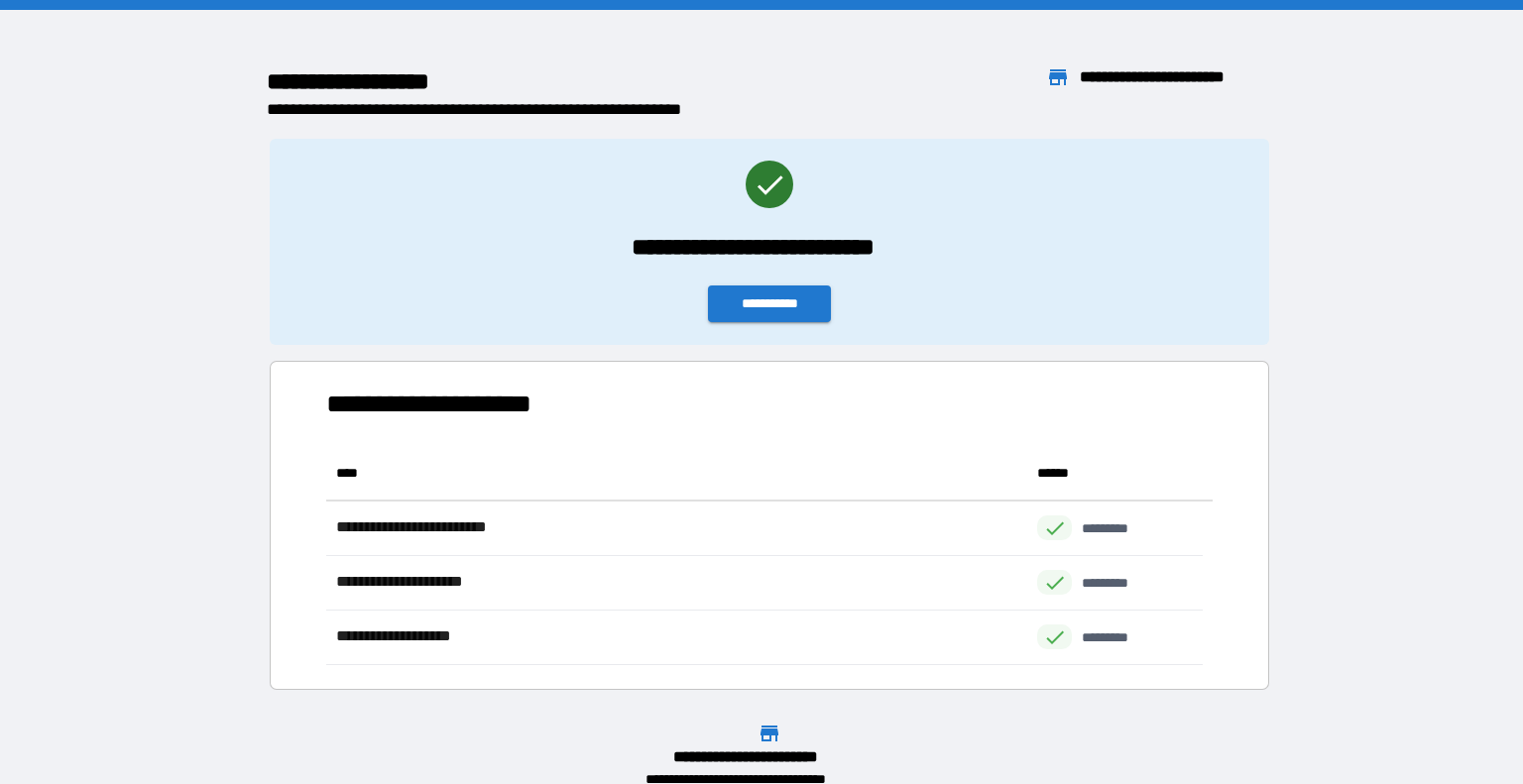 scroll, scrollTop: 16, scrollLeft: 16, axis: both 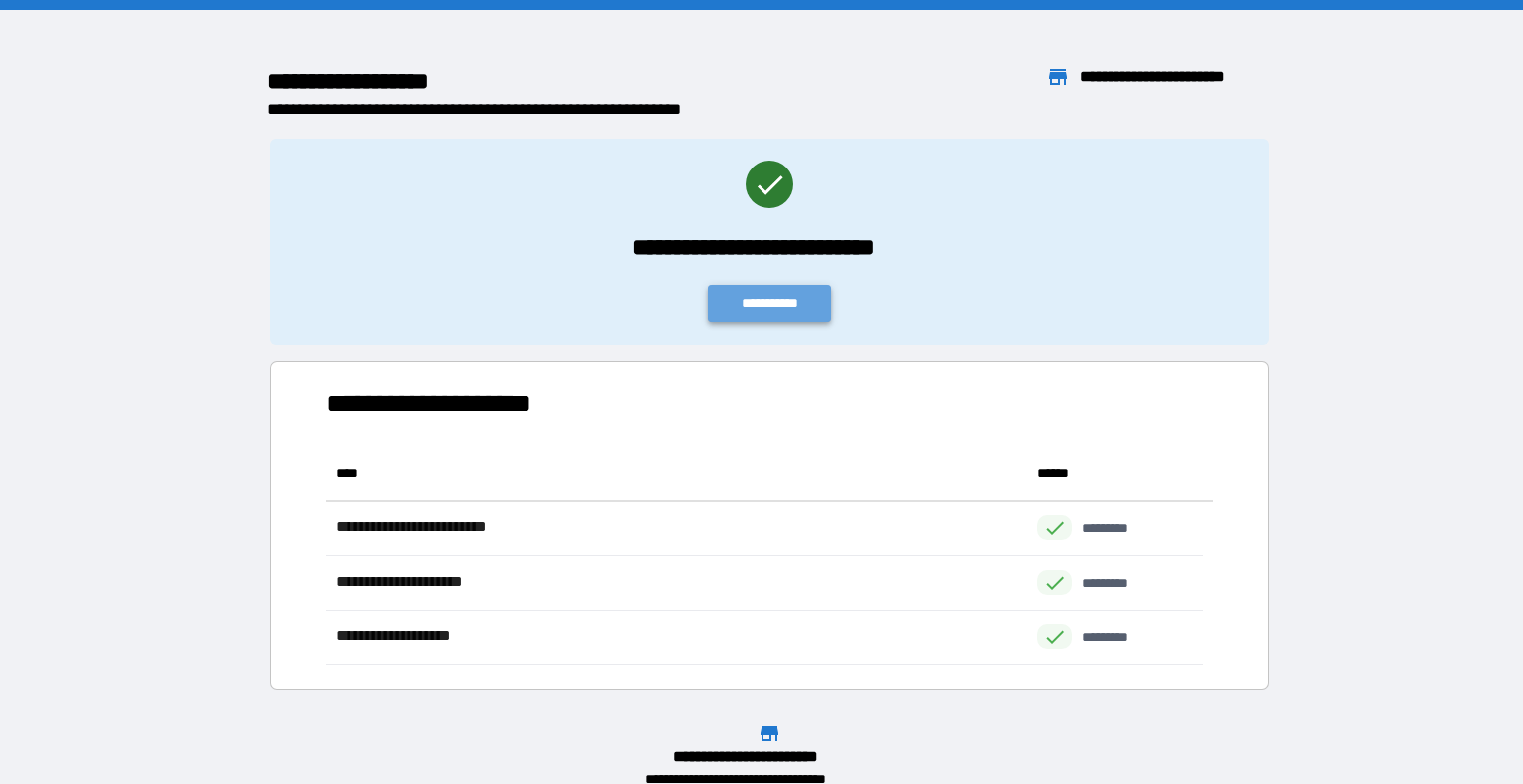 click on "**********" at bounding box center [769, 303] 